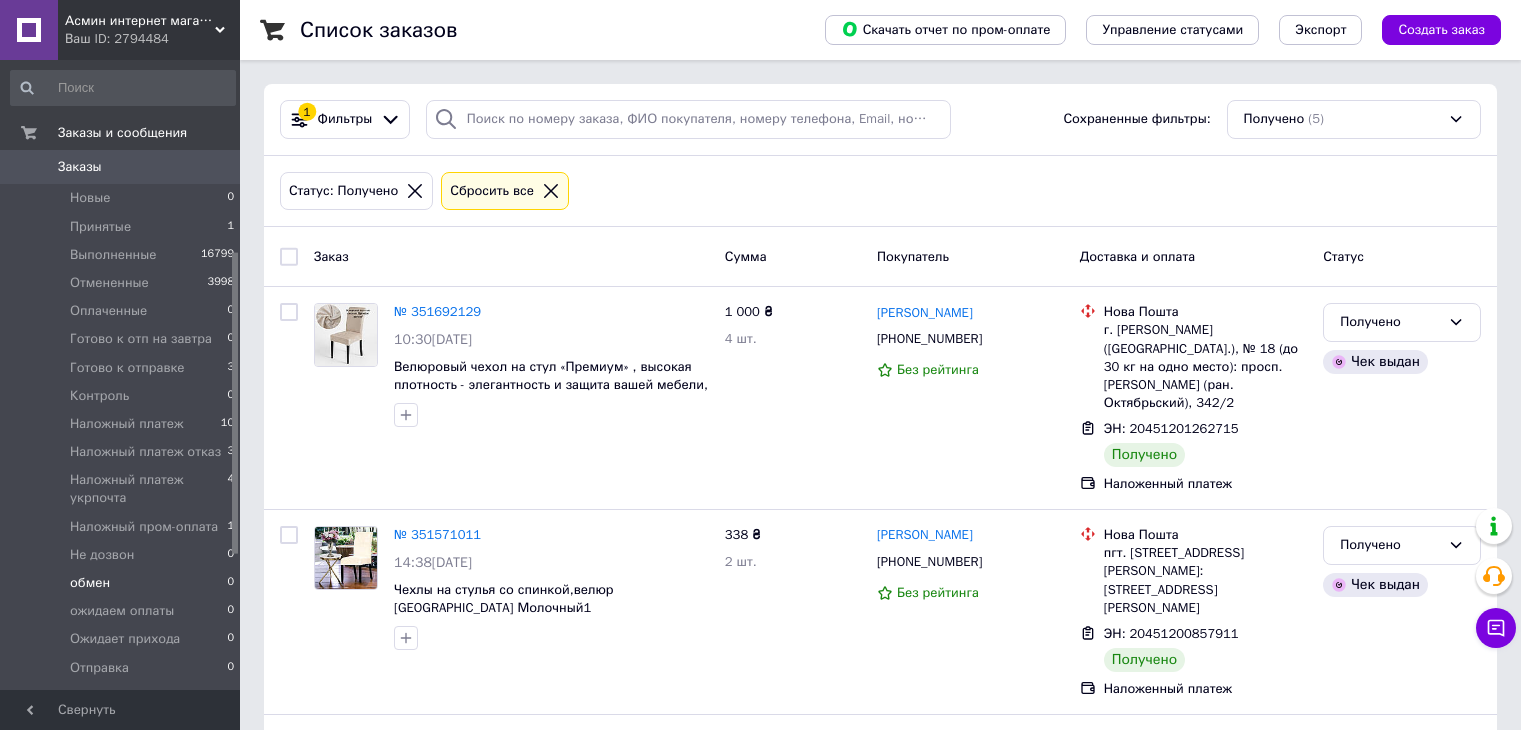 scroll, scrollTop: 100, scrollLeft: 0, axis: vertical 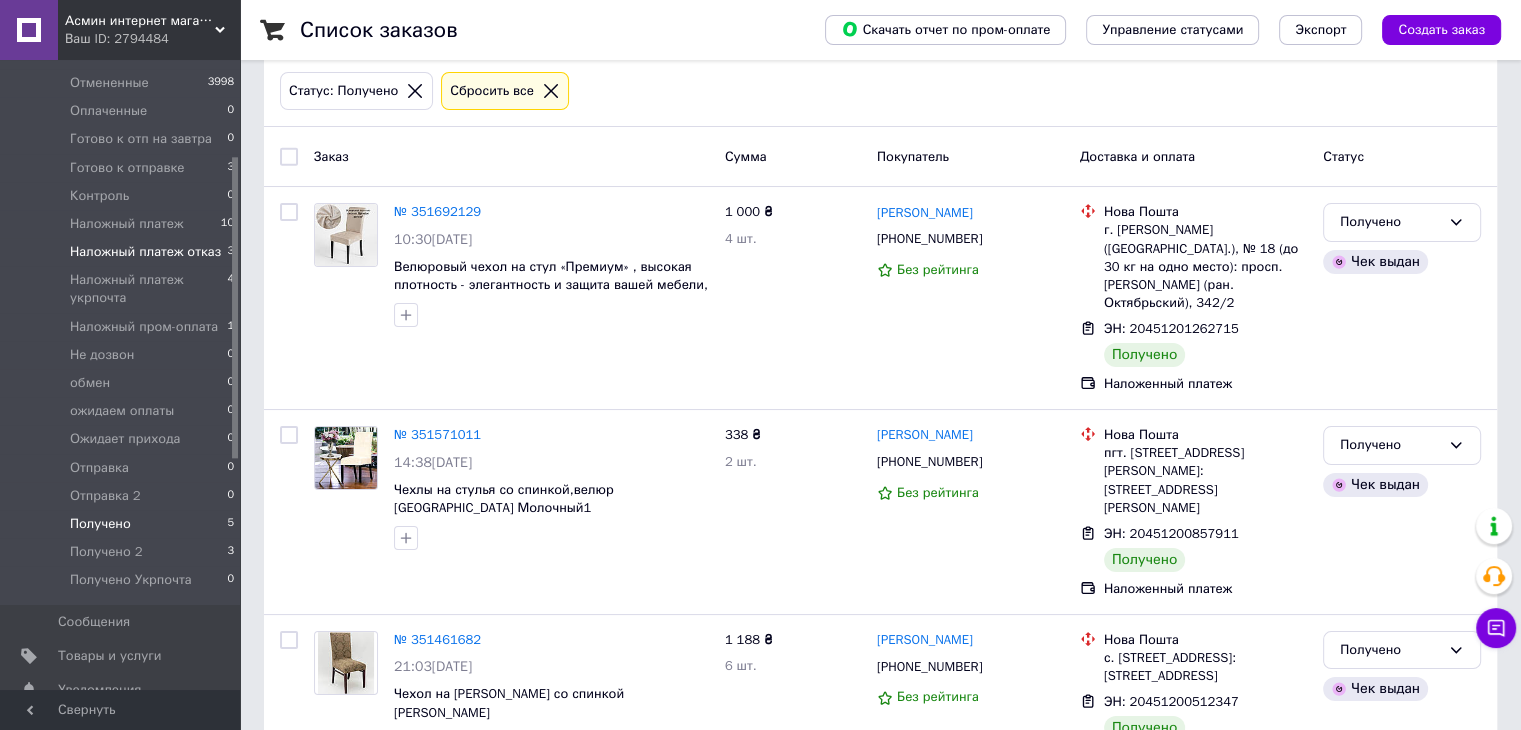 click on "Наложный платеж отказ" at bounding box center [145, 252] 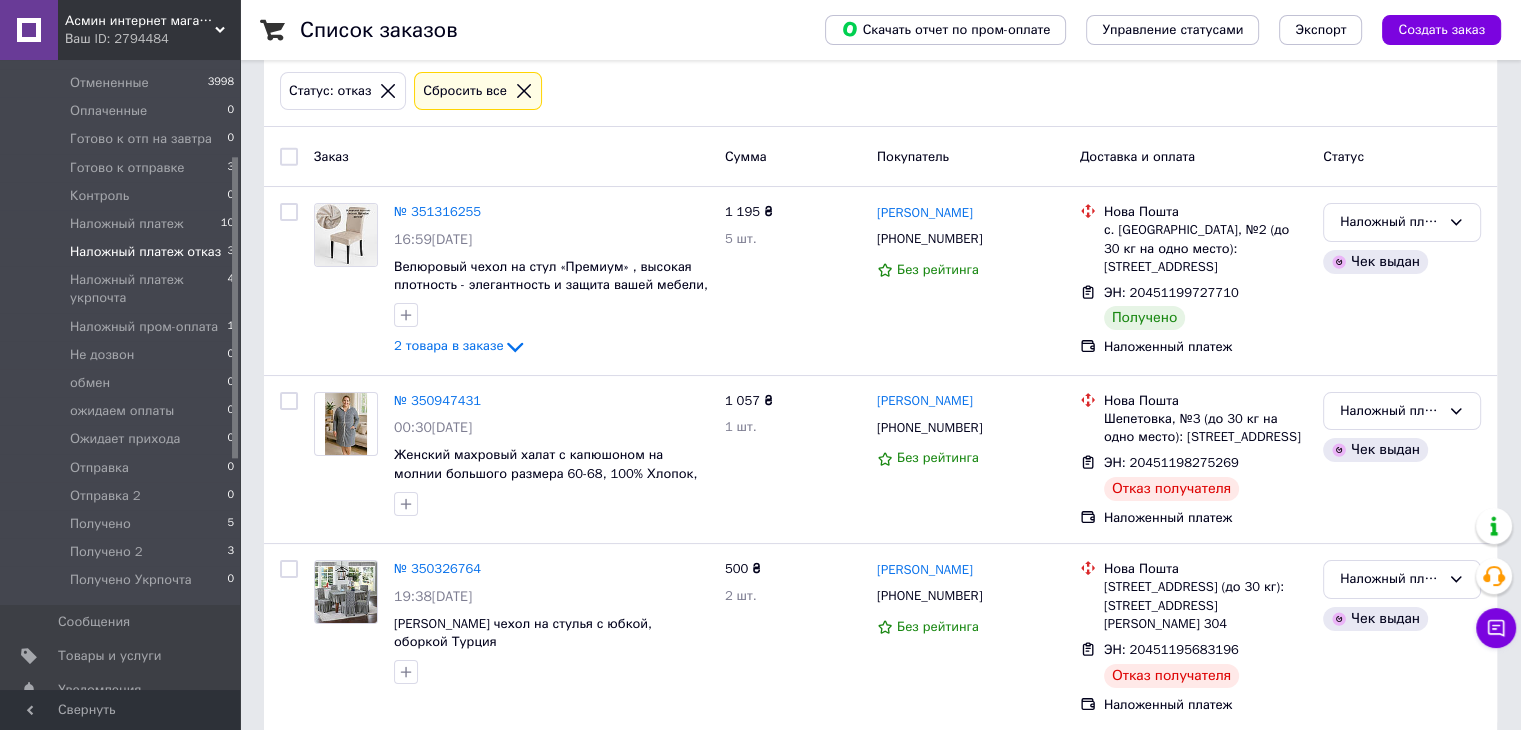 scroll, scrollTop: 0, scrollLeft: 0, axis: both 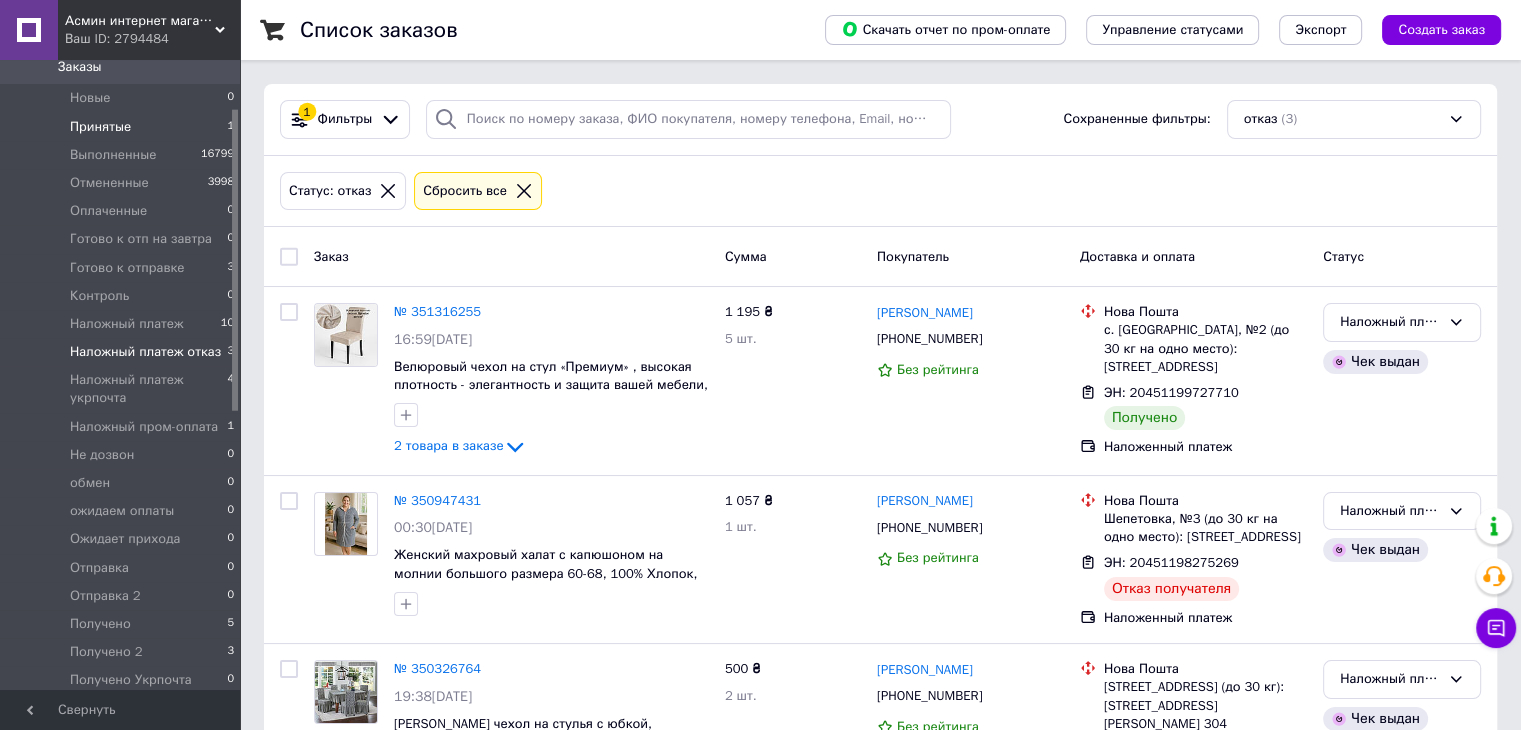 click on "Принятые 1" at bounding box center (123, 127) 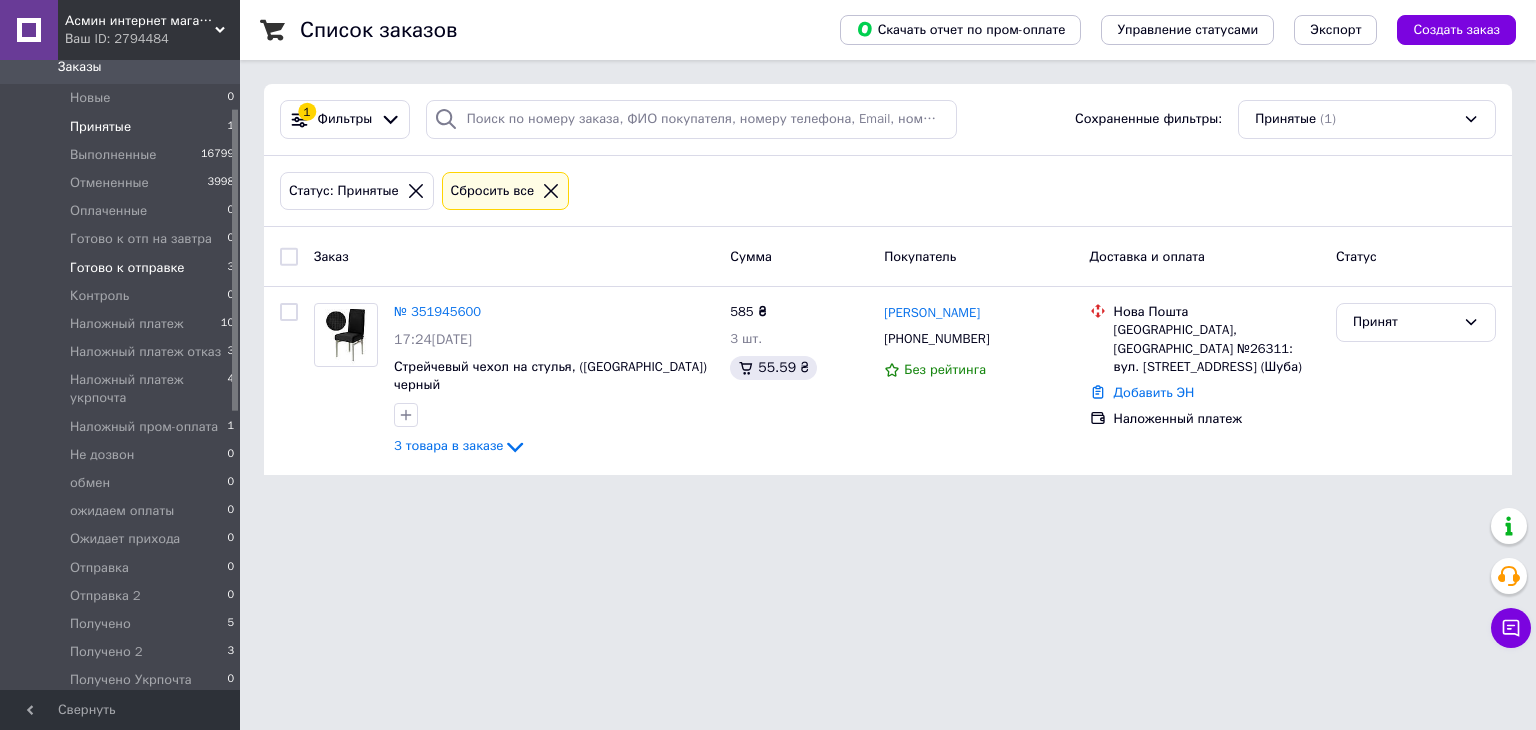 click on "Готово к отправке" at bounding box center [127, 268] 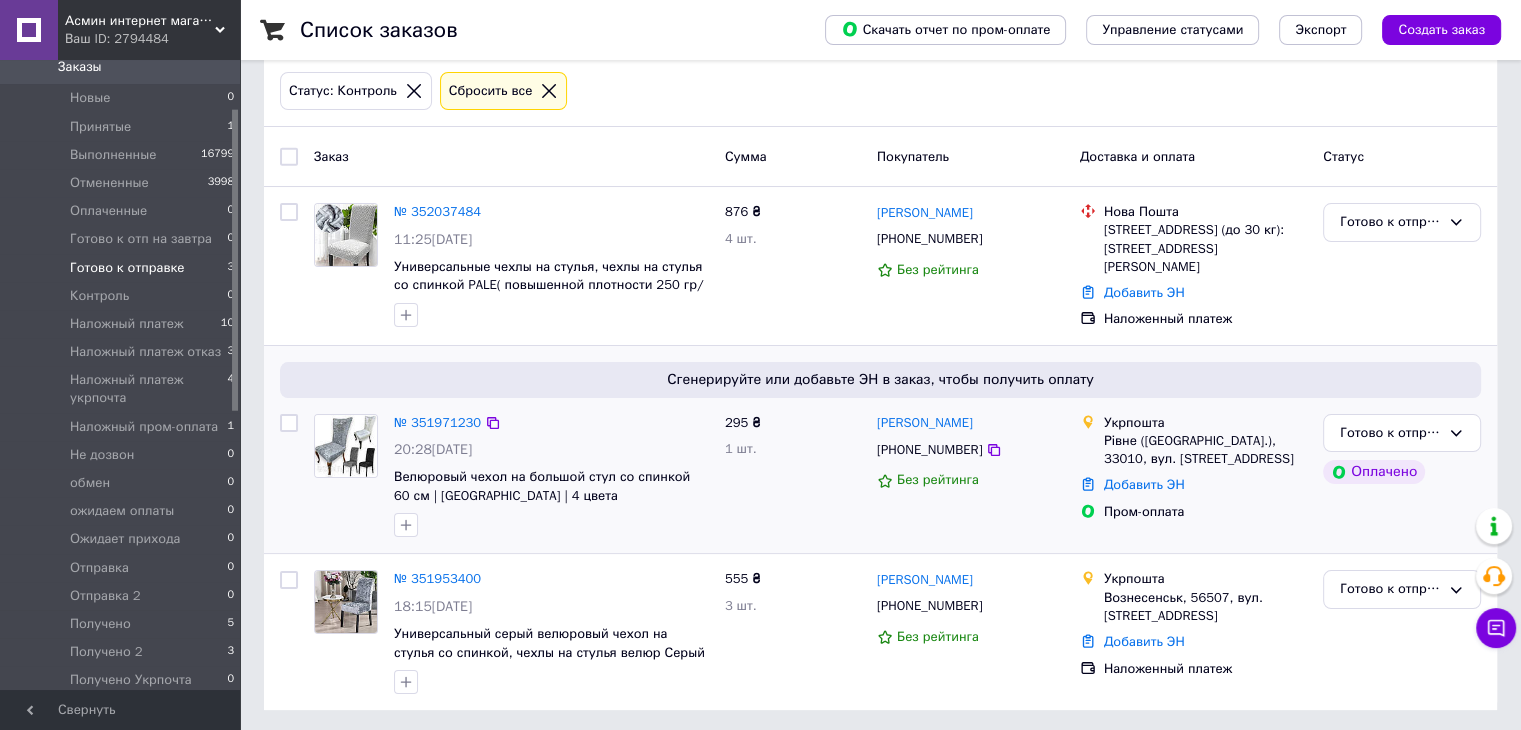 scroll, scrollTop: 100, scrollLeft: 0, axis: vertical 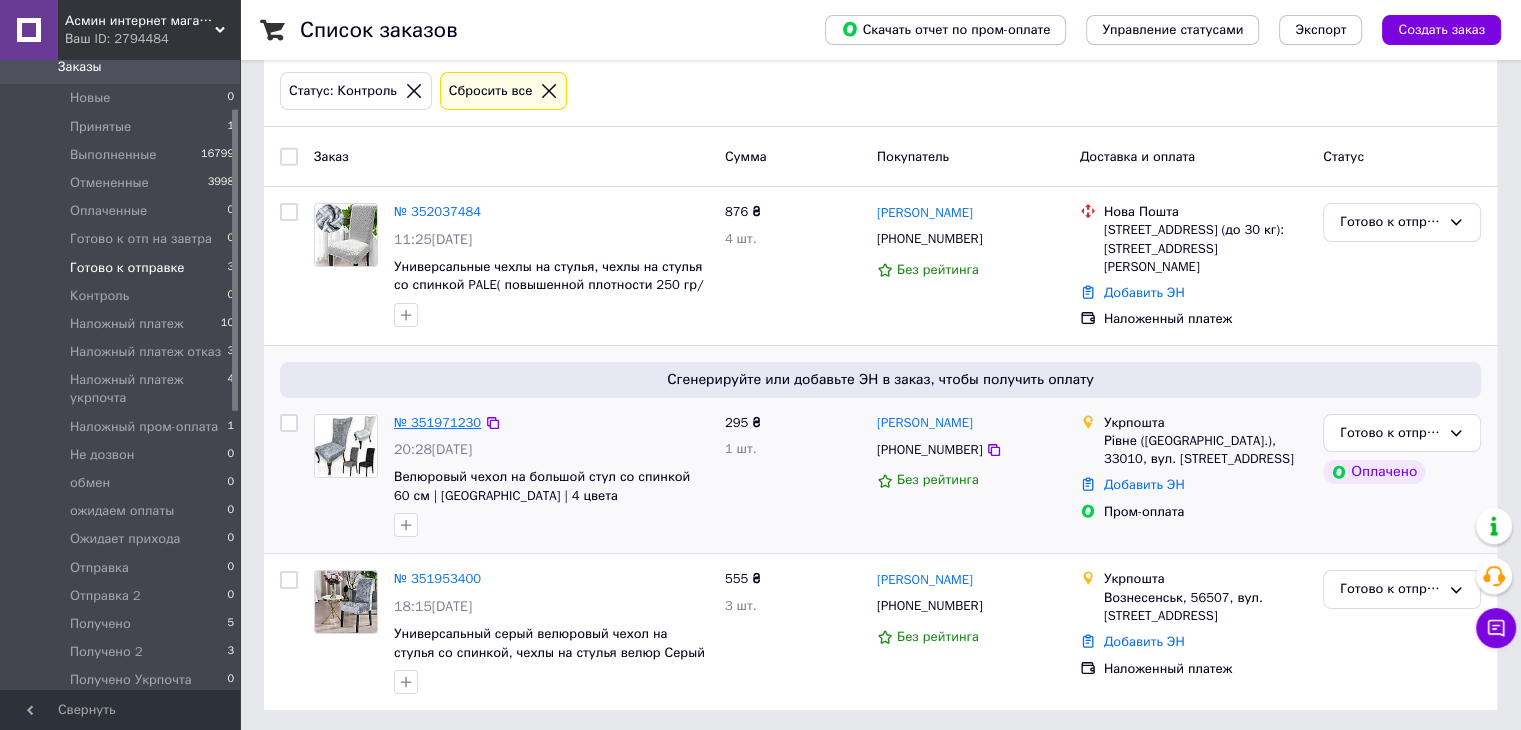 click on "№ 351971230" at bounding box center (437, 422) 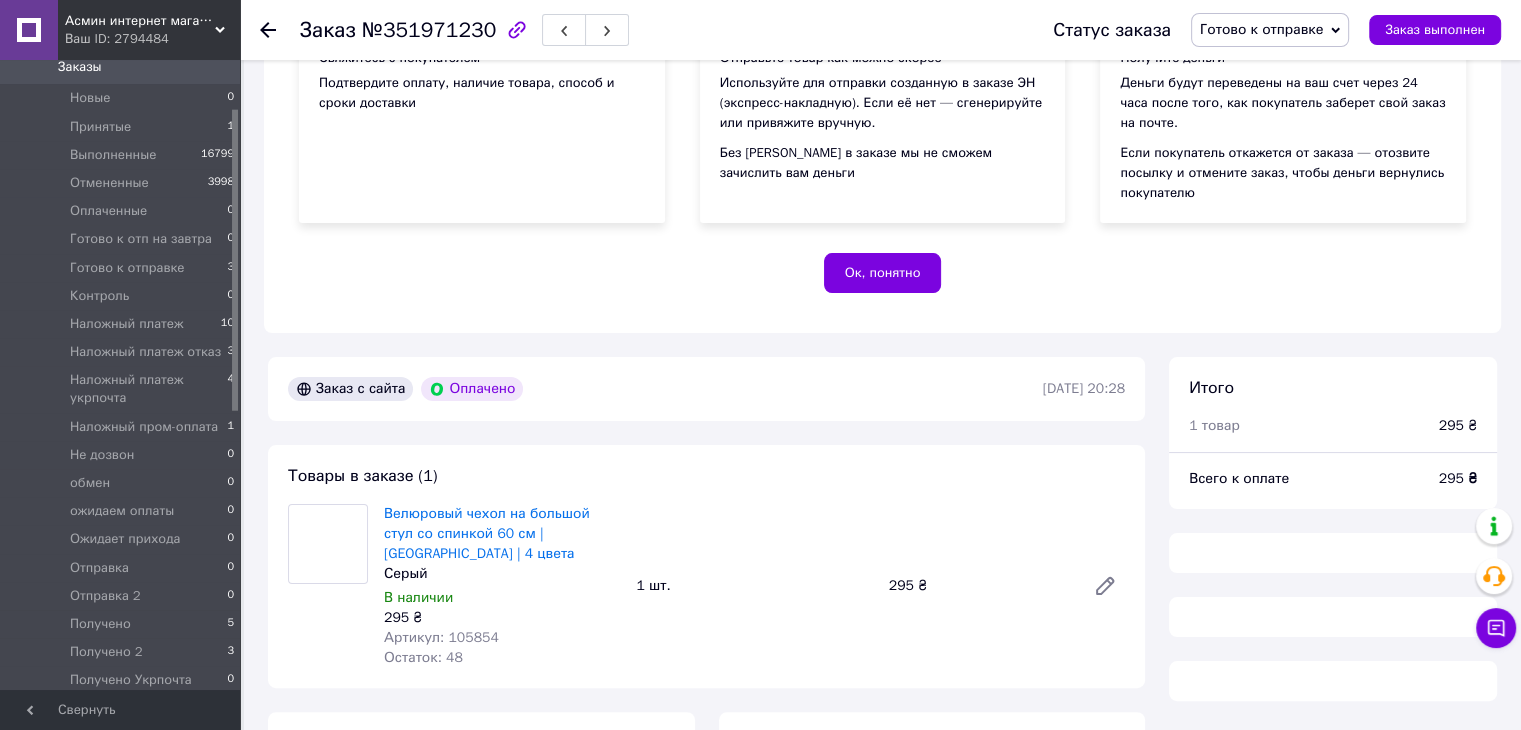 scroll, scrollTop: 500, scrollLeft: 0, axis: vertical 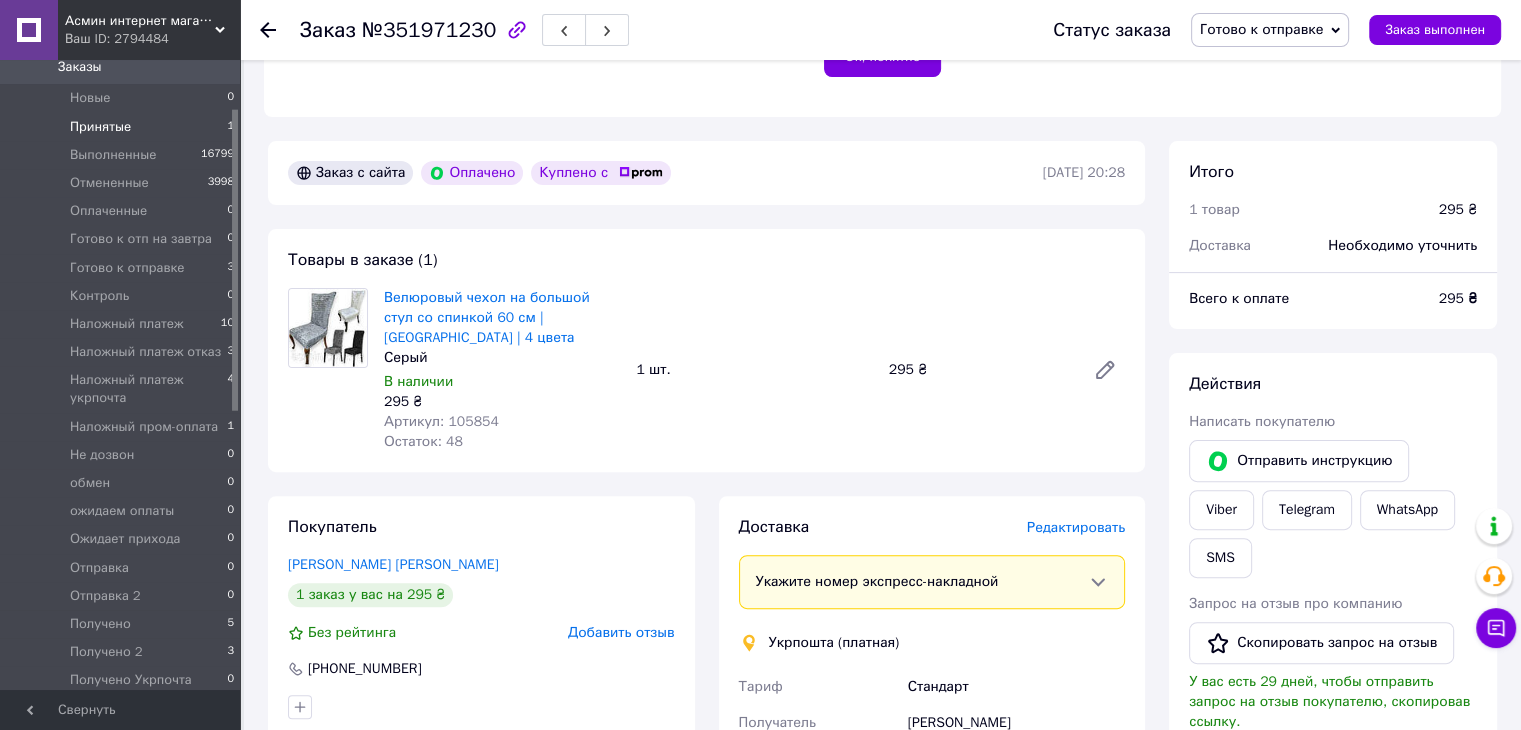 click on "Принятые 1" at bounding box center [123, 127] 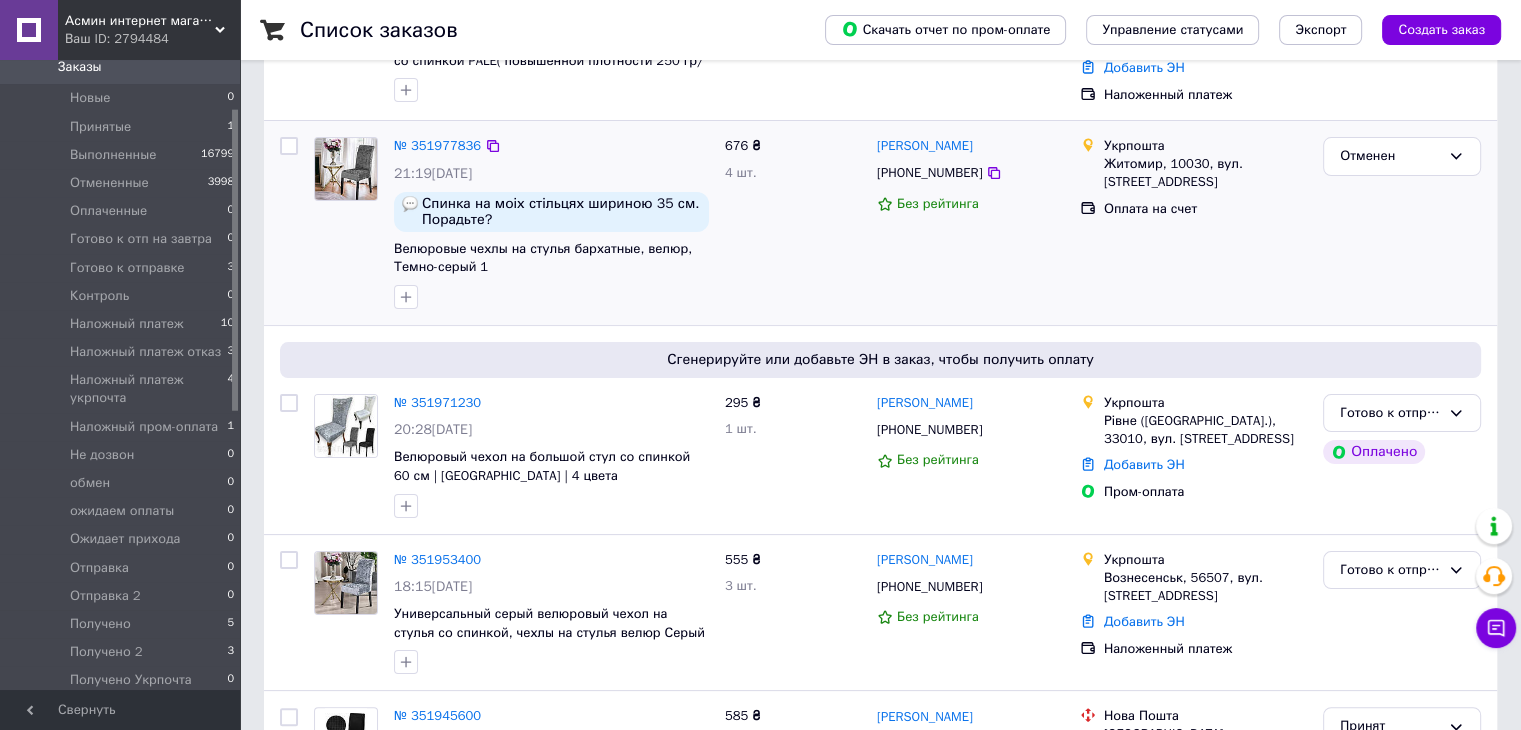 scroll, scrollTop: 300, scrollLeft: 0, axis: vertical 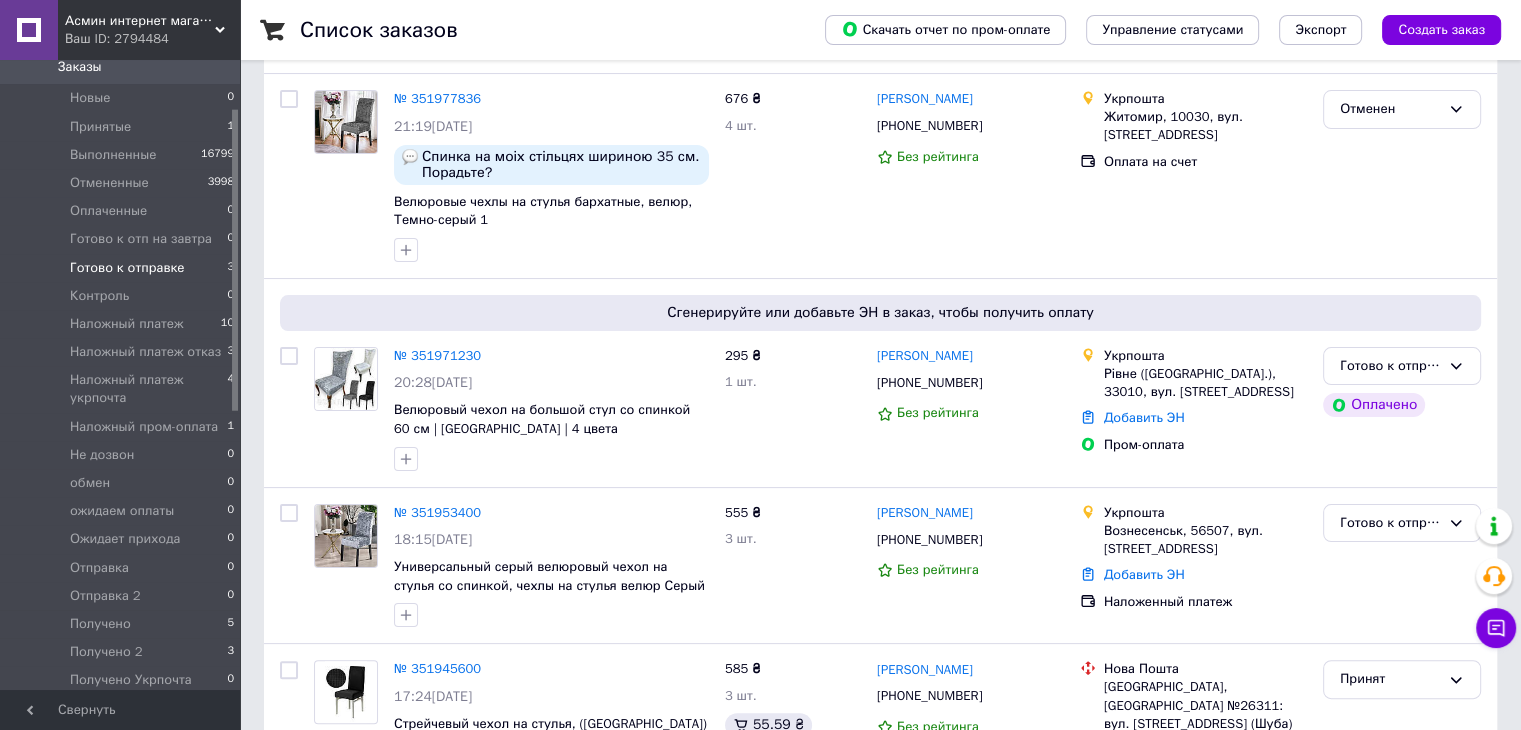 click on "Готово к отправке" at bounding box center (127, 268) 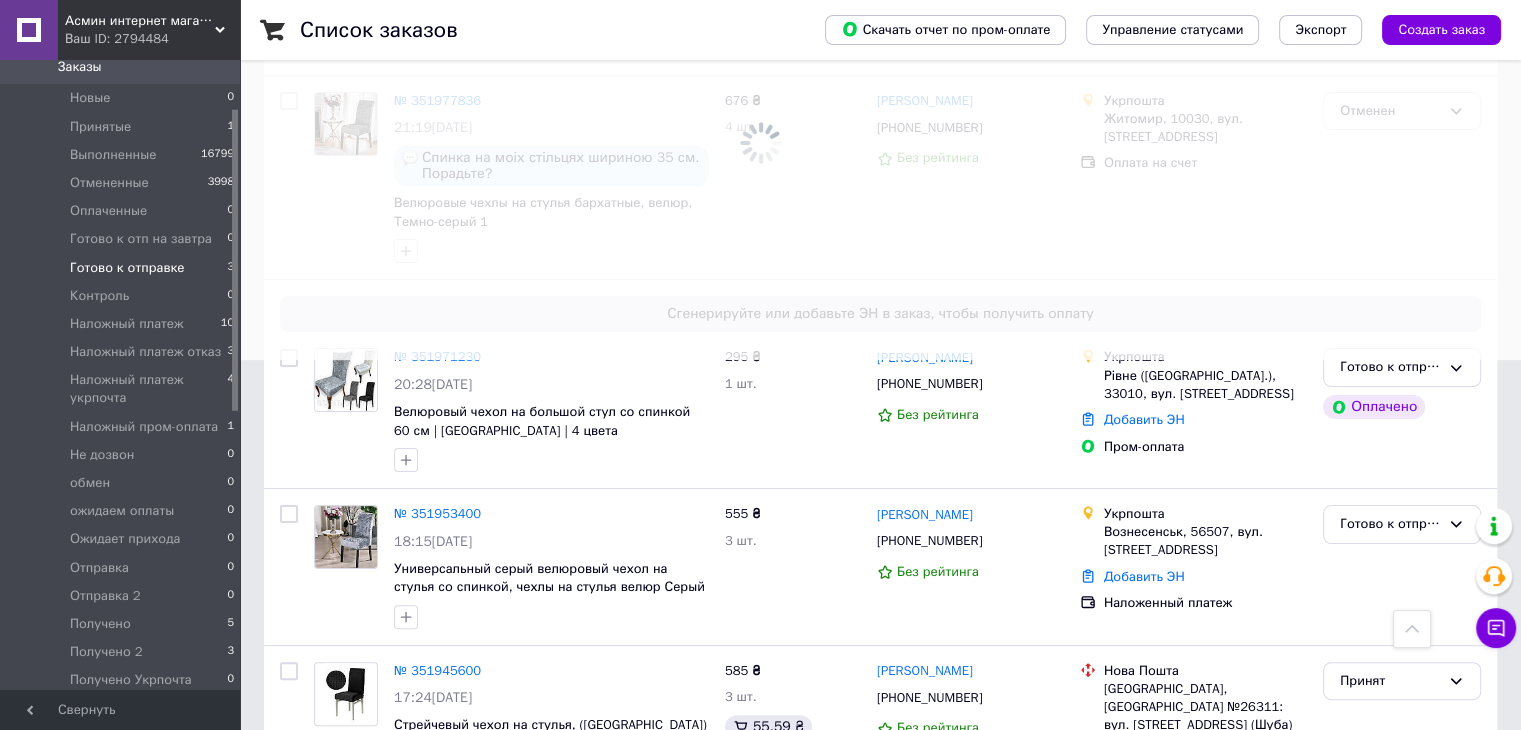 scroll, scrollTop: 0, scrollLeft: 0, axis: both 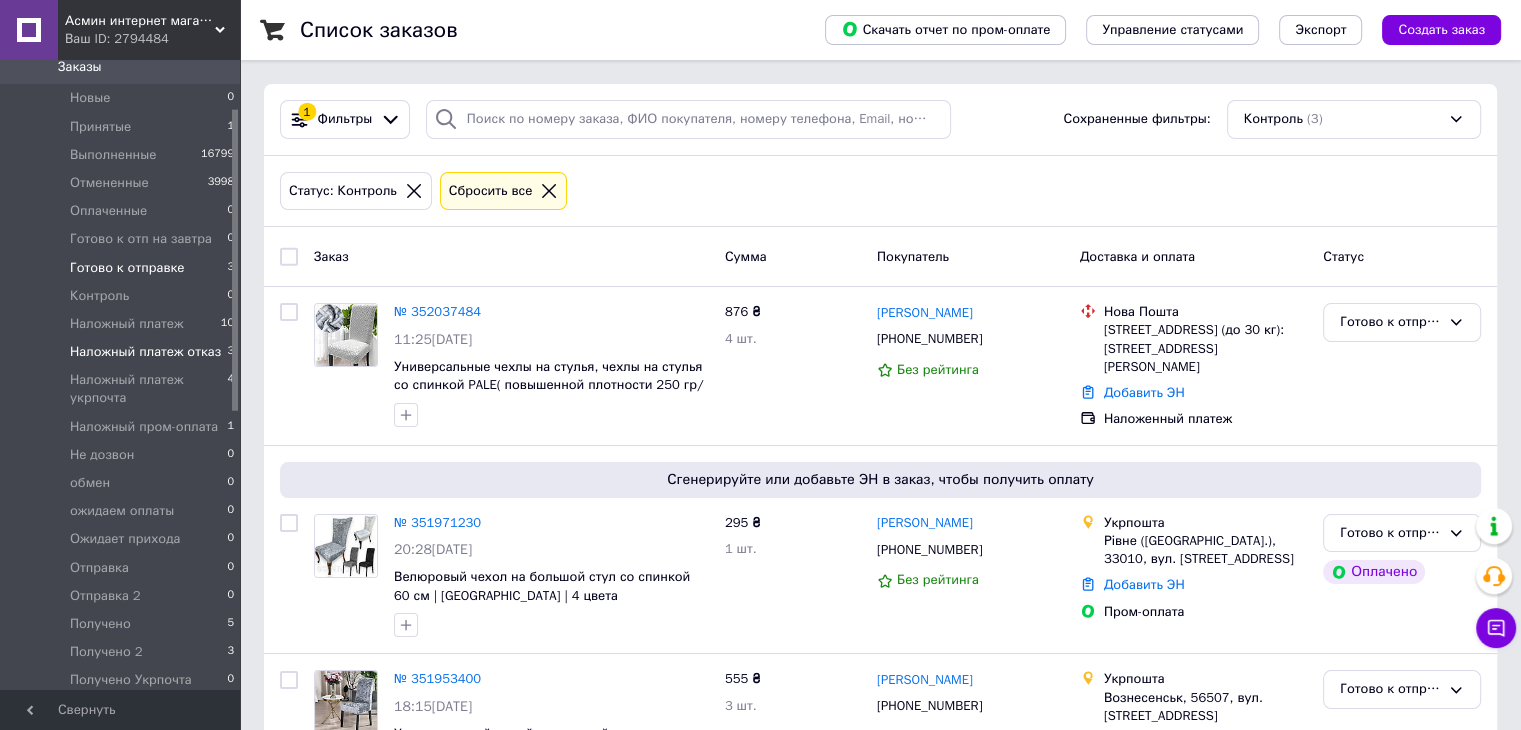 click on "Наложный платеж отказ" at bounding box center (145, 352) 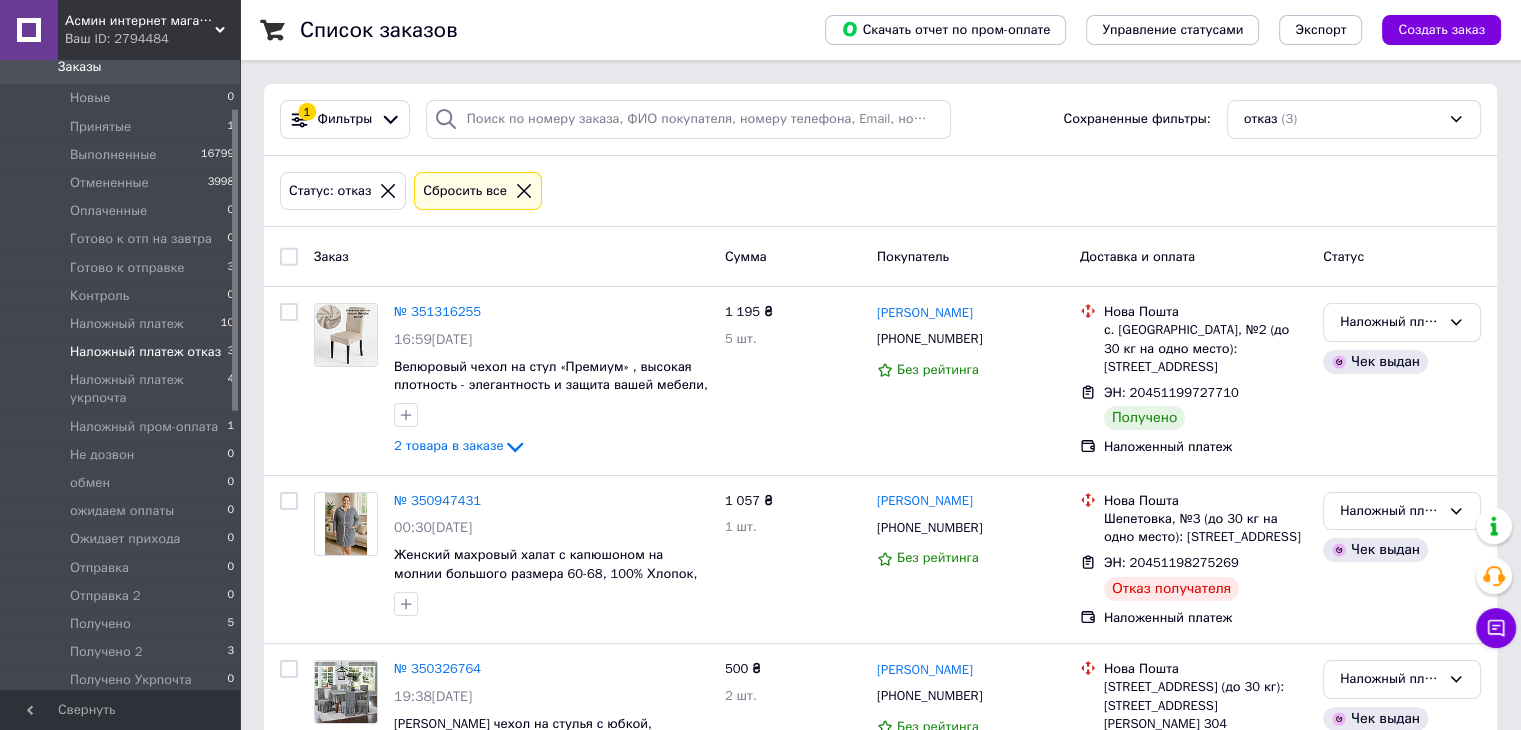 scroll, scrollTop: 122, scrollLeft: 0, axis: vertical 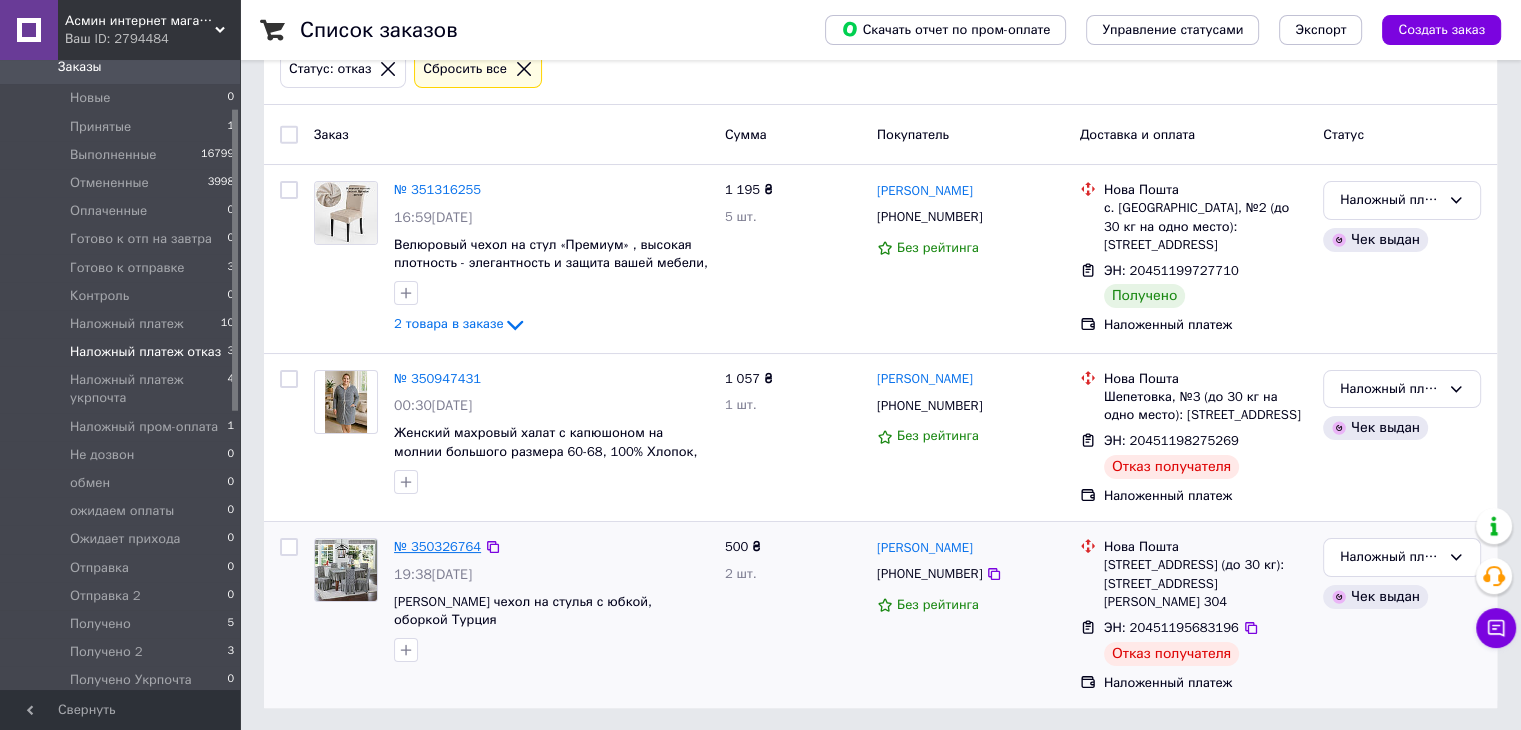 click on "№ 350326764" at bounding box center [437, 546] 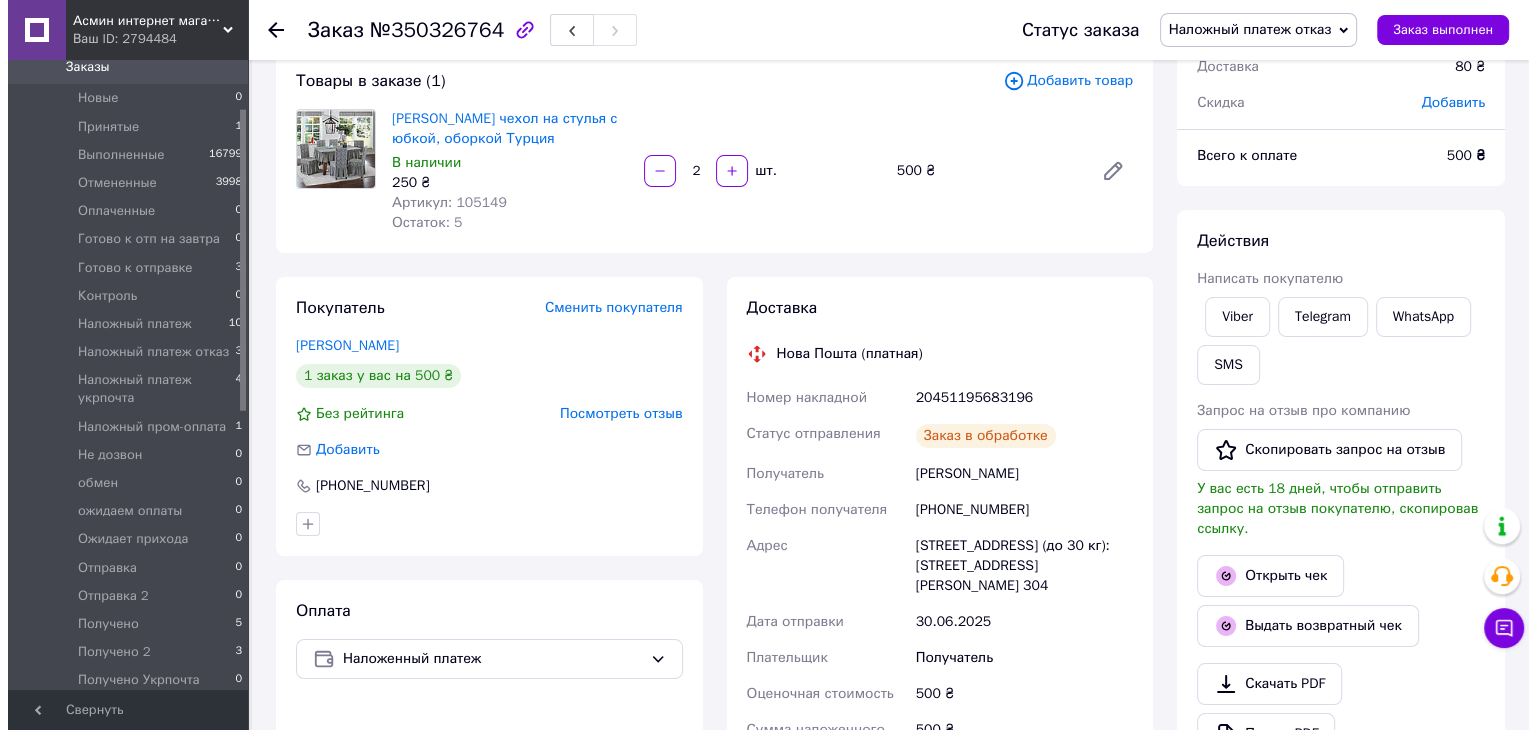 scroll, scrollTop: 160, scrollLeft: 0, axis: vertical 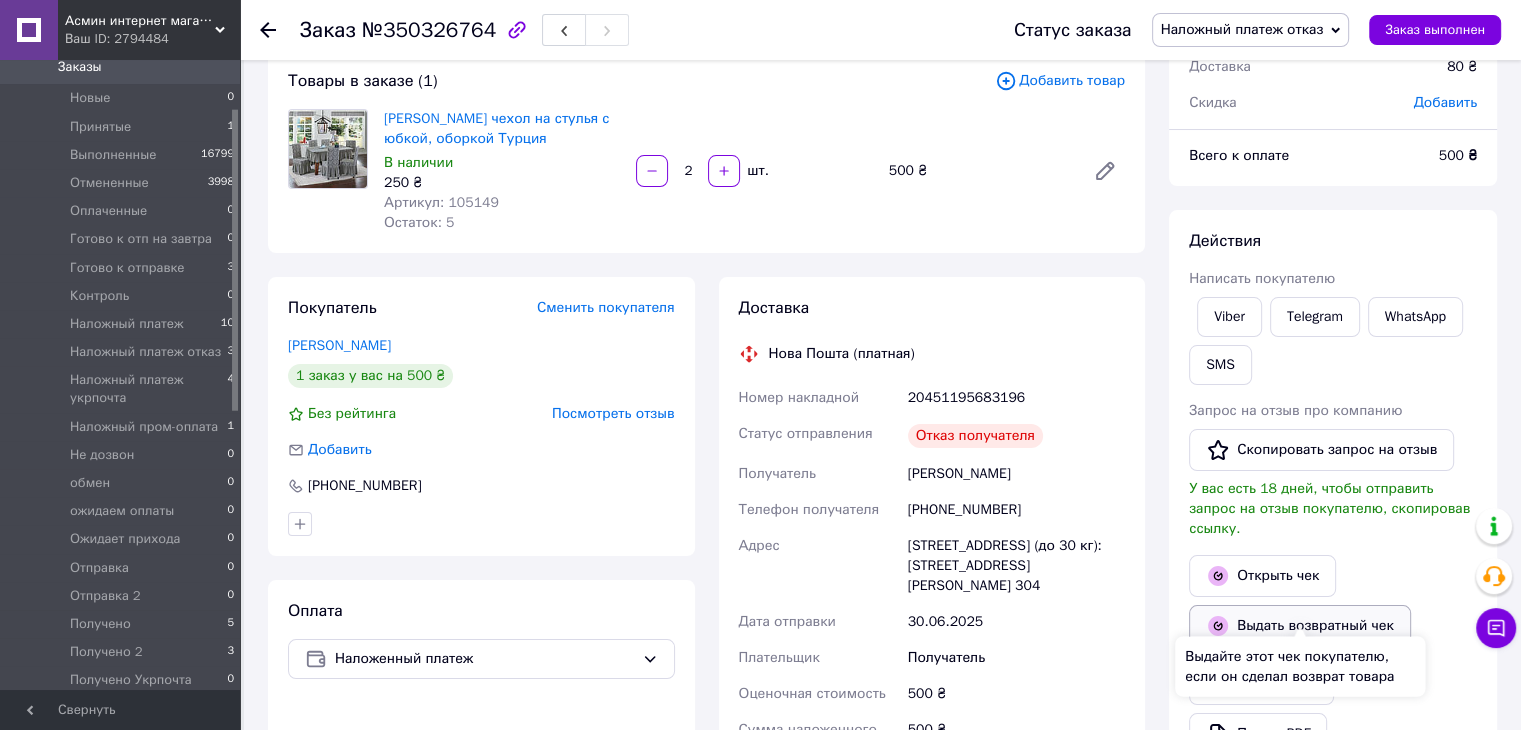 click on "Выдать возвратный чек" at bounding box center [1300, 626] 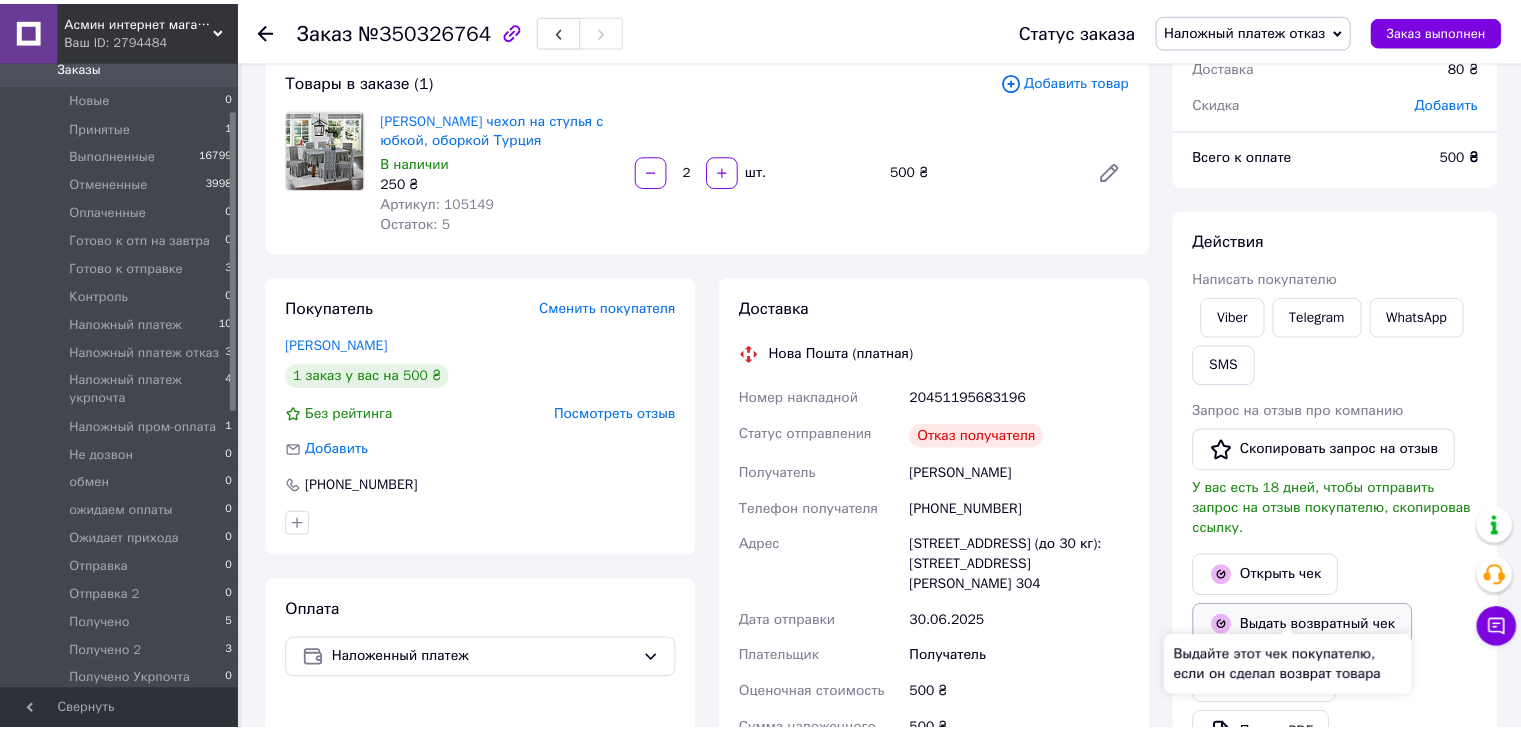 scroll, scrollTop: 140, scrollLeft: 0, axis: vertical 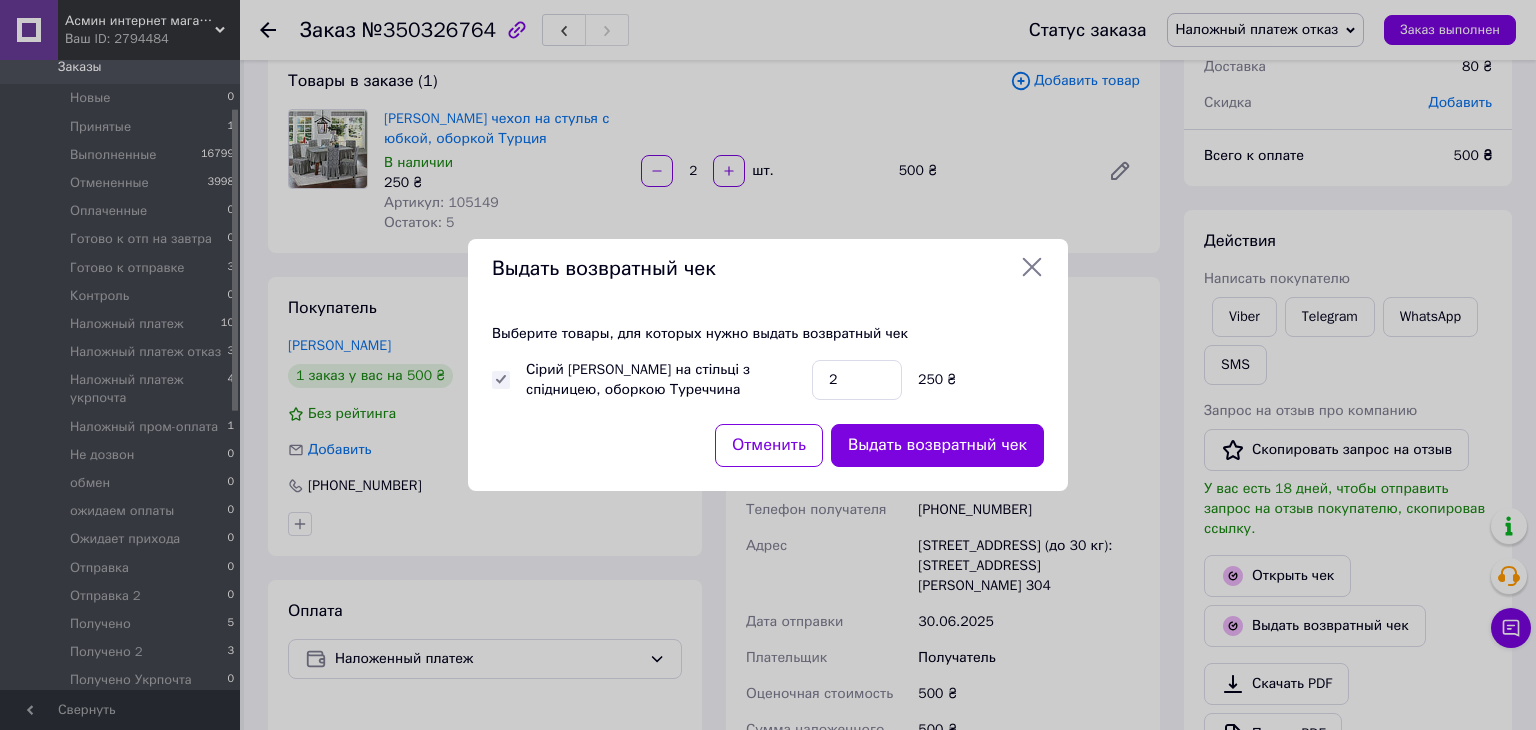 click 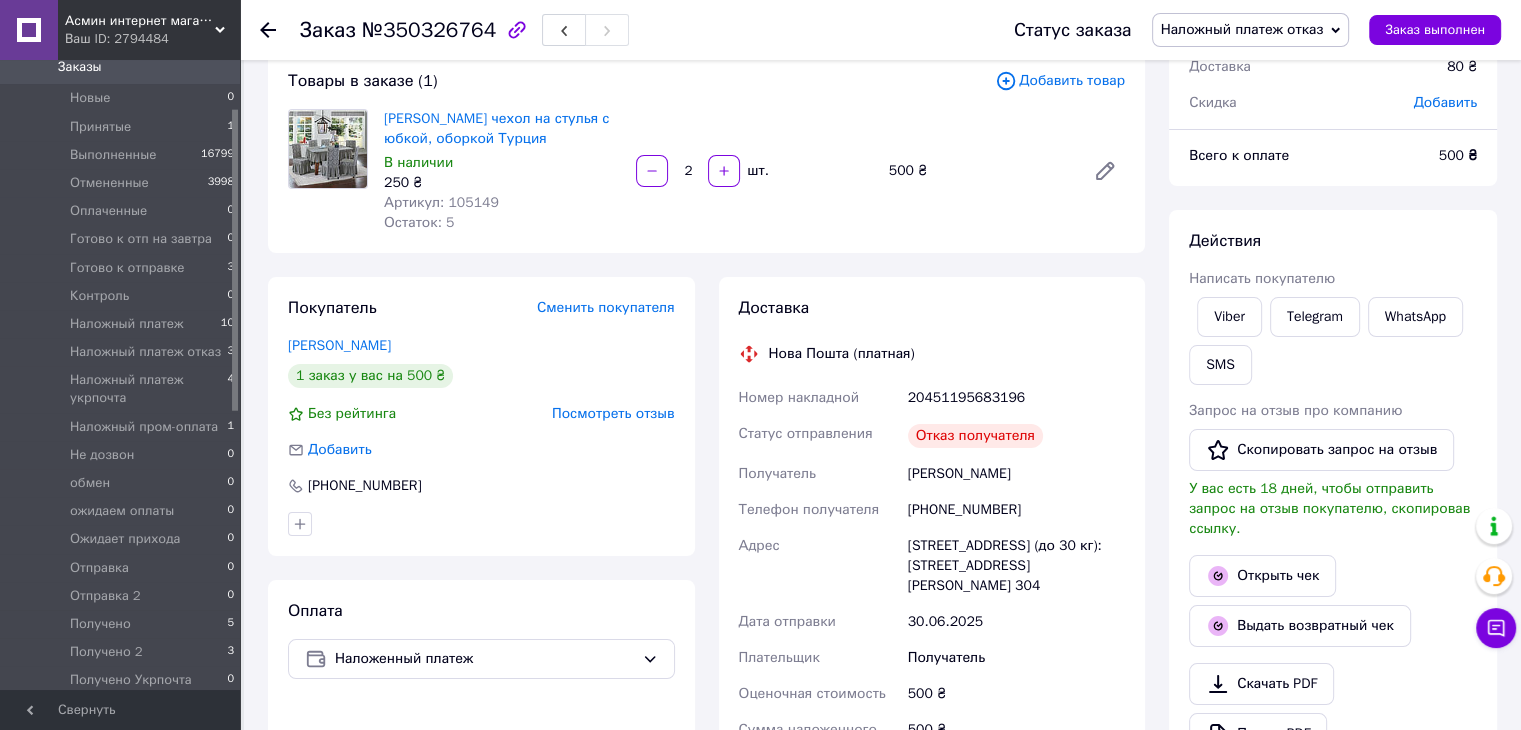 scroll, scrollTop: 160, scrollLeft: 0, axis: vertical 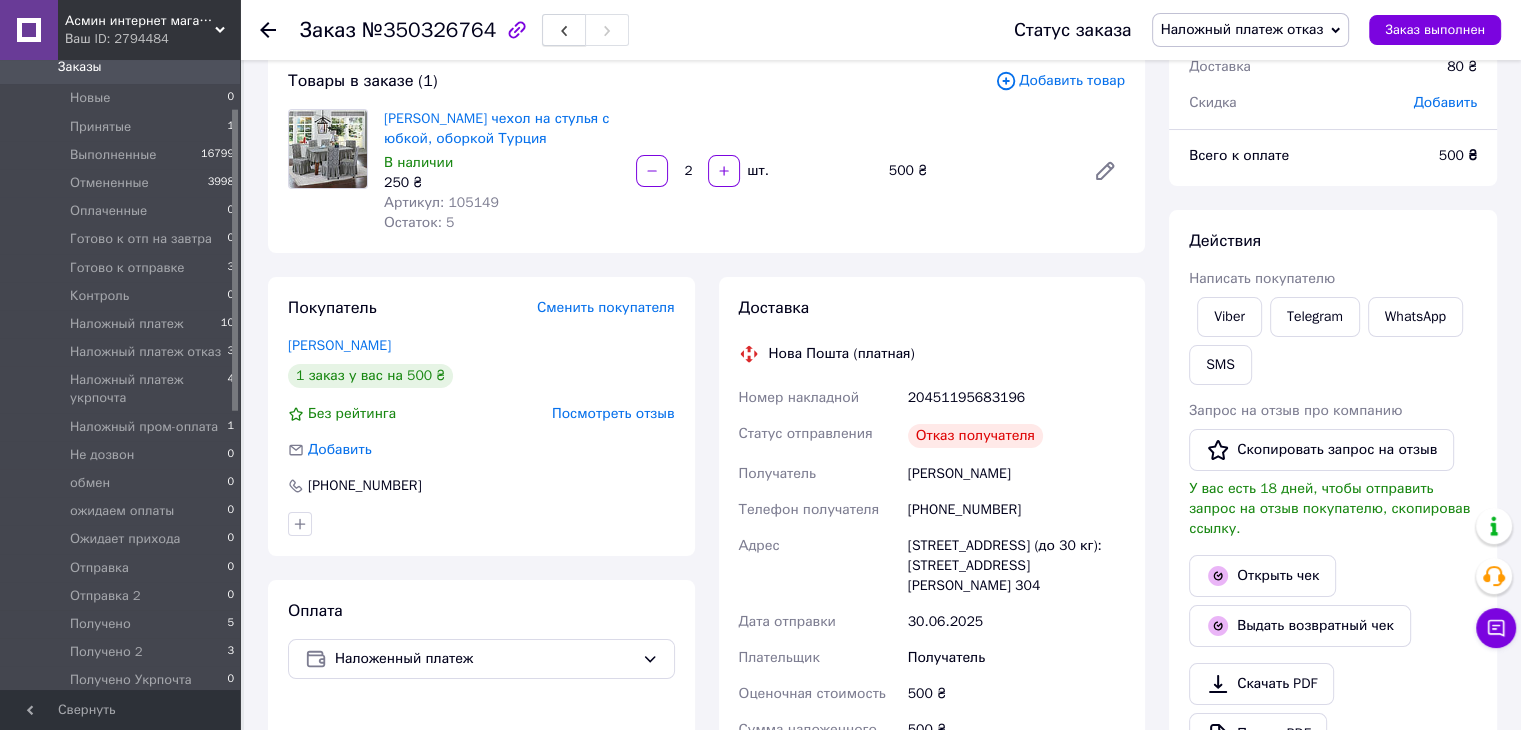 click 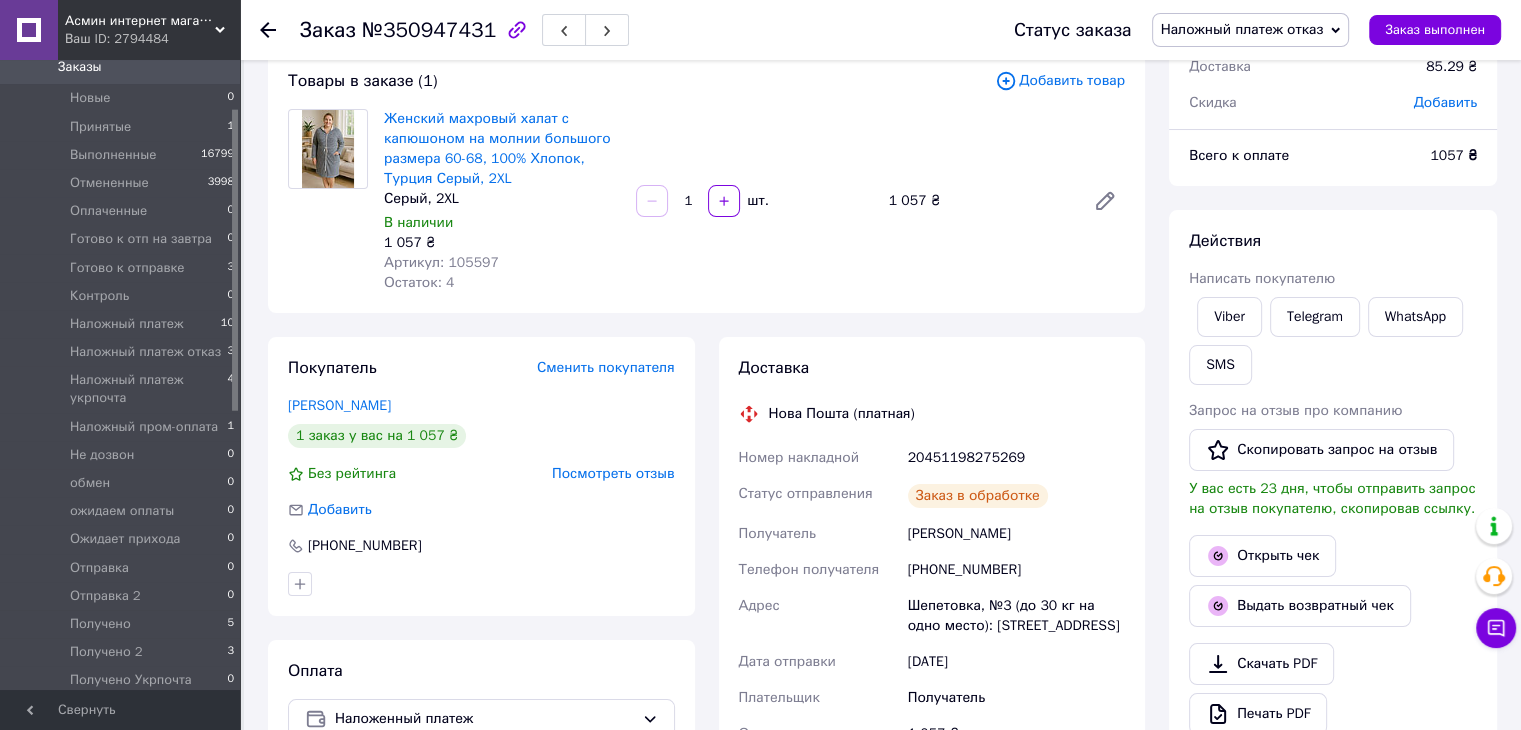 scroll, scrollTop: 160, scrollLeft: 0, axis: vertical 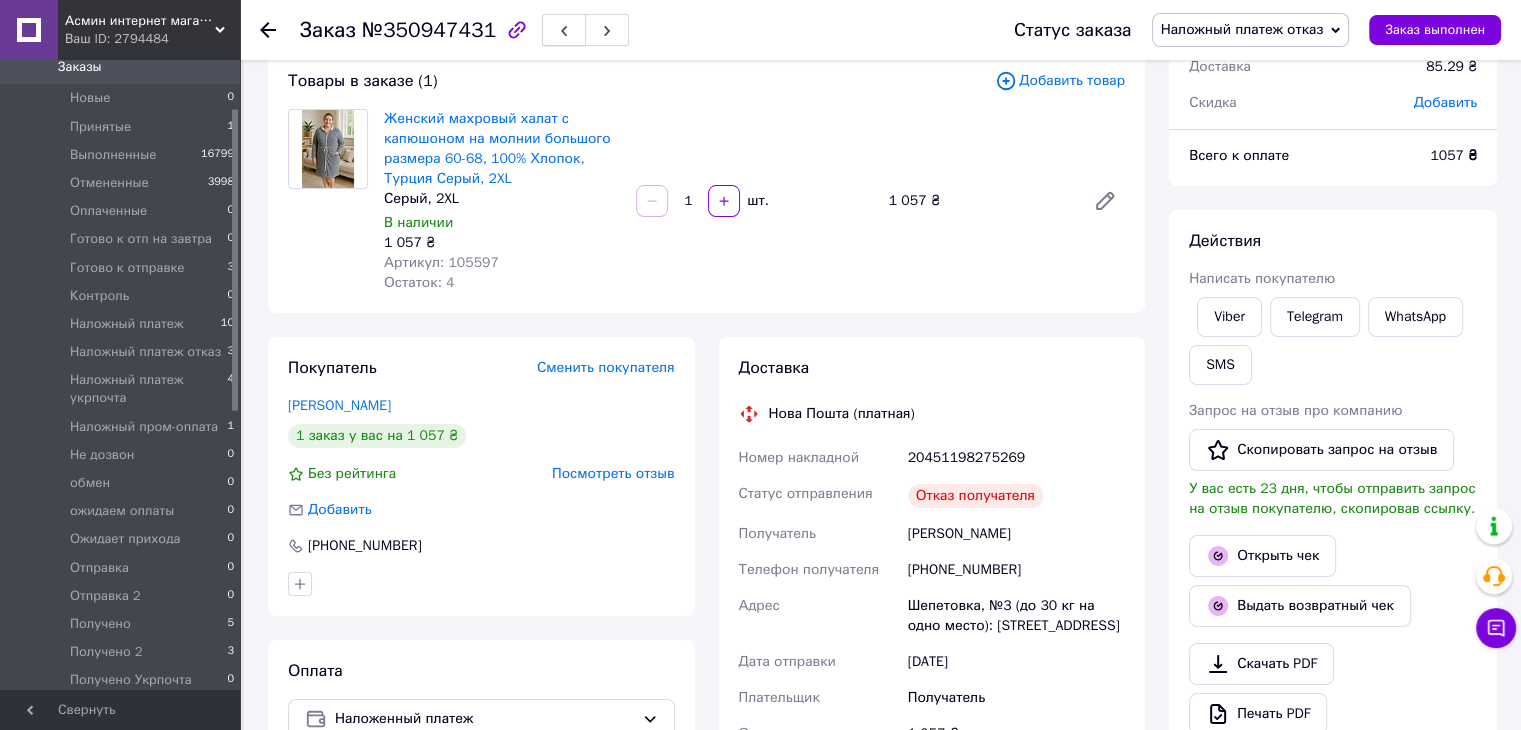 click 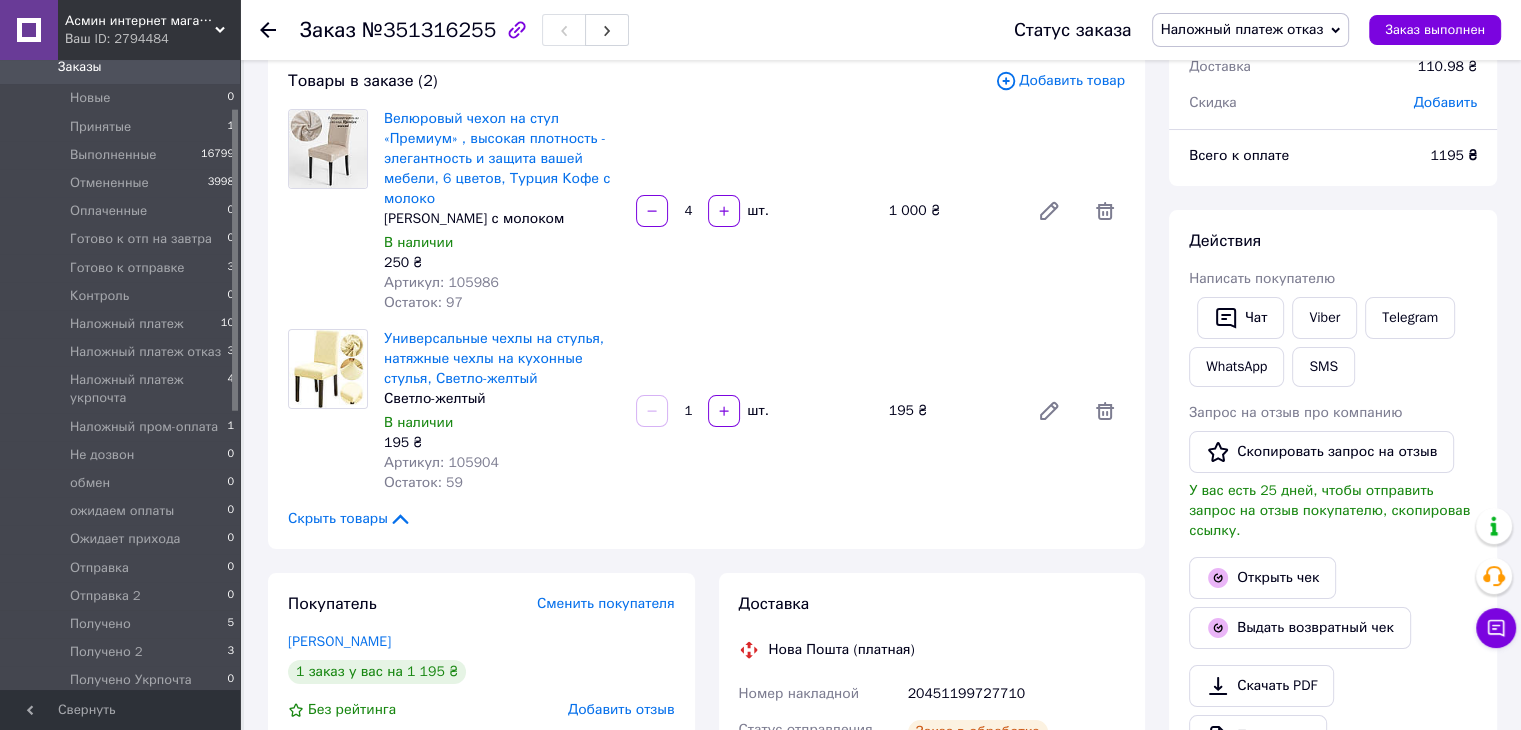 scroll, scrollTop: 140, scrollLeft: 0, axis: vertical 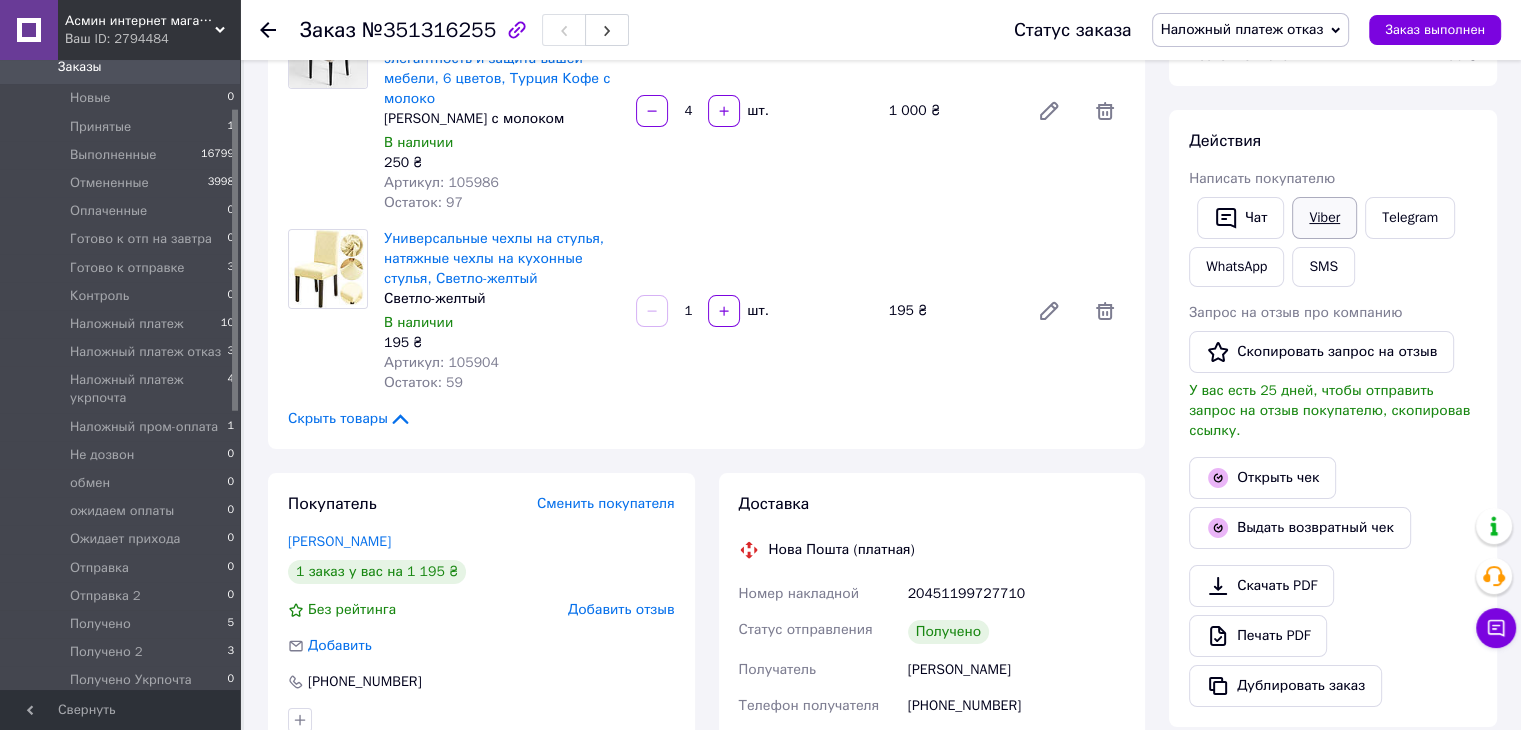 click on "Viber" at bounding box center [1324, 218] 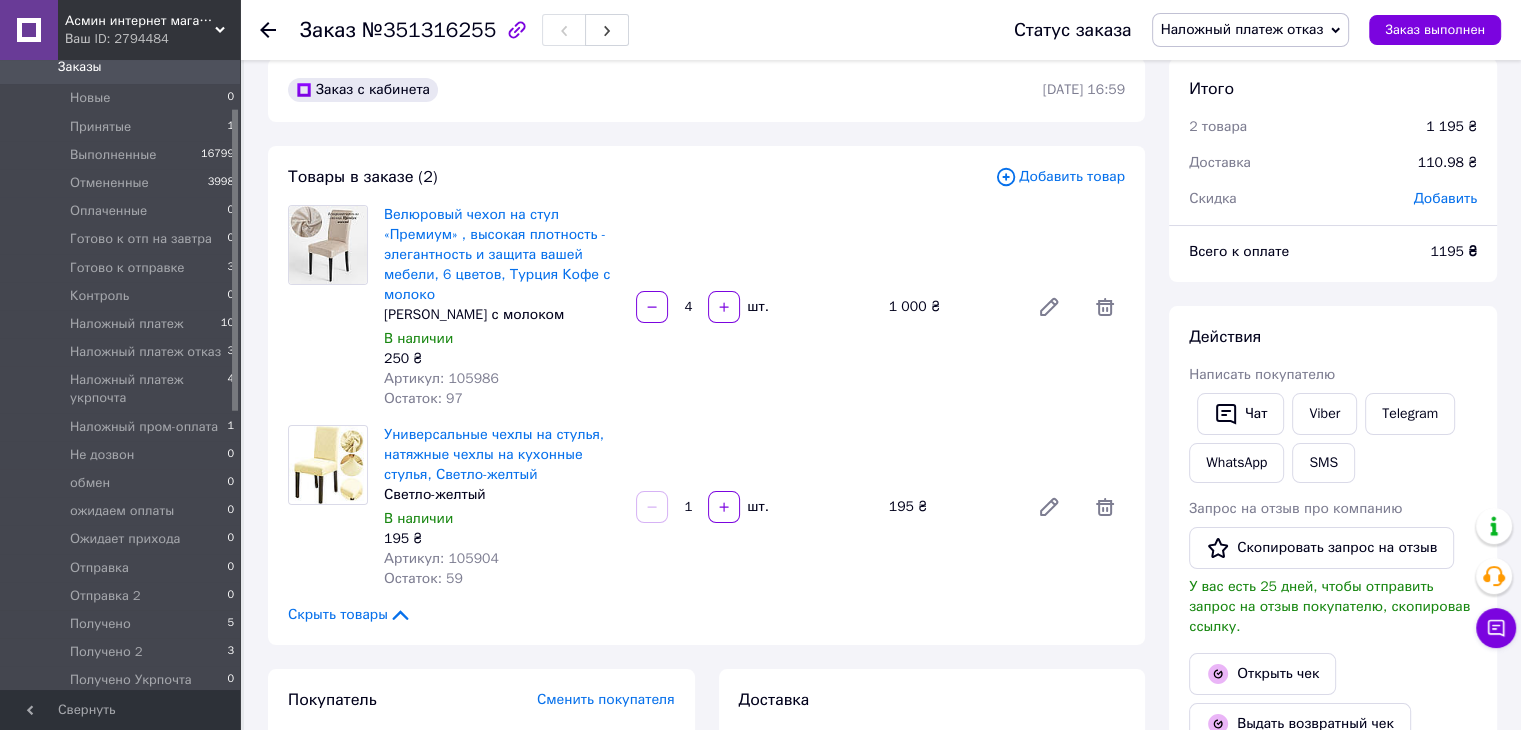 scroll, scrollTop: 22, scrollLeft: 0, axis: vertical 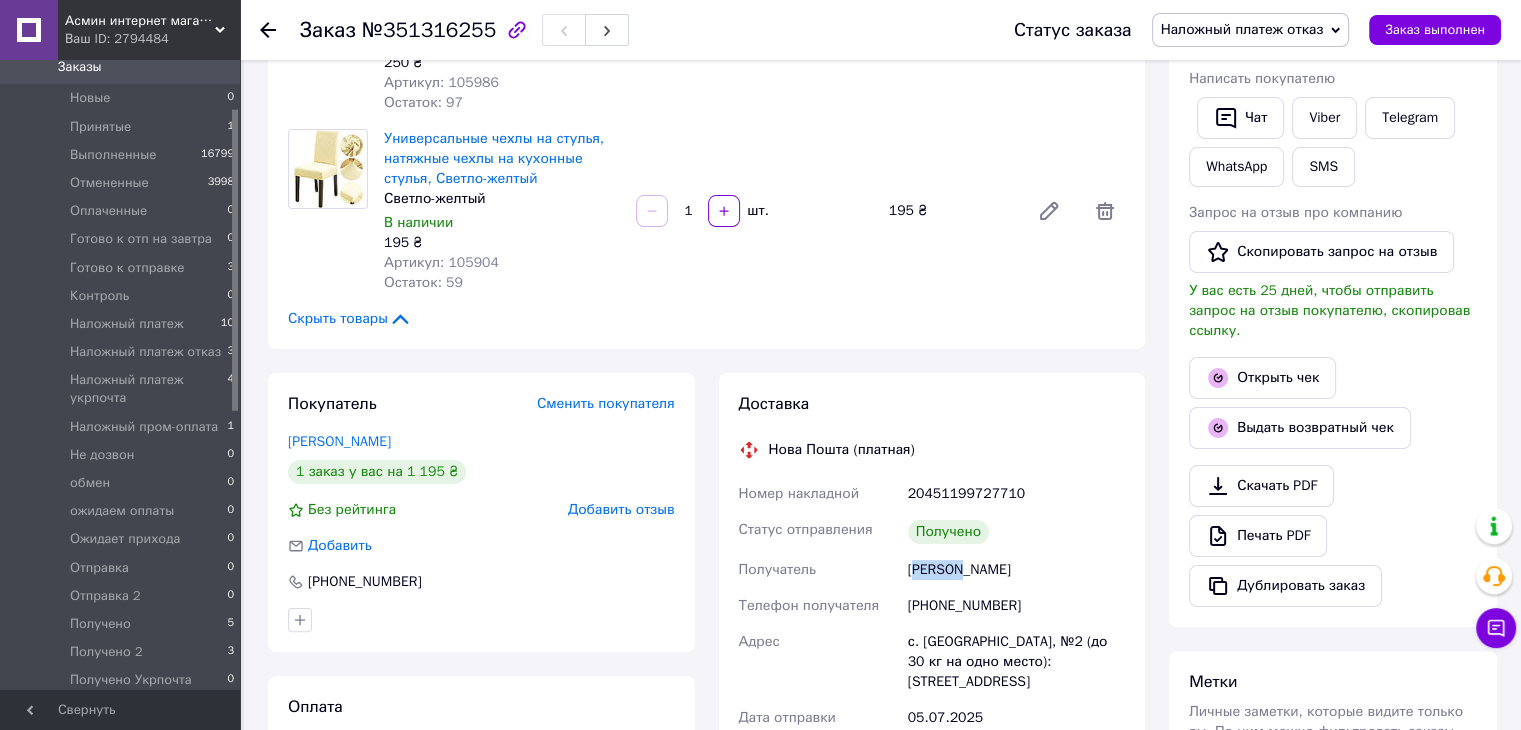 drag, startPoint x: 916, startPoint y: 569, endPoint x: 968, endPoint y: 569, distance: 52 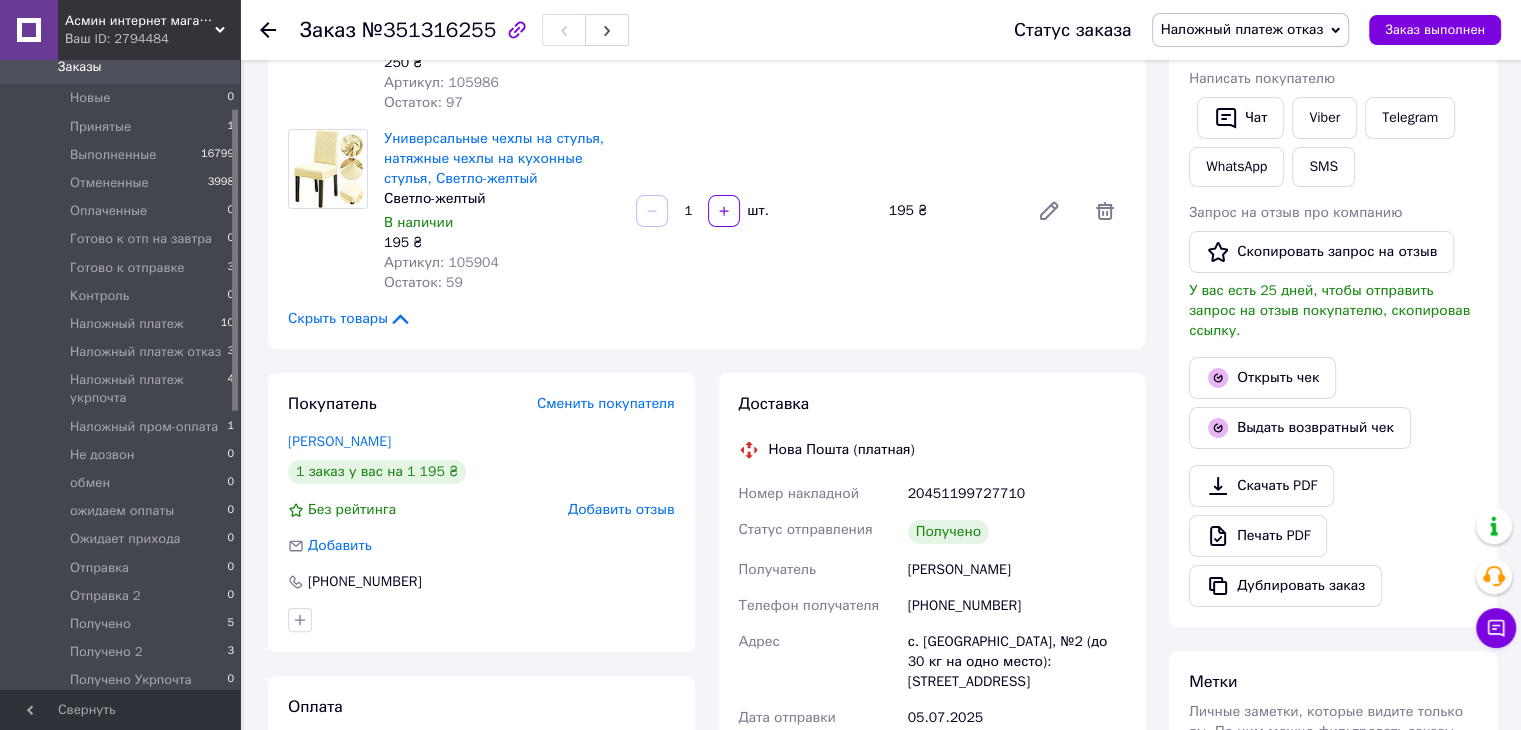 click on "Получатель" at bounding box center [819, 570] 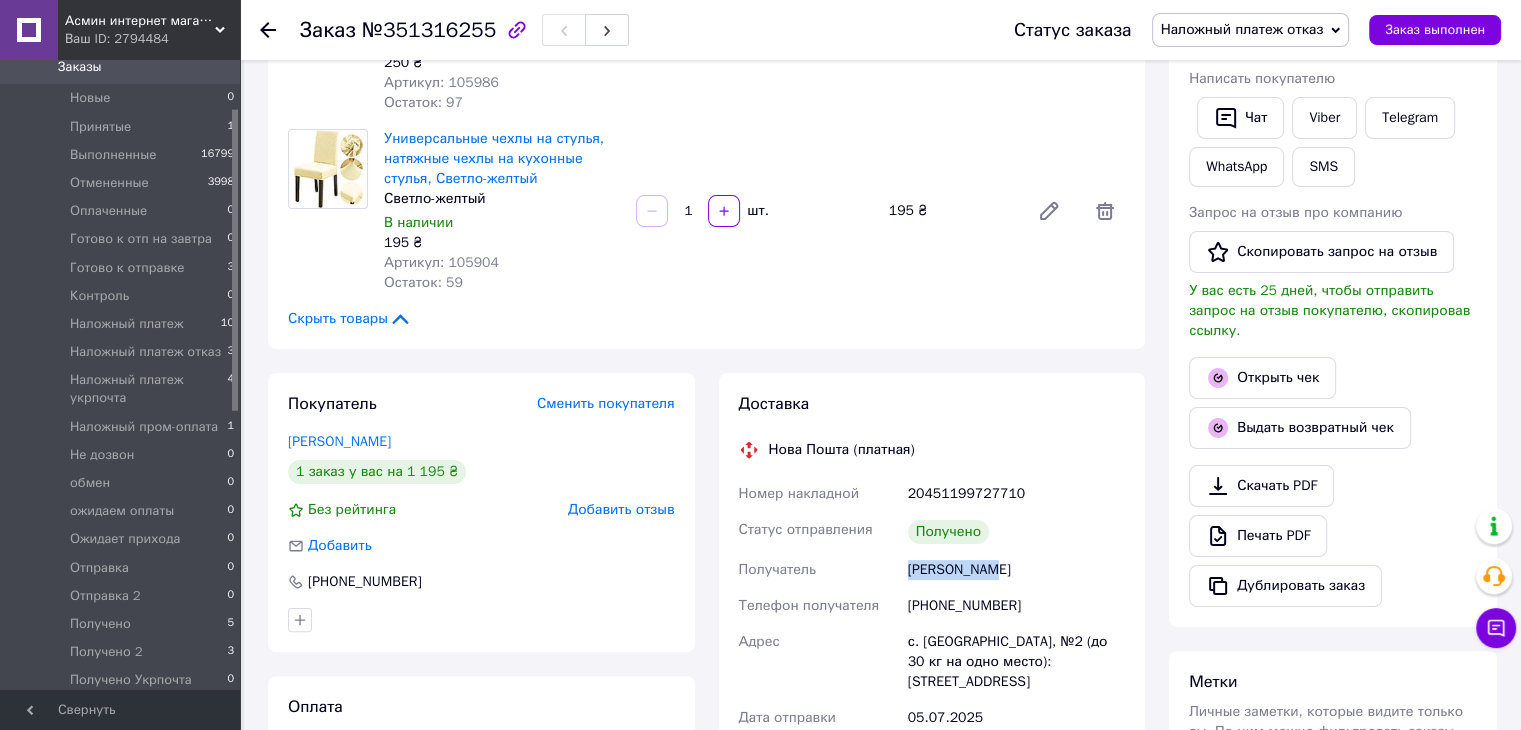 drag, startPoint x: 912, startPoint y: 562, endPoint x: 1041, endPoint y: 576, distance: 129.75746 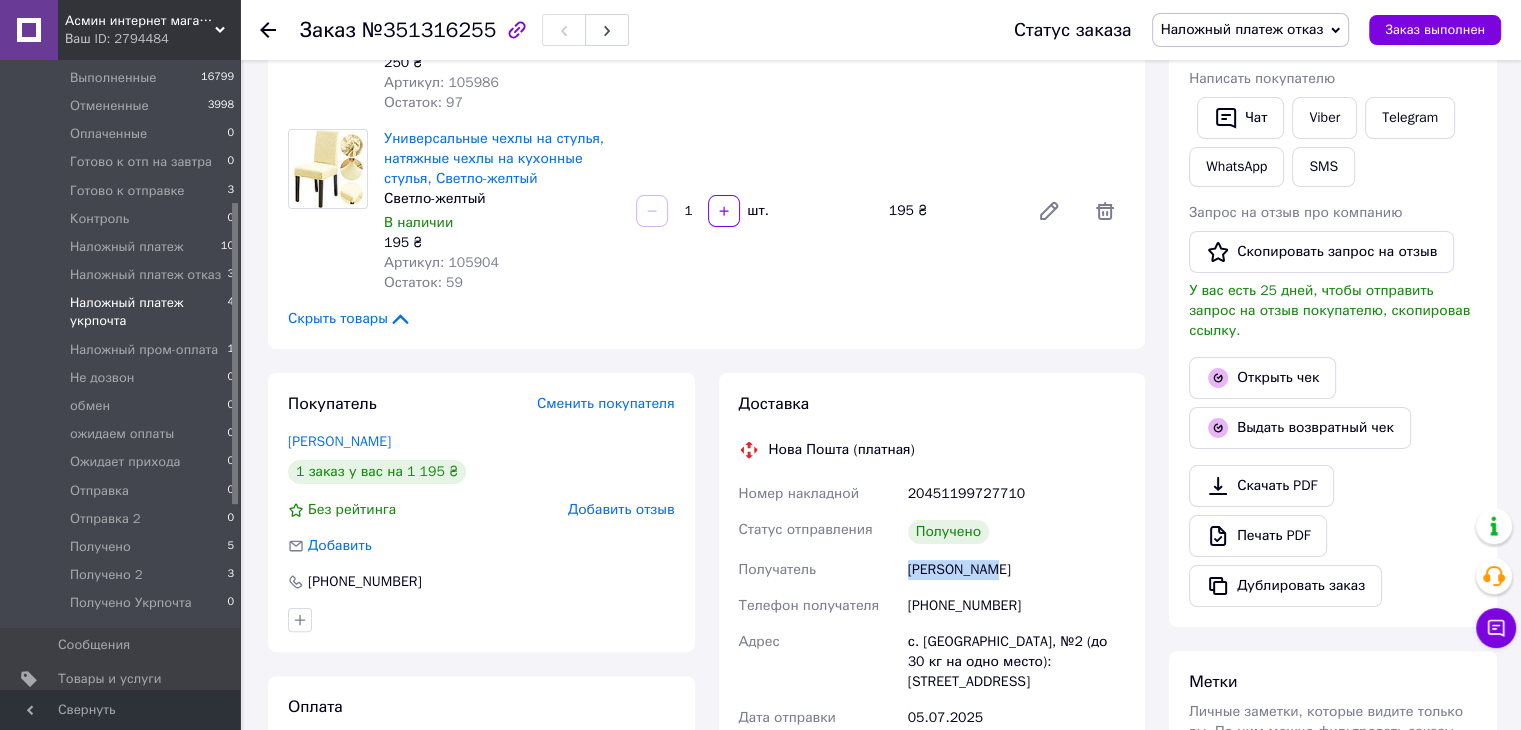 scroll, scrollTop: 300, scrollLeft: 0, axis: vertical 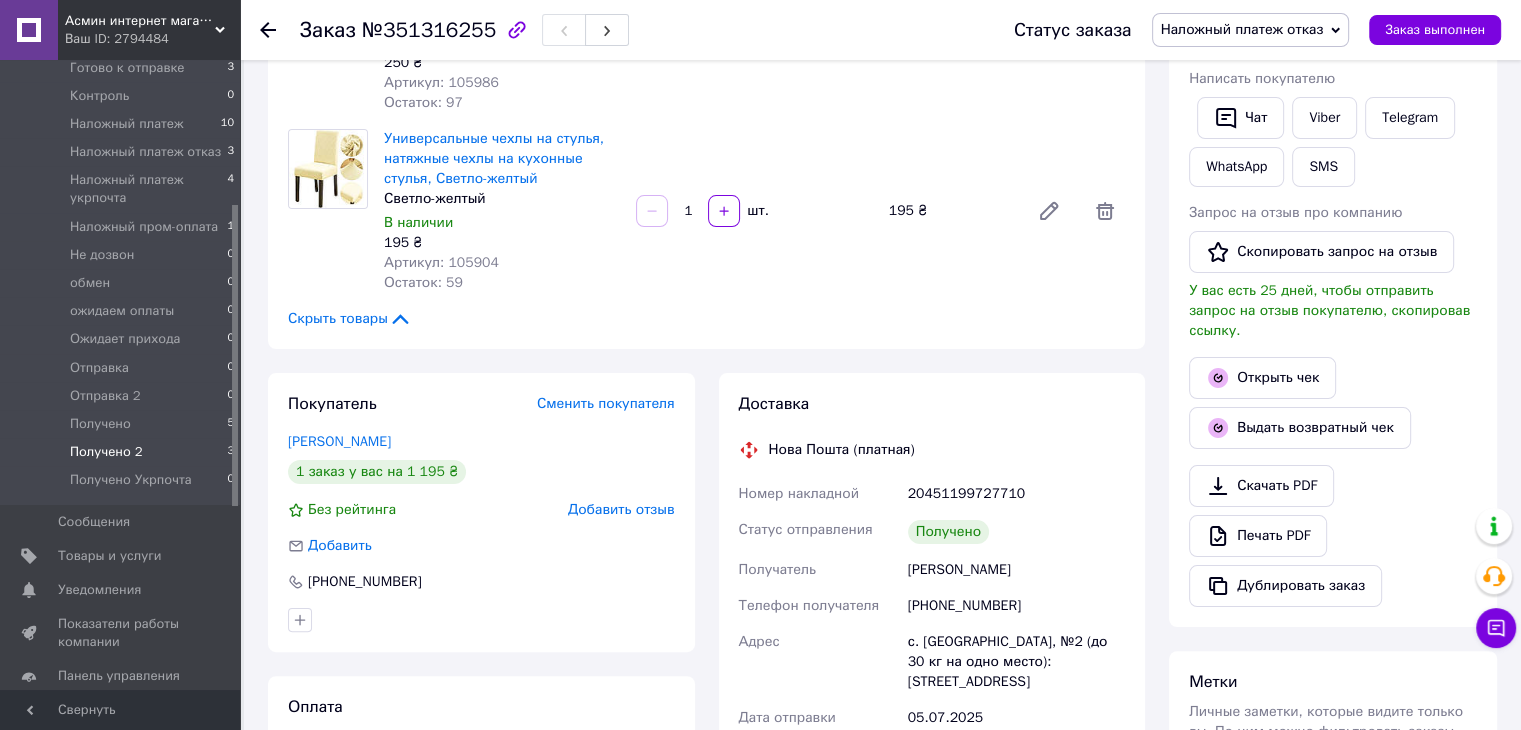 click on "Получено 2" at bounding box center [106, 452] 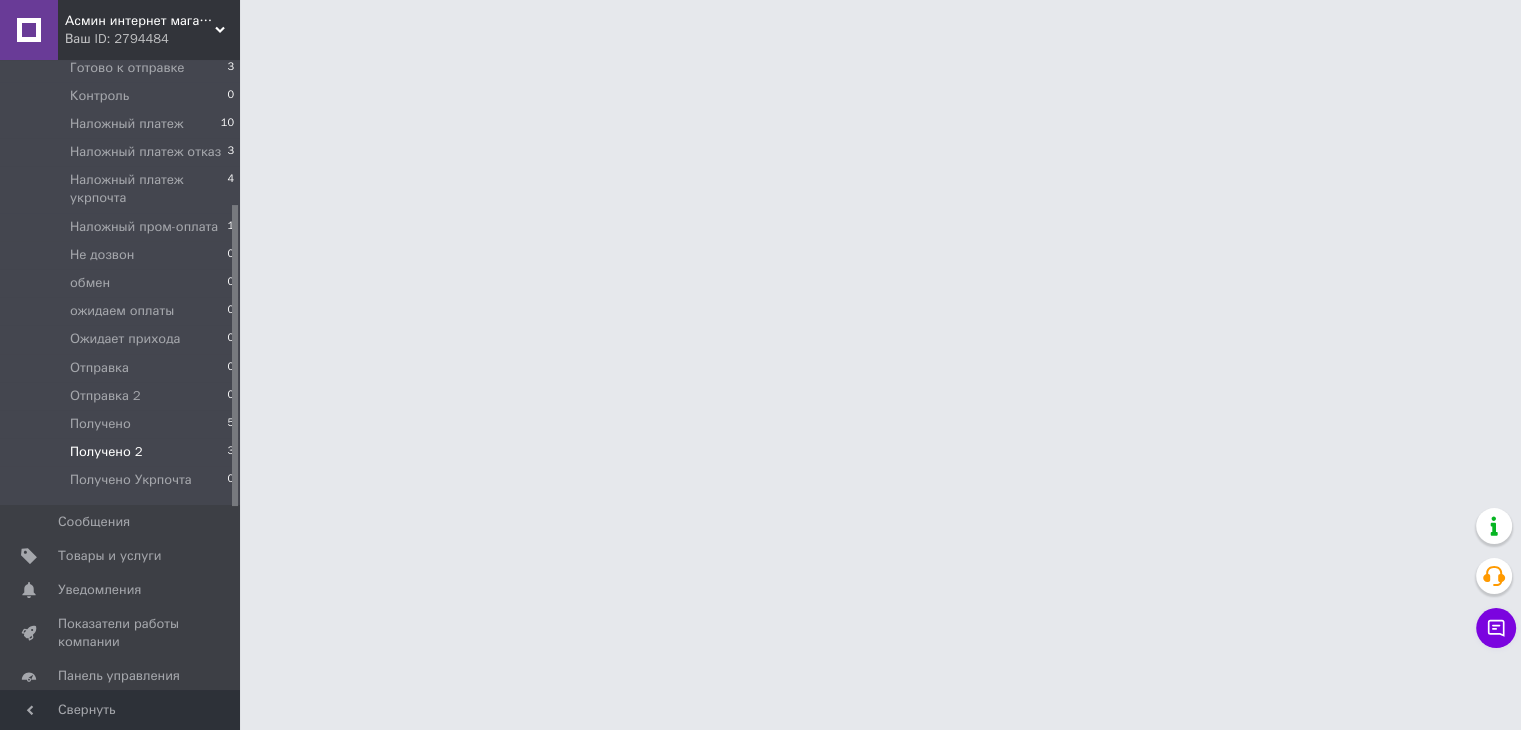 scroll, scrollTop: 0, scrollLeft: 0, axis: both 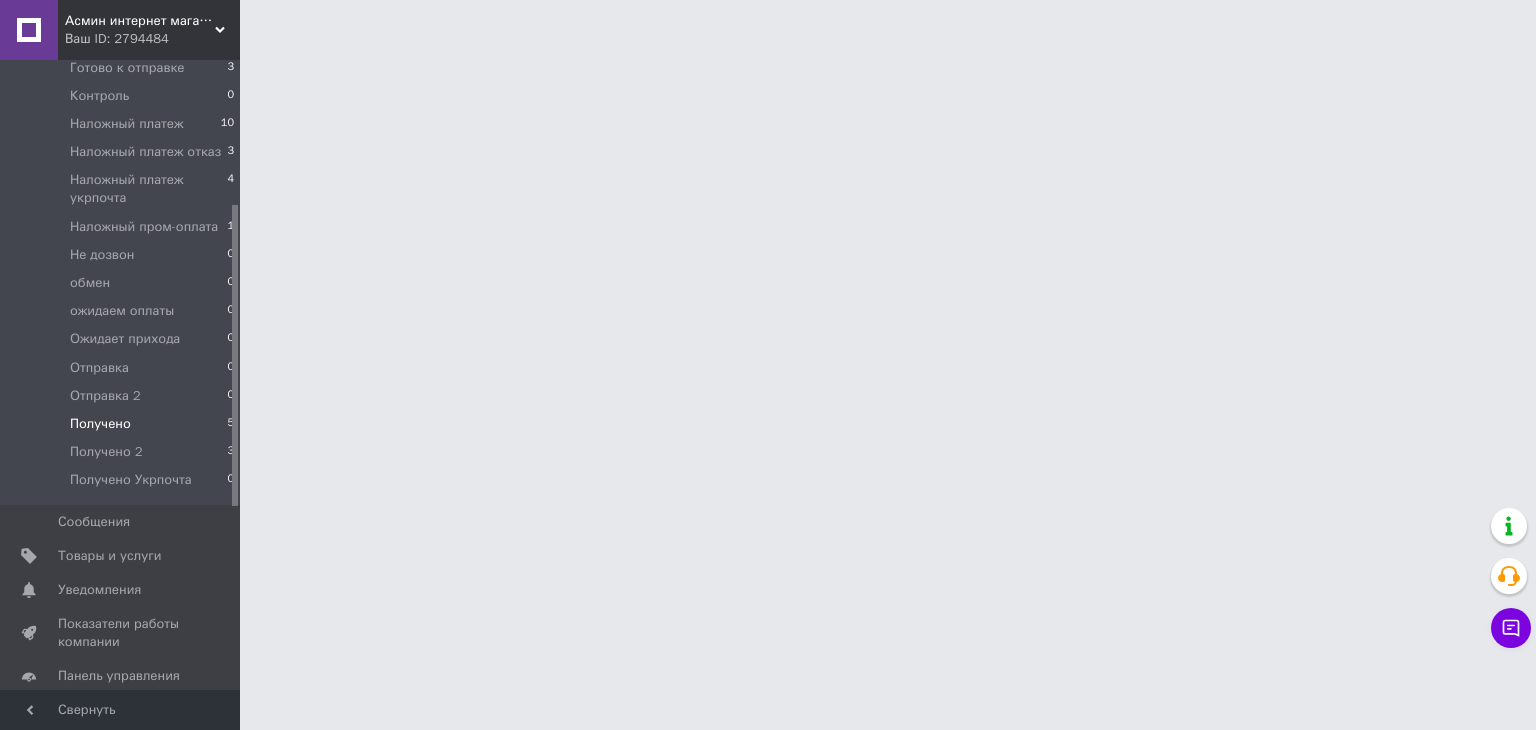 click on "Получено 5" at bounding box center [123, 424] 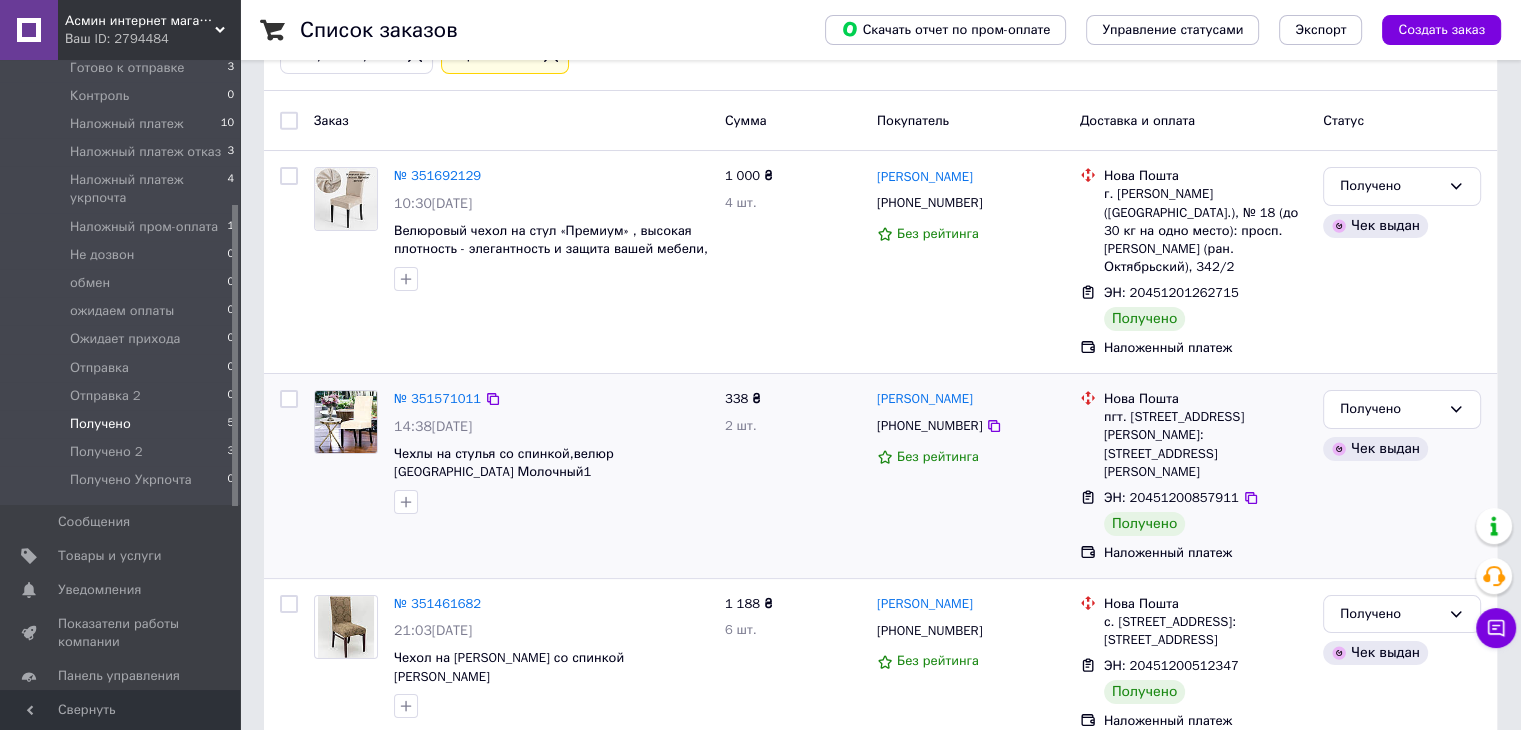 scroll, scrollTop: 200, scrollLeft: 0, axis: vertical 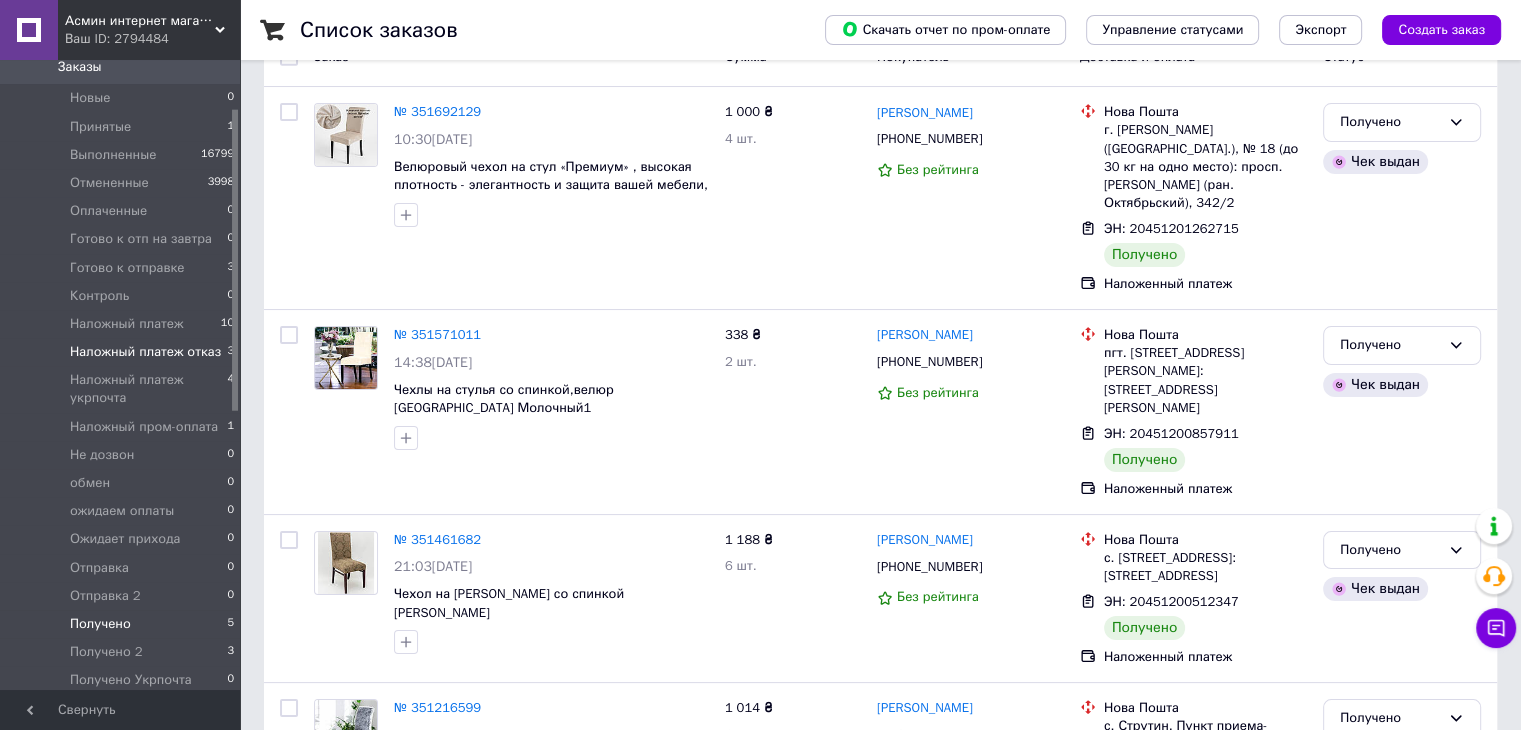 click on "Наложный платеж отказ" at bounding box center [145, 352] 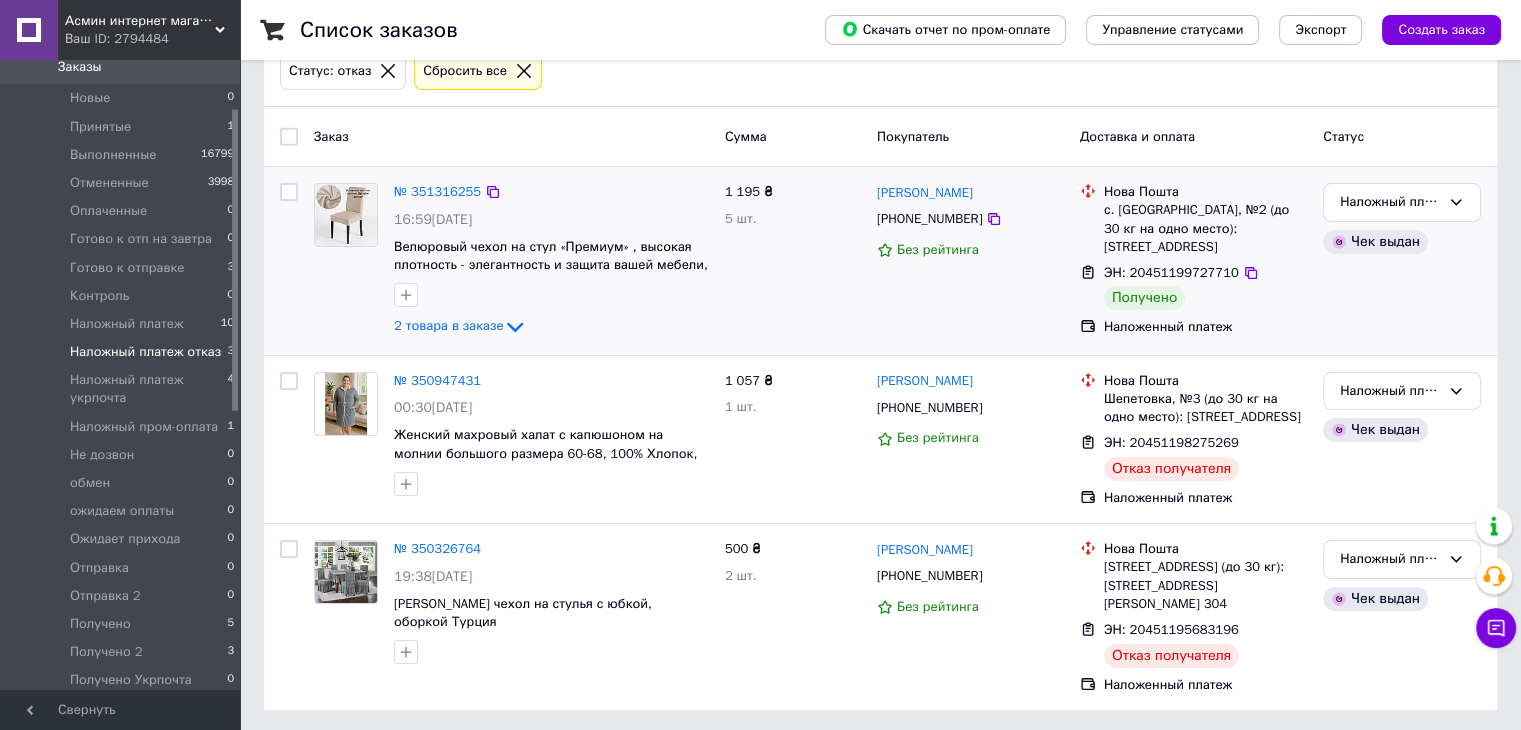 scroll, scrollTop: 122, scrollLeft: 0, axis: vertical 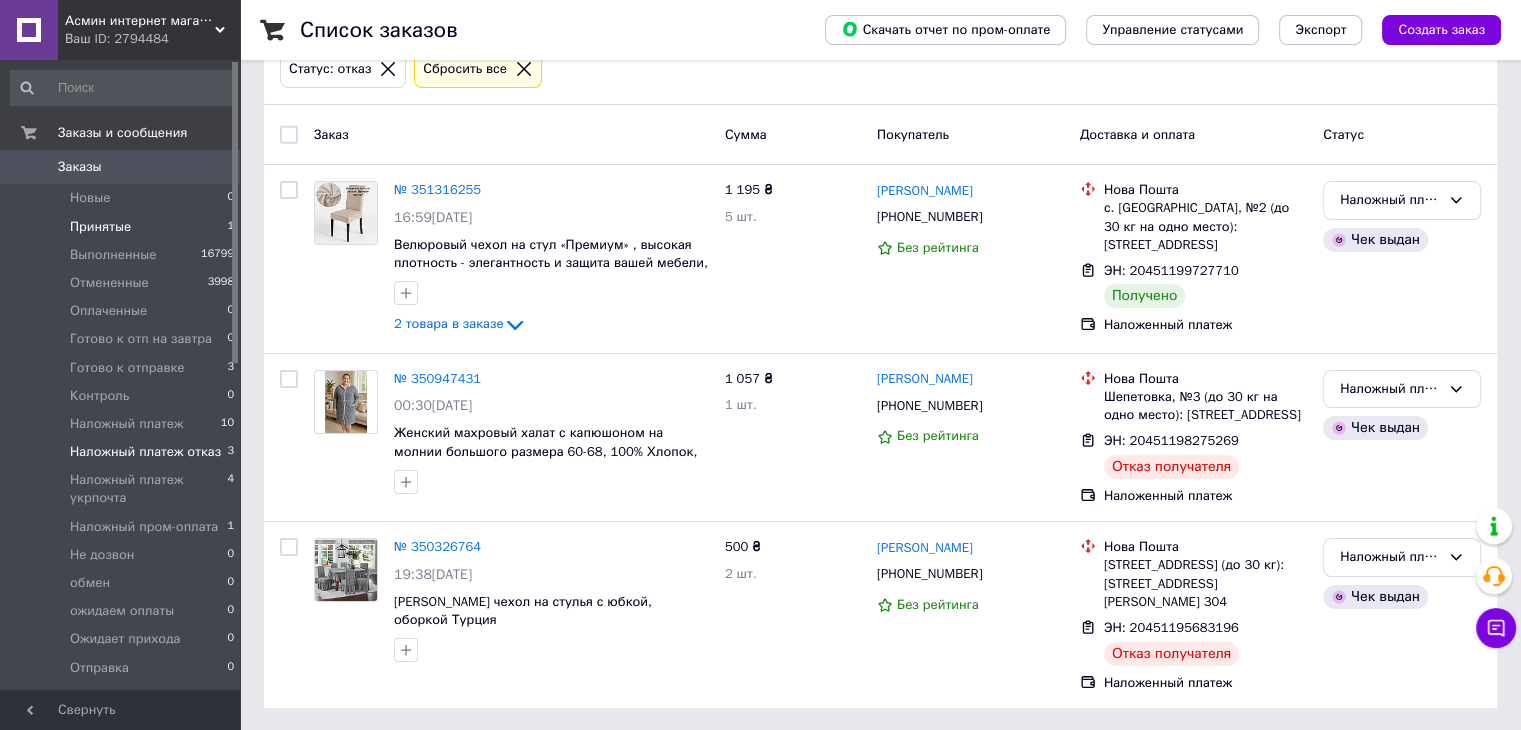 click on "Принятые" at bounding box center (100, 227) 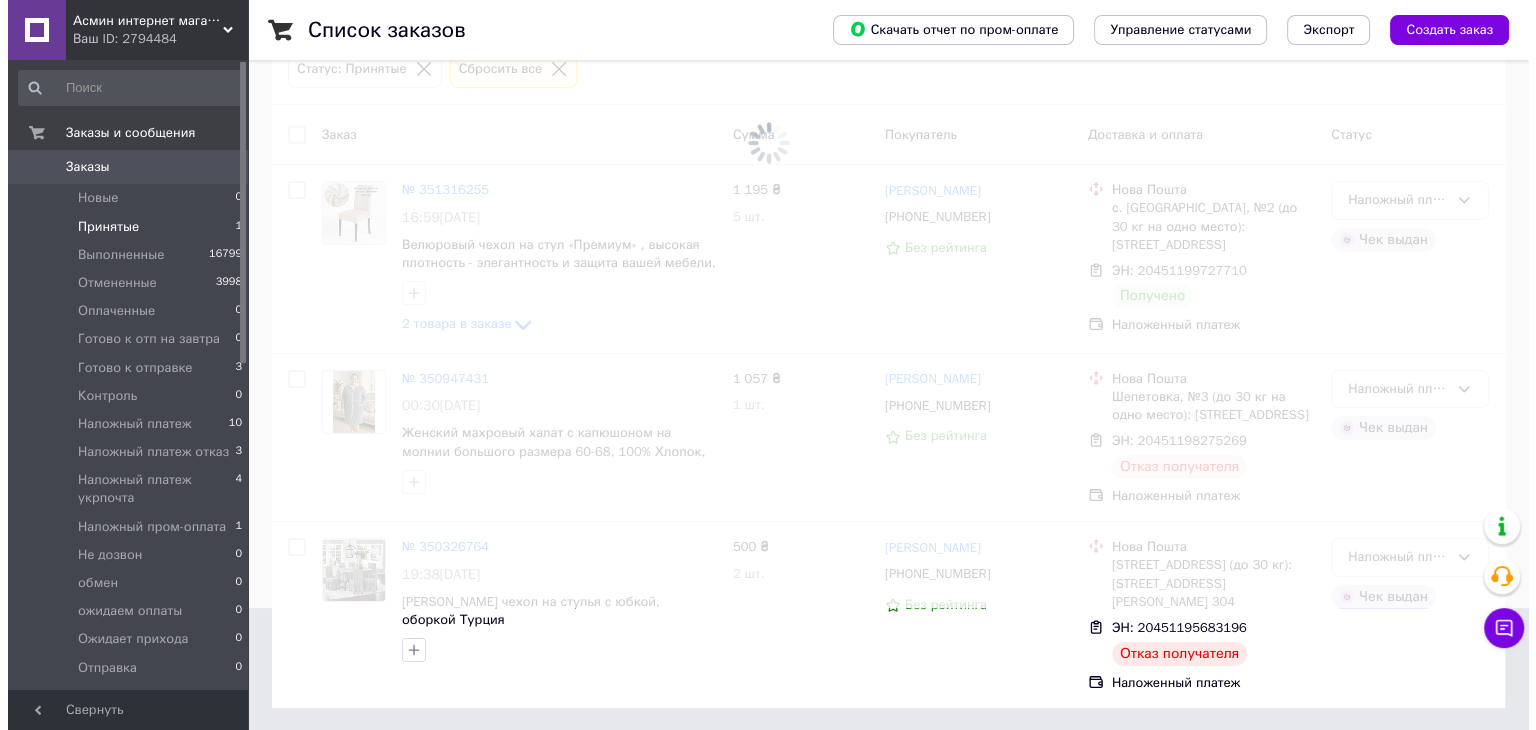 scroll, scrollTop: 0, scrollLeft: 0, axis: both 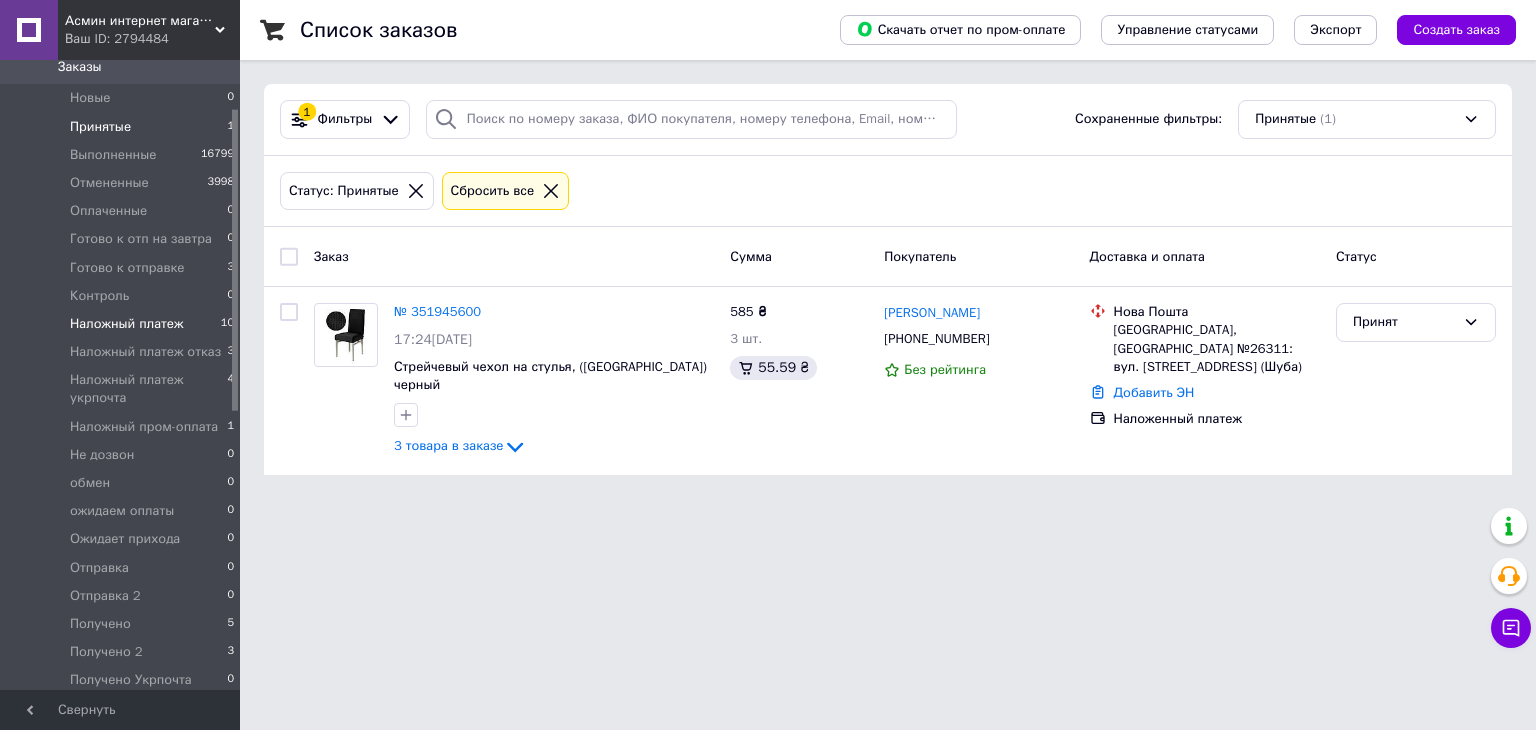 click on "Наложный платеж 10" at bounding box center (123, 324) 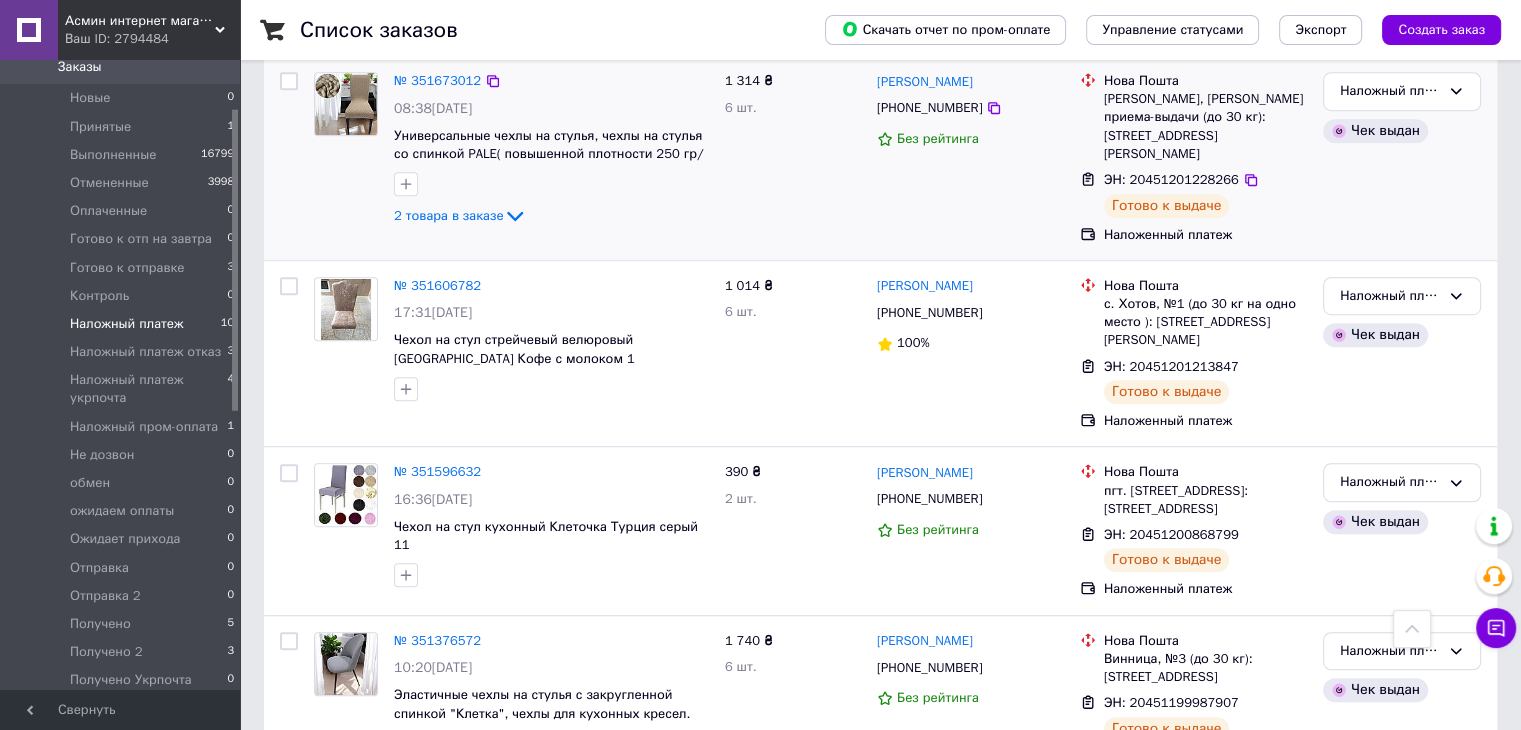 scroll, scrollTop: 1392, scrollLeft: 0, axis: vertical 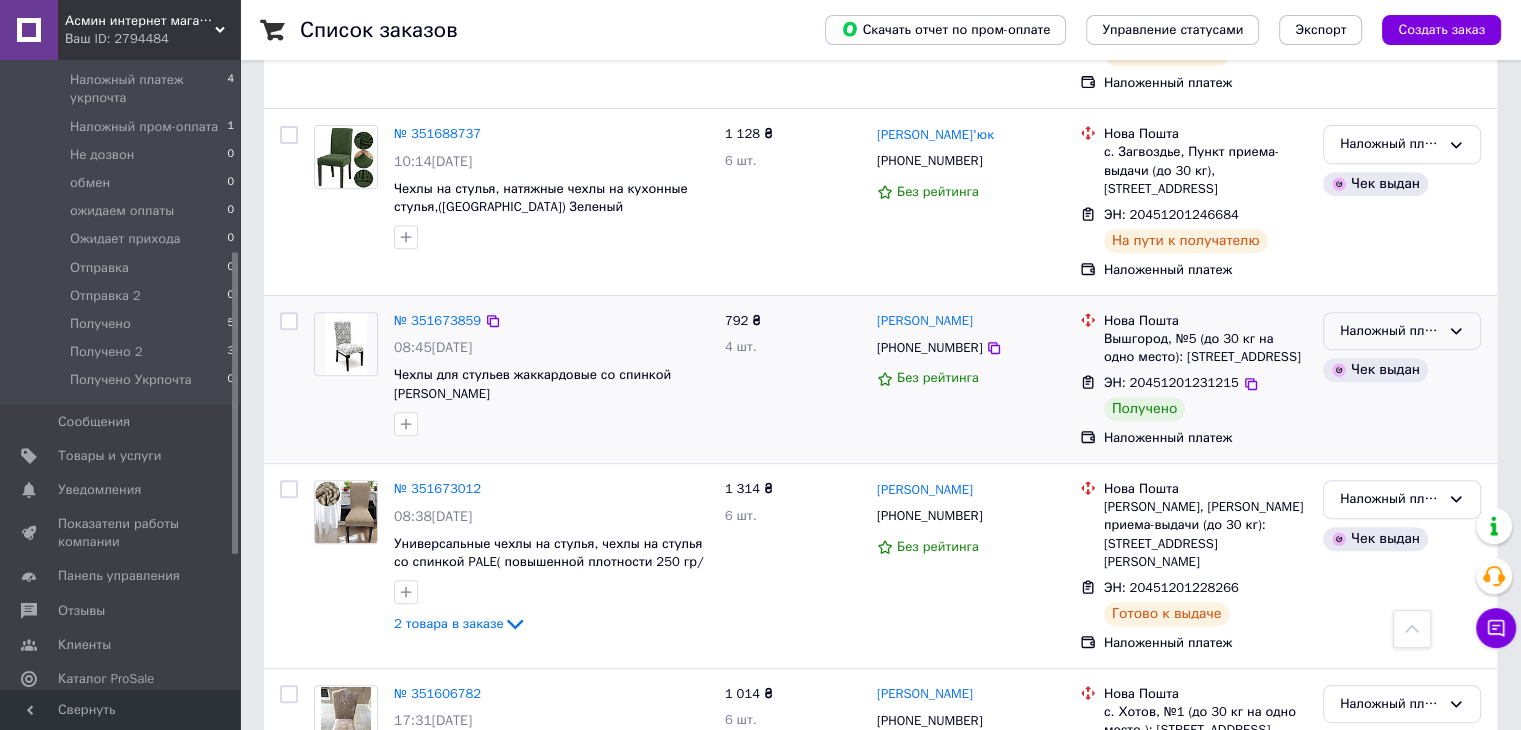 click 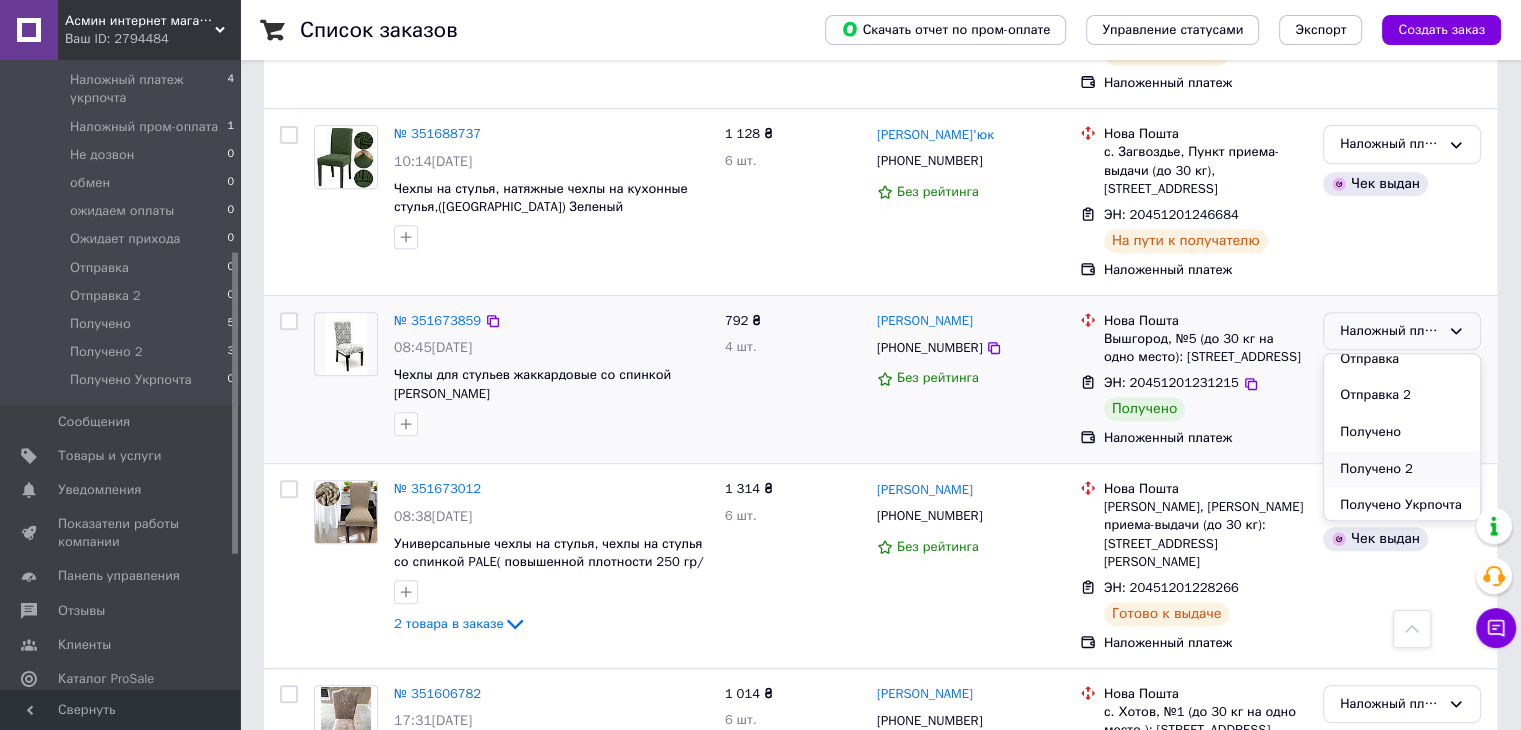 scroll, scrollTop: 612, scrollLeft: 0, axis: vertical 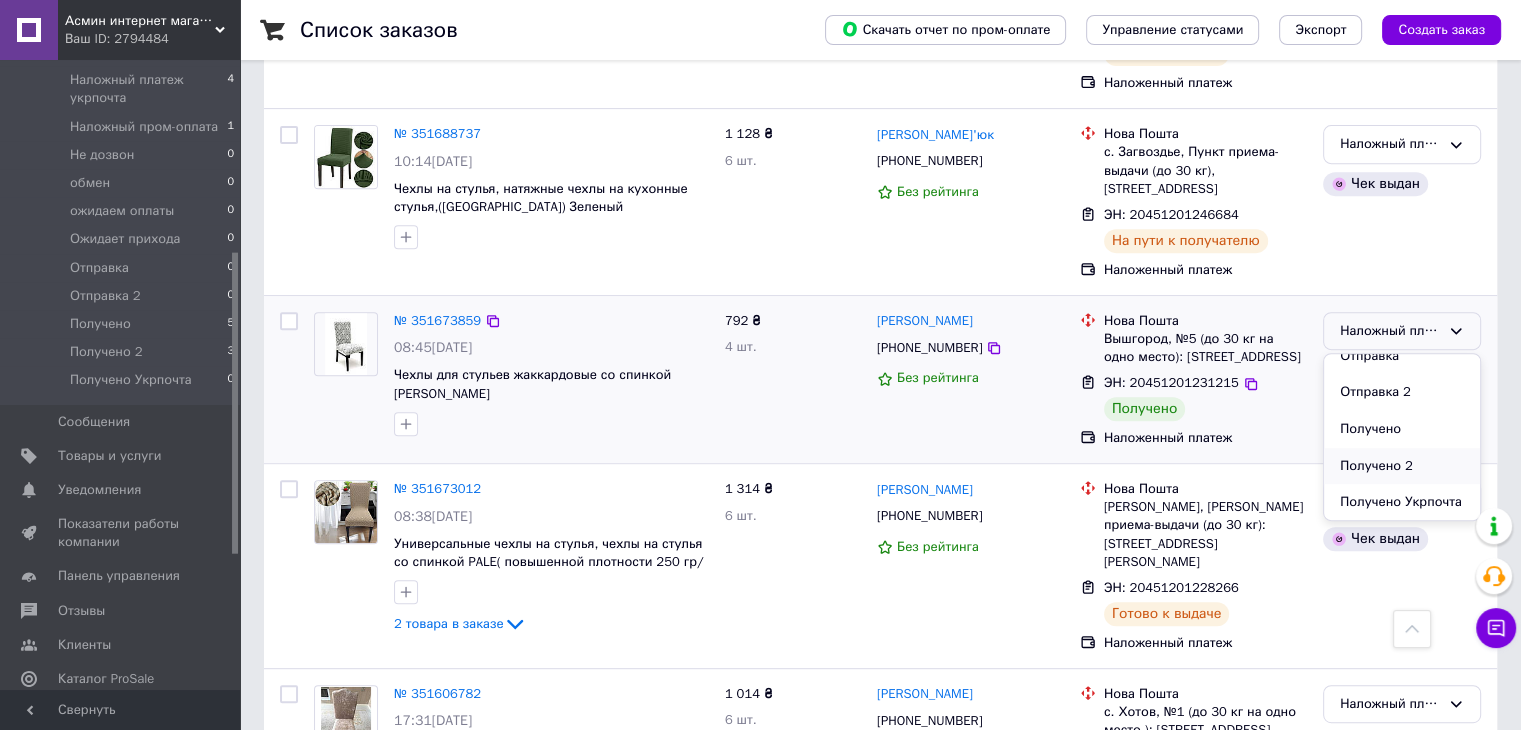 click on "Получено 2" at bounding box center (1402, 466) 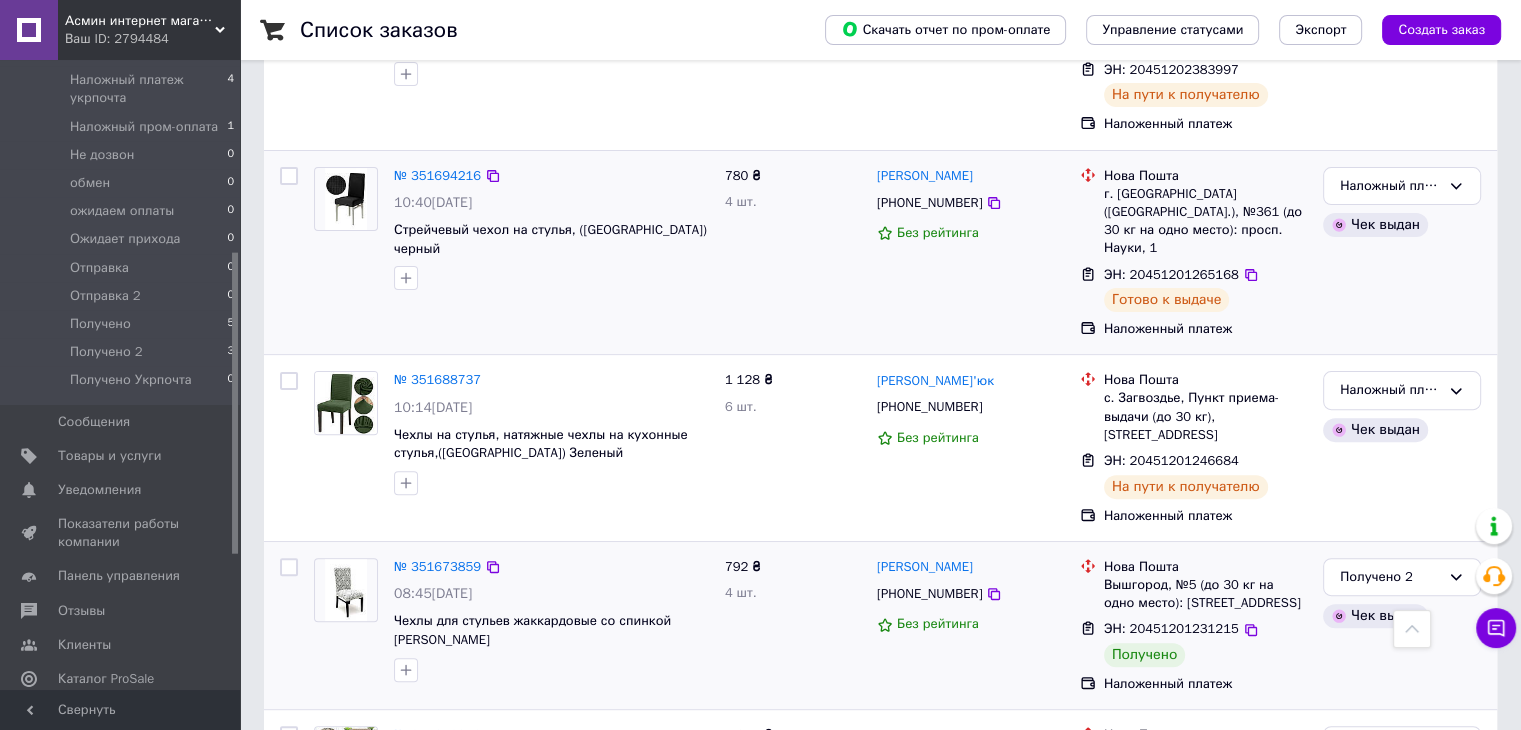 scroll, scrollTop: 492, scrollLeft: 0, axis: vertical 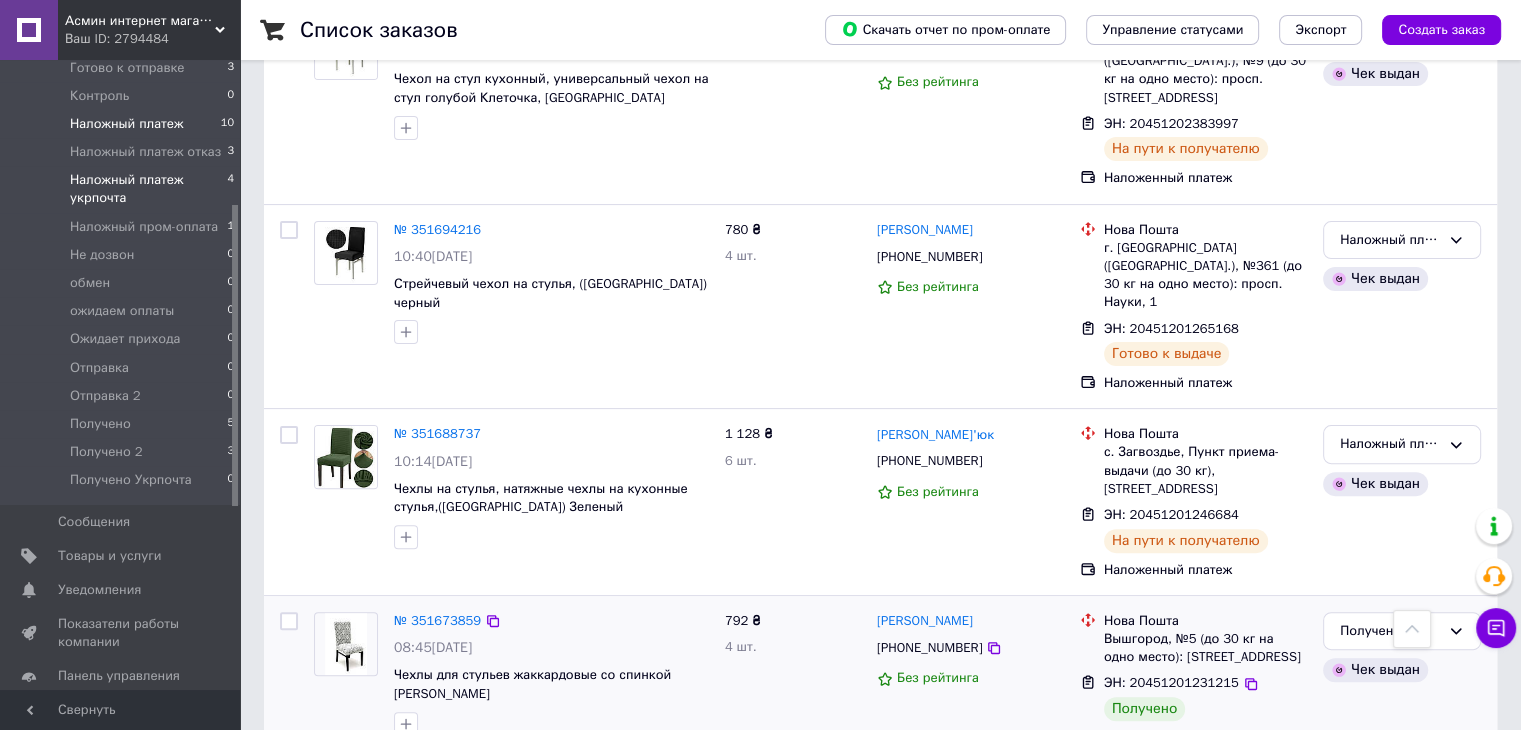 click on "Наложный платеж укрпочта" at bounding box center (148, 189) 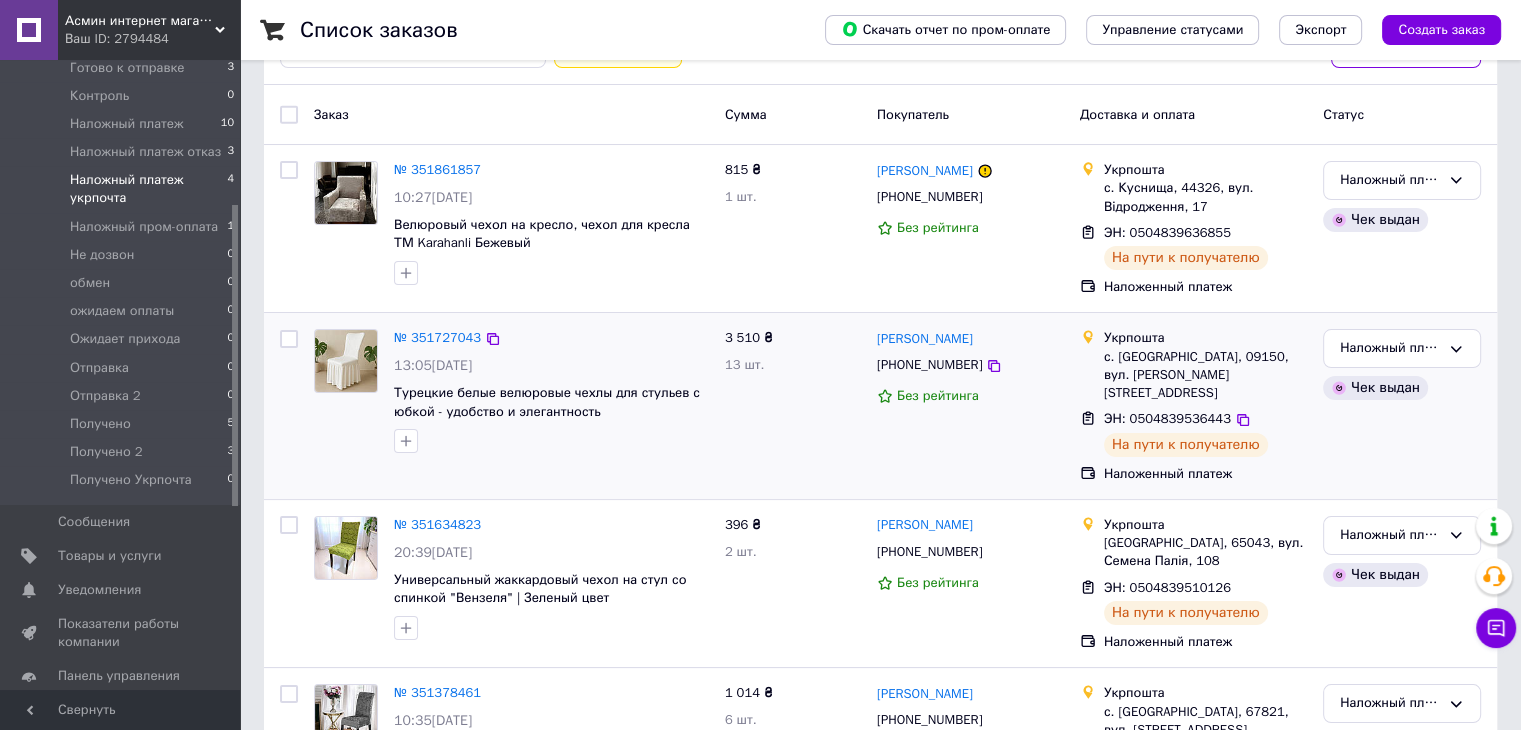scroll, scrollTop: 252, scrollLeft: 0, axis: vertical 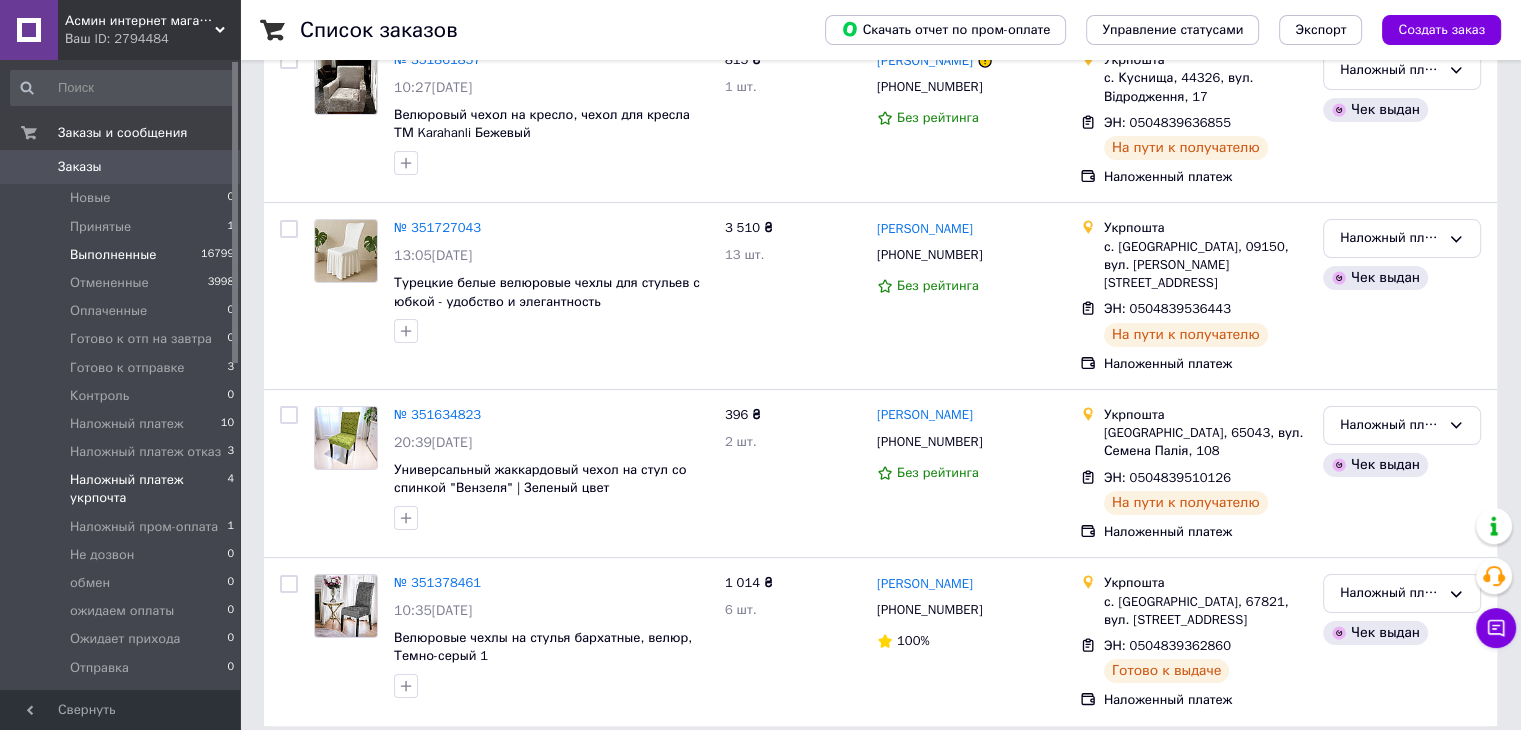 click on "Выполненные" at bounding box center (113, 255) 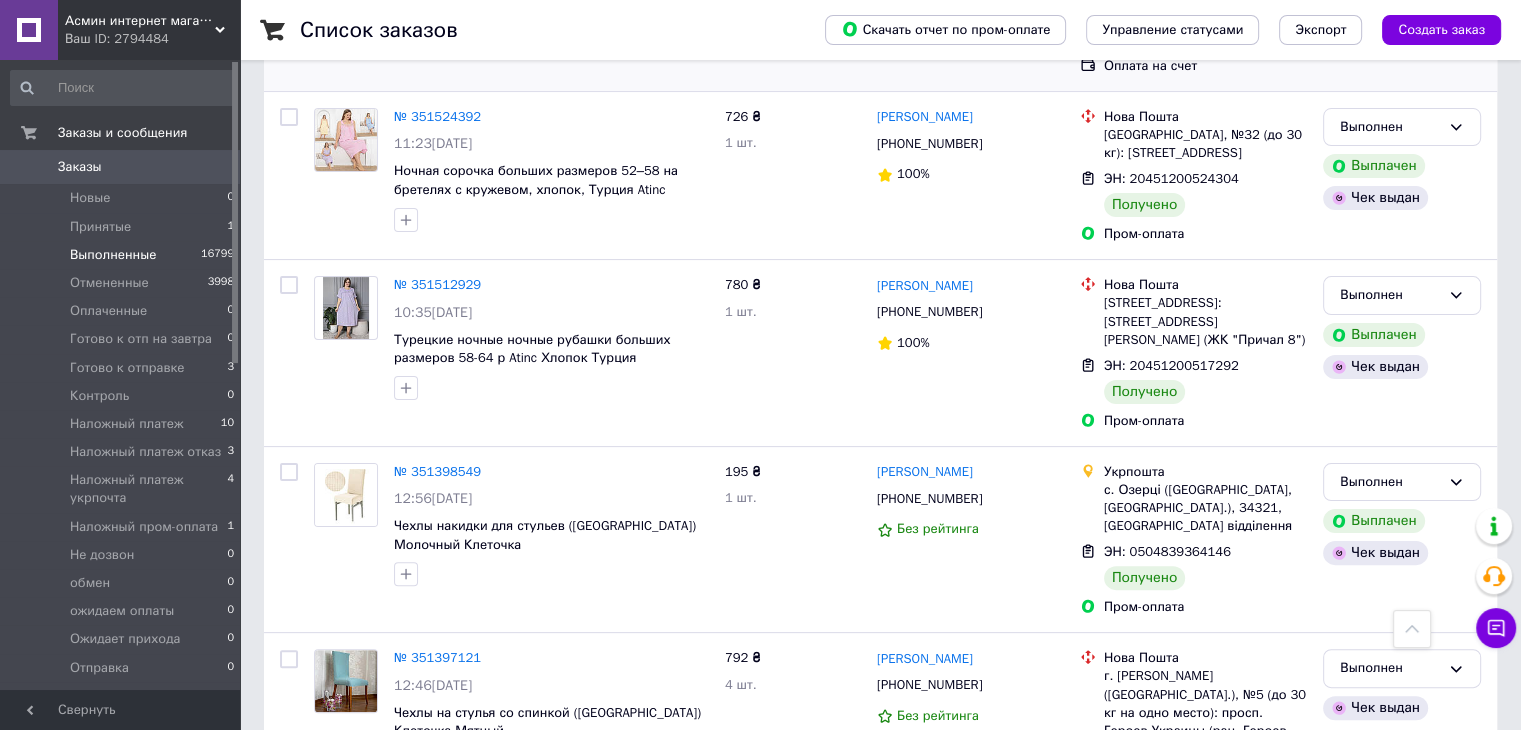scroll, scrollTop: 500, scrollLeft: 0, axis: vertical 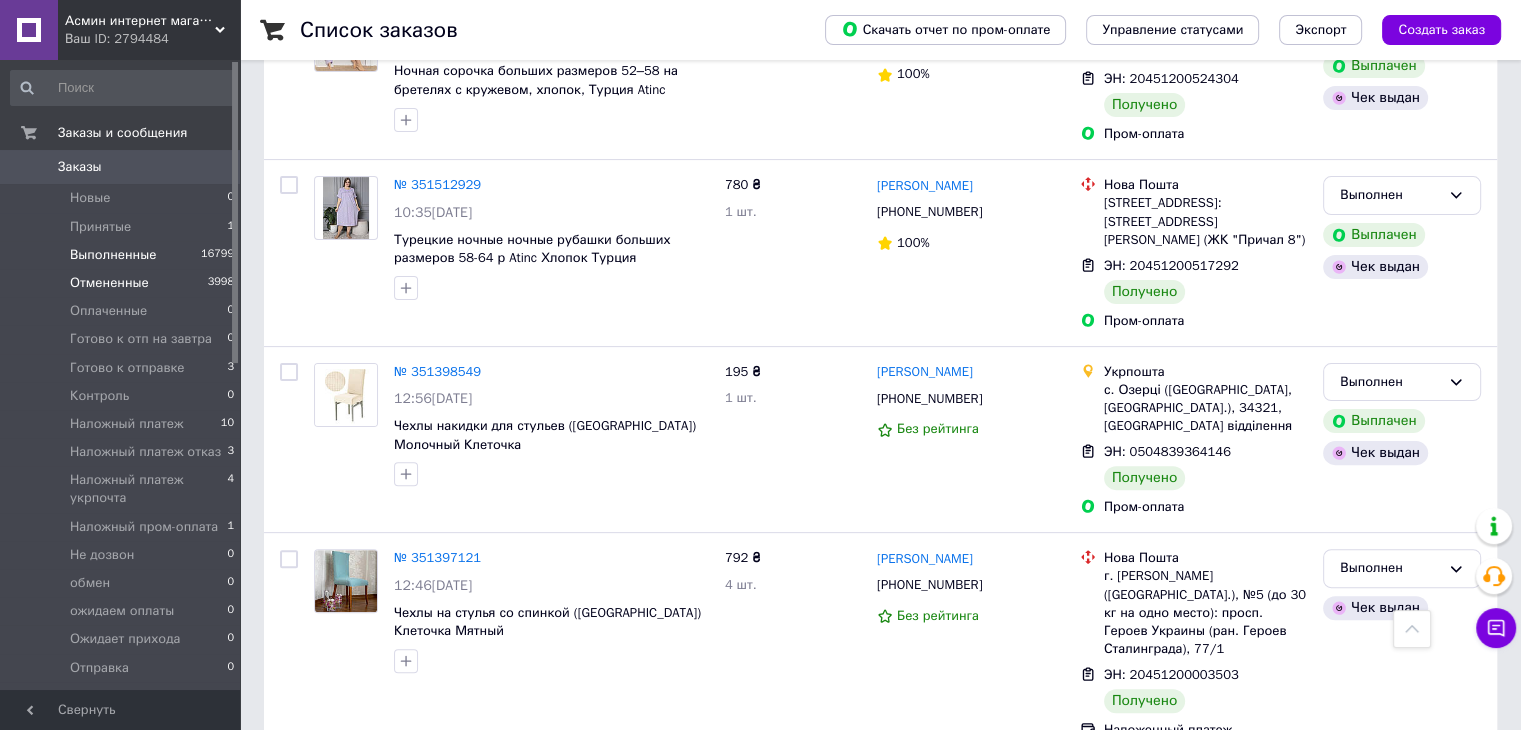 click on "Отмененные 3998" at bounding box center [123, 283] 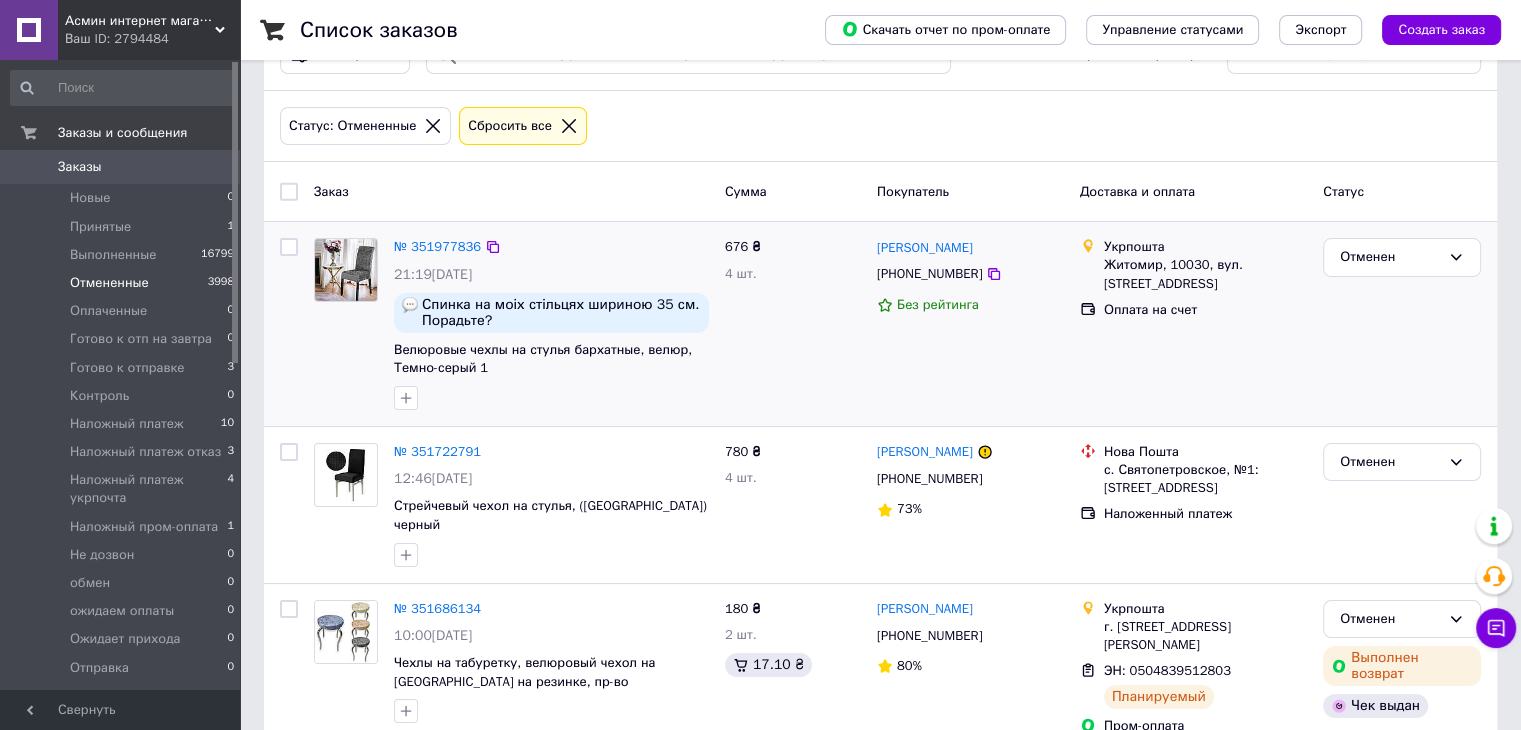 scroll, scrollTop: 100, scrollLeft: 0, axis: vertical 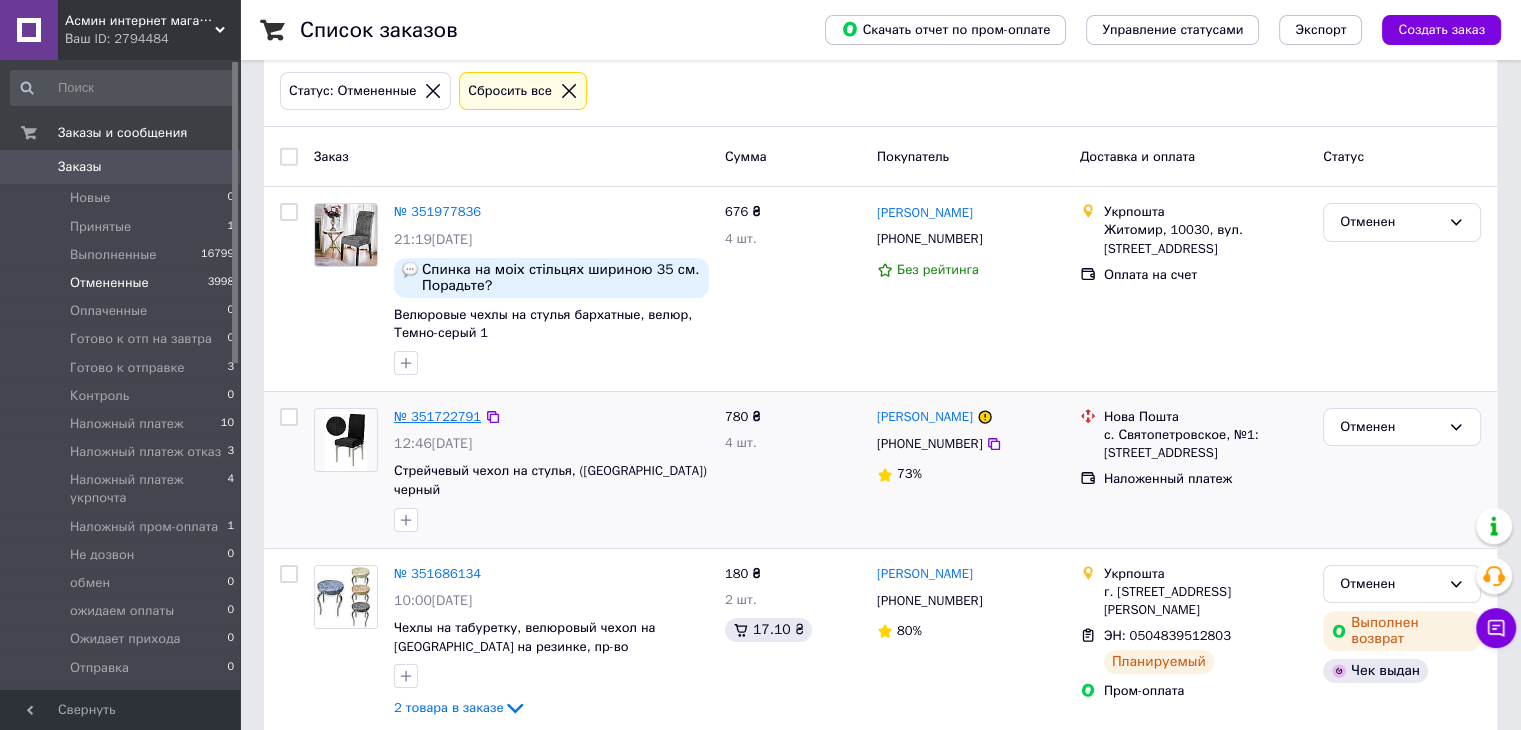 click on "№ 351722791" at bounding box center [437, 416] 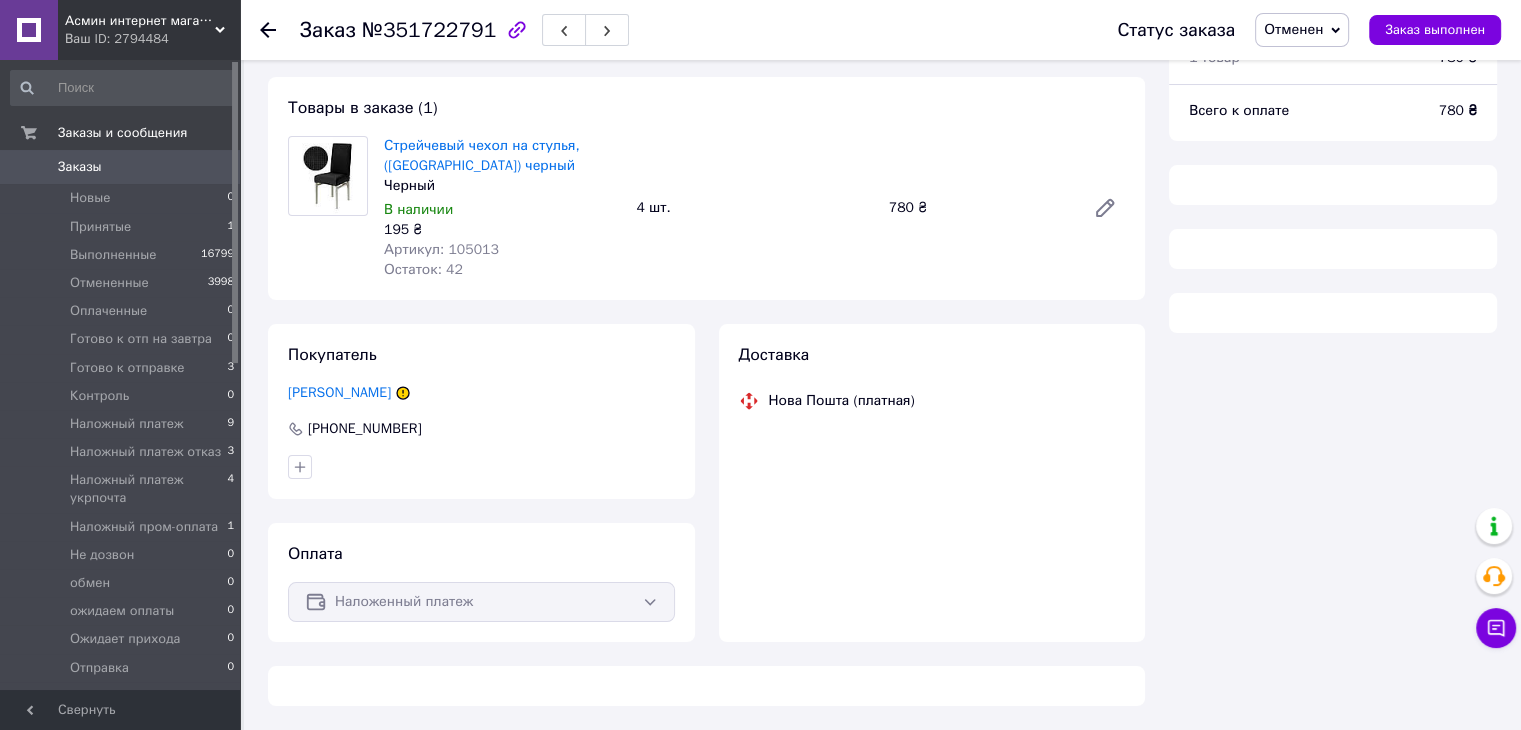 scroll, scrollTop: 100, scrollLeft: 0, axis: vertical 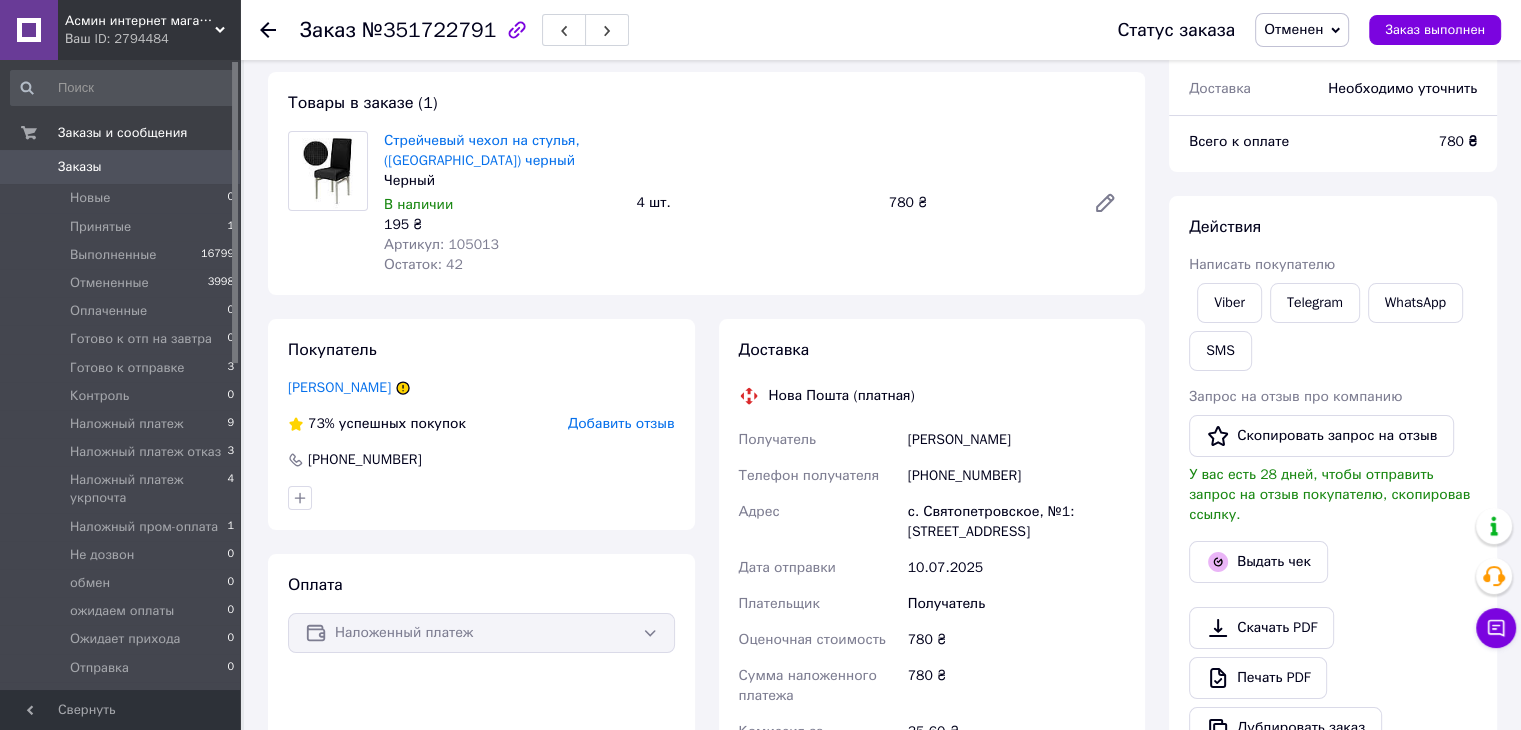 click on "Заказы" at bounding box center [121, 167] 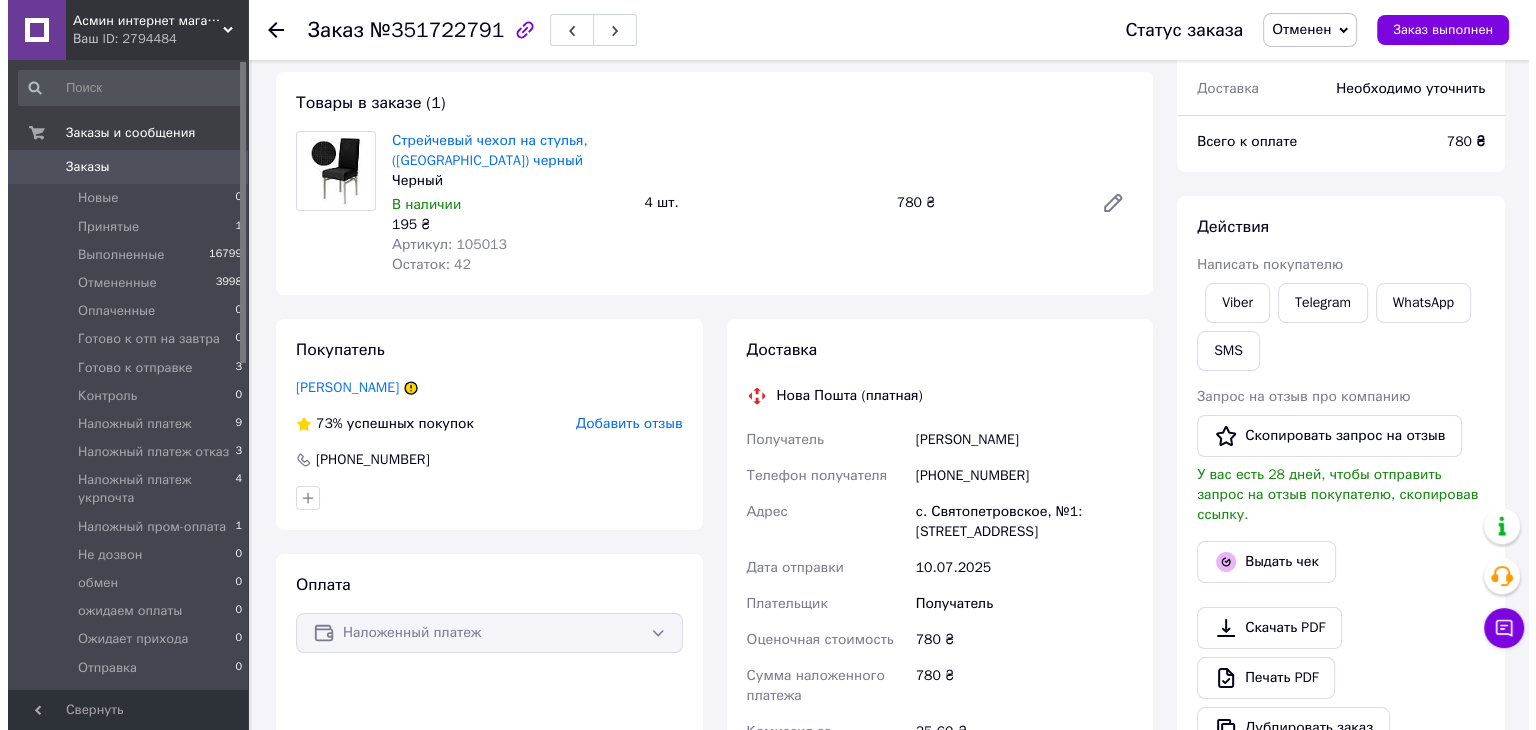 scroll, scrollTop: 0, scrollLeft: 0, axis: both 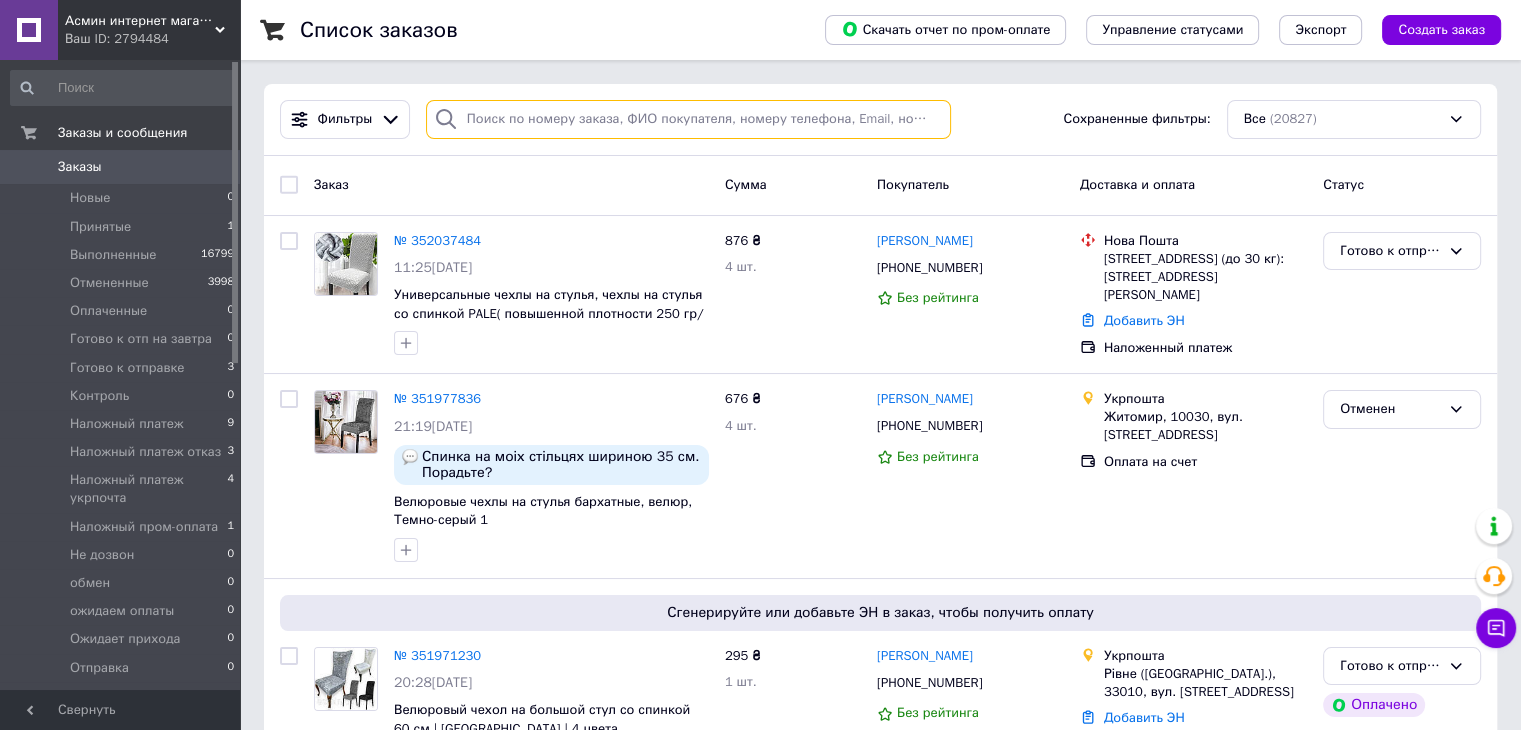 paste on "0990821760" 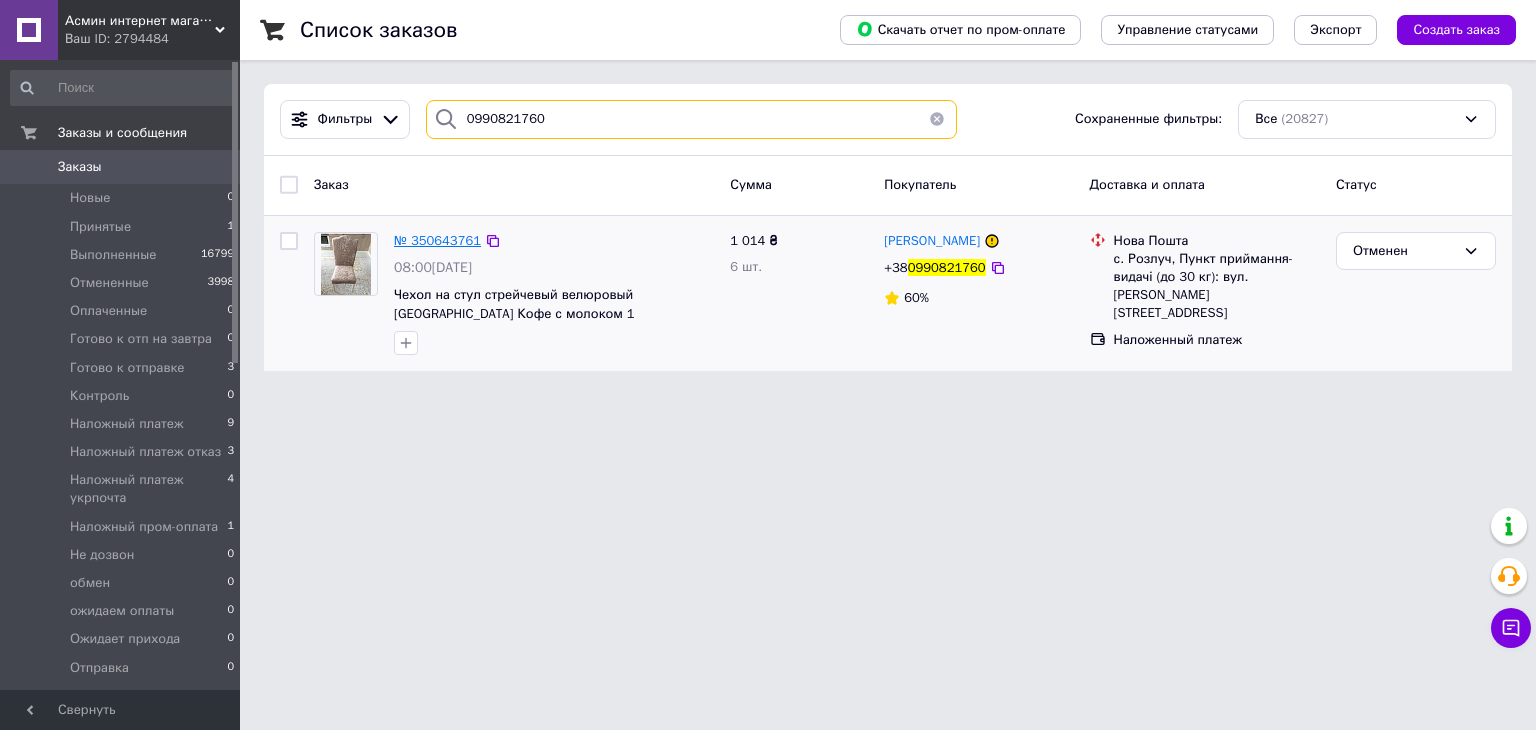type on "0990821760" 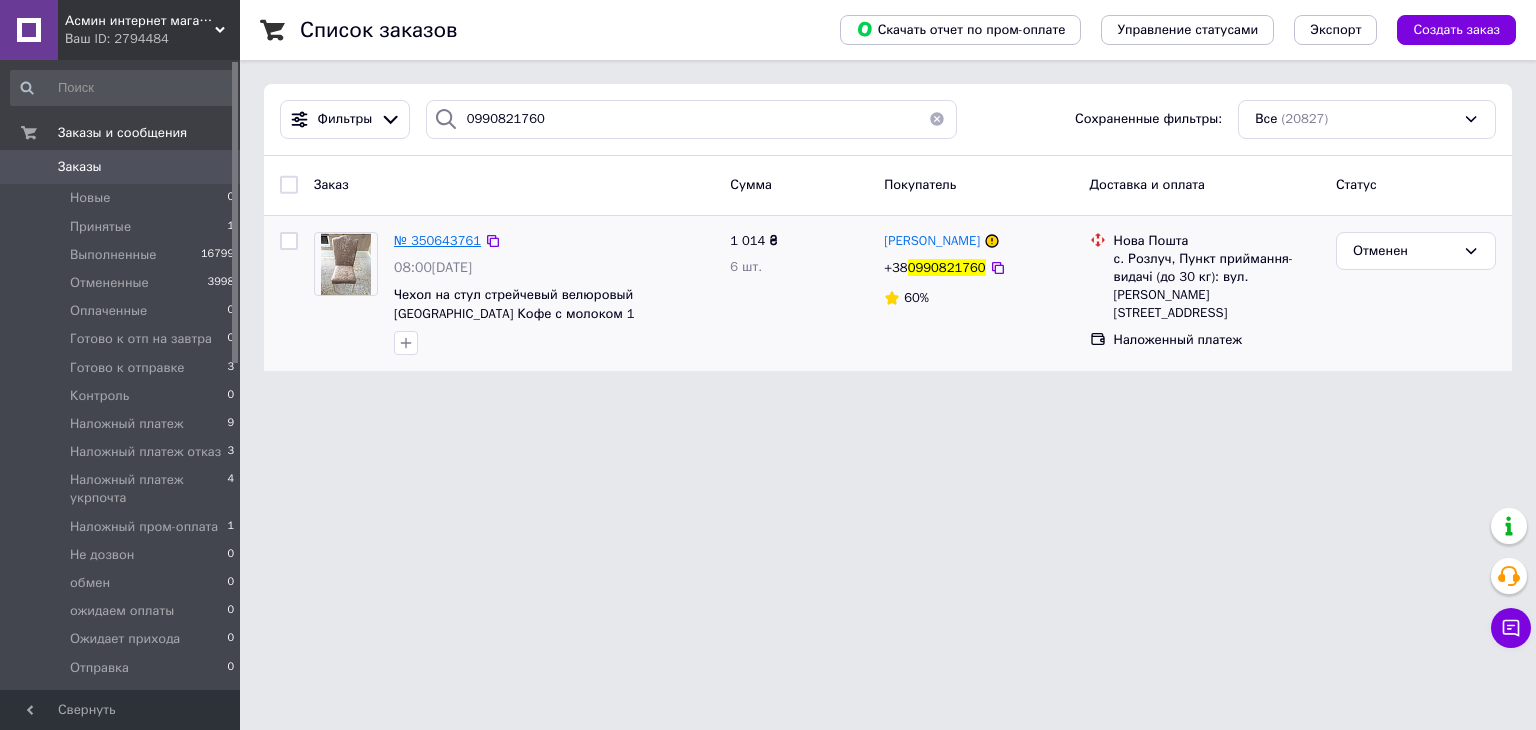 click on "№ 350643761" at bounding box center [437, 240] 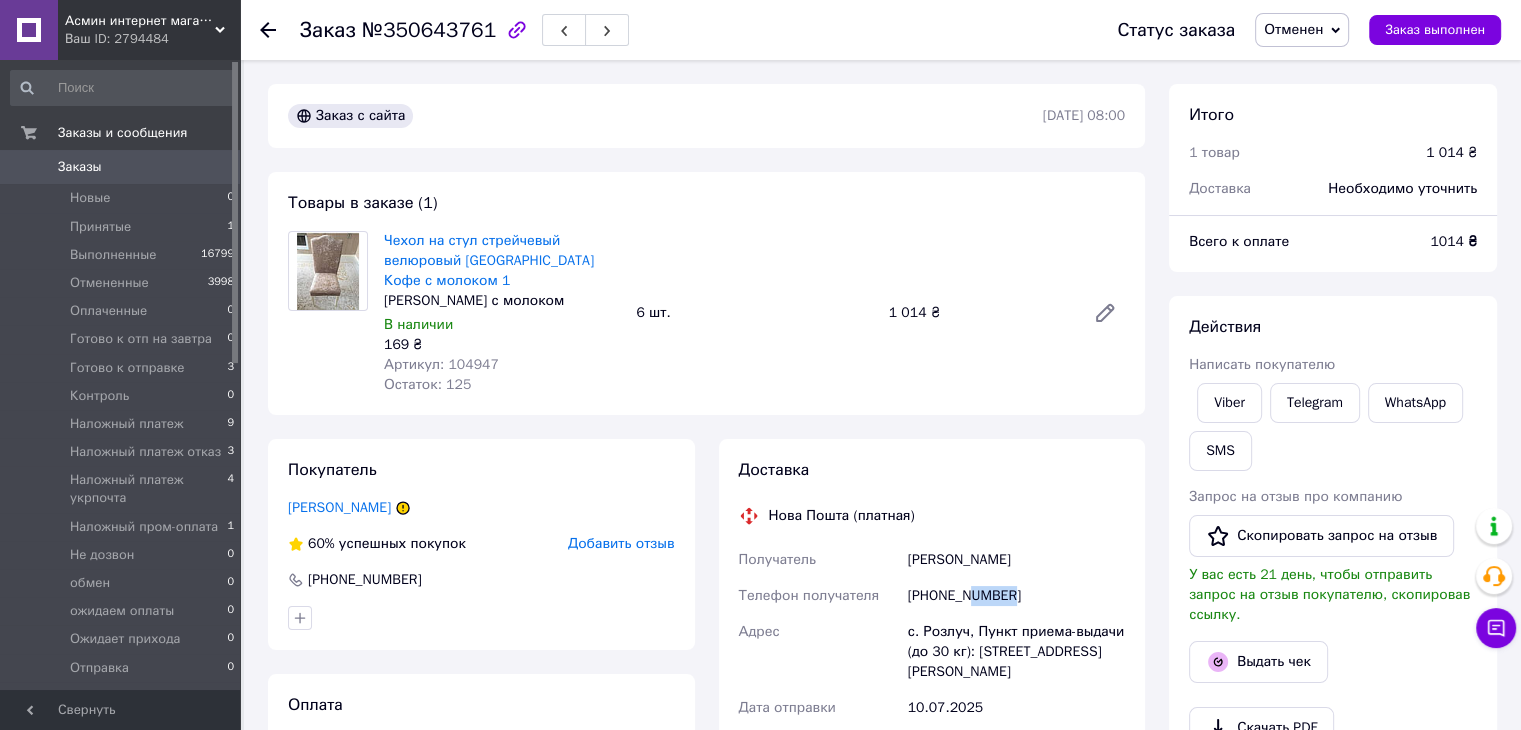 drag, startPoint x: 1004, startPoint y: 596, endPoint x: 972, endPoint y: 604, distance: 32.984844 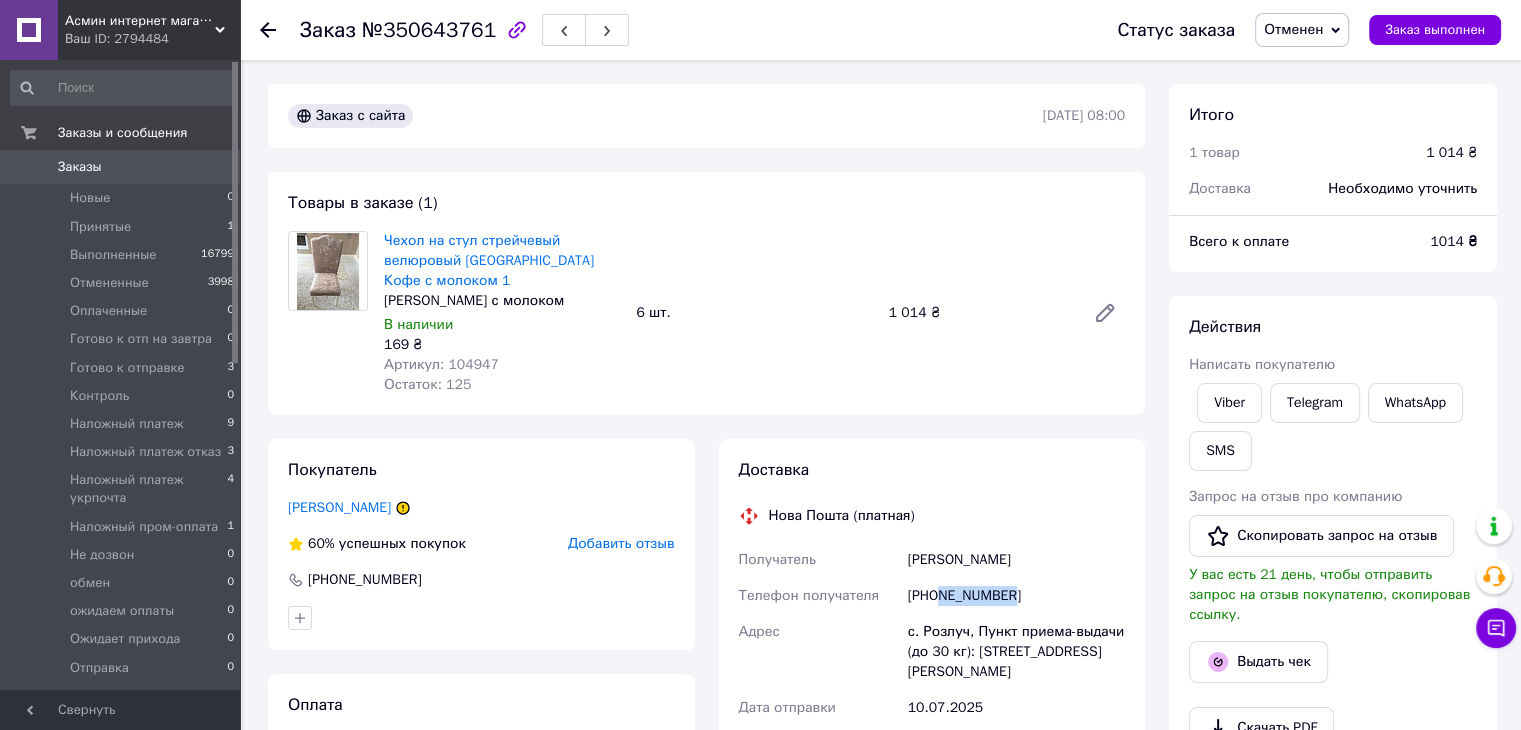drag, startPoint x: 1011, startPoint y: 598, endPoint x: 943, endPoint y: 604, distance: 68.26419 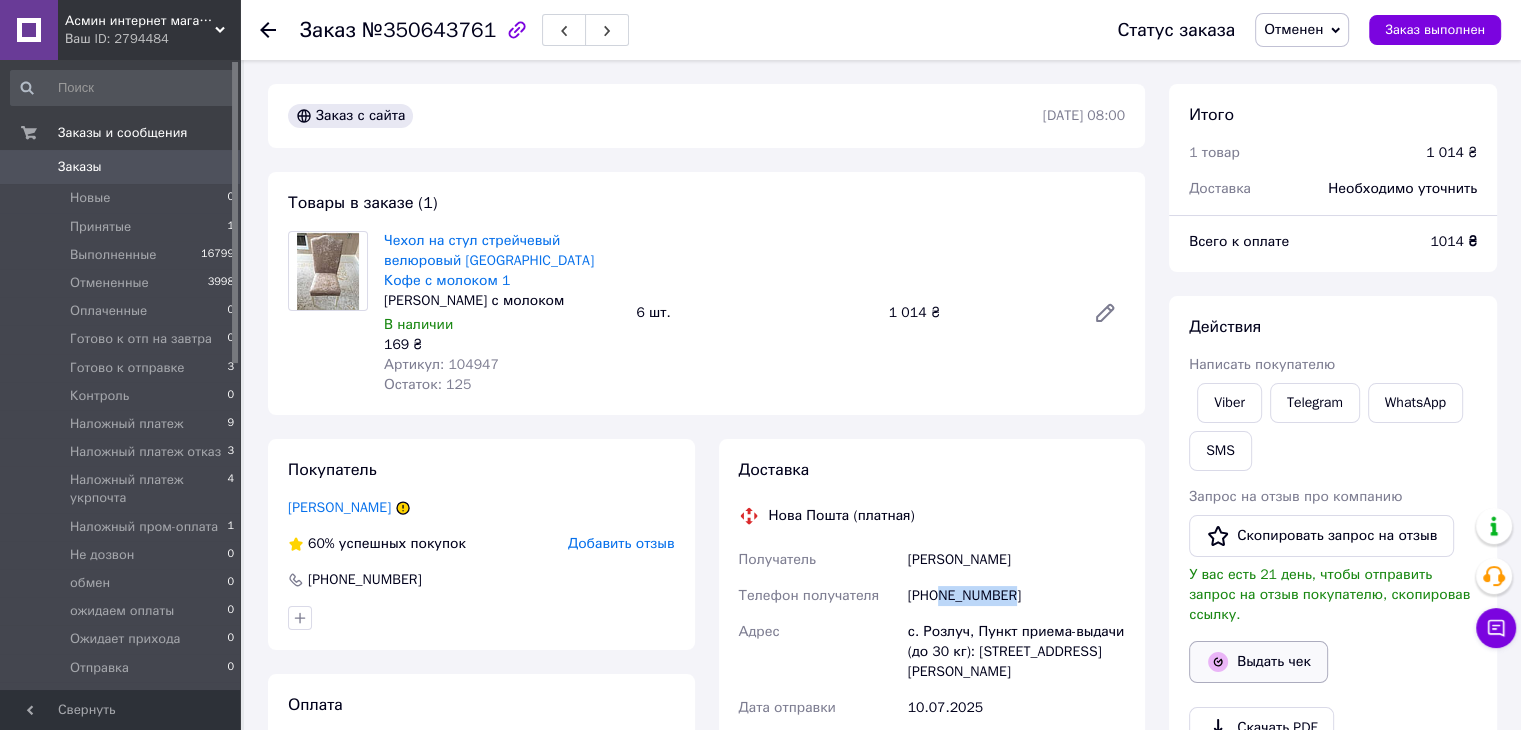 click on "Выдать чек" at bounding box center [1258, 662] 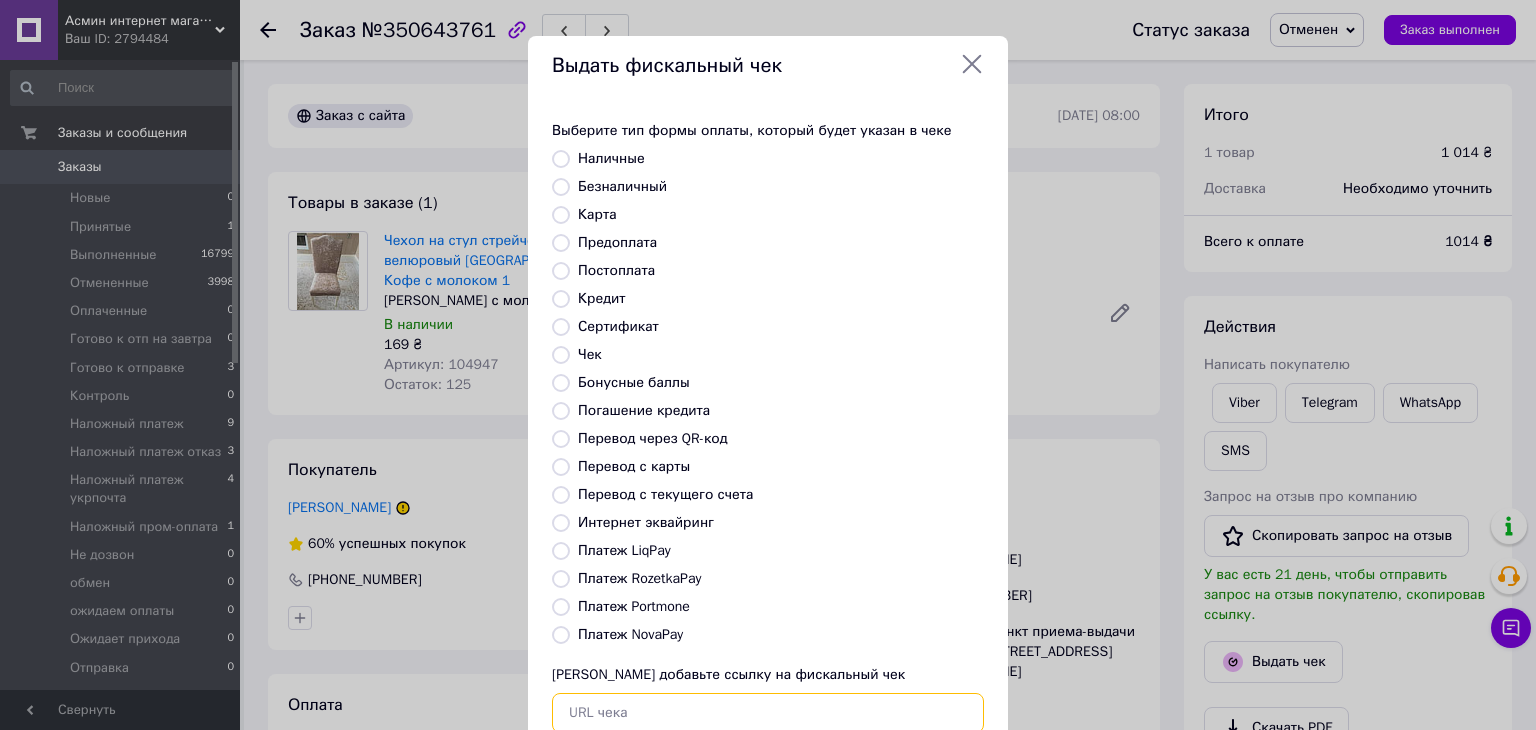 paste on "https://kasa.vchasno.ua/check-viewer/geH_jJ1Mn8g" 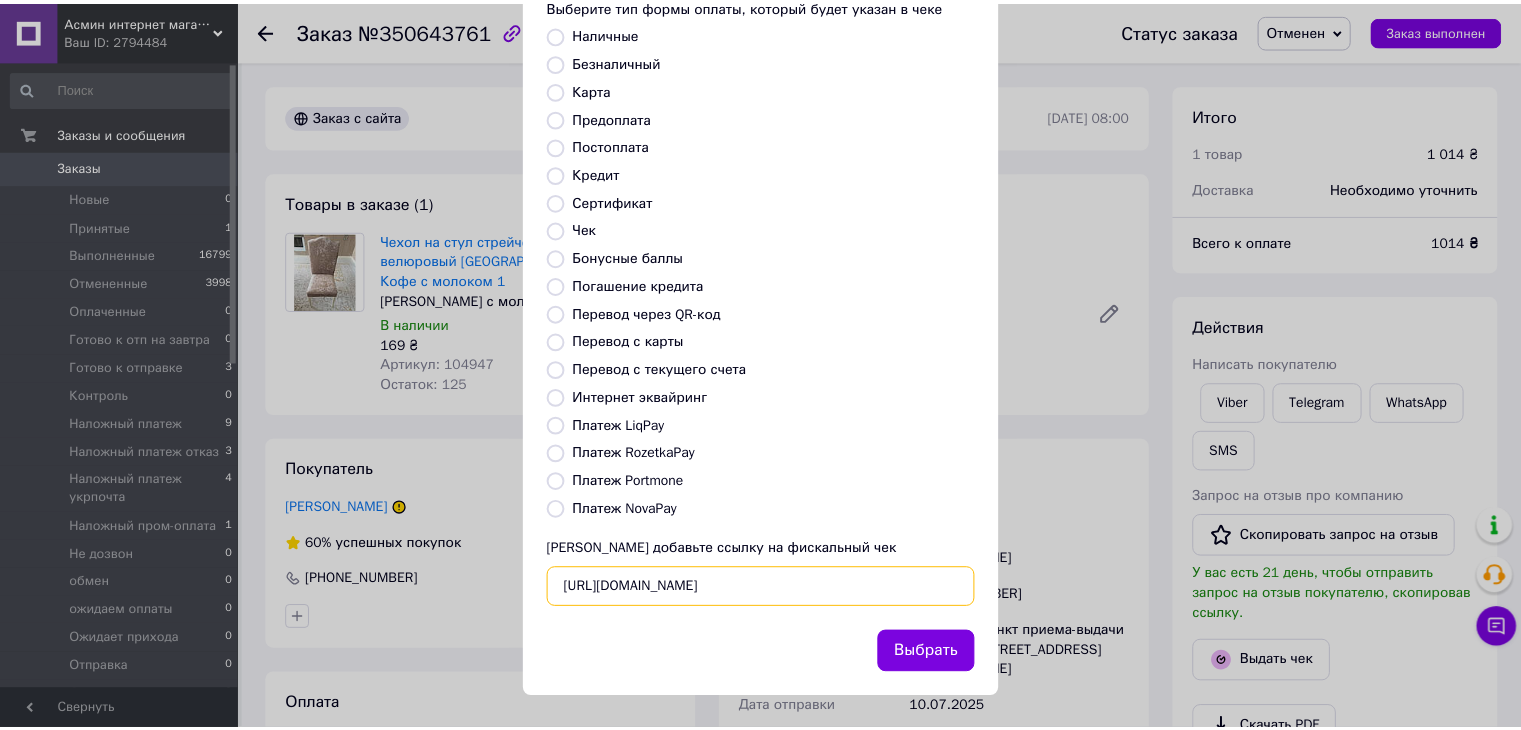 scroll, scrollTop: 128, scrollLeft: 0, axis: vertical 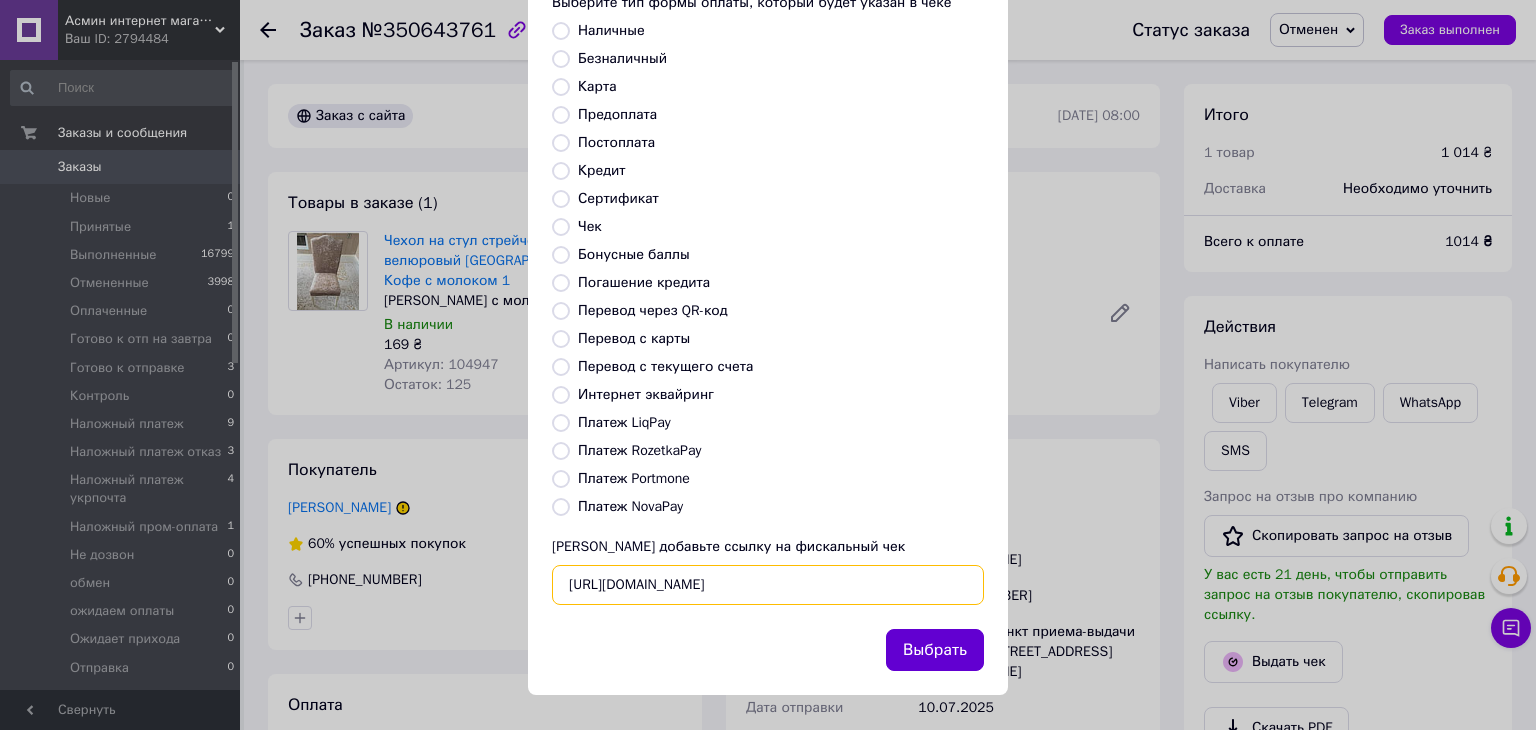 type on "https://kasa.vchasno.ua/check-viewer/geH_jJ1Mn8g" 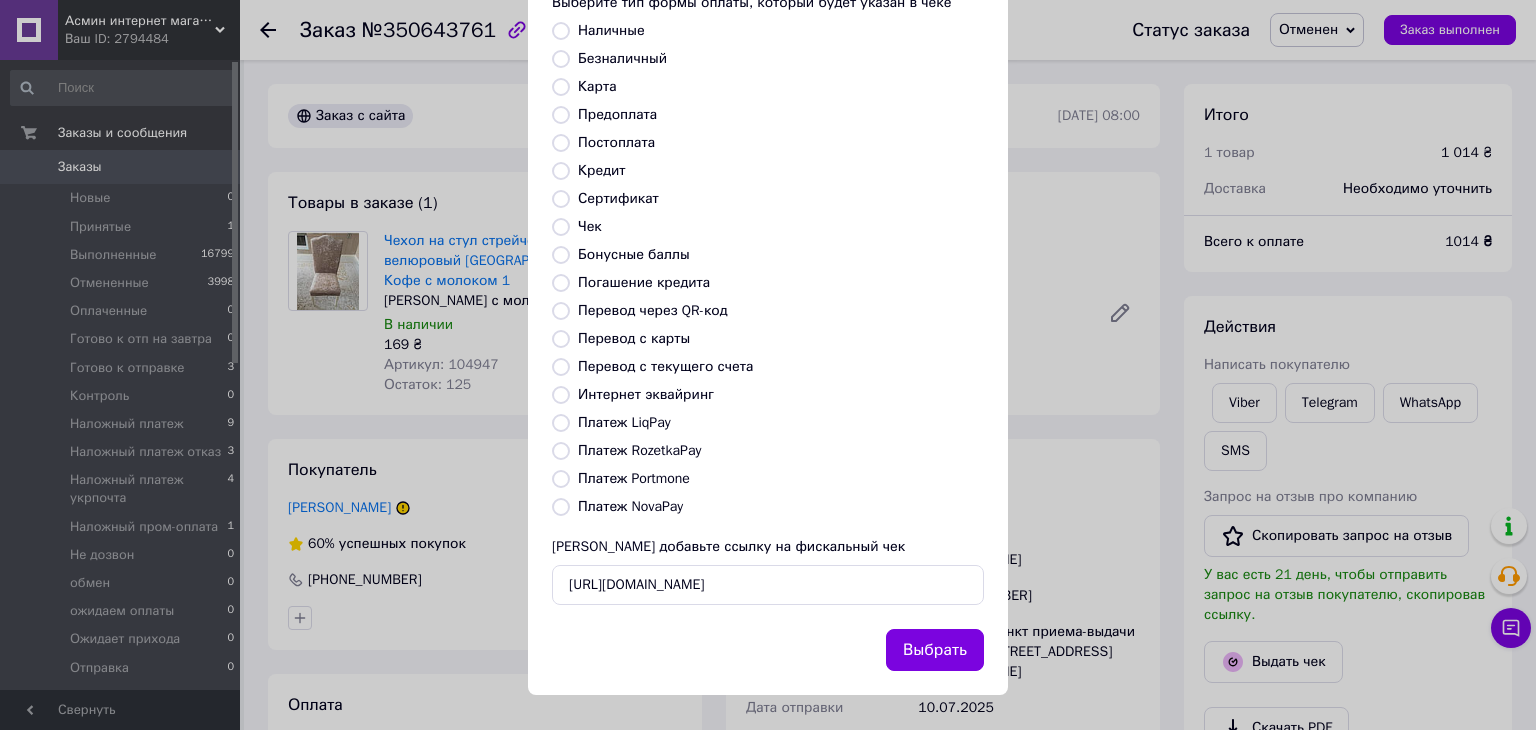 click on "Выбрать" at bounding box center [935, 650] 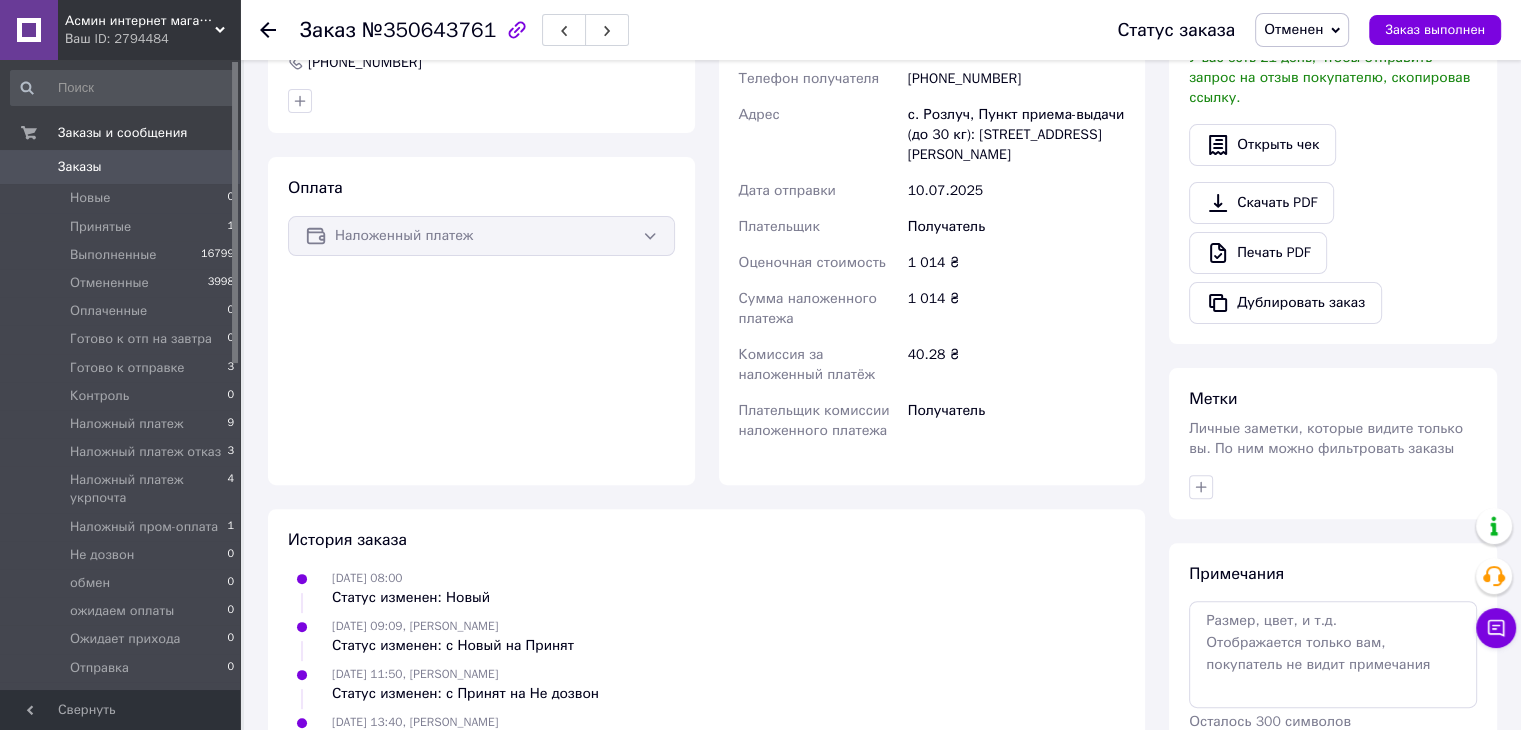 scroll, scrollTop: 396, scrollLeft: 0, axis: vertical 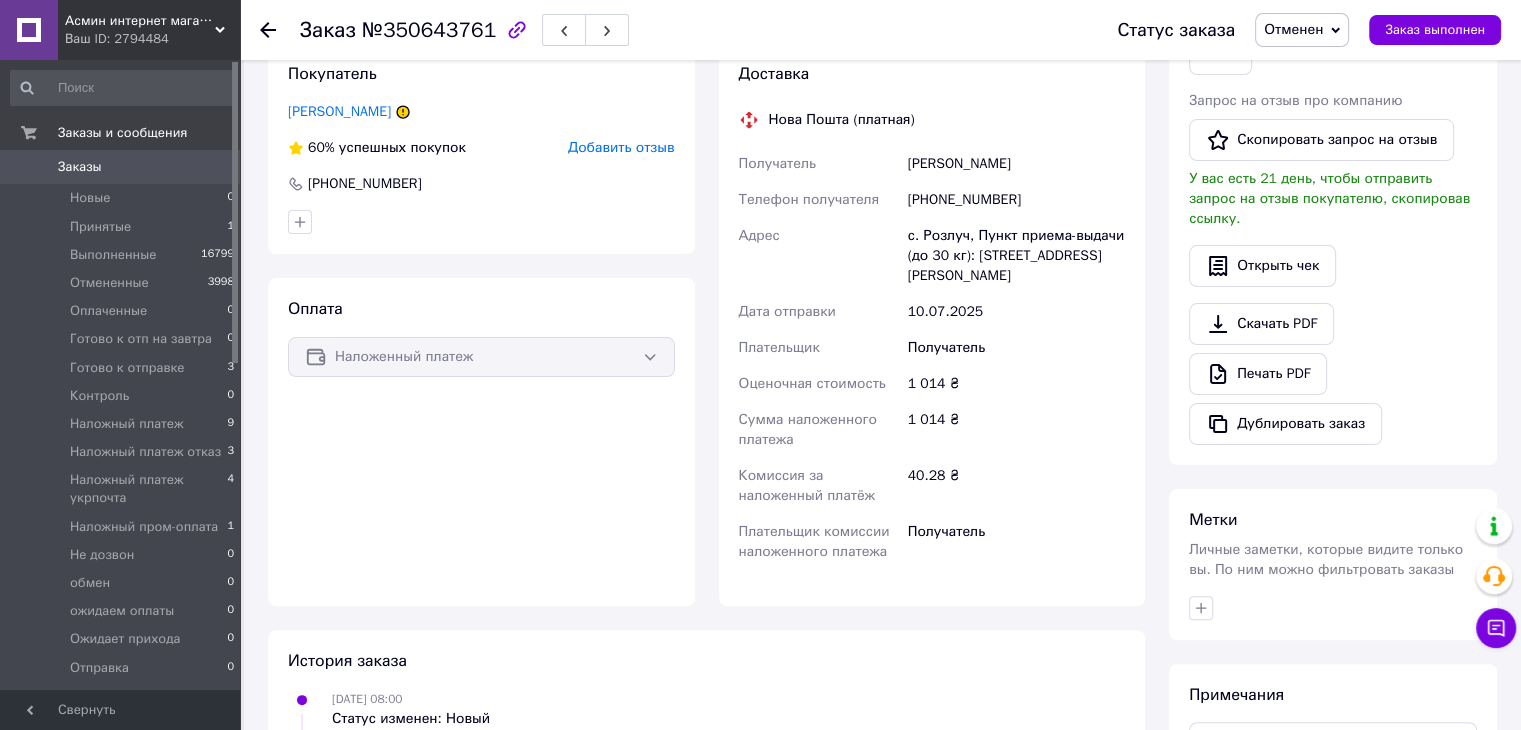 click on "Отменен Принят Выполнен Оплаченный Готово к отп на завтра Готово к отправке Контроль Наложный платеж Наложный платеж отказ Наложный платеж укрпочта Наложный пром-оплата Не дозвон обмен  ожидаем оплаты Ожидает прихода Отправка Отправка 2 Получено Получено 2 Получено Укрпочта" at bounding box center [1302, 30] 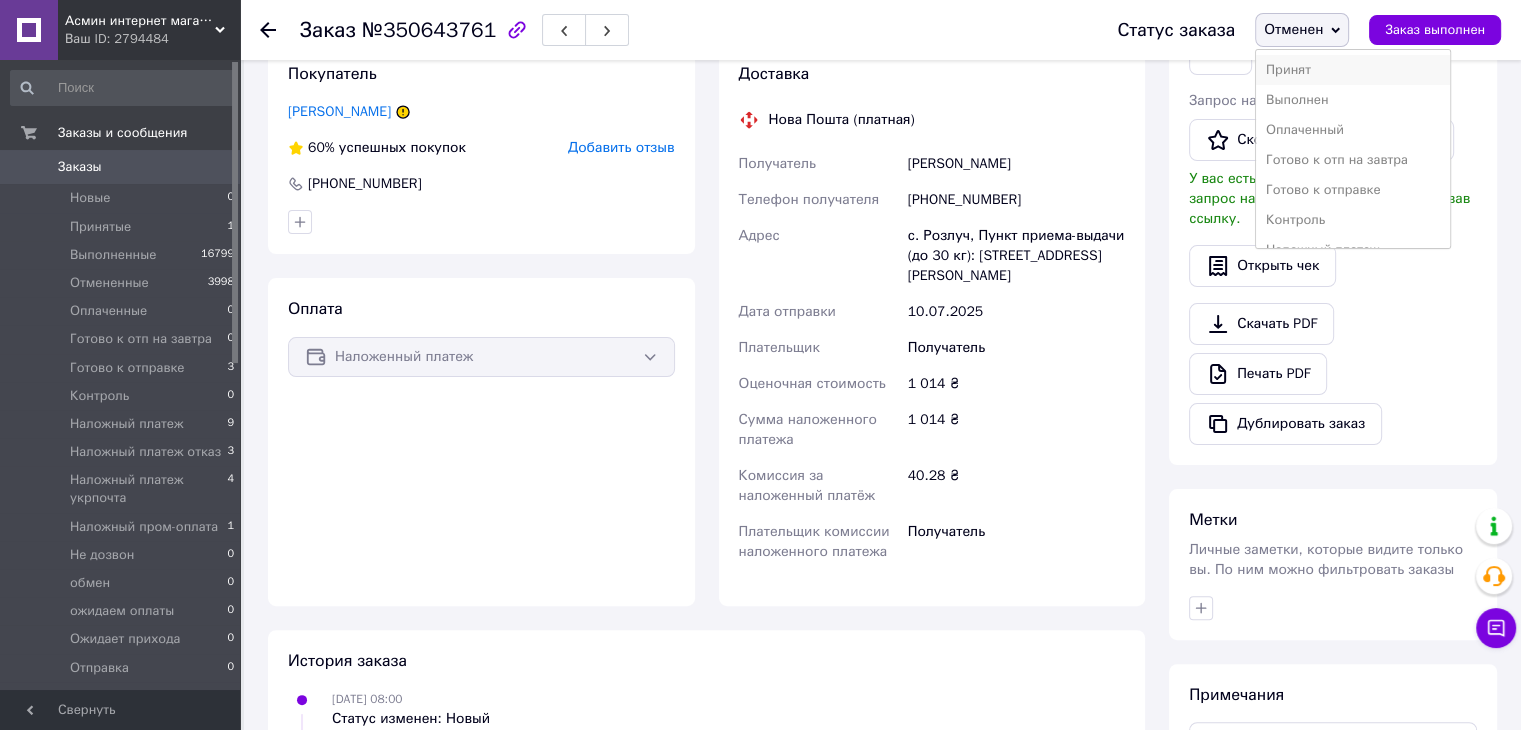 click on "Принят" at bounding box center [1353, 70] 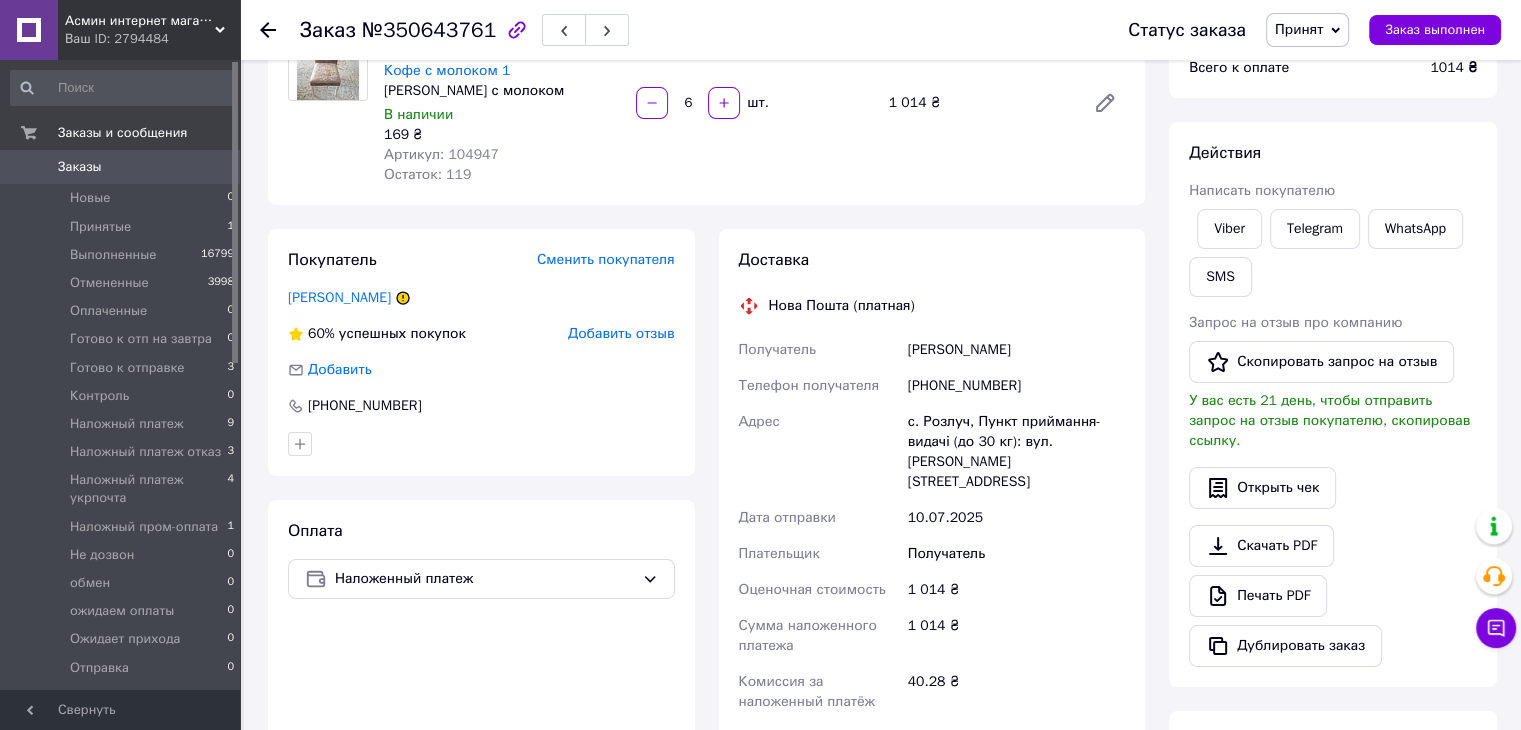 scroll, scrollTop: 233, scrollLeft: 0, axis: vertical 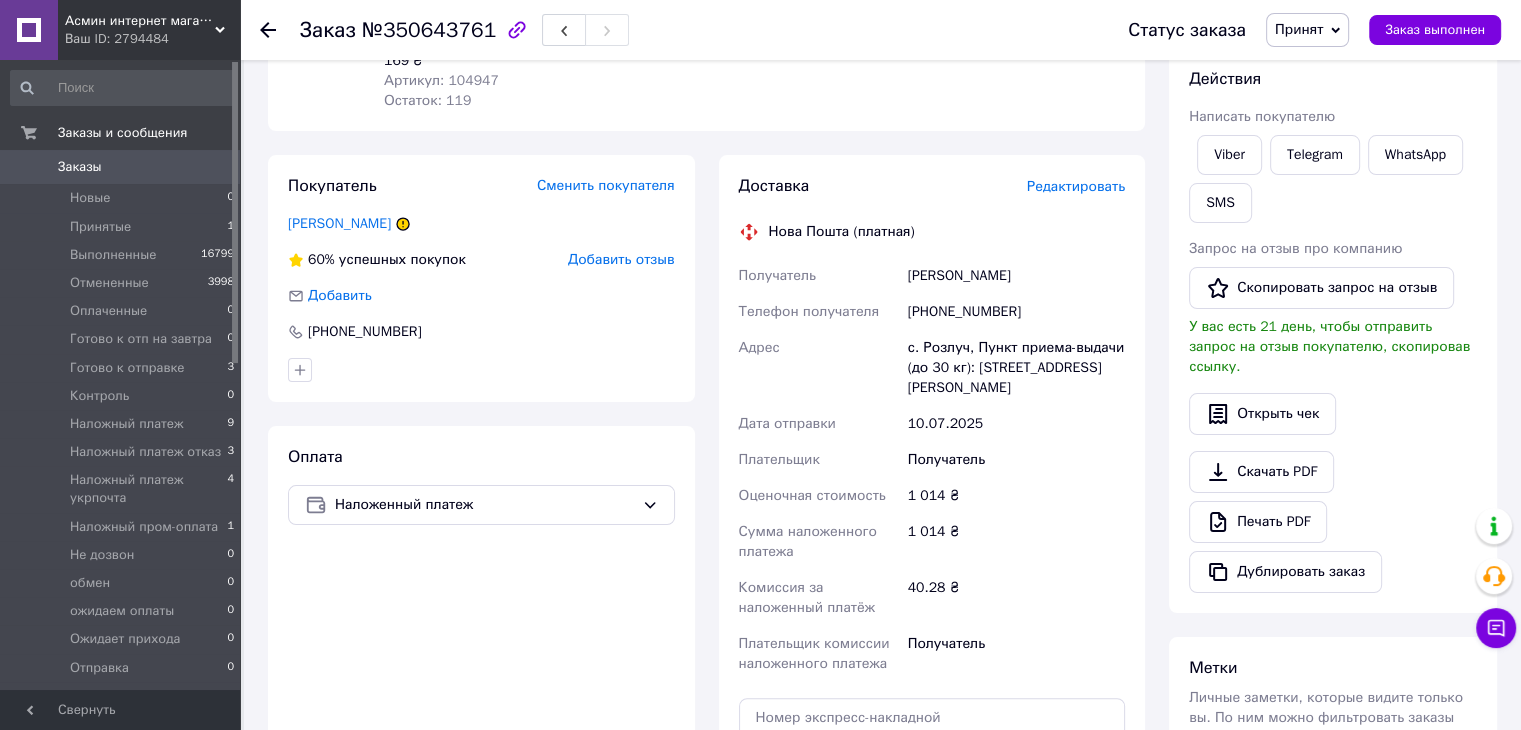 click on "Редактировать" at bounding box center (1076, 186) 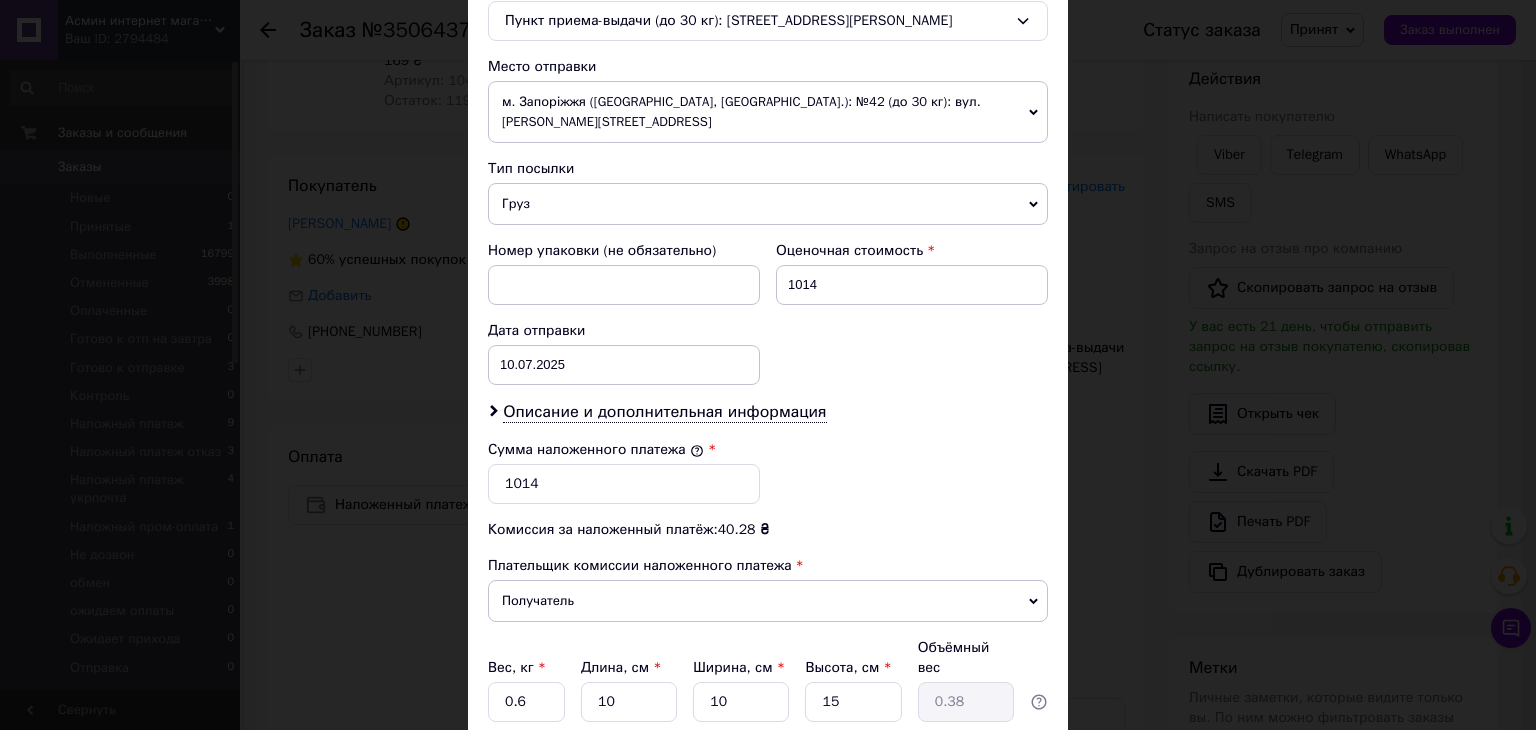 scroll, scrollTop: 700, scrollLeft: 0, axis: vertical 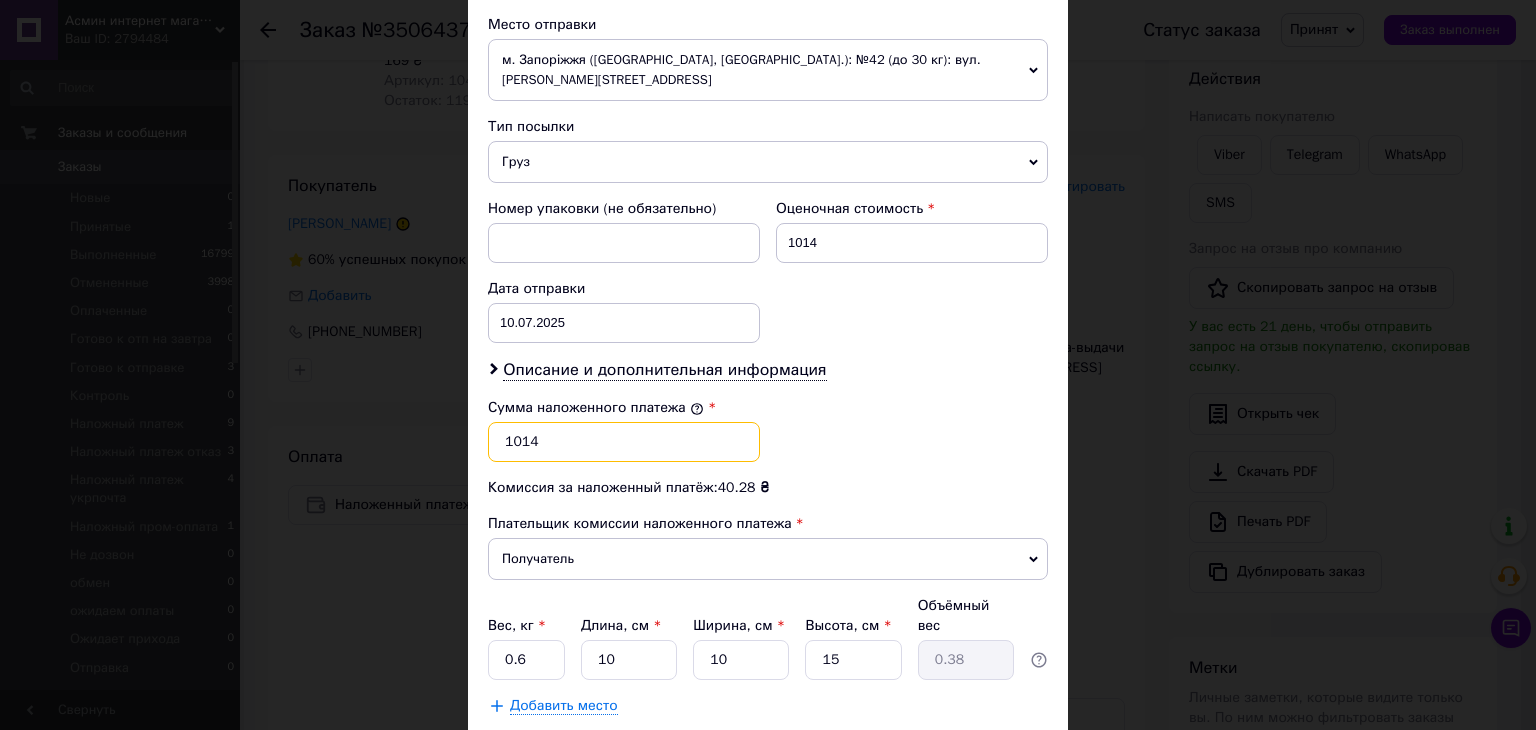 click on "1014" at bounding box center (624, 442) 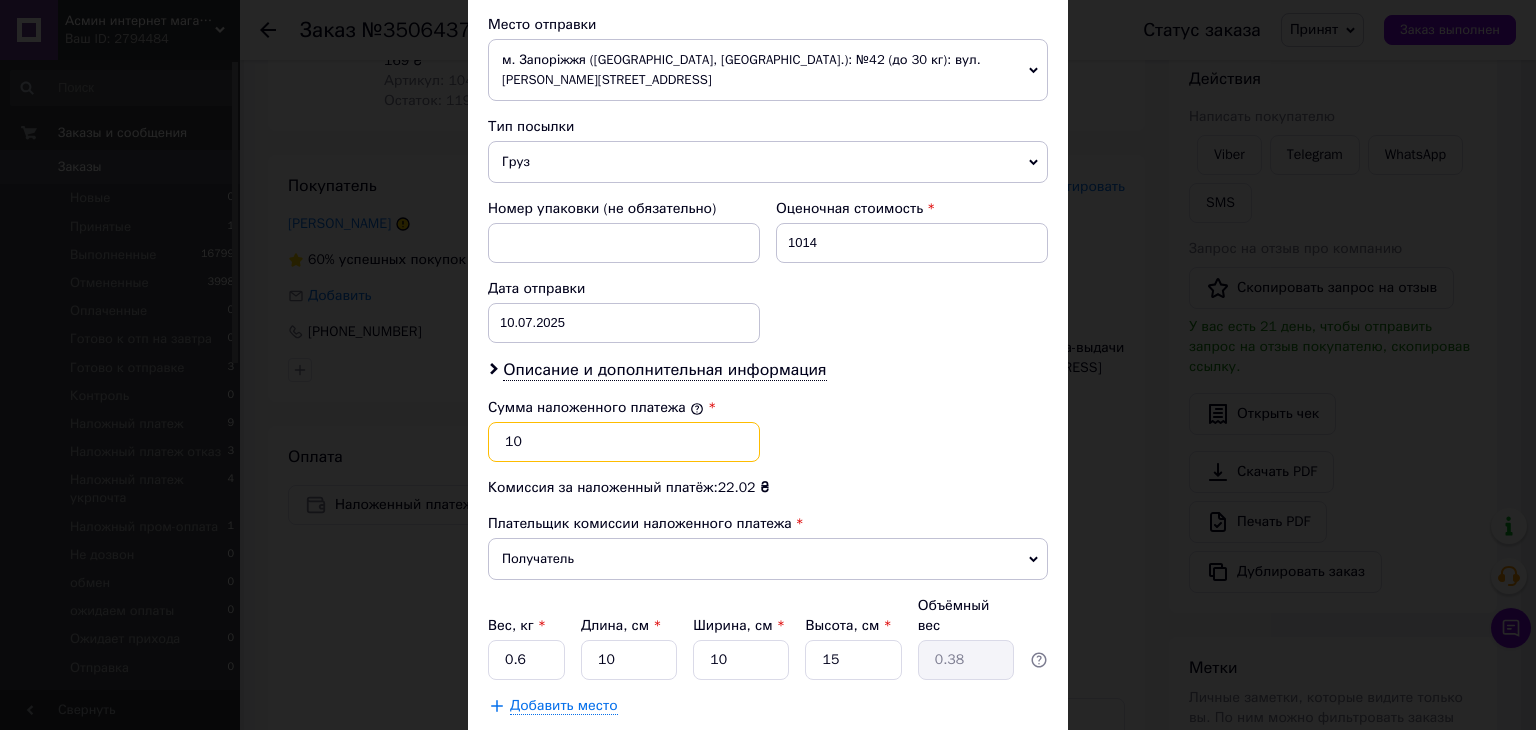 type on "1" 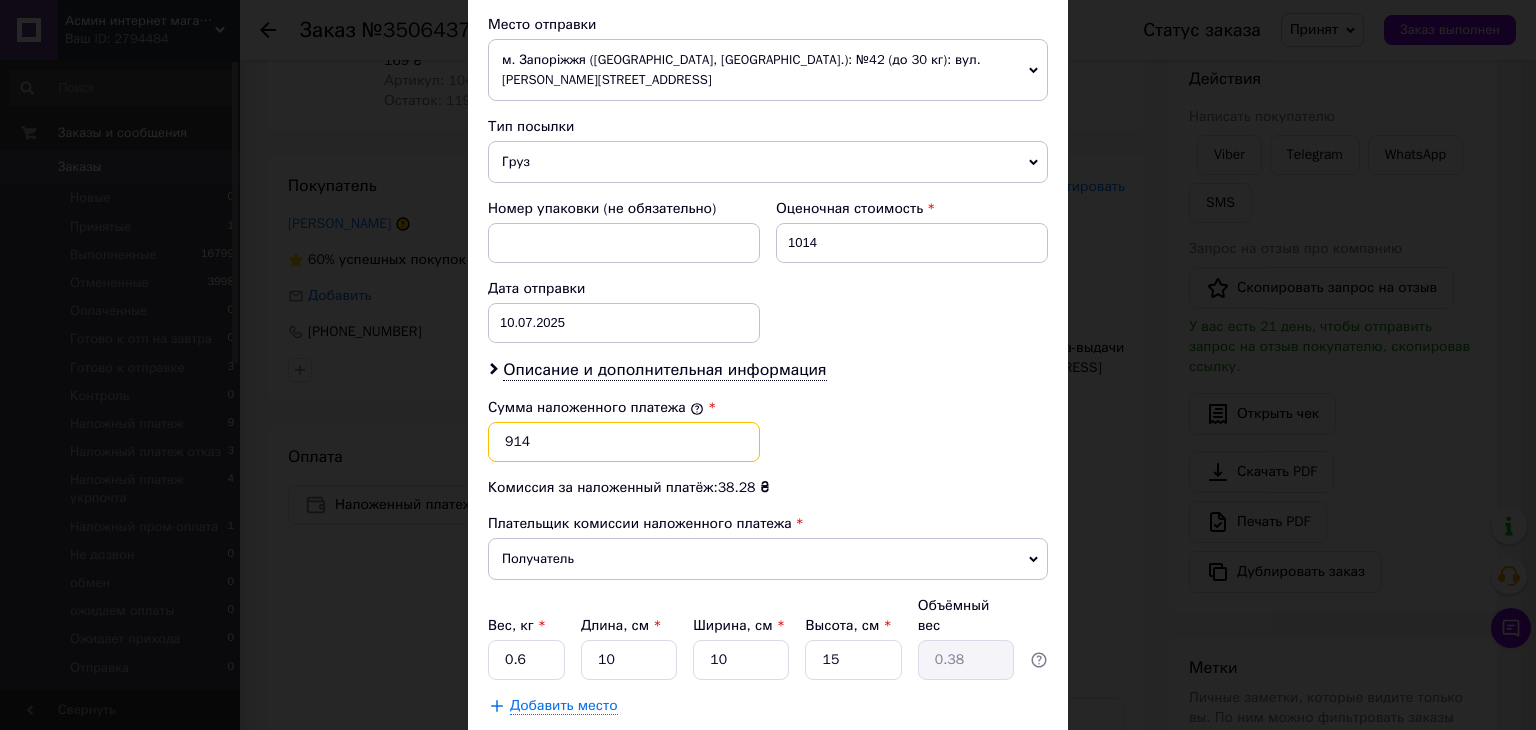 type on "914" 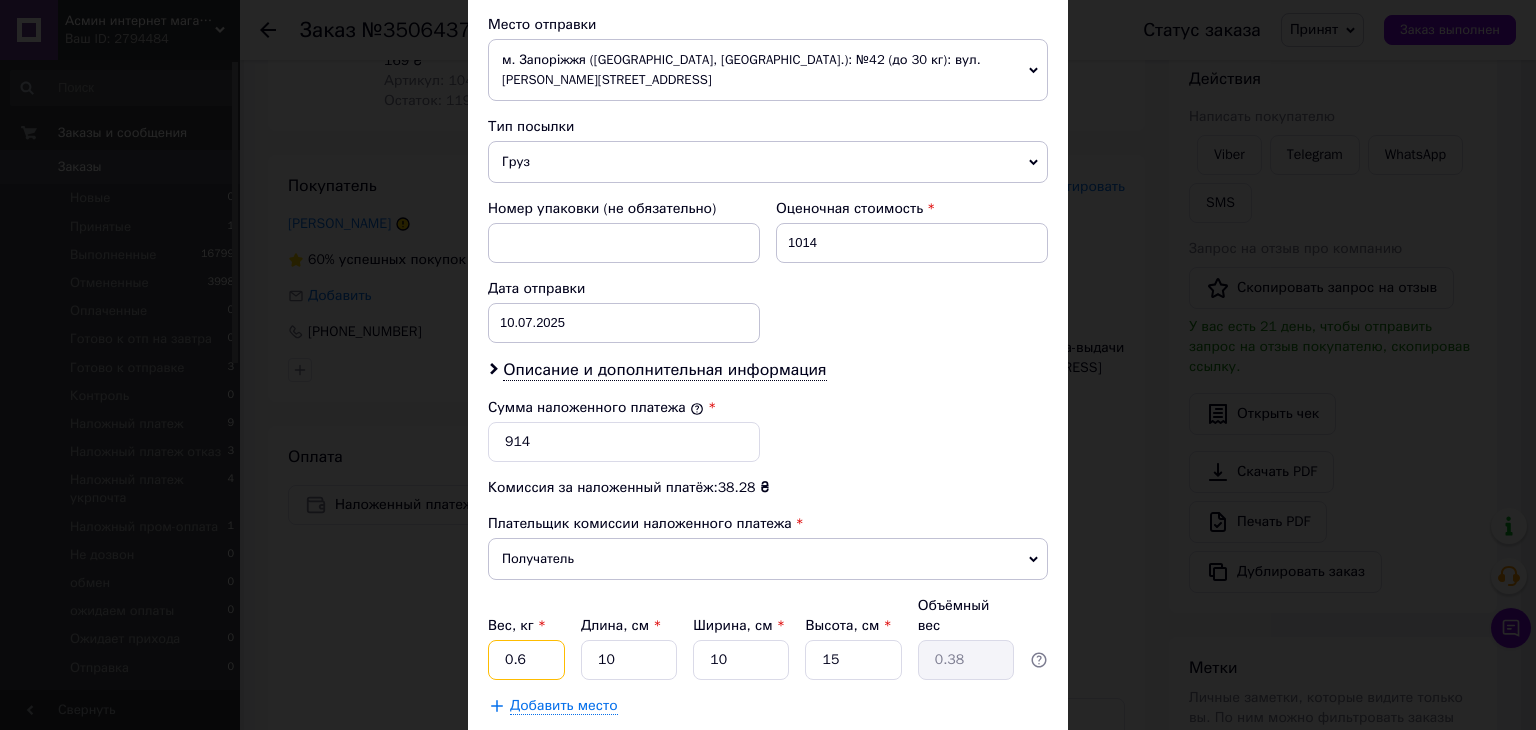 click on "0.6" at bounding box center [526, 660] 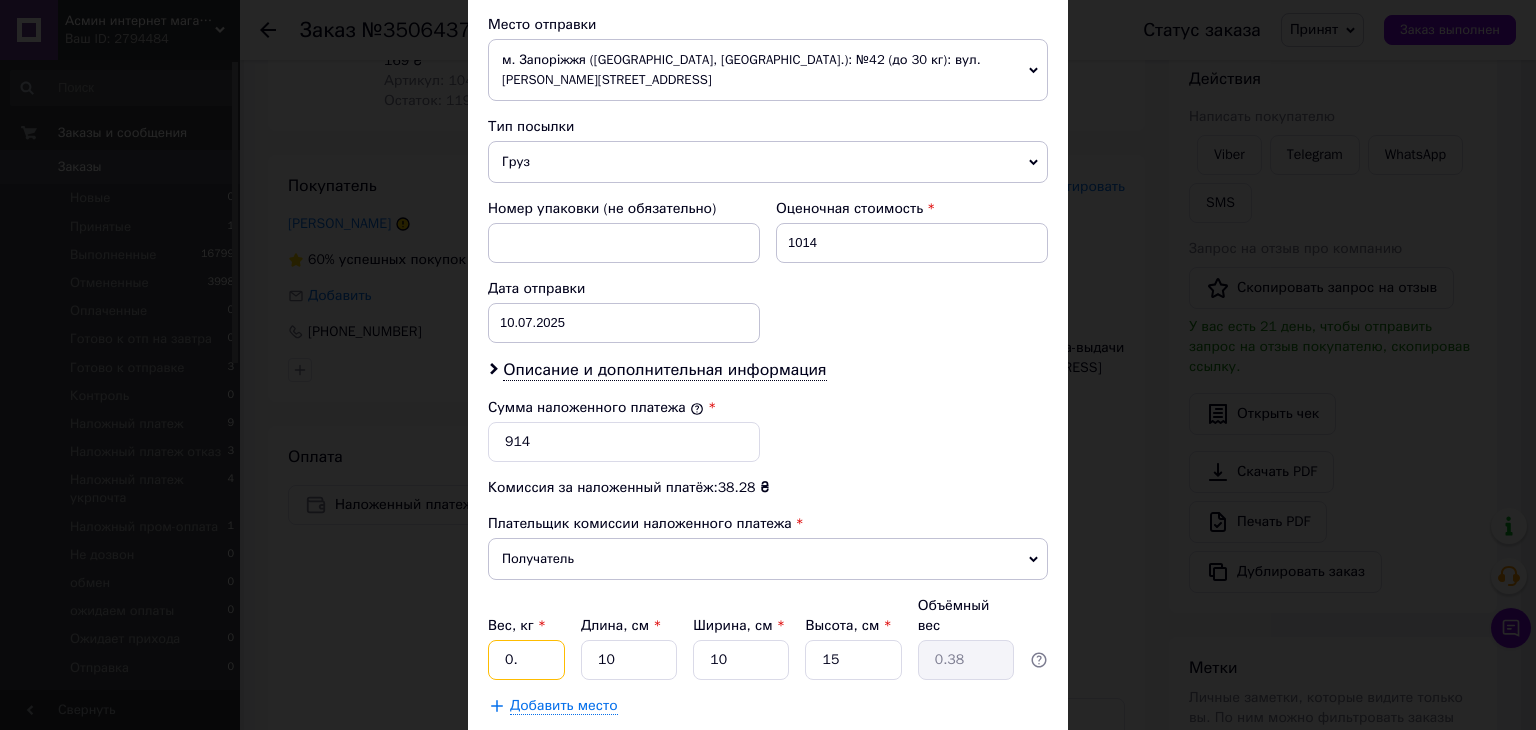 type on "0" 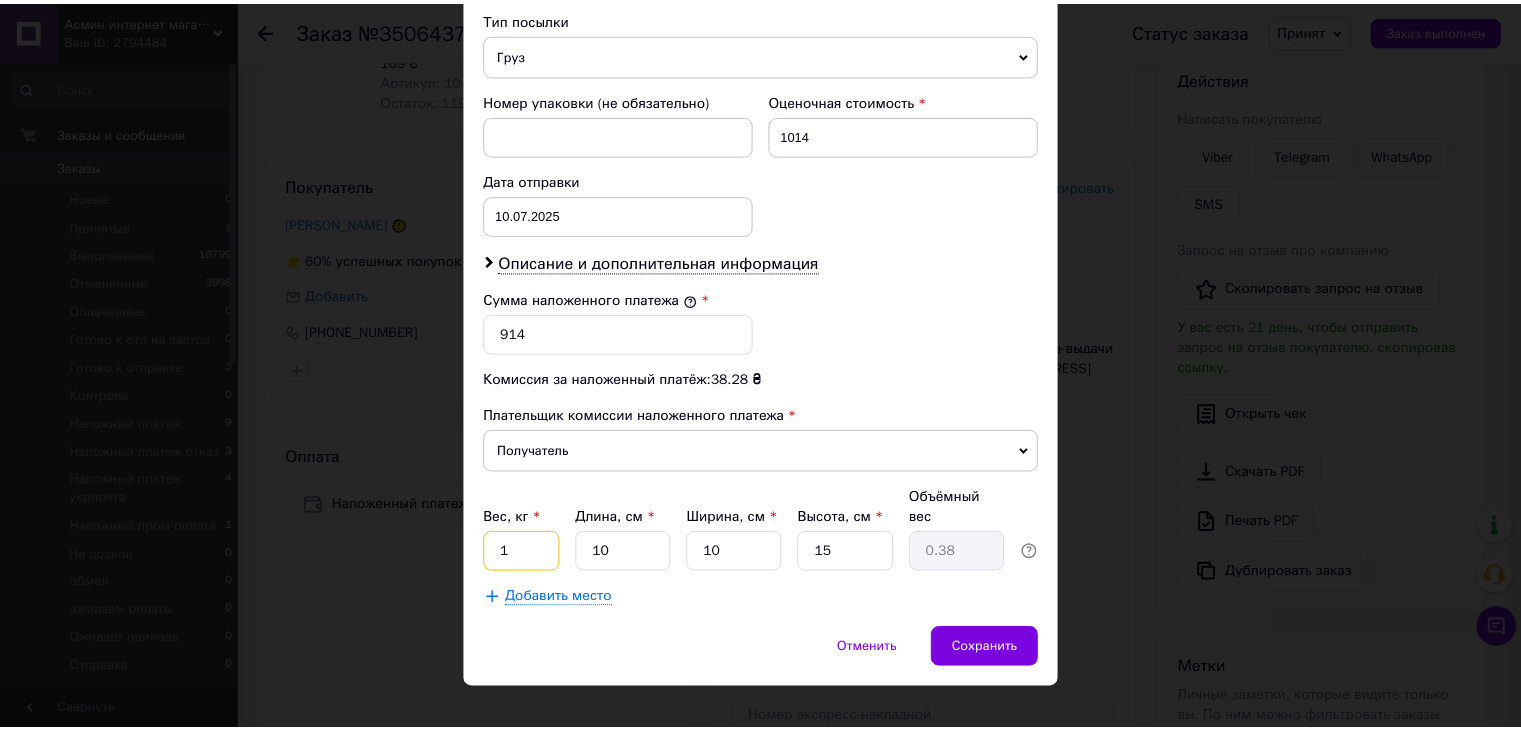 scroll, scrollTop: 810, scrollLeft: 0, axis: vertical 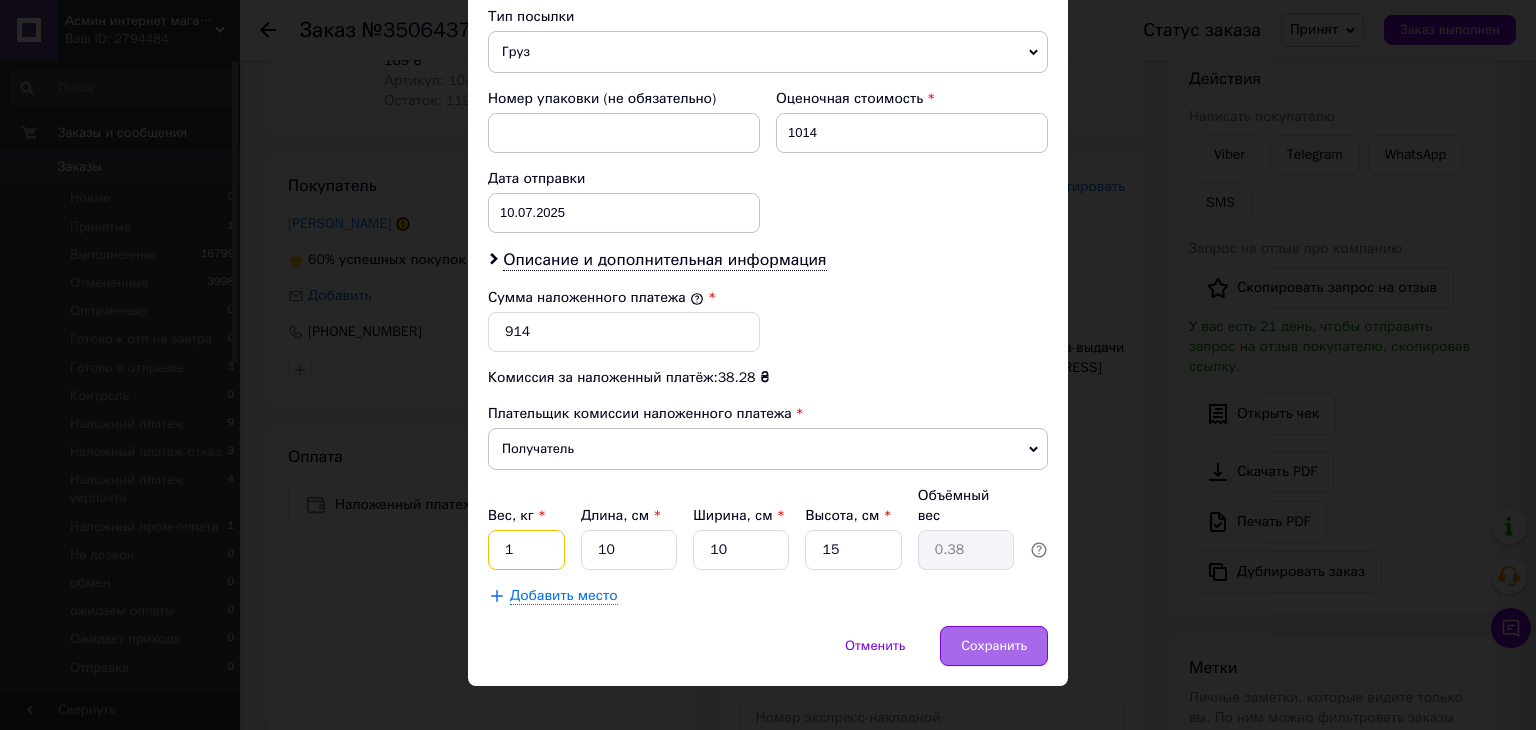 type on "1" 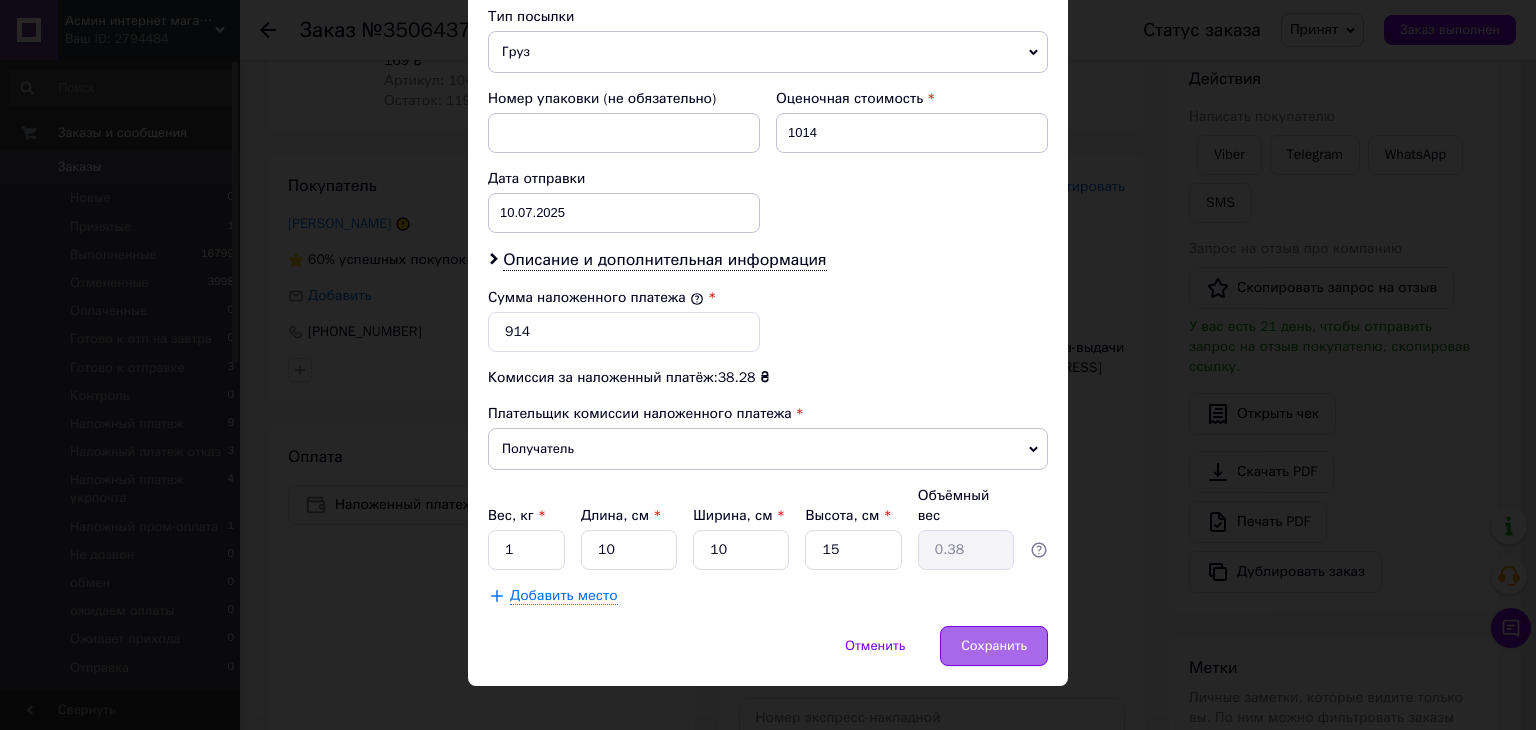 click on "Сохранить" at bounding box center (994, 646) 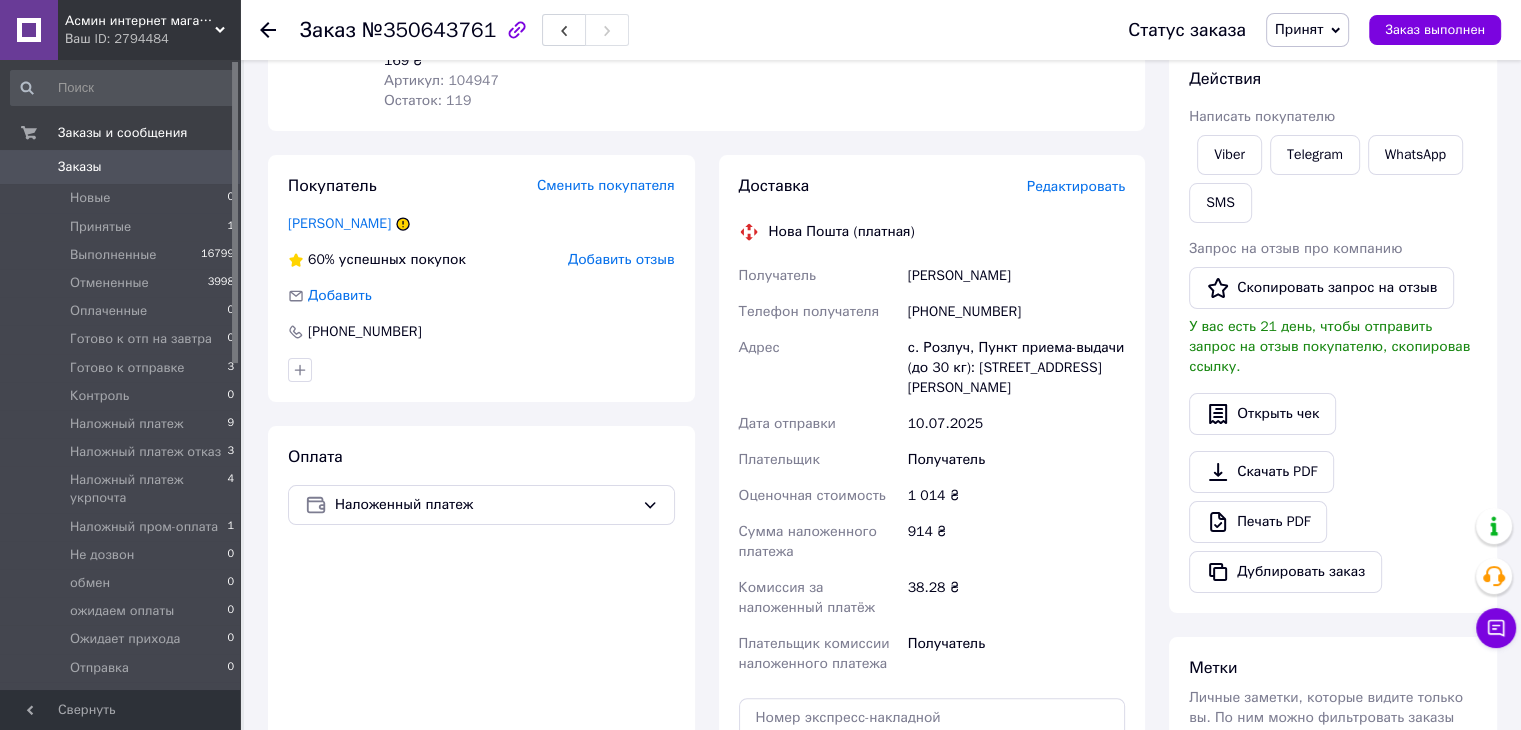 click on "Принят" at bounding box center (1307, 30) 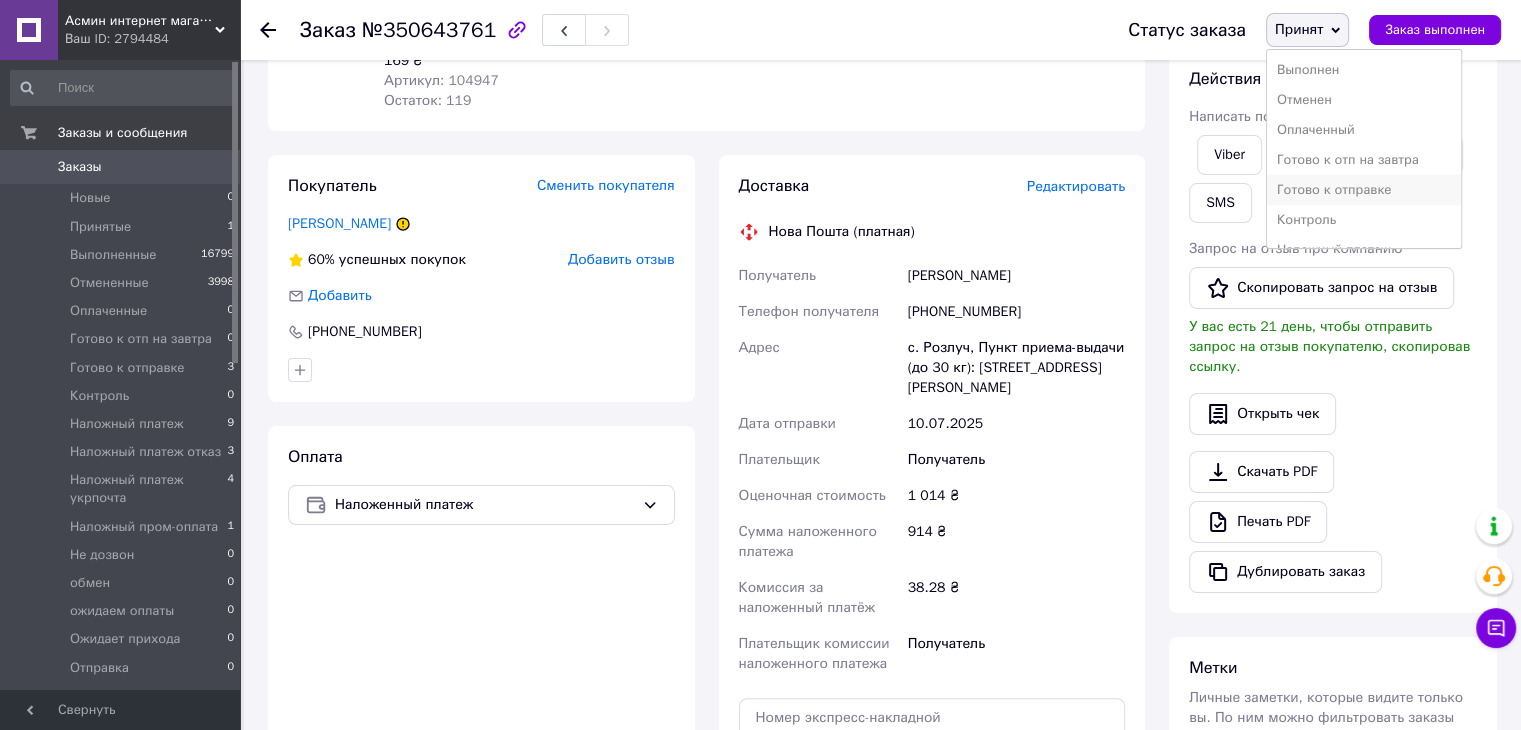 click on "Готово к отправке" at bounding box center [1364, 190] 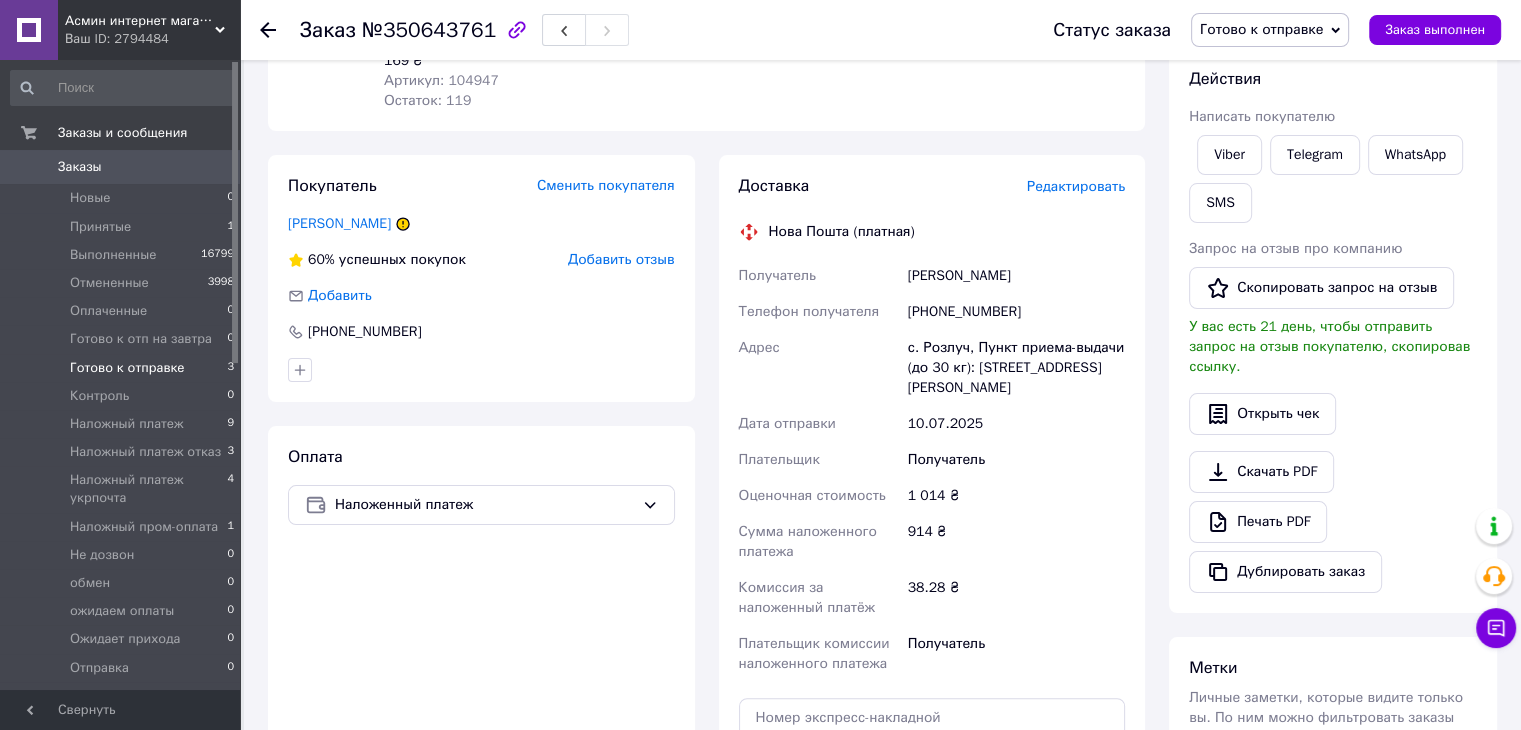 click on "Готово к отправке 3" at bounding box center (123, 368) 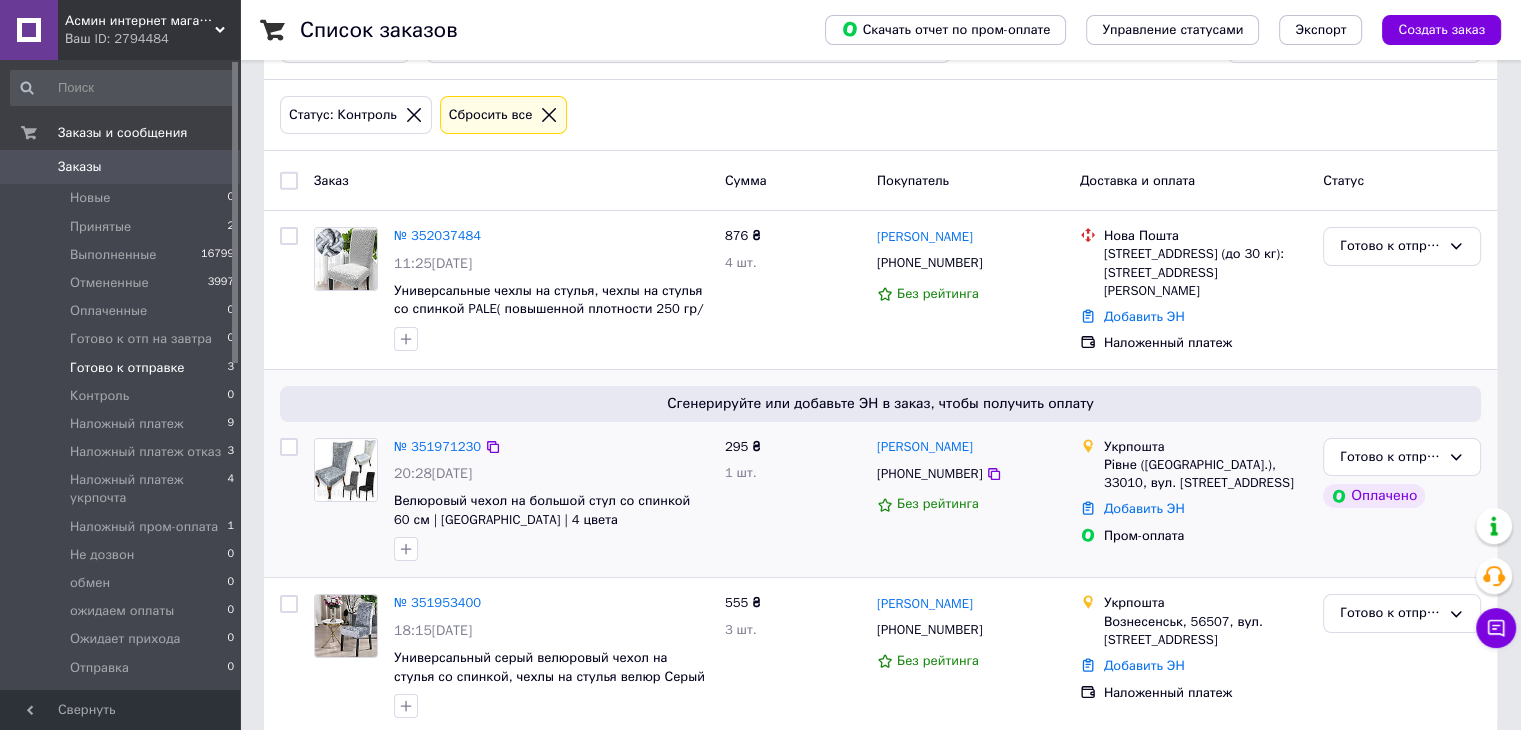 scroll, scrollTop: 100, scrollLeft: 0, axis: vertical 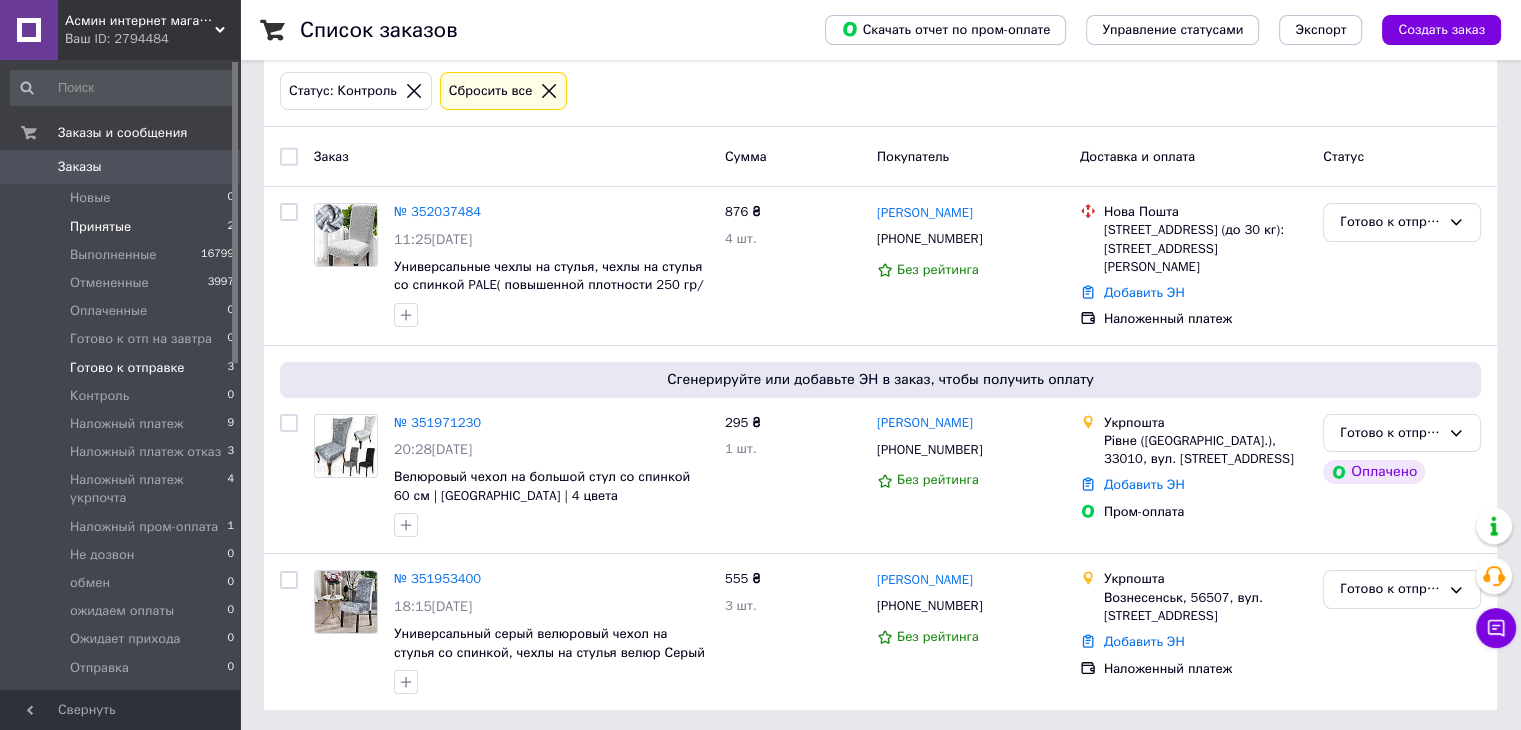 click on "Принятые" at bounding box center (100, 227) 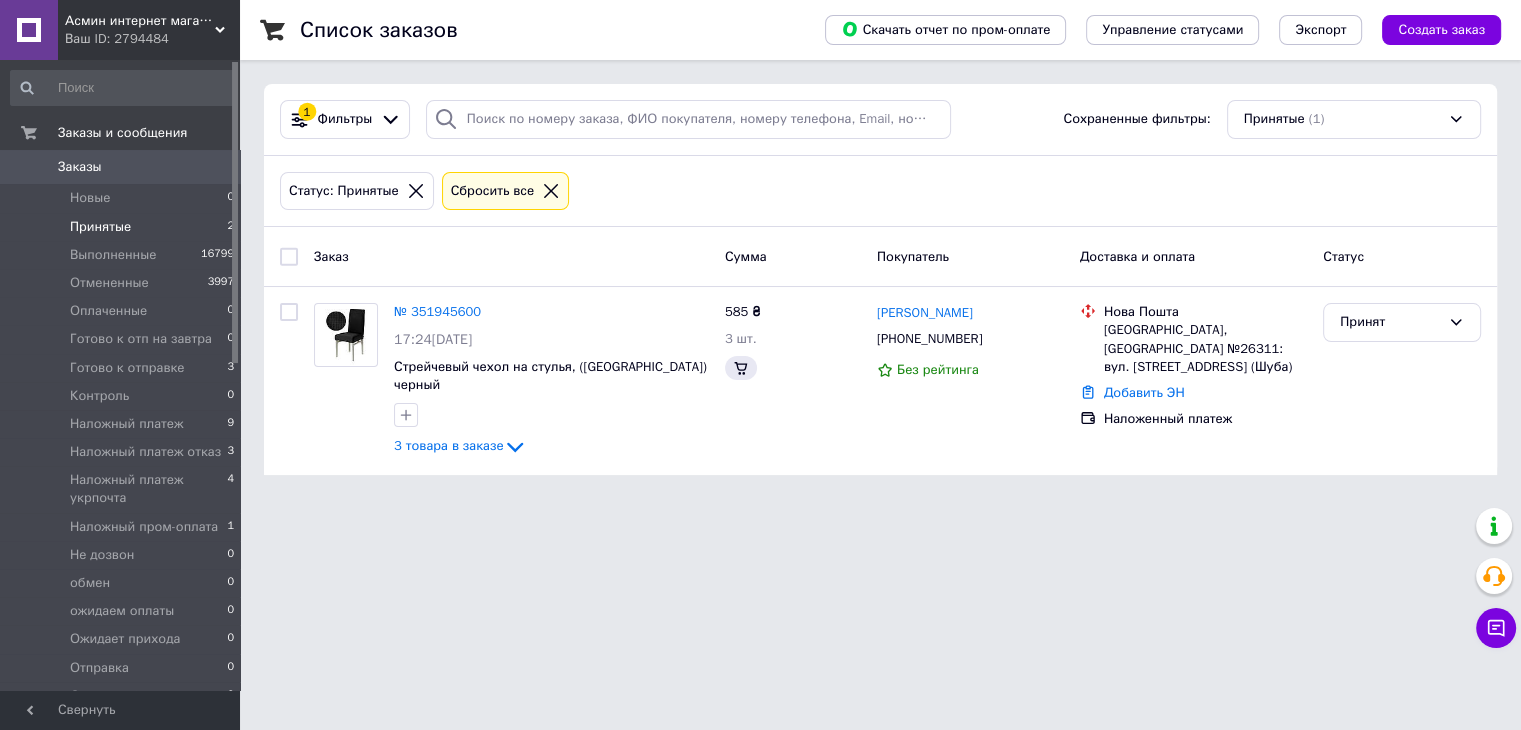 scroll, scrollTop: 0, scrollLeft: 0, axis: both 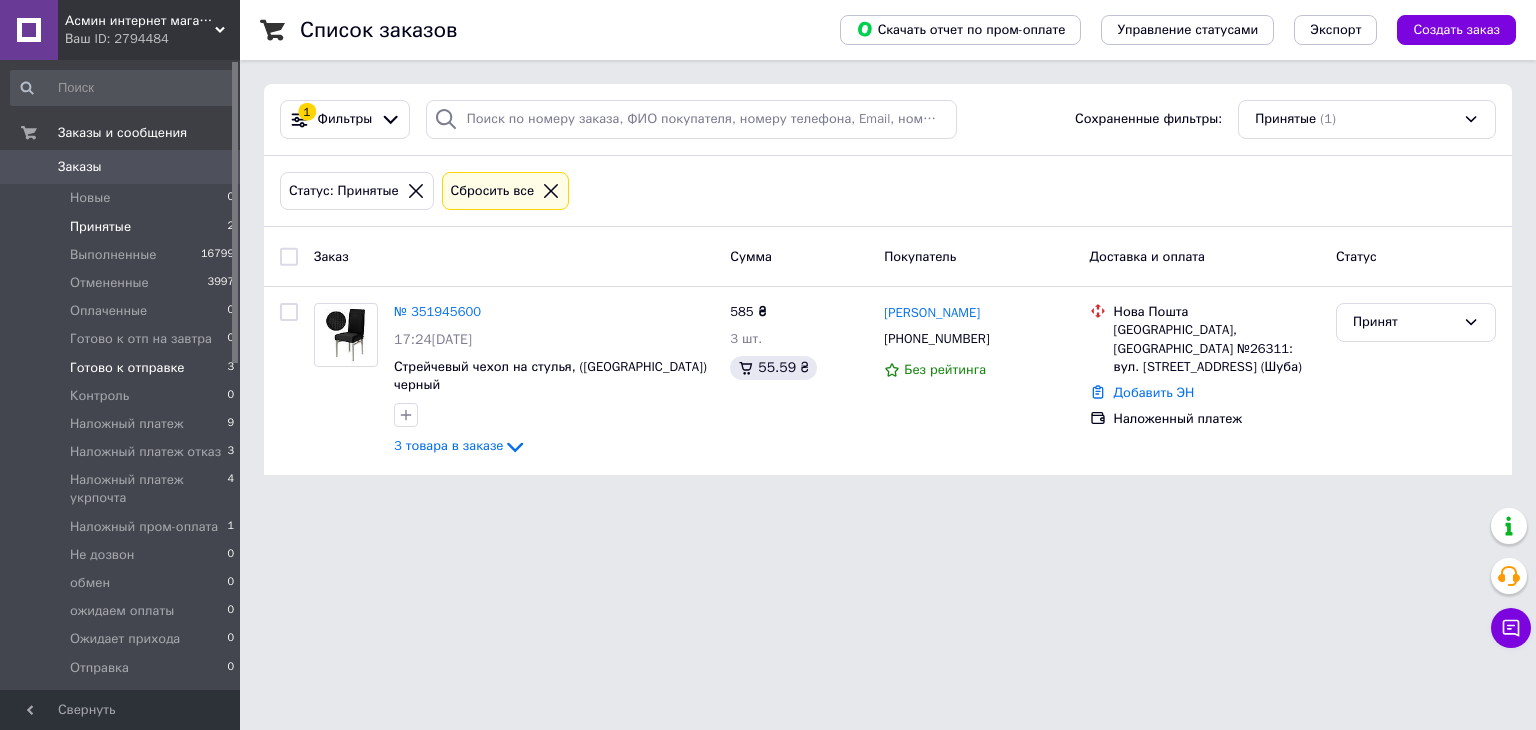 click on "Готово к отправке" at bounding box center (127, 368) 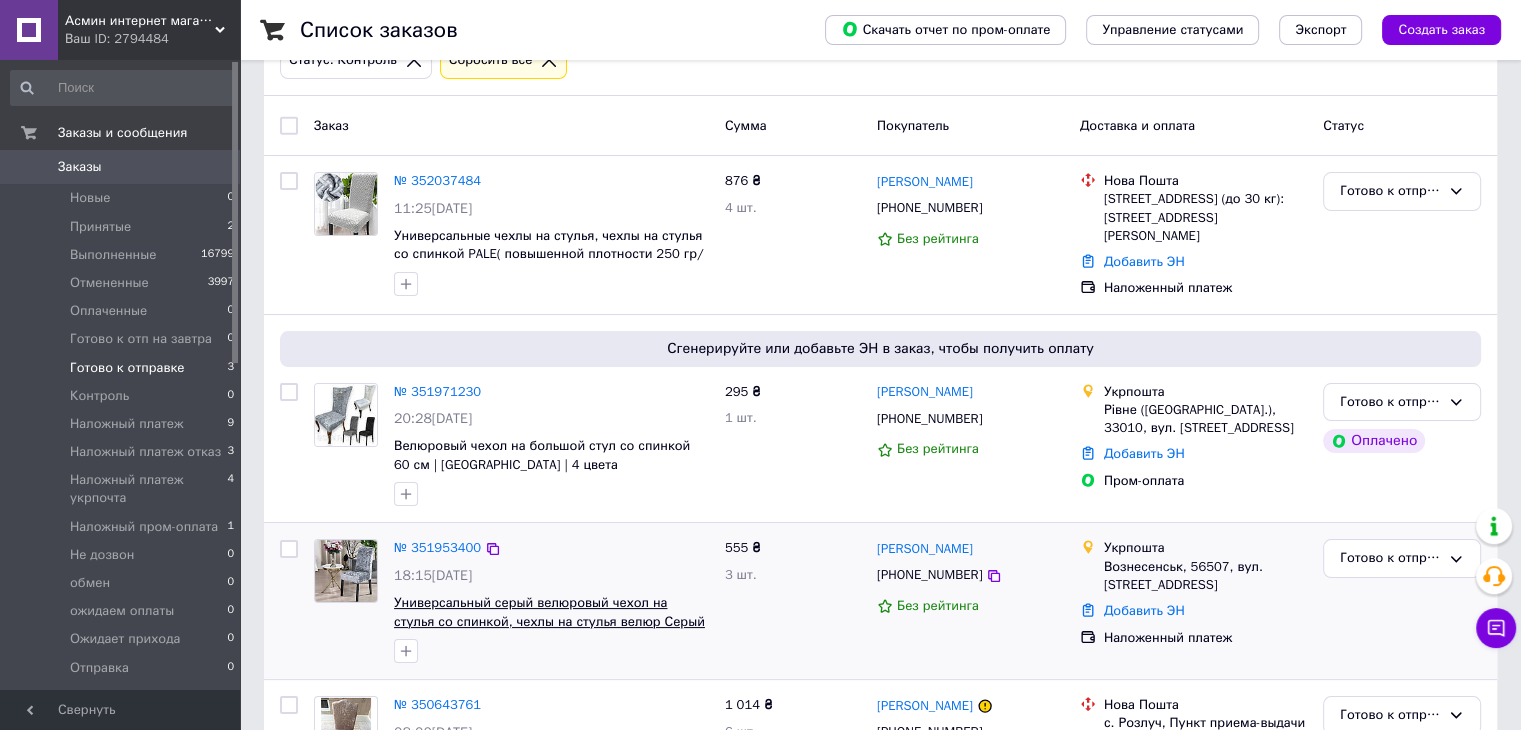 scroll, scrollTop: 259, scrollLeft: 0, axis: vertical 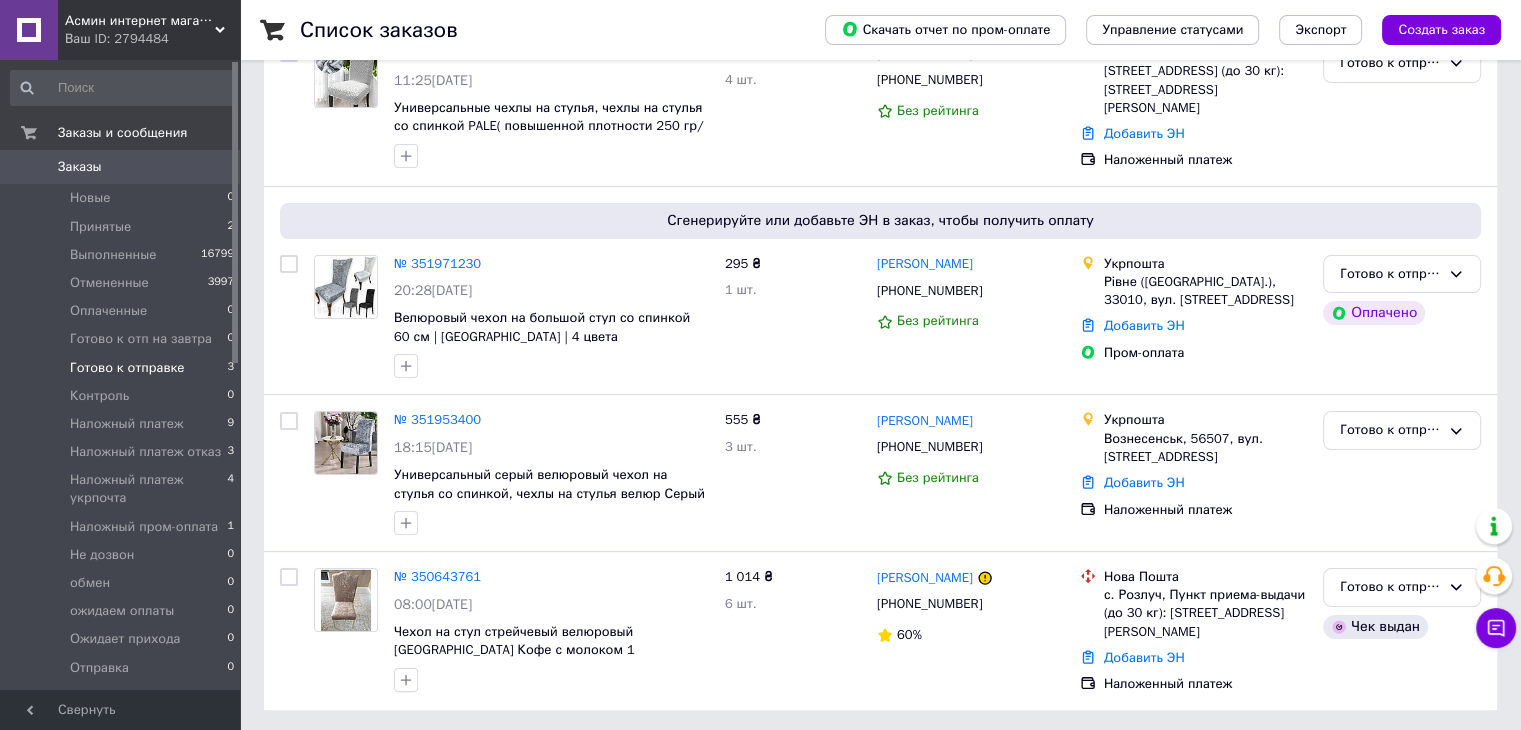 click on "Готово к отправке" at bounding box center (127, 368) 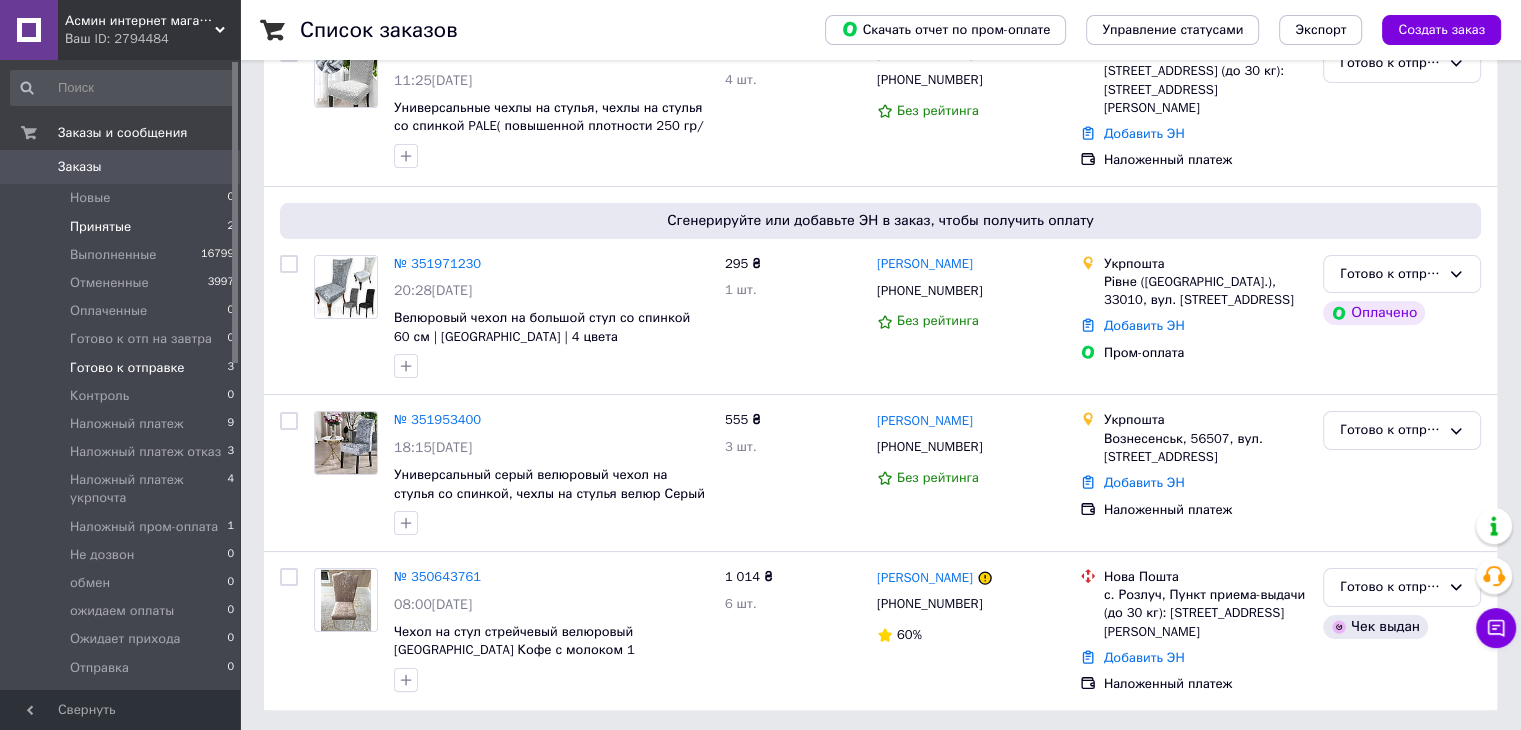 click on "Принятые" at bounding box center (100, 227) 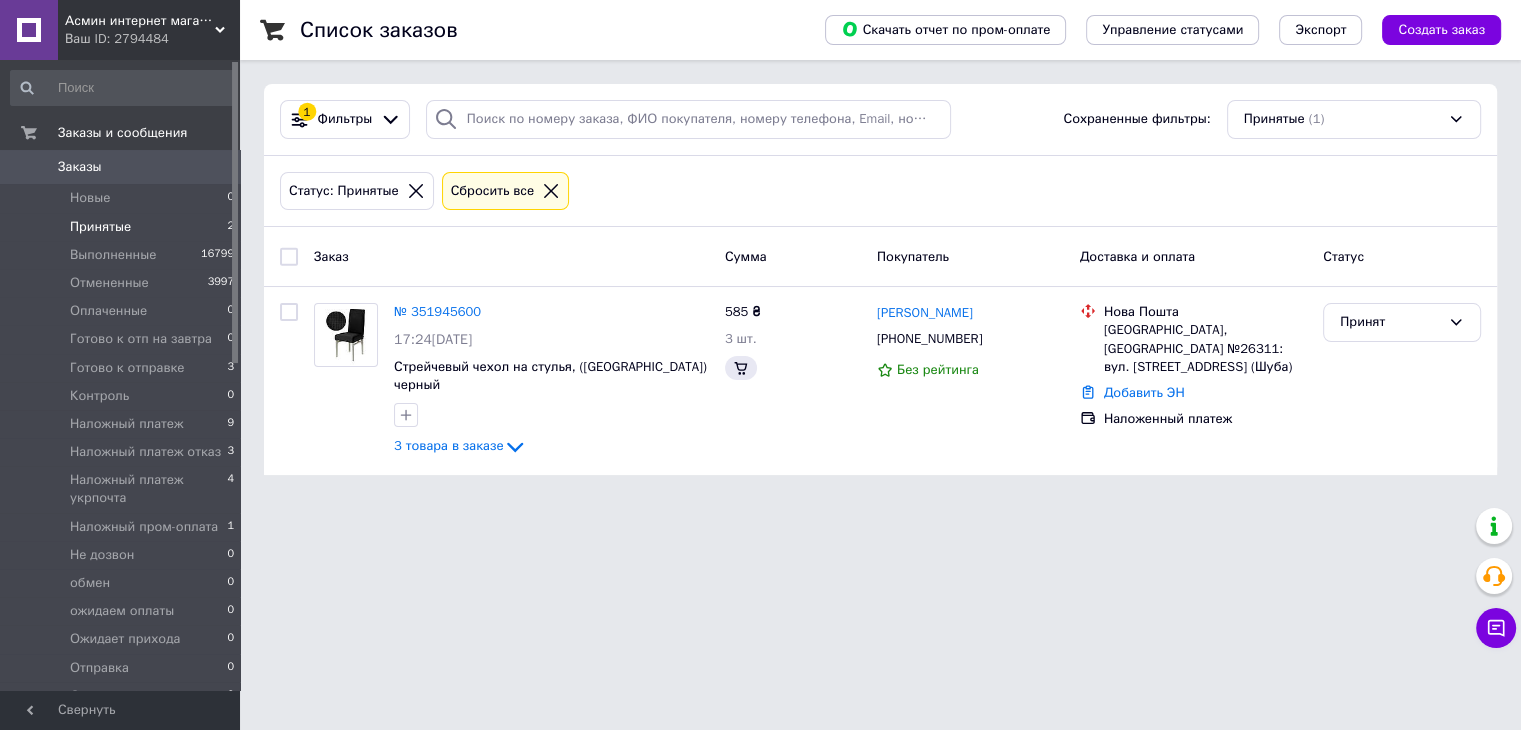 scroll, scrollTop: 0, scrollLeft: 0, axis: both 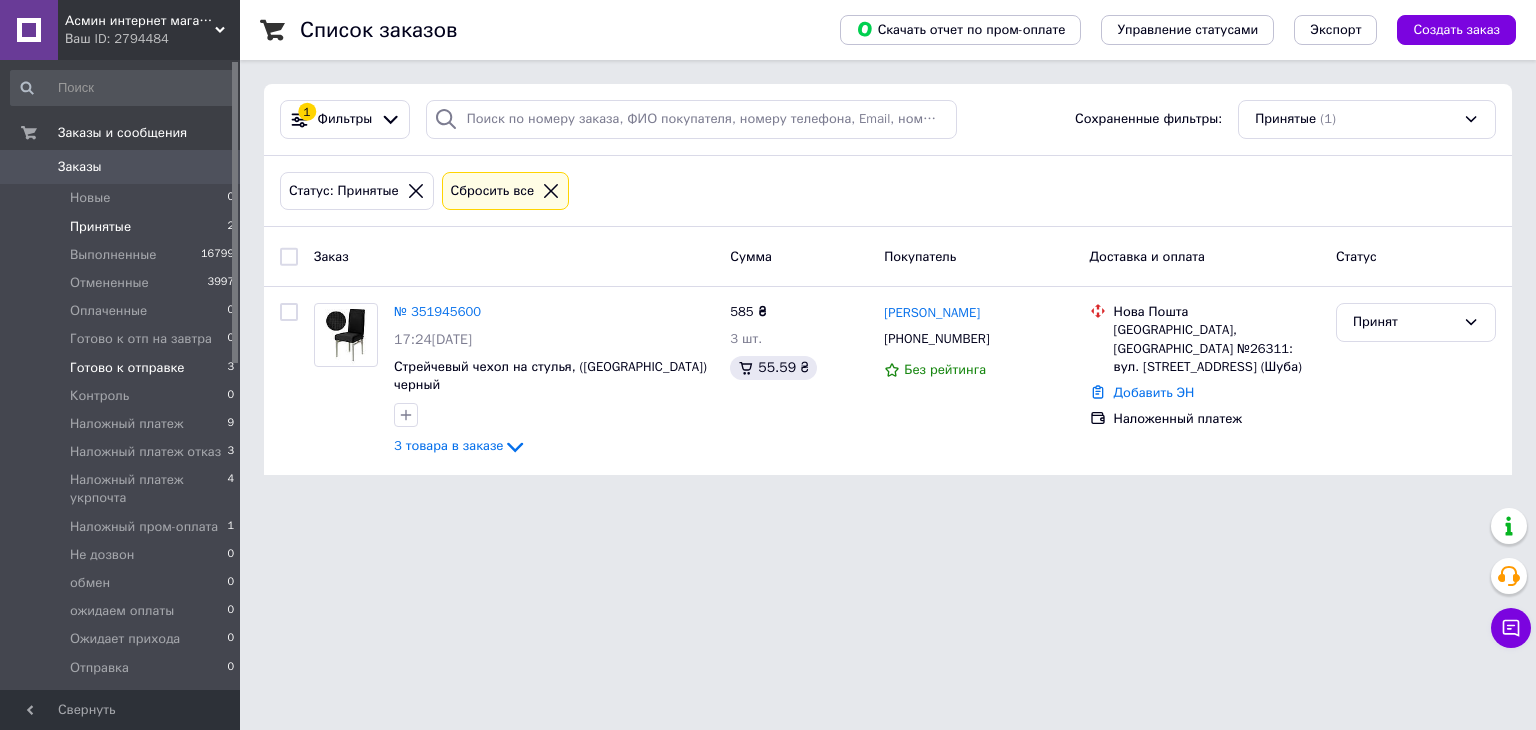 click on "Готово к отправке" at bounding box center (127, 368) 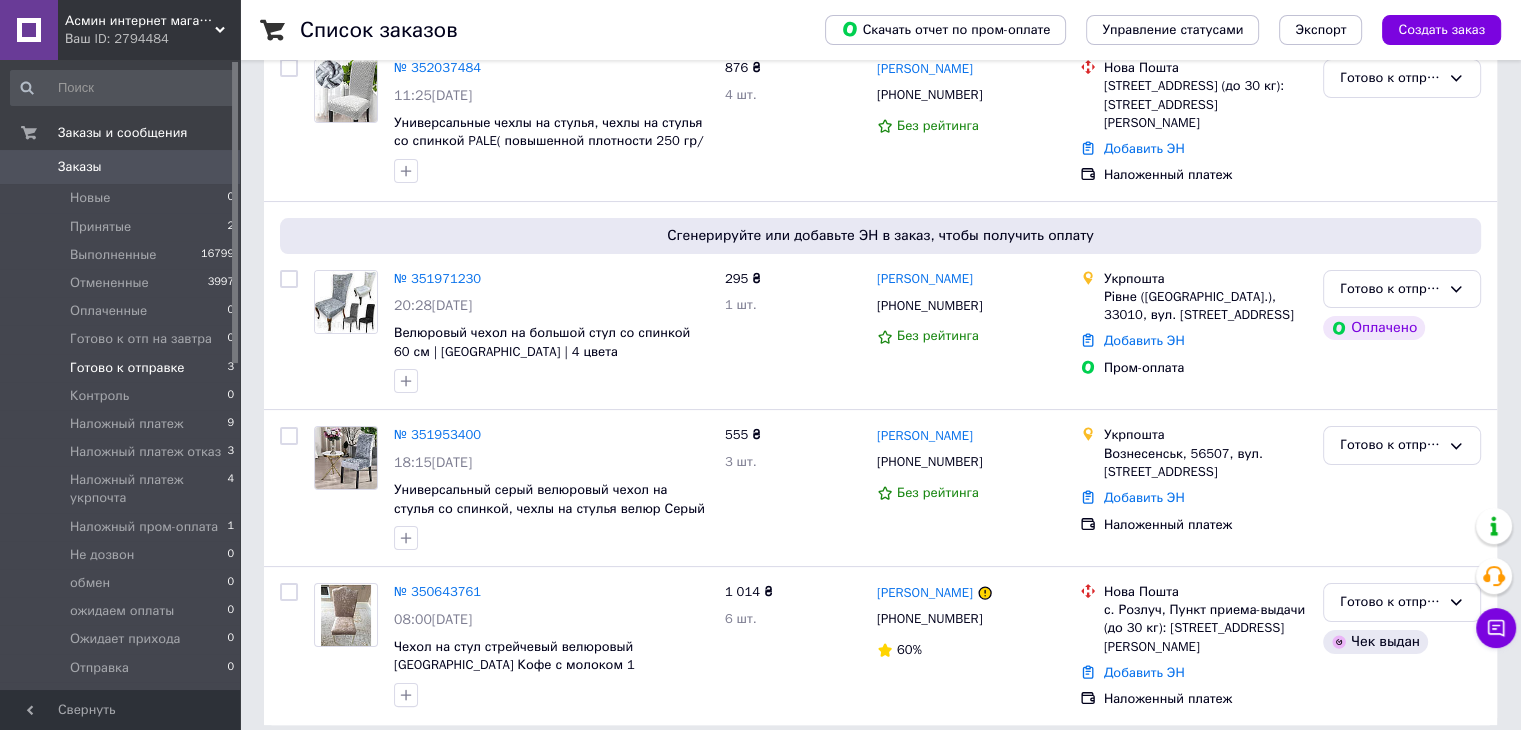 scroll, scrollTop: 259, scrollLeft: 0, axis: vertical 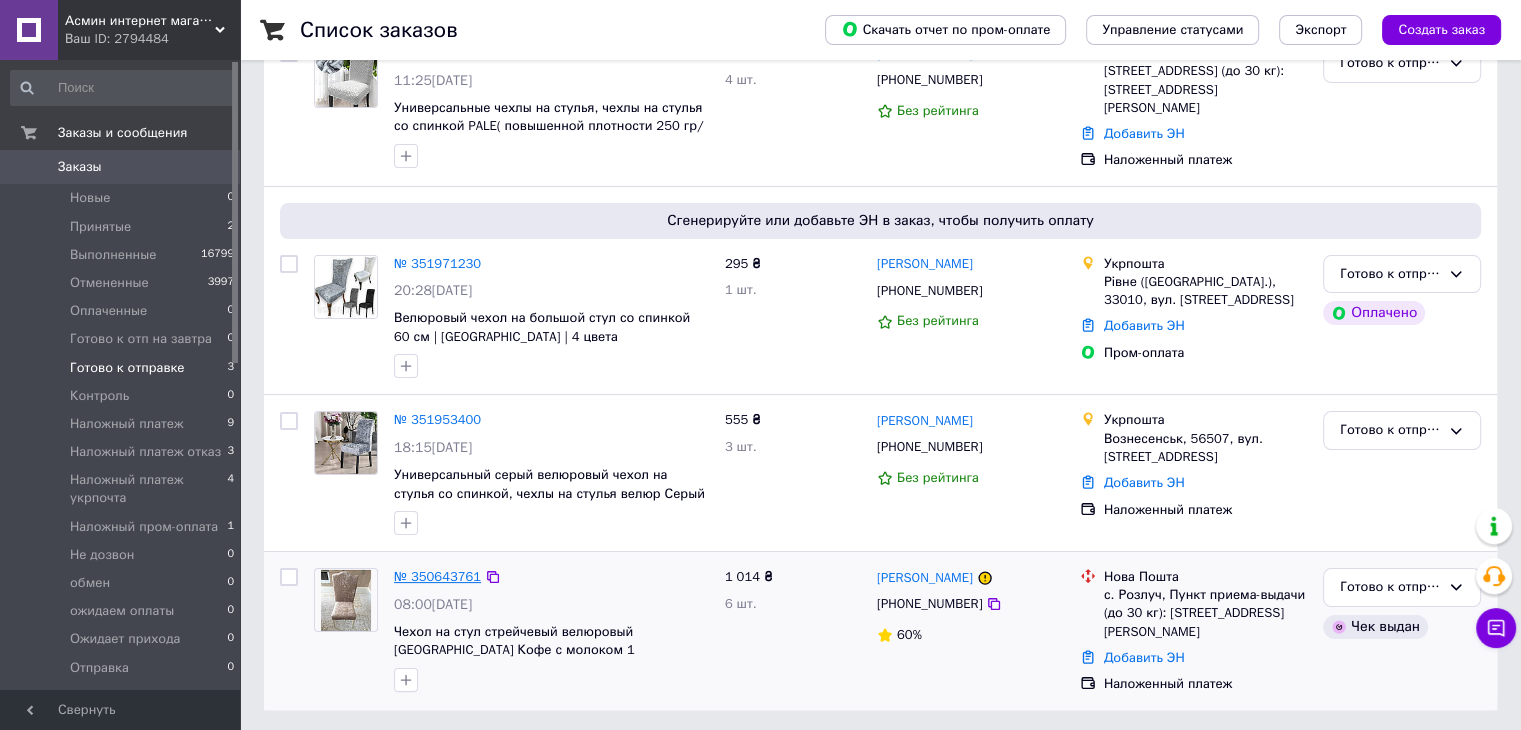 click on "№ 350643761" at bounding box center (437, 576) 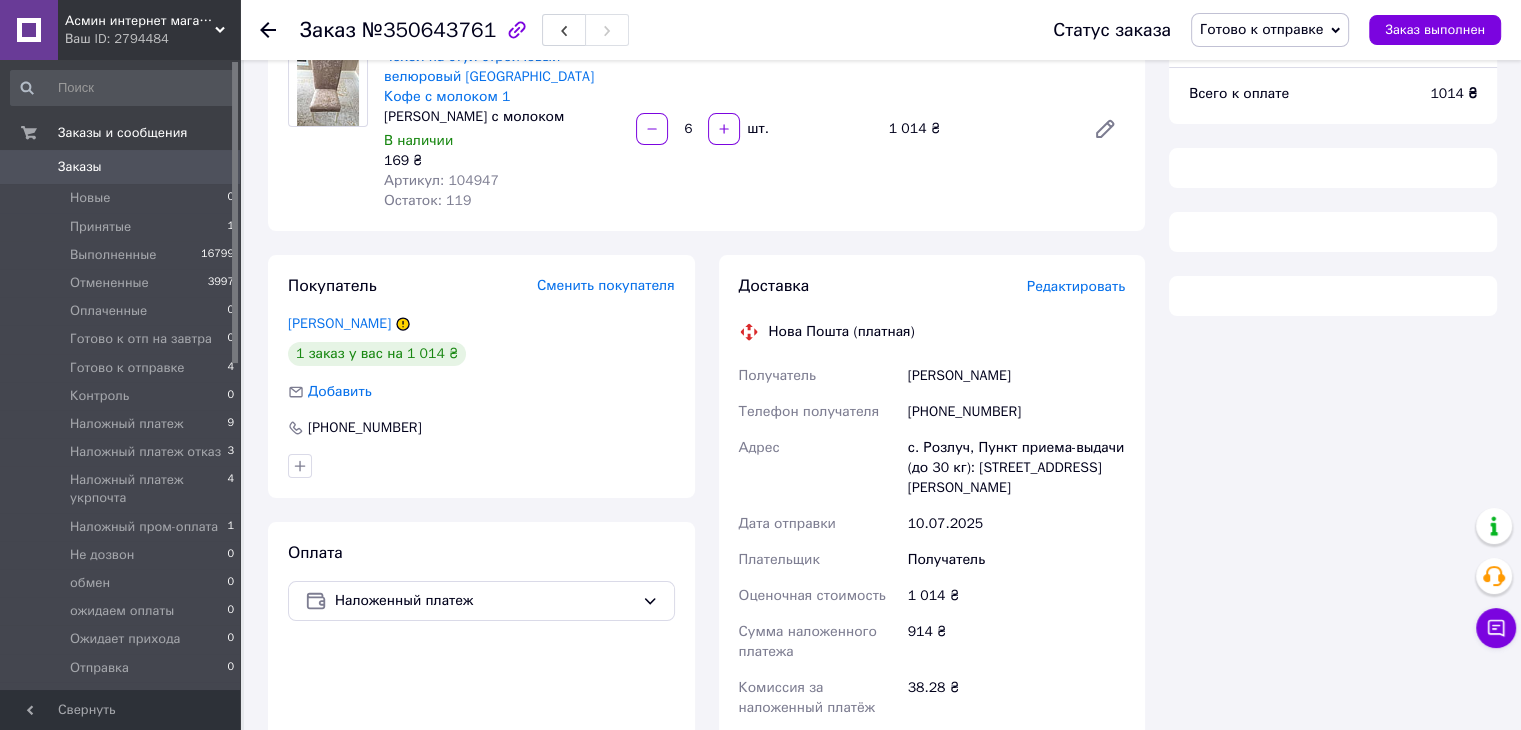 scroll, scrollTop: 259, scrollLeft: 0, axis: vertical 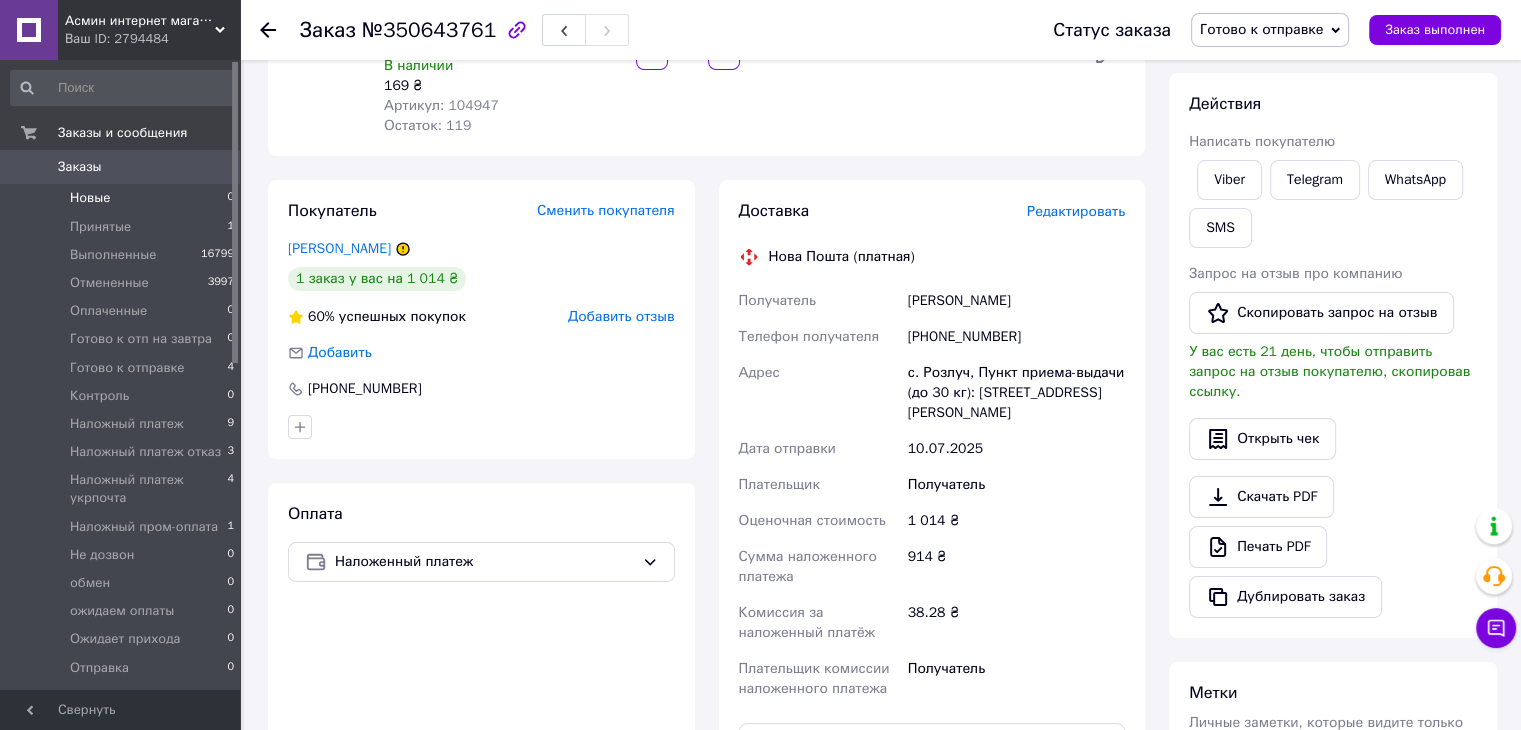 click on "Новые 0" at bounding box center (123, 198) 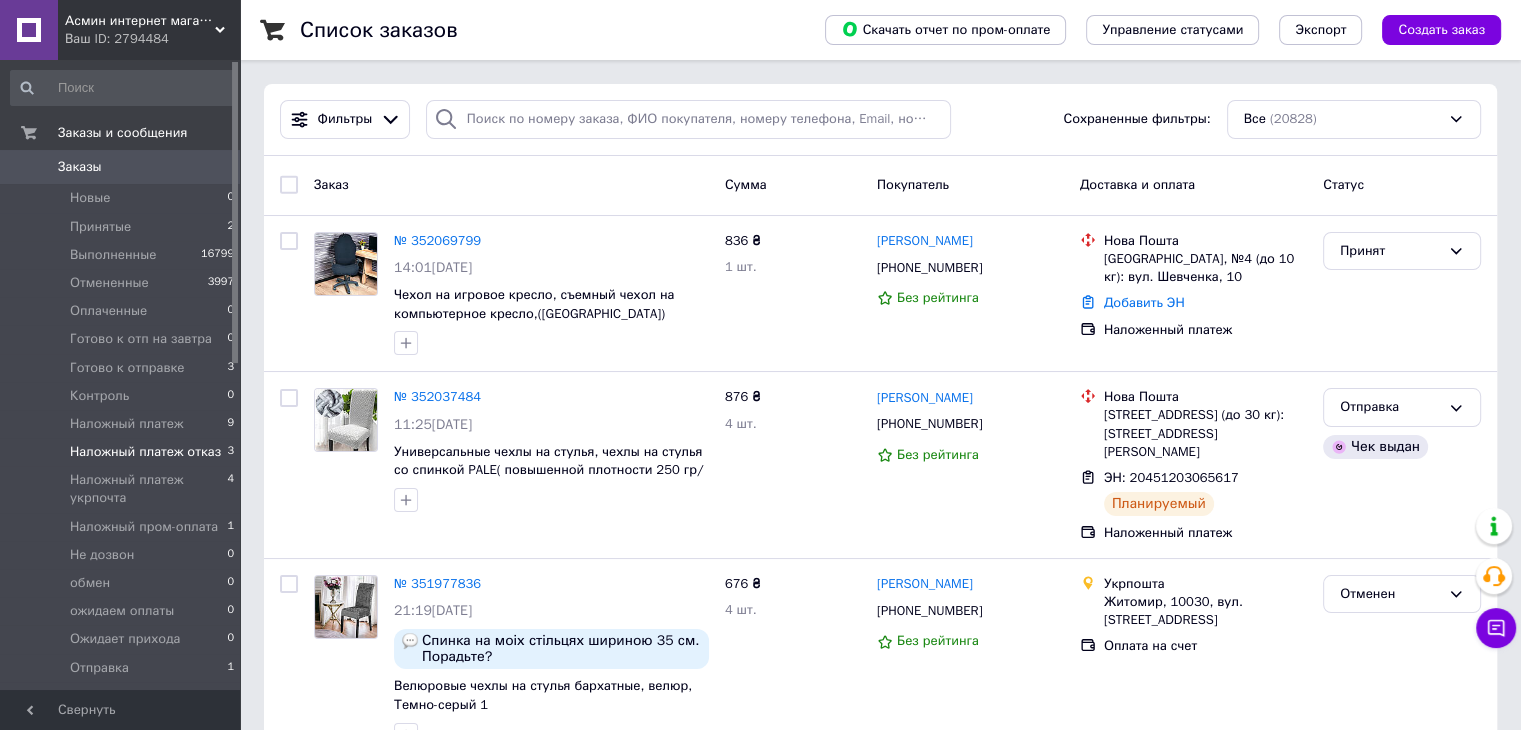 click on "Наложный платеж отказ" at bounding box center (145, 452) 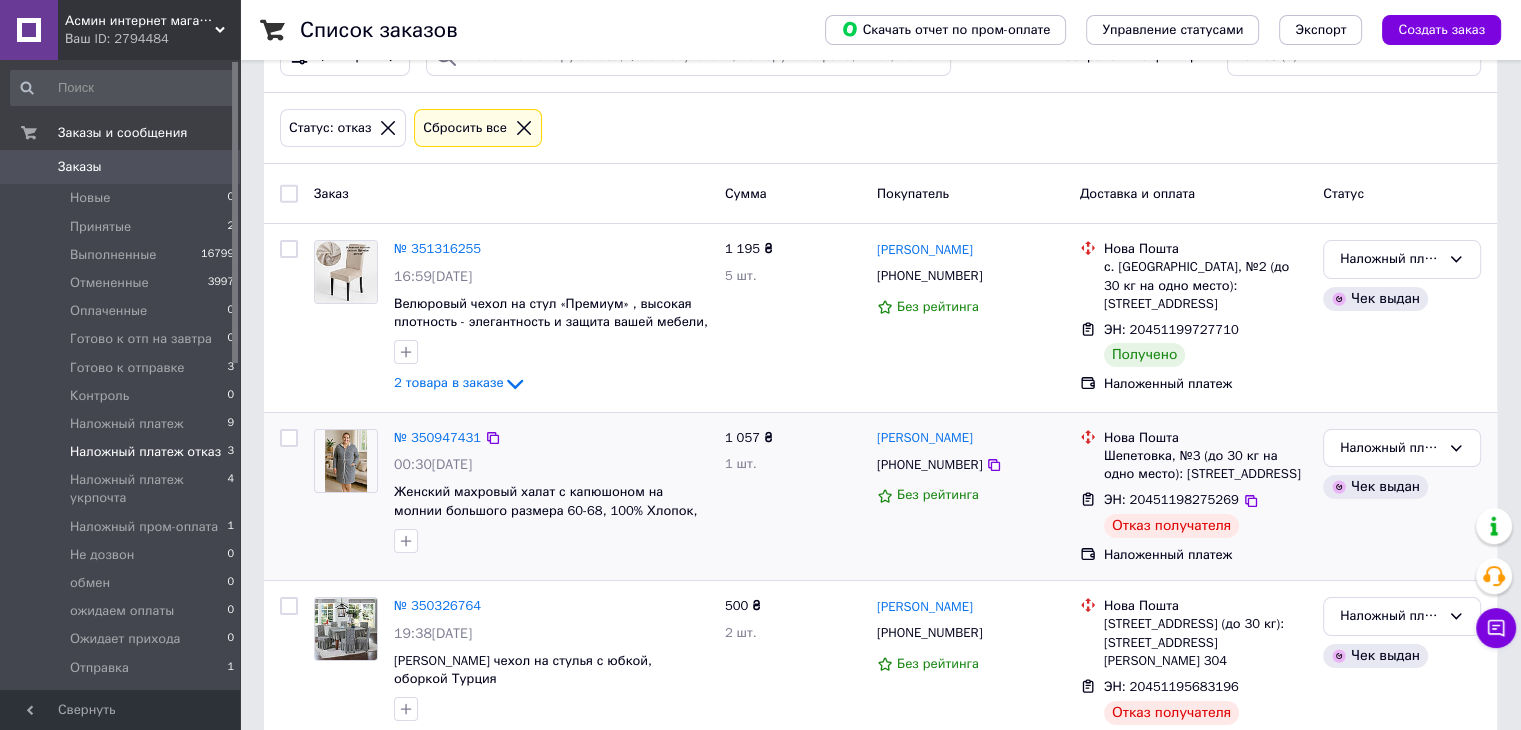 scroll, scrollTop: 122, scrollLeft: 0, axis: vertical 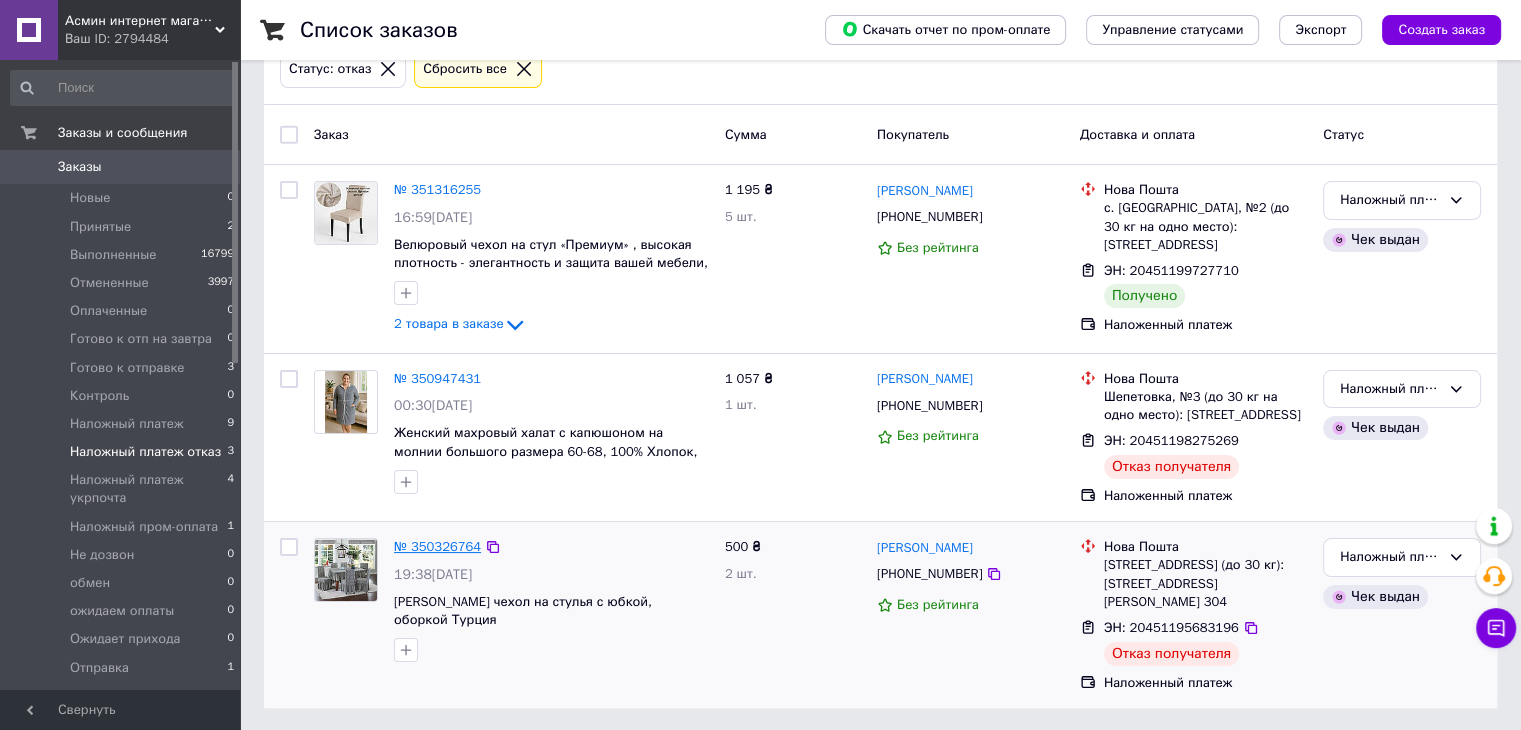 click on "№ 350326764" at bounding box center [437, 546] 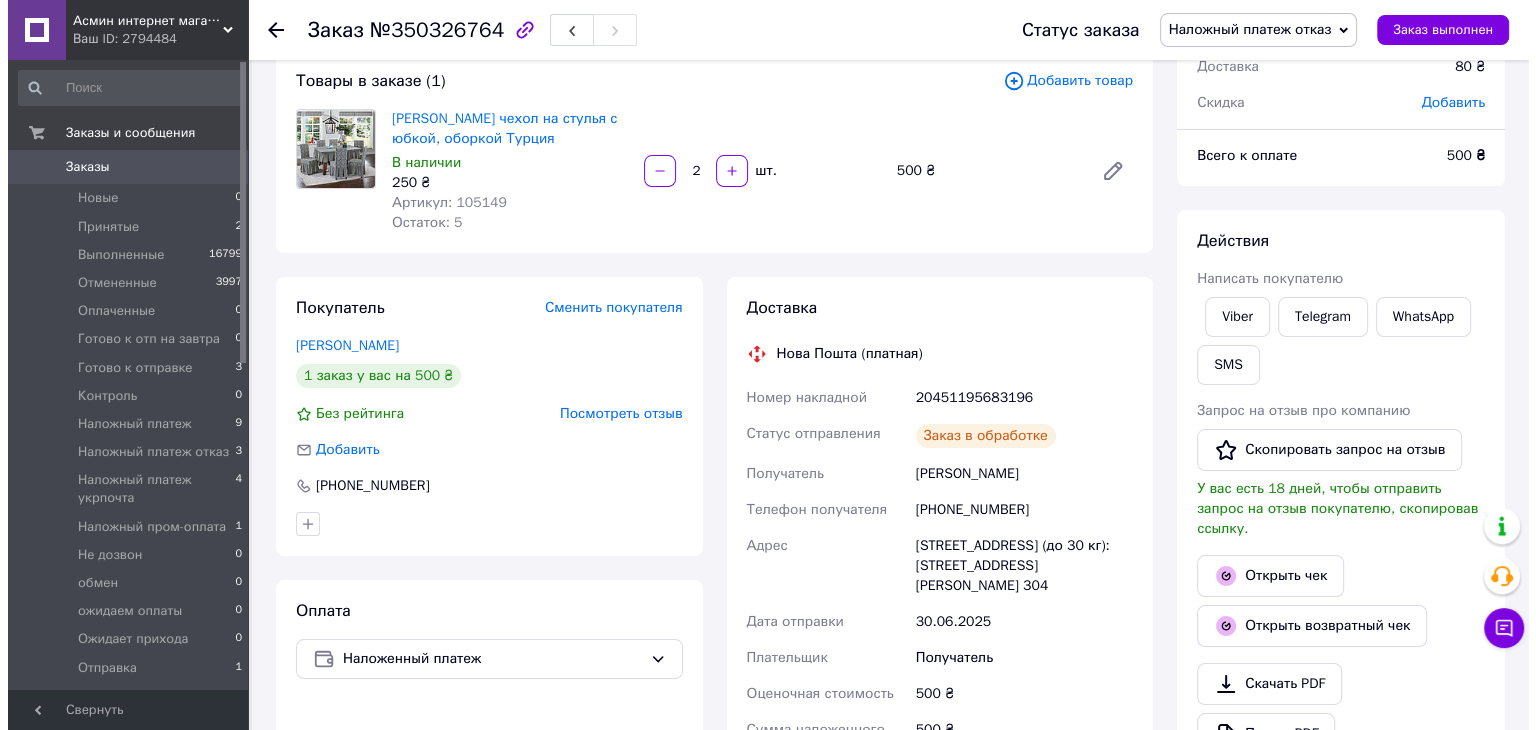 scroll, scrollTop: 208, scrollLeft: 0, axis: vertical 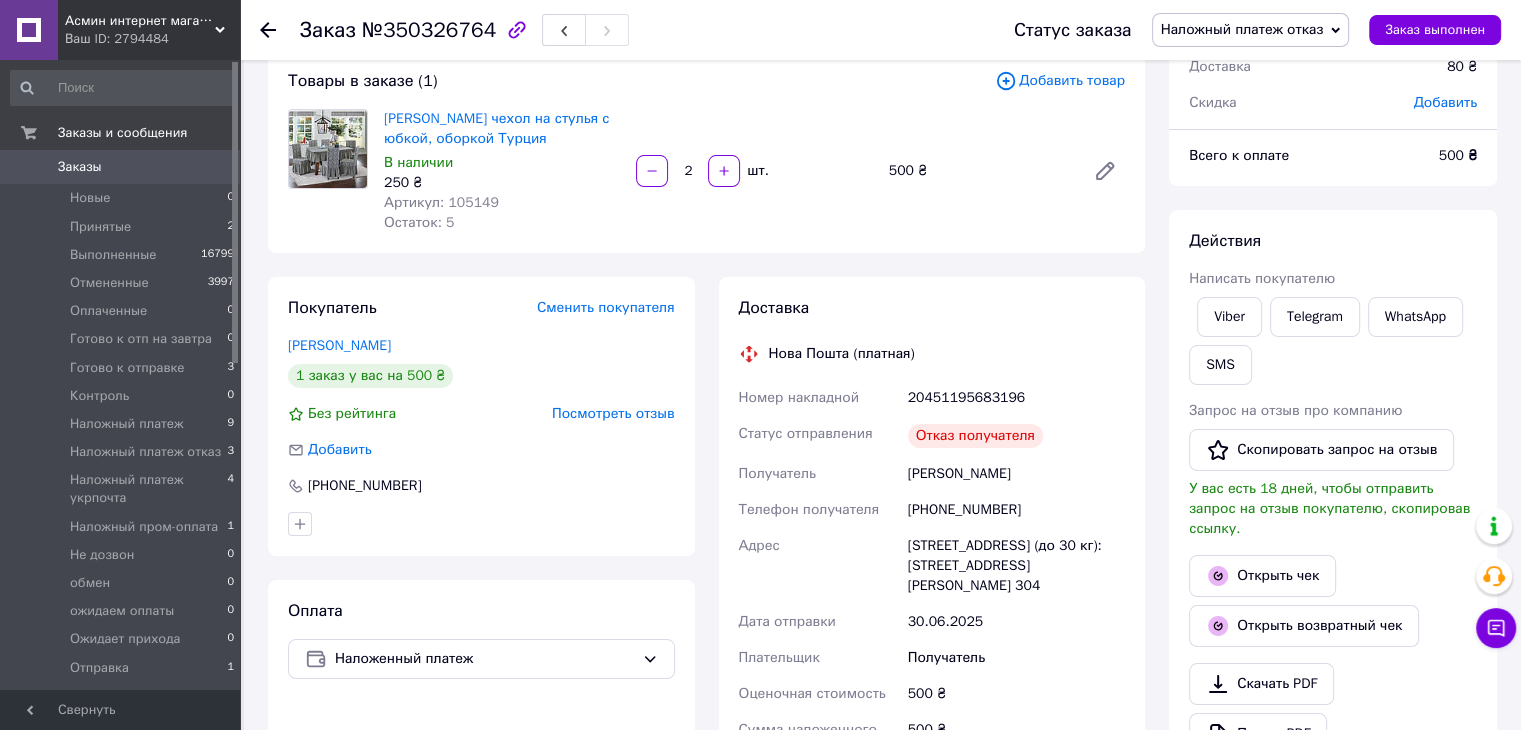 click on "Наложный платеж отказ" at bounding box center [1242, 29] 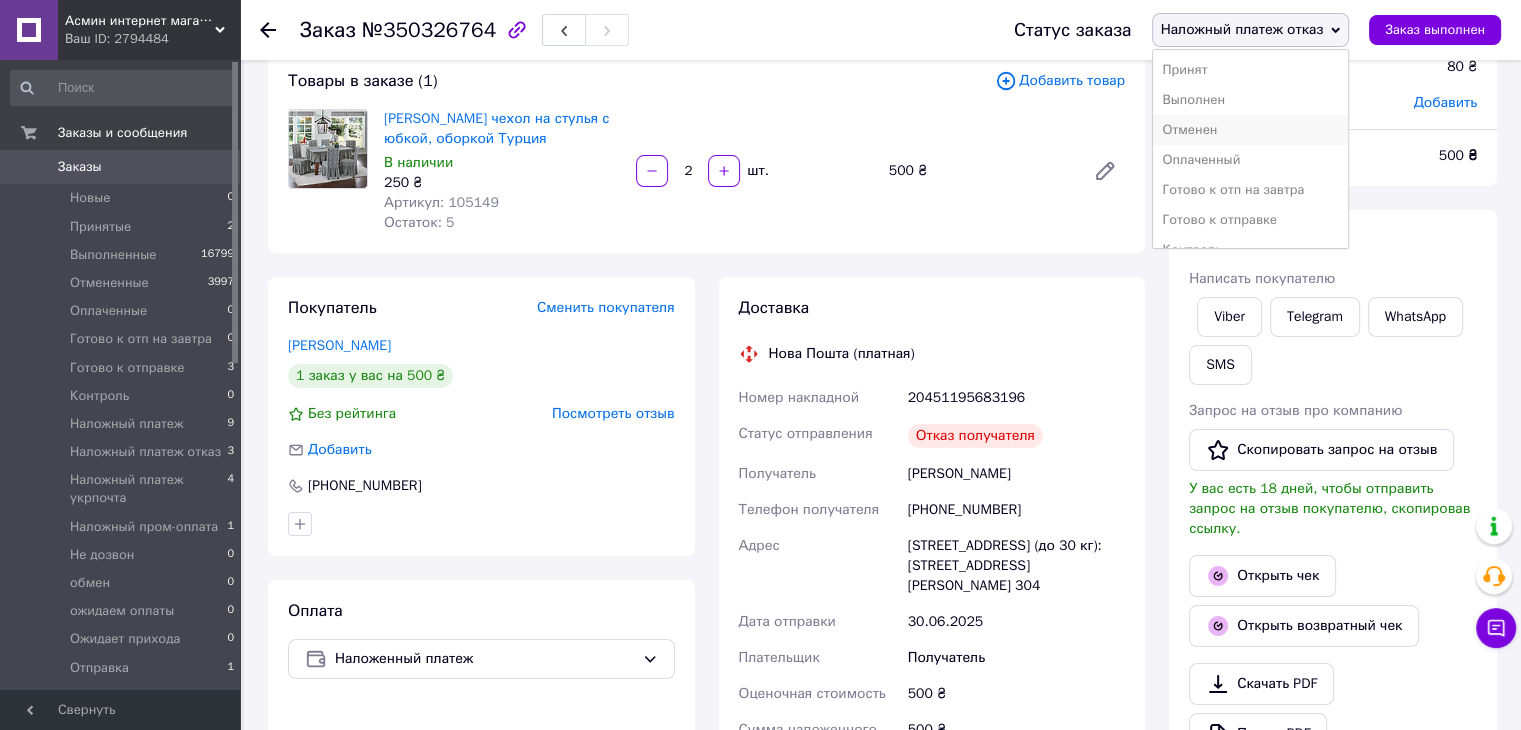 click on "Отменен" at bounding box center [1251, 130] 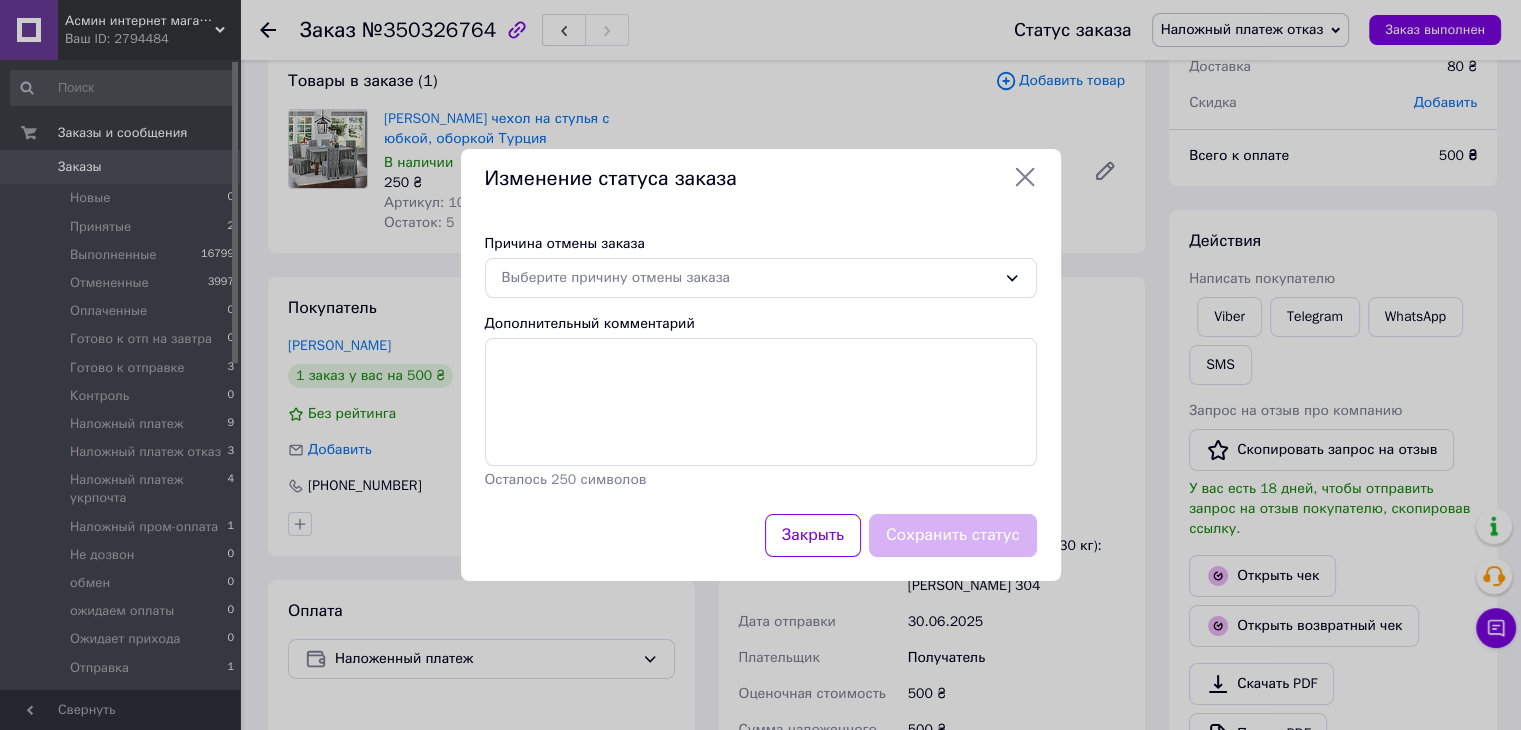 scroll, scrollTop: 188, scrollLeft: 0, axis: vertical 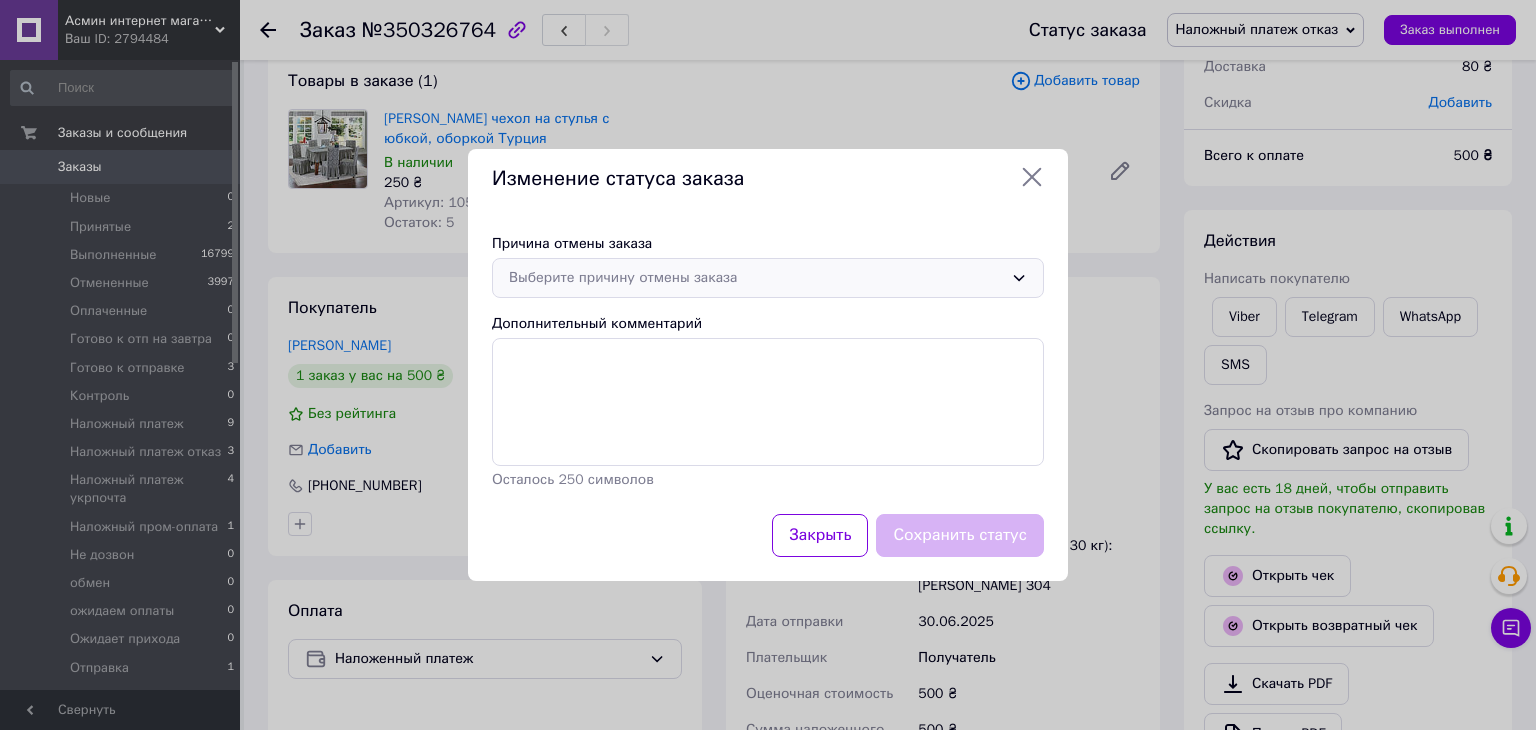 click on "Выберите причину отмены заказа" at bounding box center [756, 278] 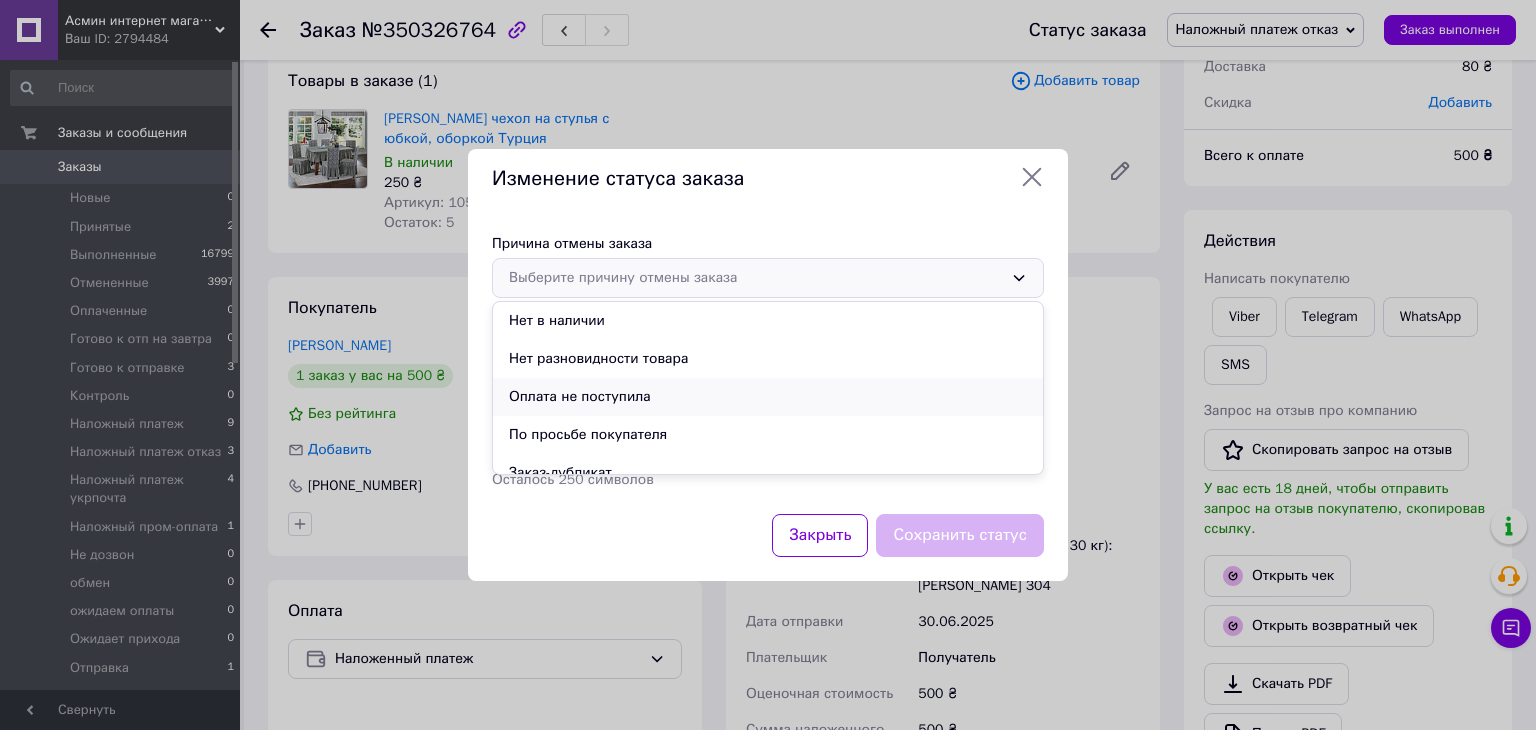 click on "Оплата не поступила" at bounding box center [768, 397] 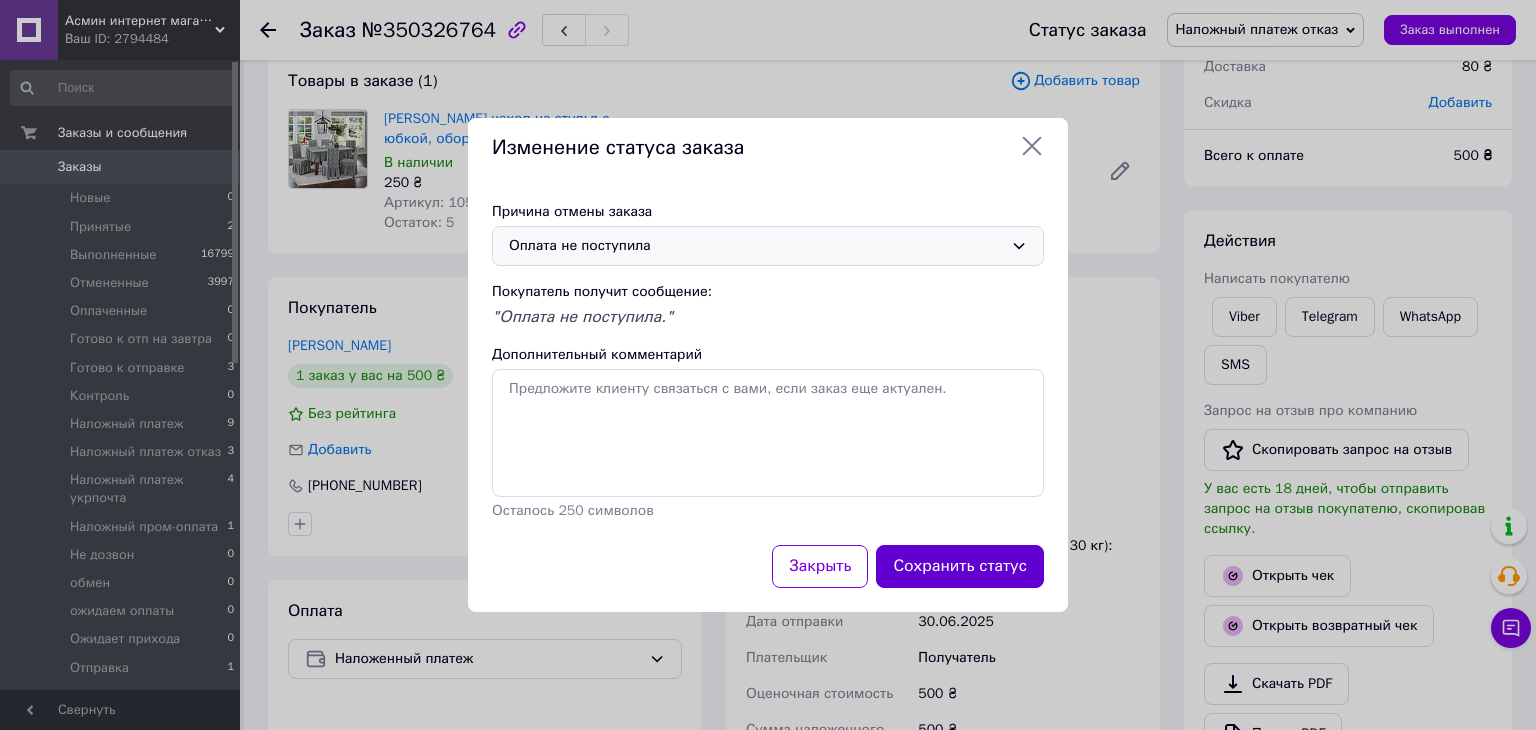 click on "Сохранить статус" at bounding box center [960, 566] 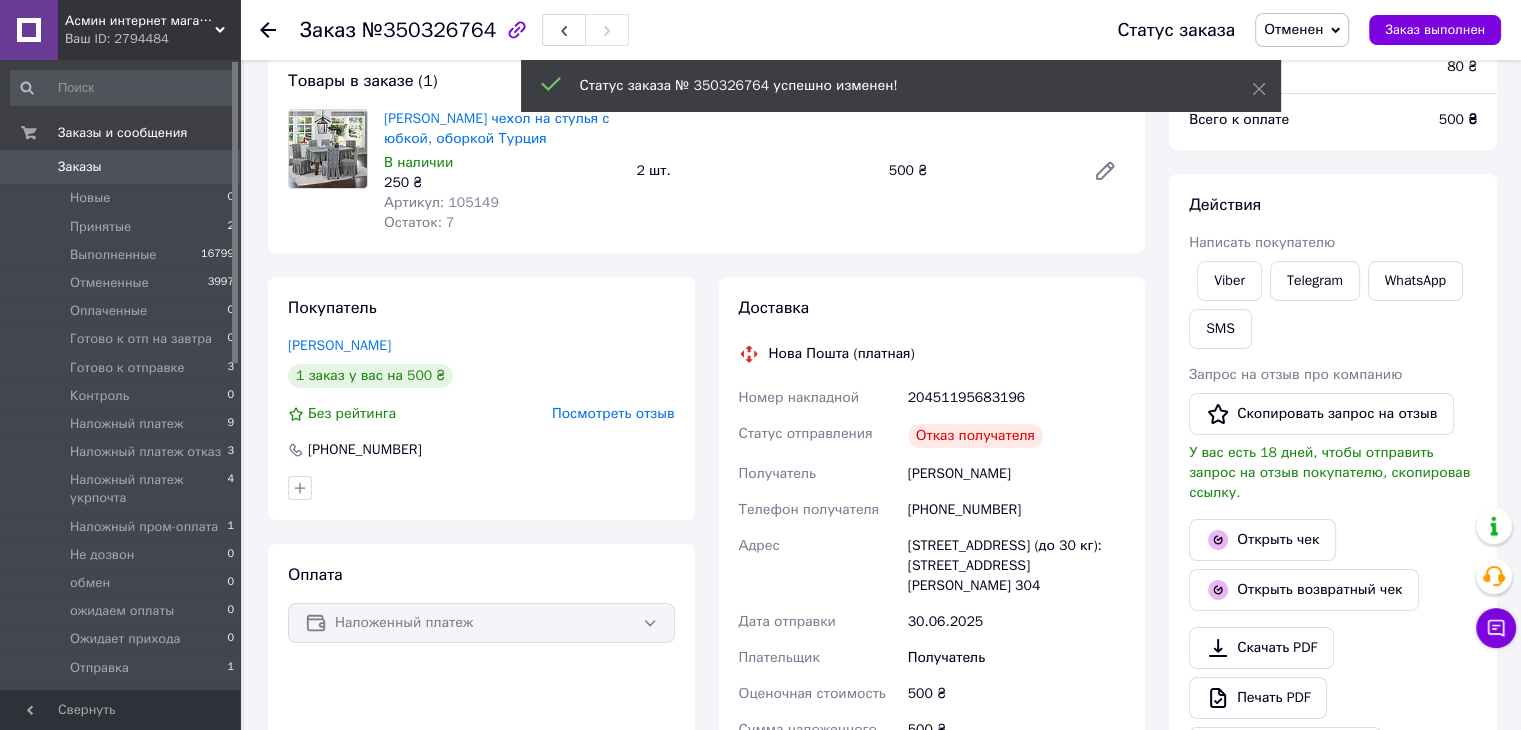 scroll, scrollTop: 277, scrollLeft: 0, axis: vertical 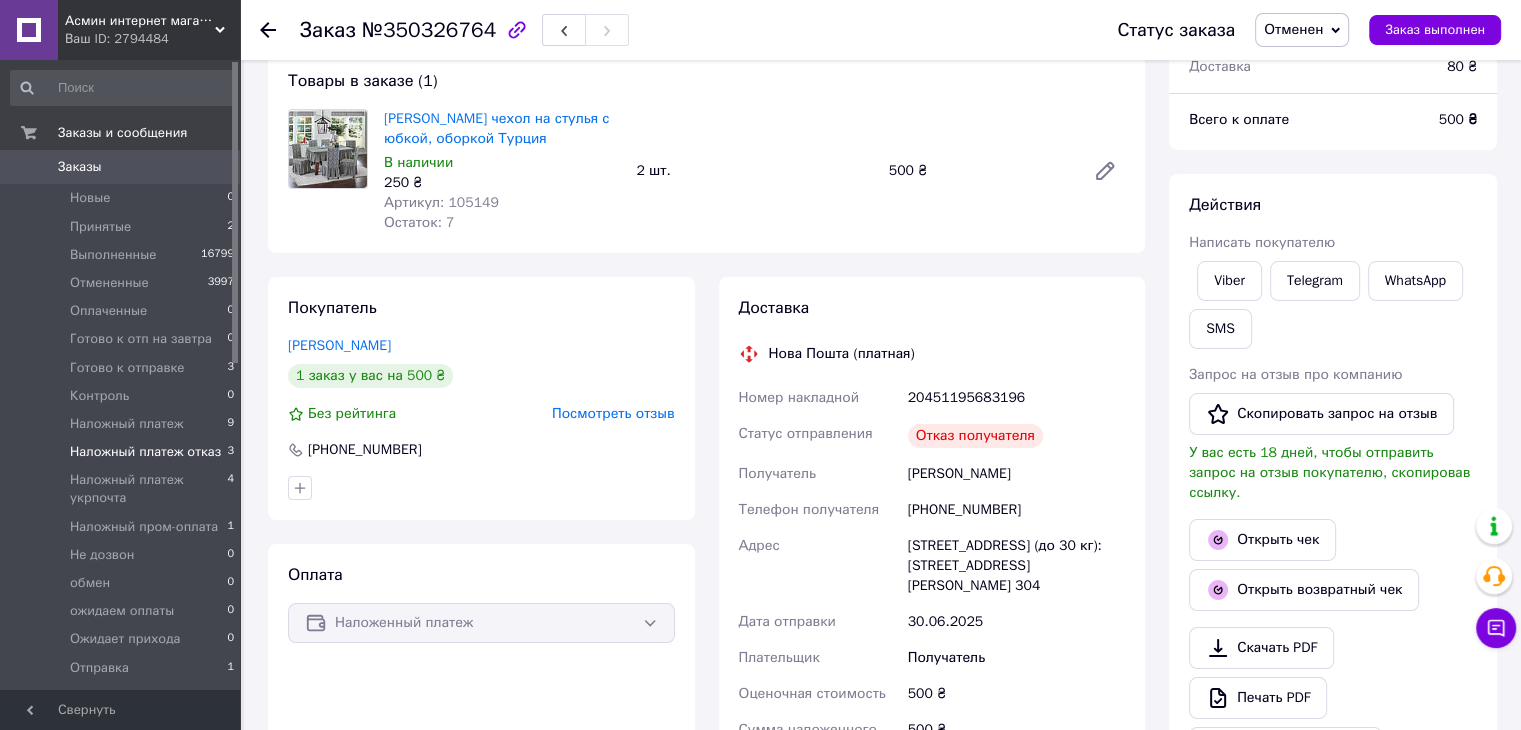 click on "Наложный платеж отказ" at bounding box center (145, 452) 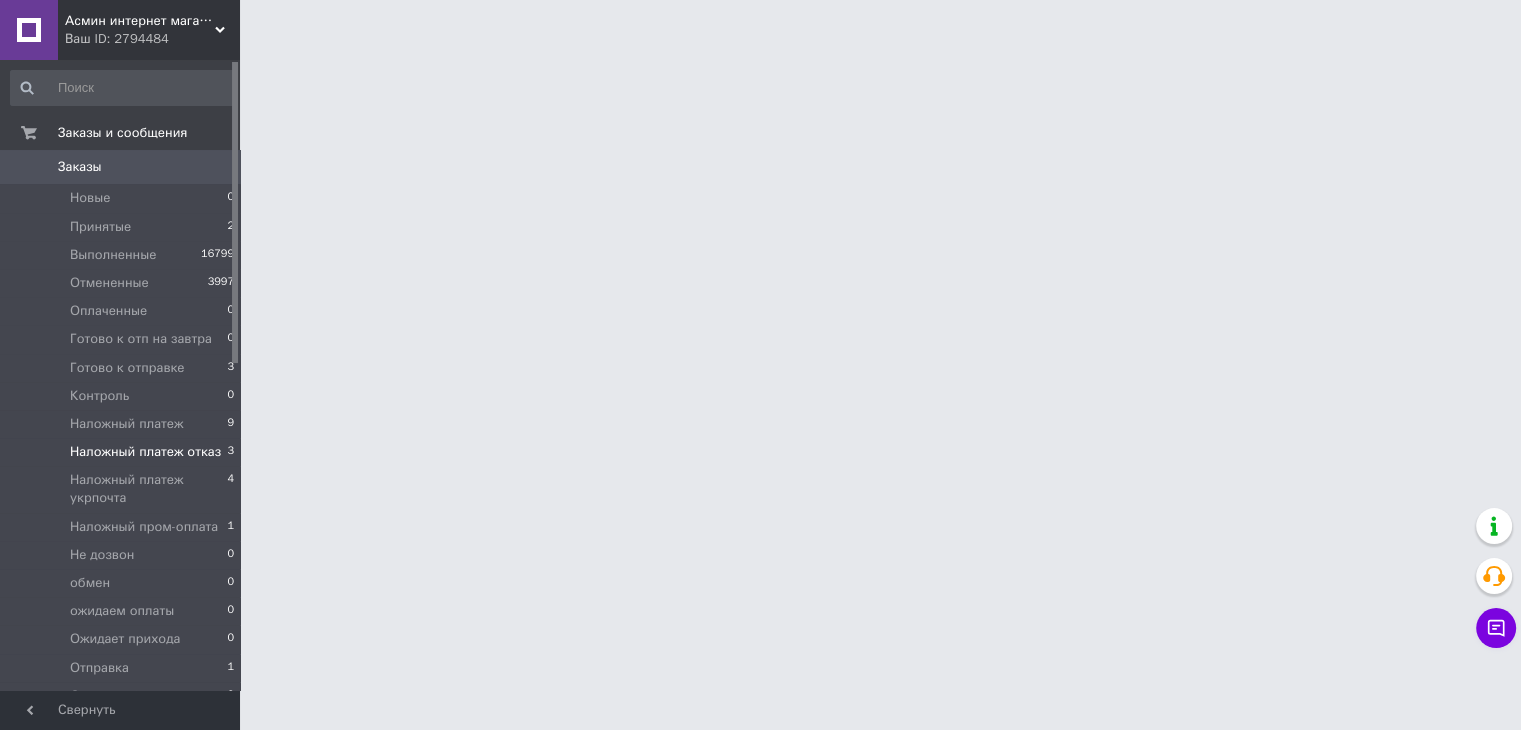 scroll, scrollTop: 0, scrollLeft: 0, axis: both 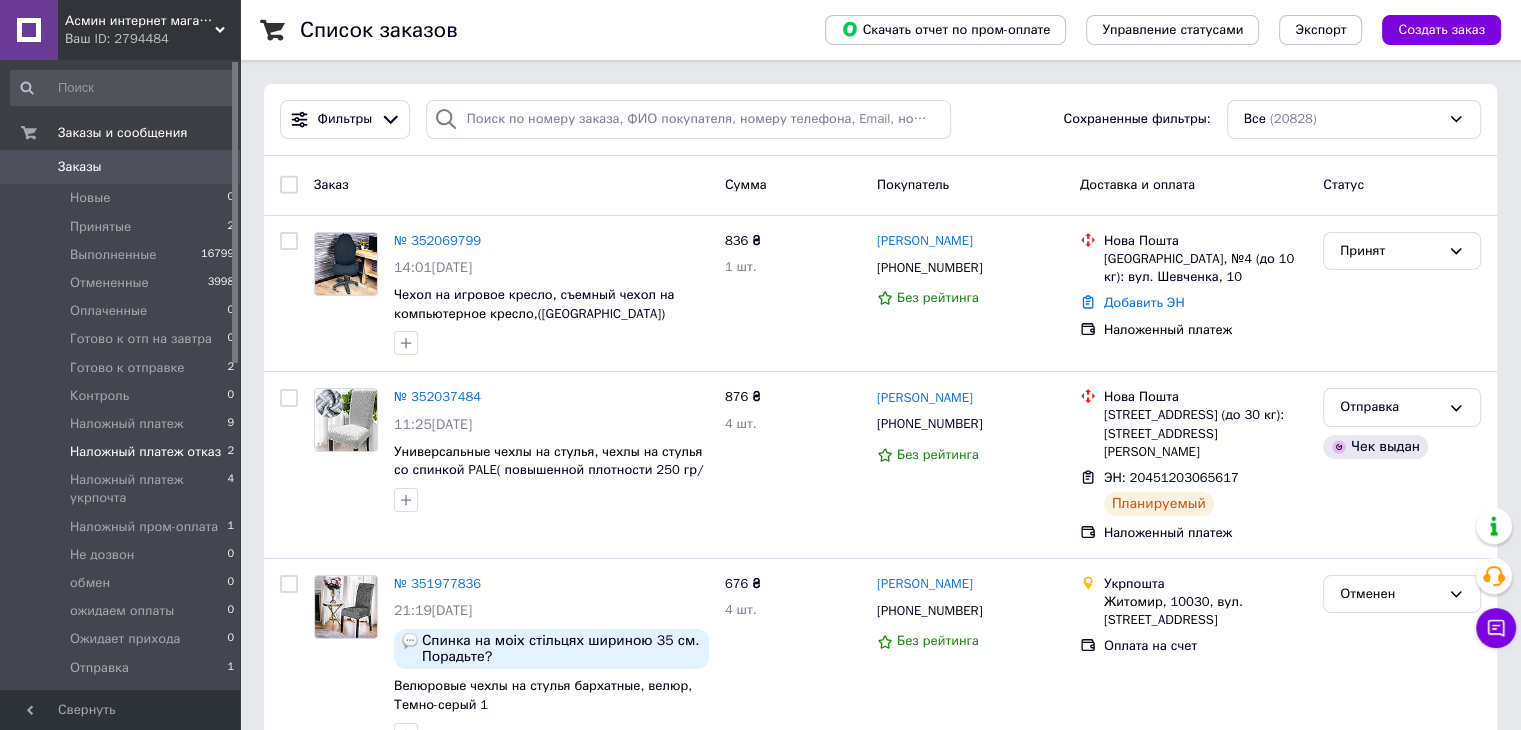 click on "Наложный платеж отказ" at bounding box center (145, 452) 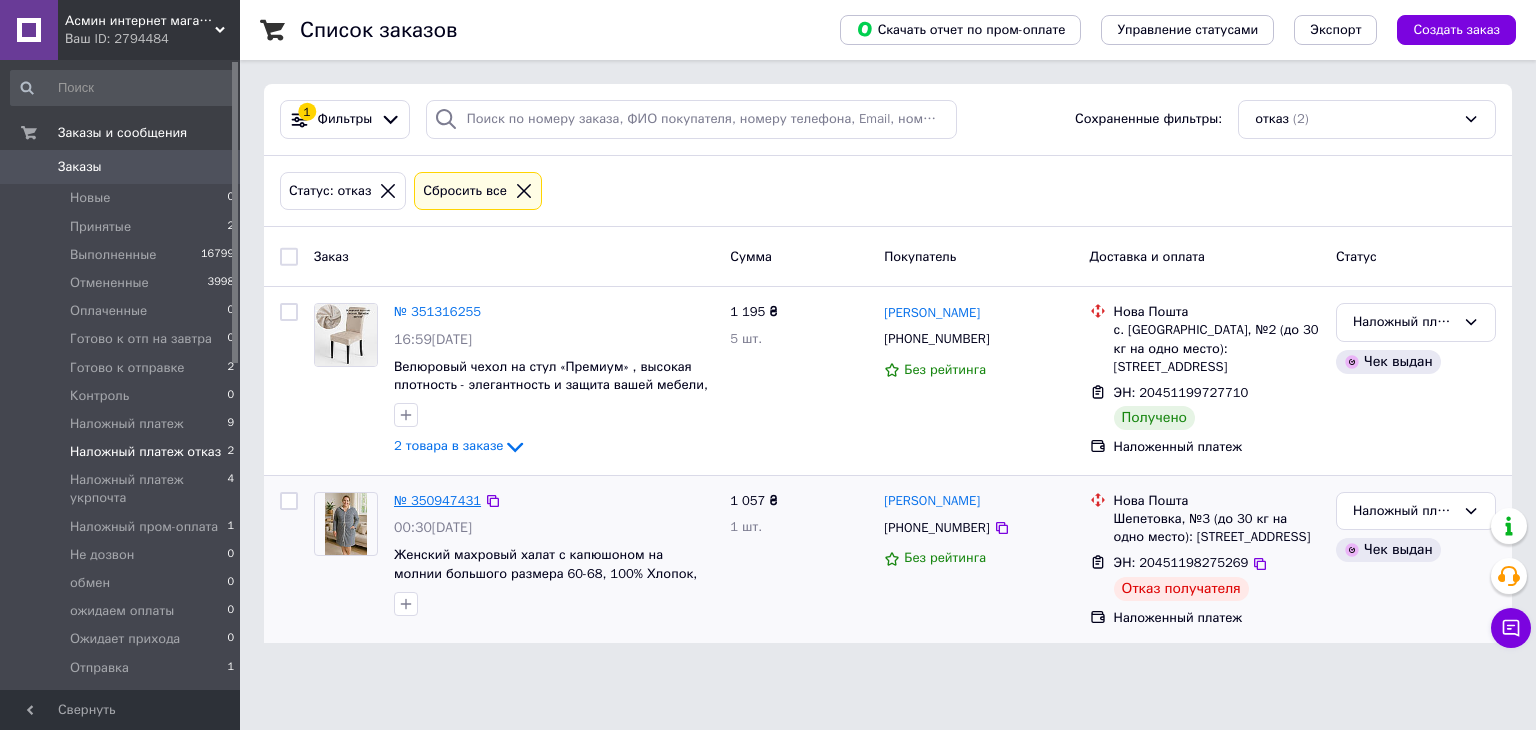 click on "№ 350947431" at bounding box center [437, 500] 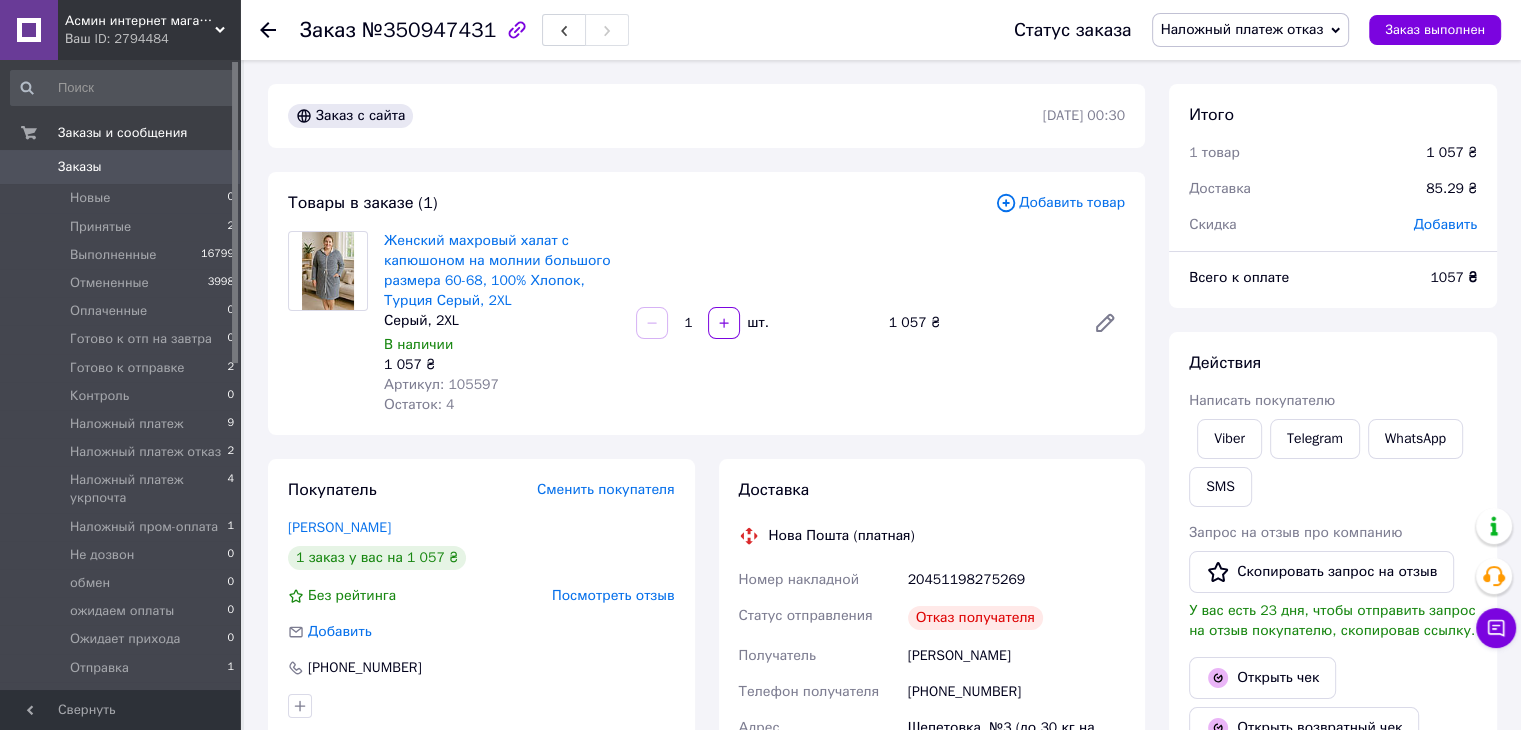scroll, scrollTop: 208, scrollLeft: 0, axis: vertical 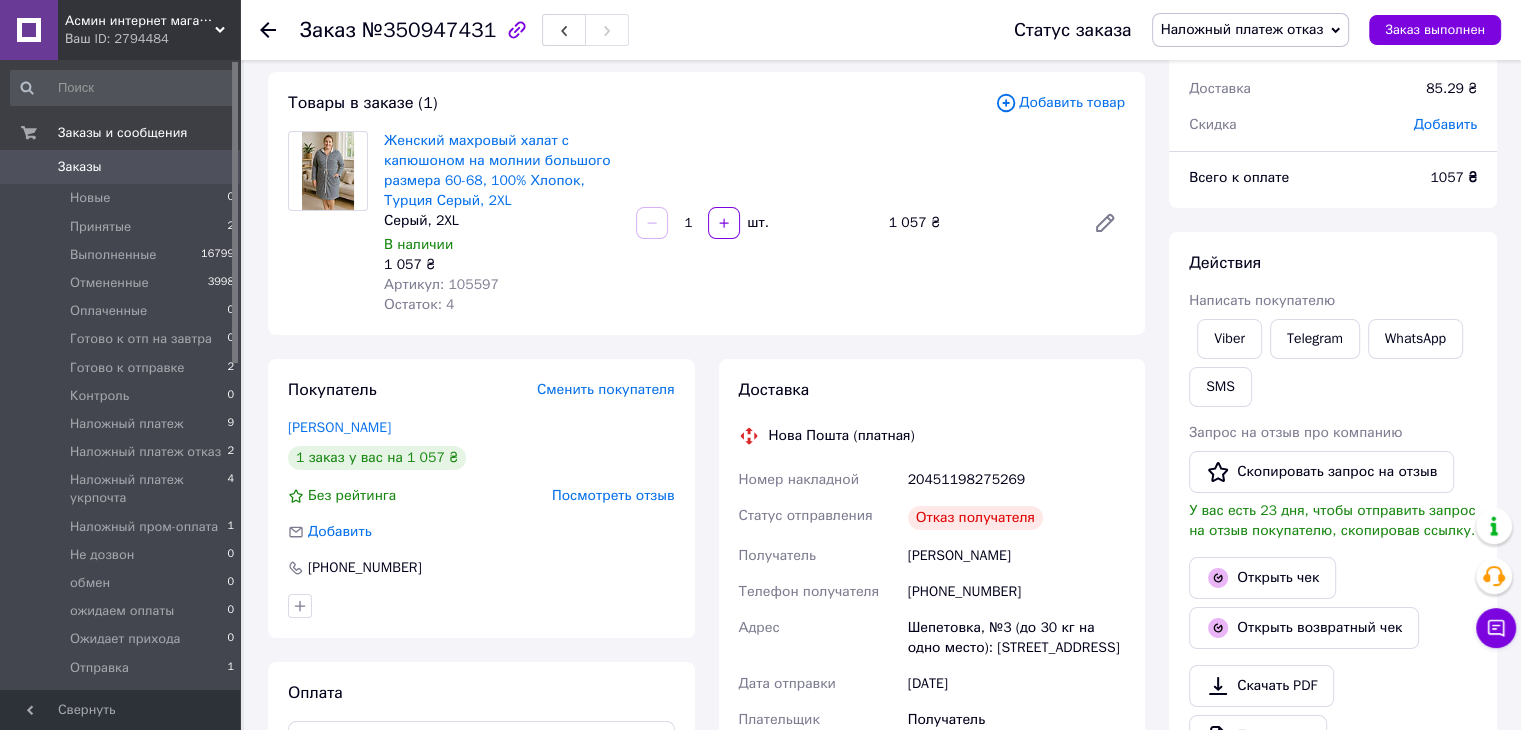 click on "Наложный платеж отказ" at bounding box center [1242, 29] 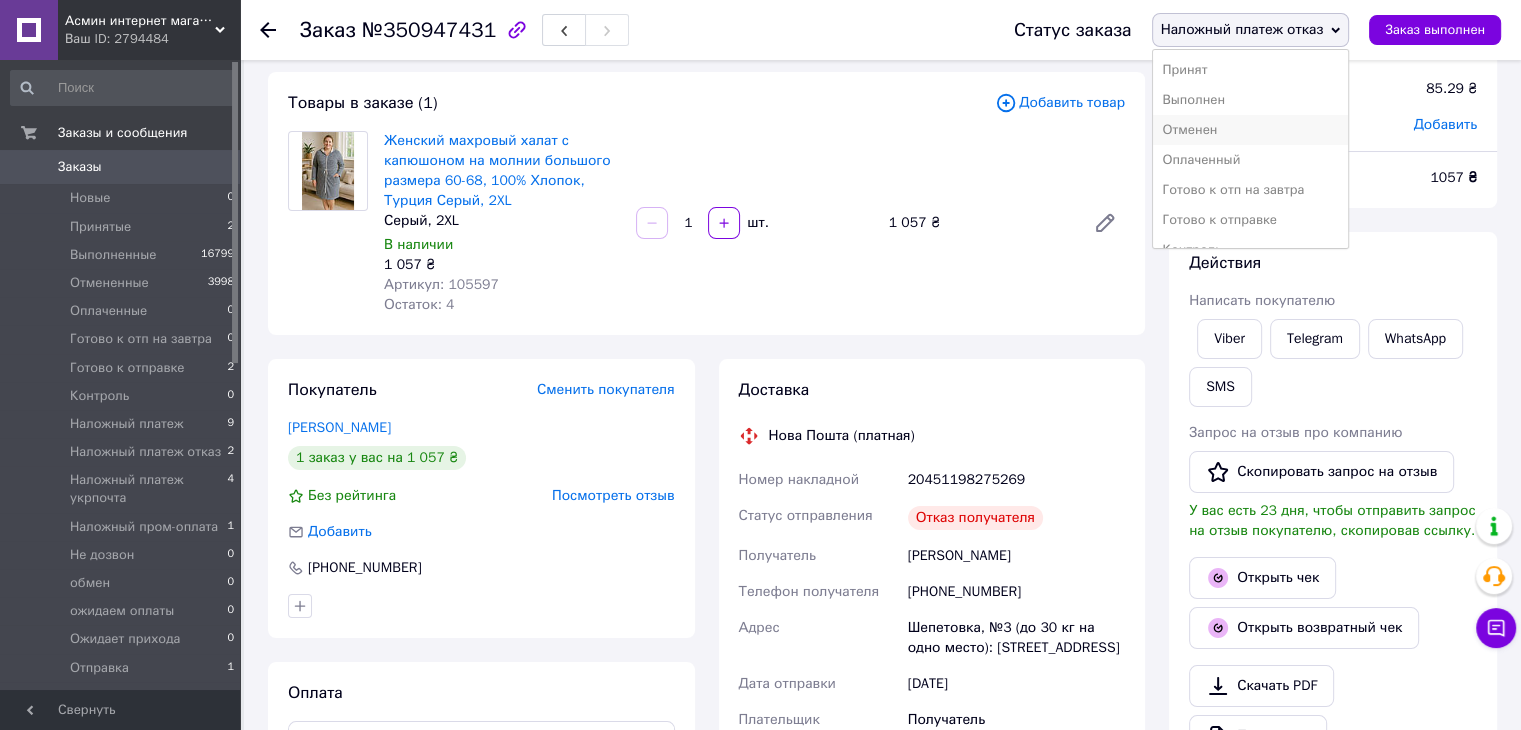 click on "Отменен" at bounding box center [1251, 130] 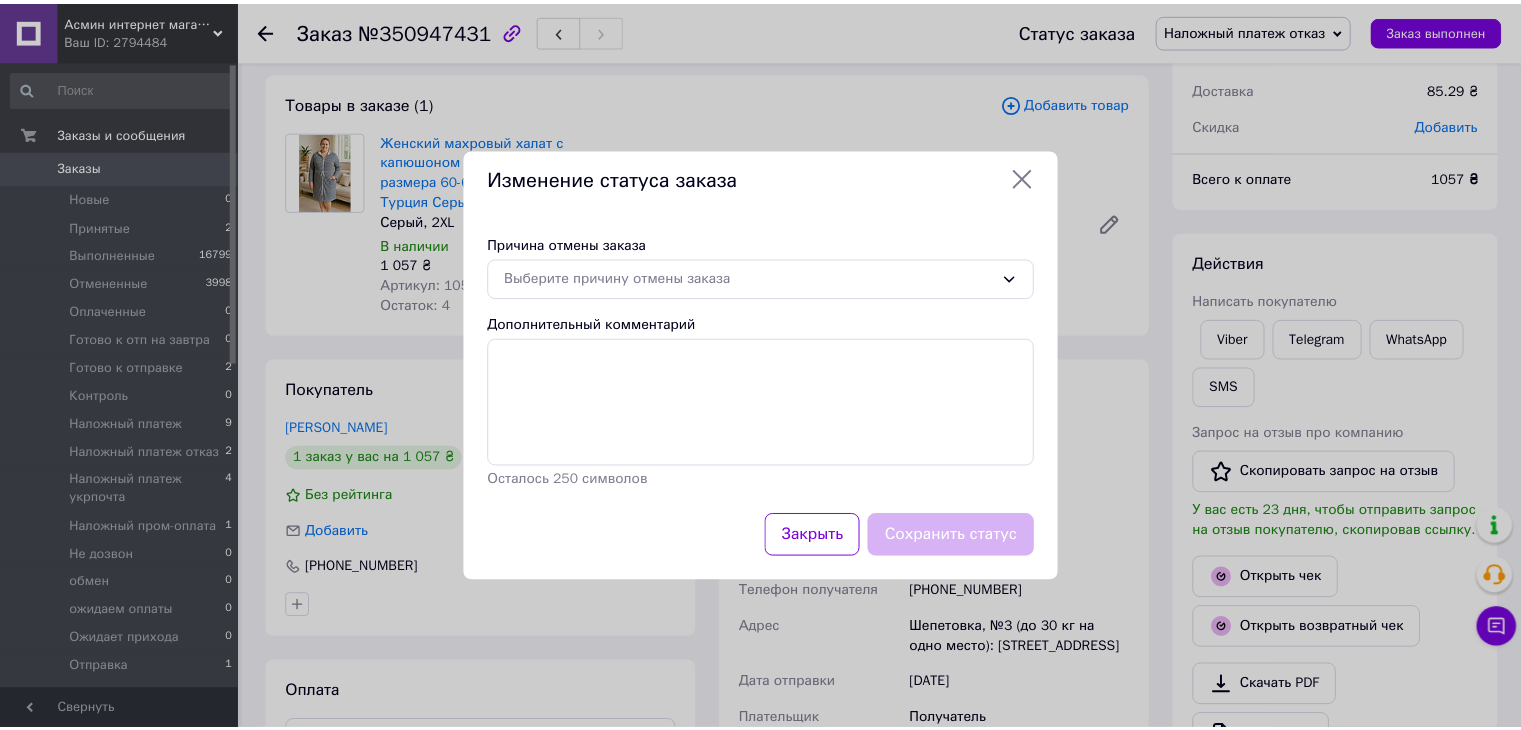 scroll, scrollTop: 188, scrollLeft: 0, axis: vertical 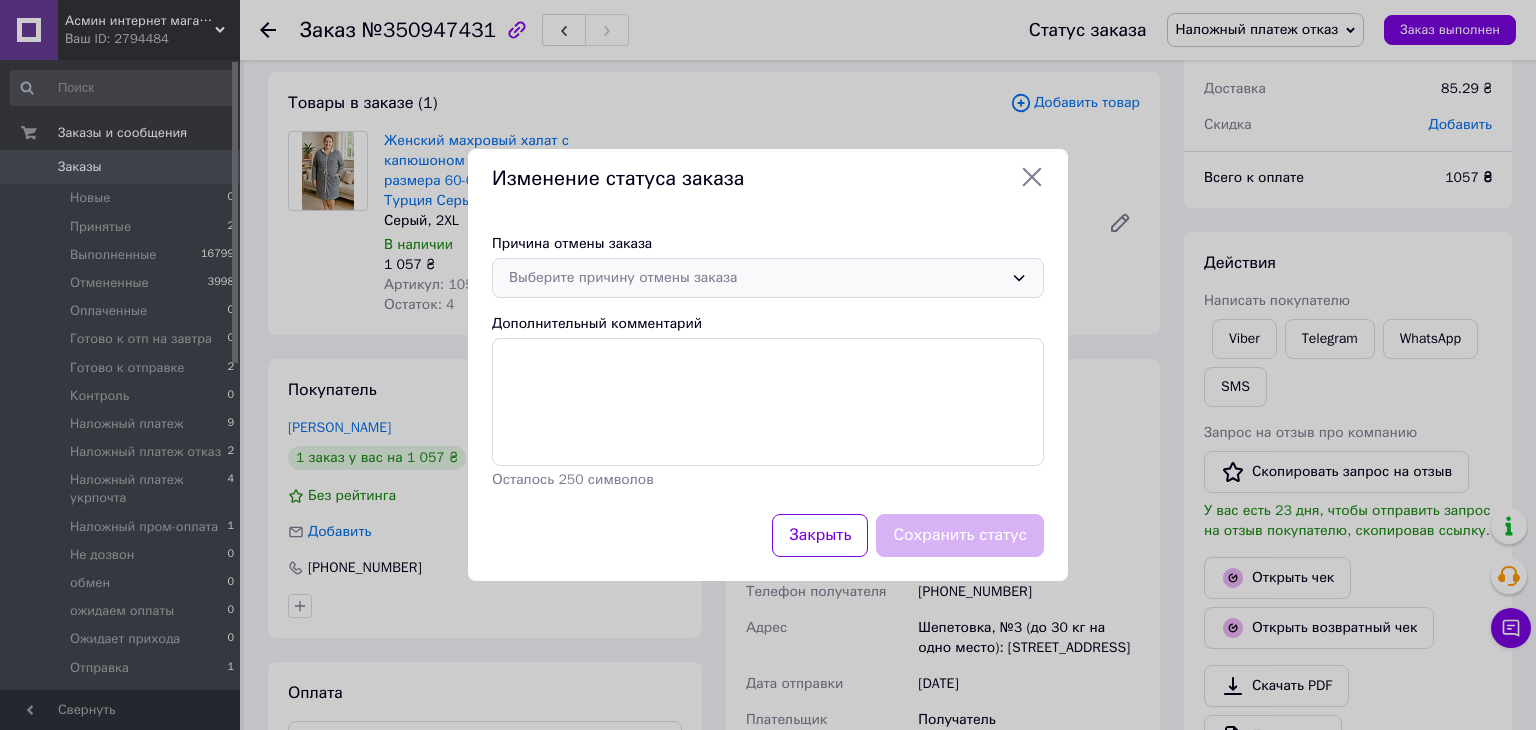 click on "Выберите причину отмены заказа" at bounding box center [756, 278] 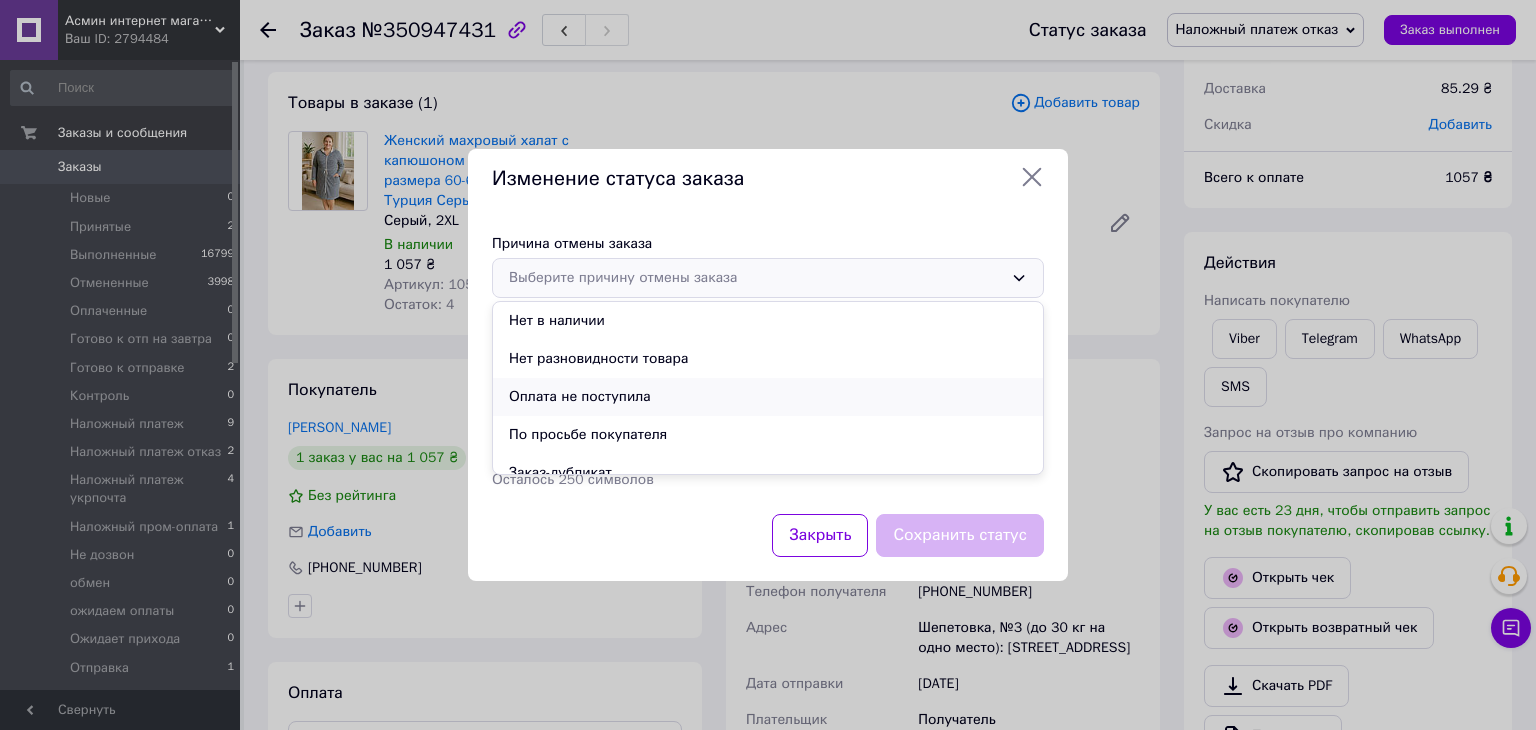 click on "Оплата не поступила" at bounding box center [768, 397] 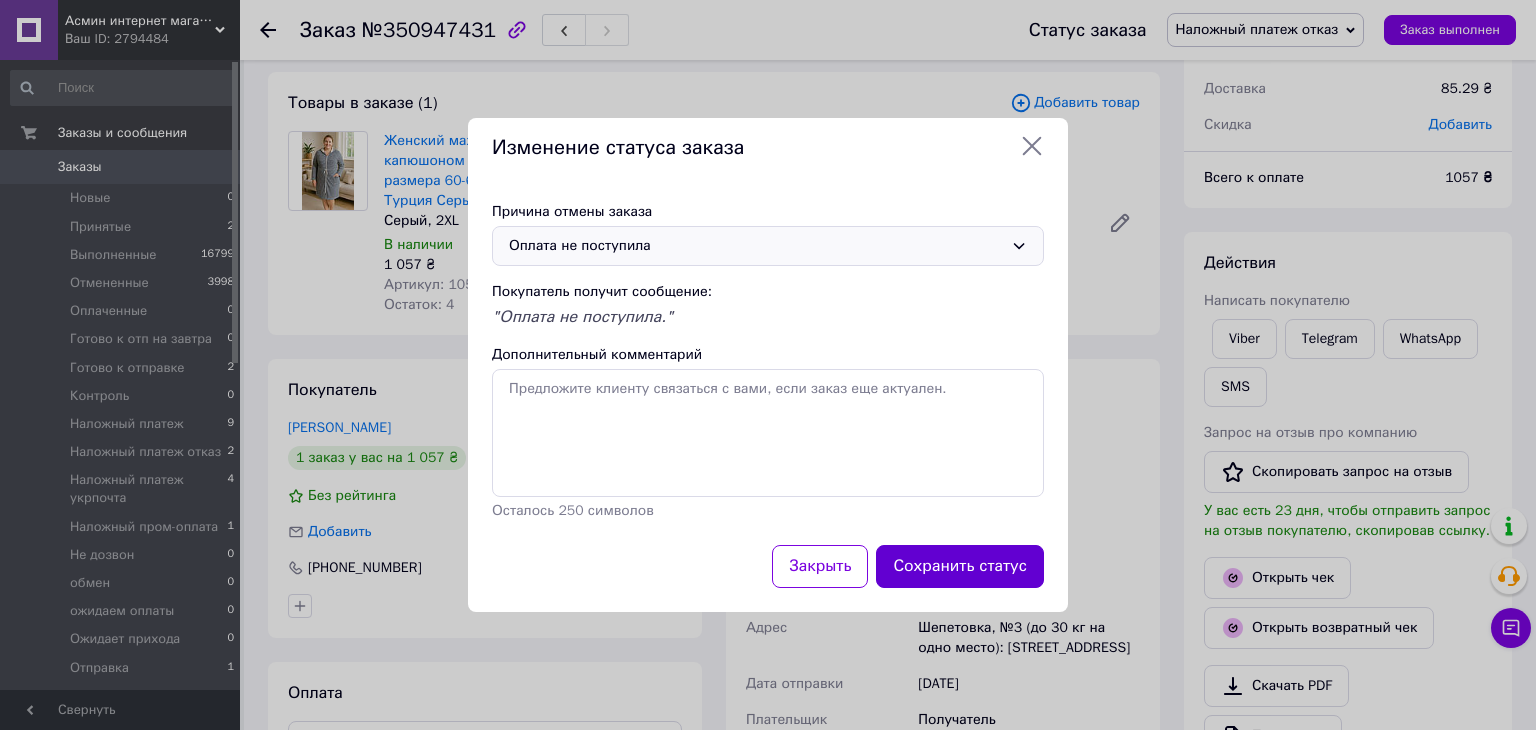 click on "Сохранить статус" at bounding box center [960, 566] 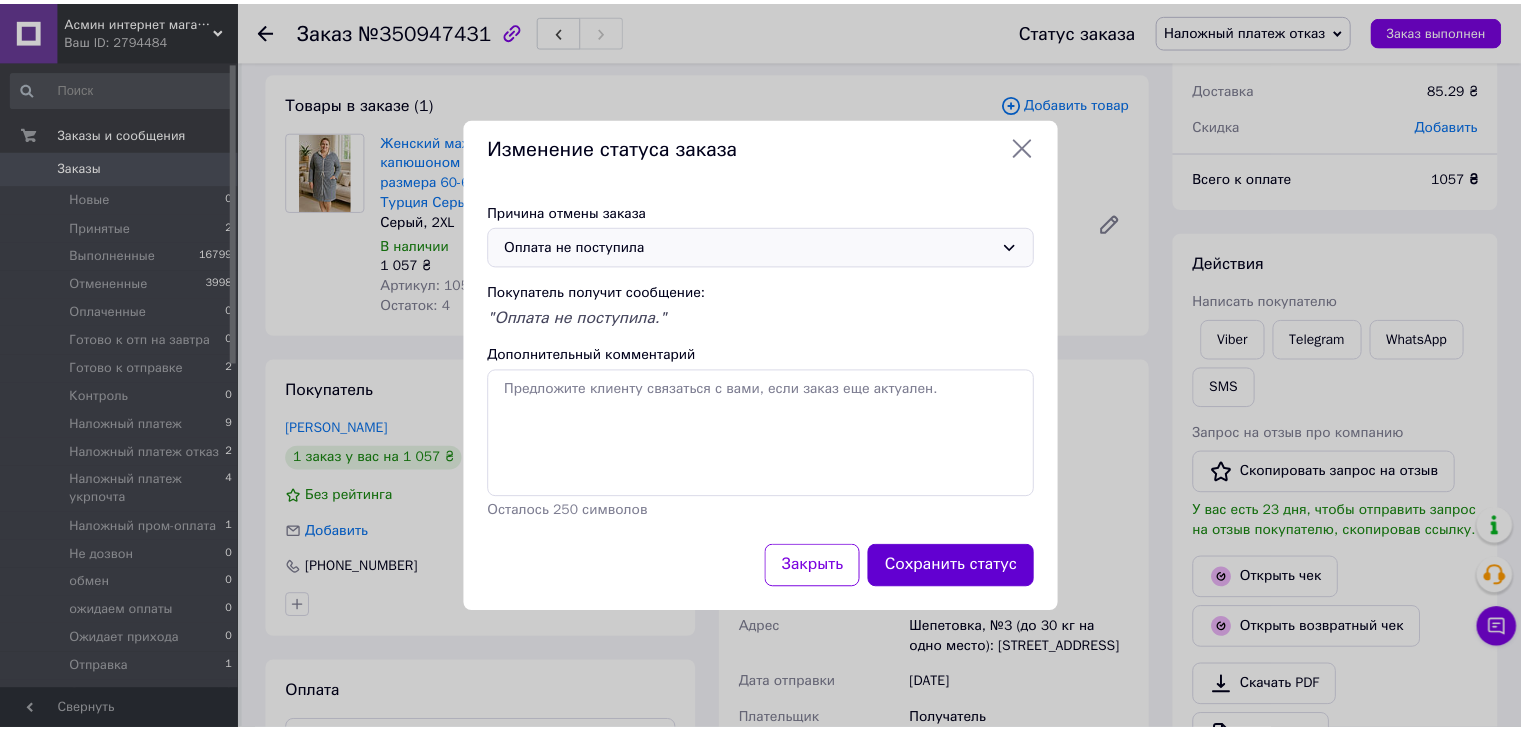 scroll, scrollTop: 208, scrollLeft: 0, axis: vertical 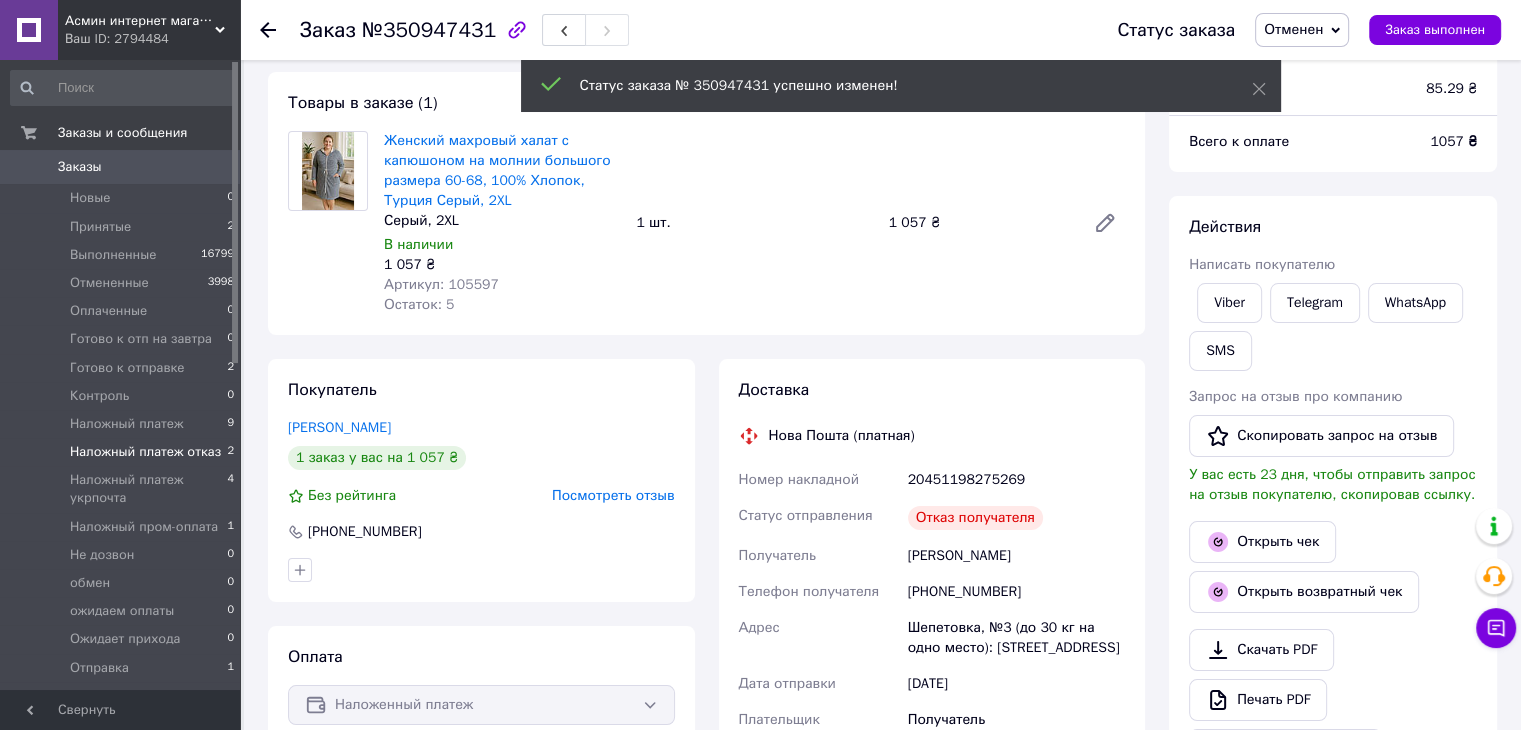 click on "Наложный платеж отказ" at bounding box center [145, 452] 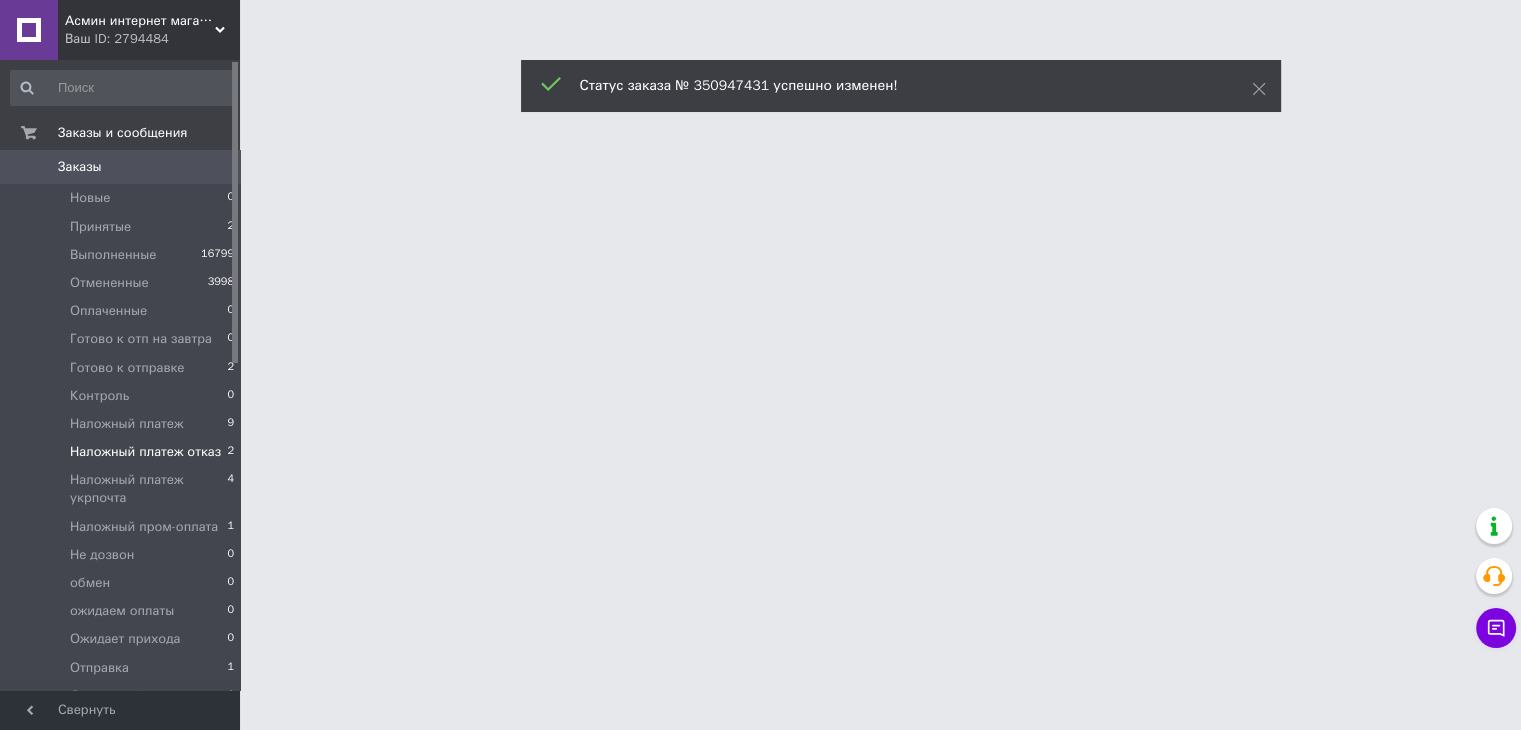 scroll, scrollTop: 0, scrollLeft: 0, axis: both 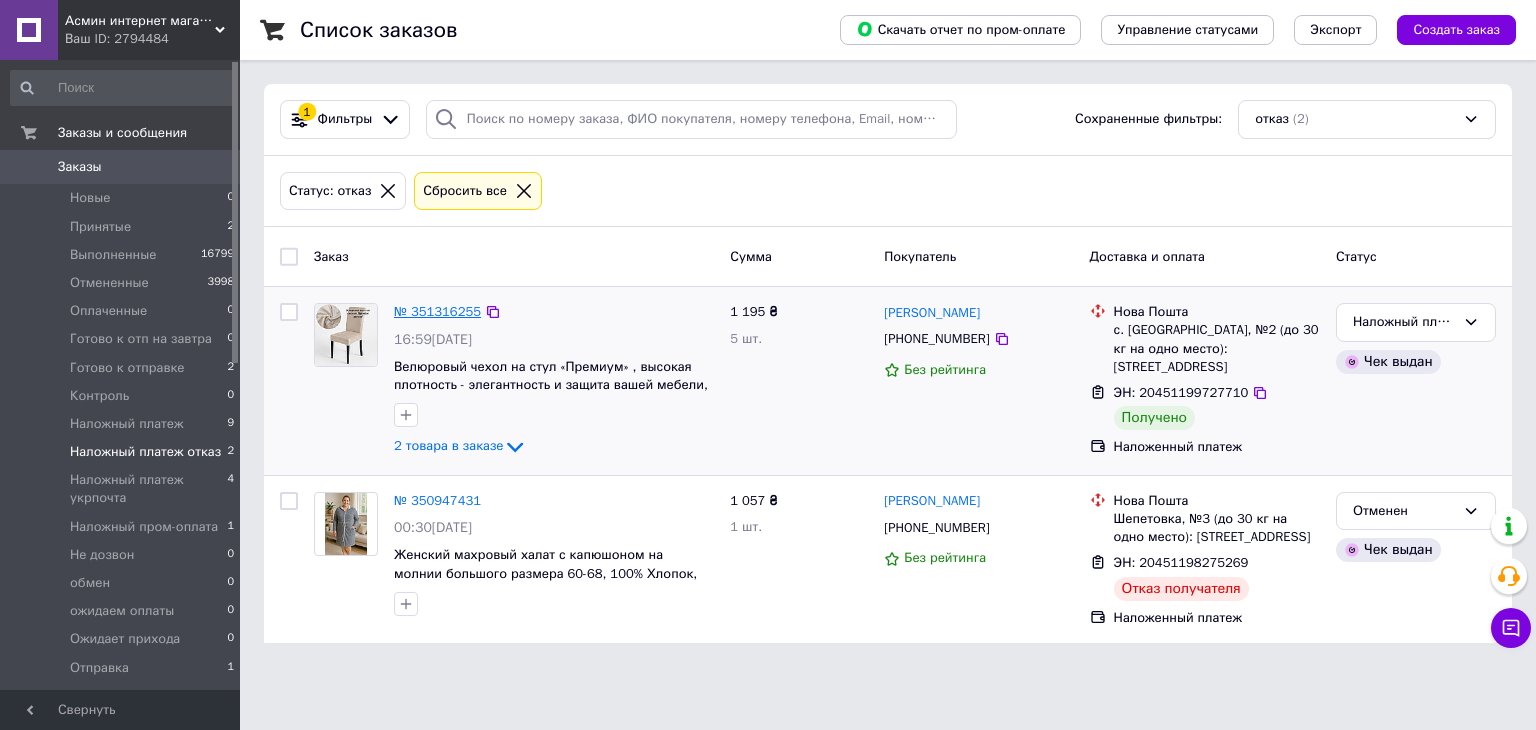 click on "№ 351316255" at bounding box center [437, 311] 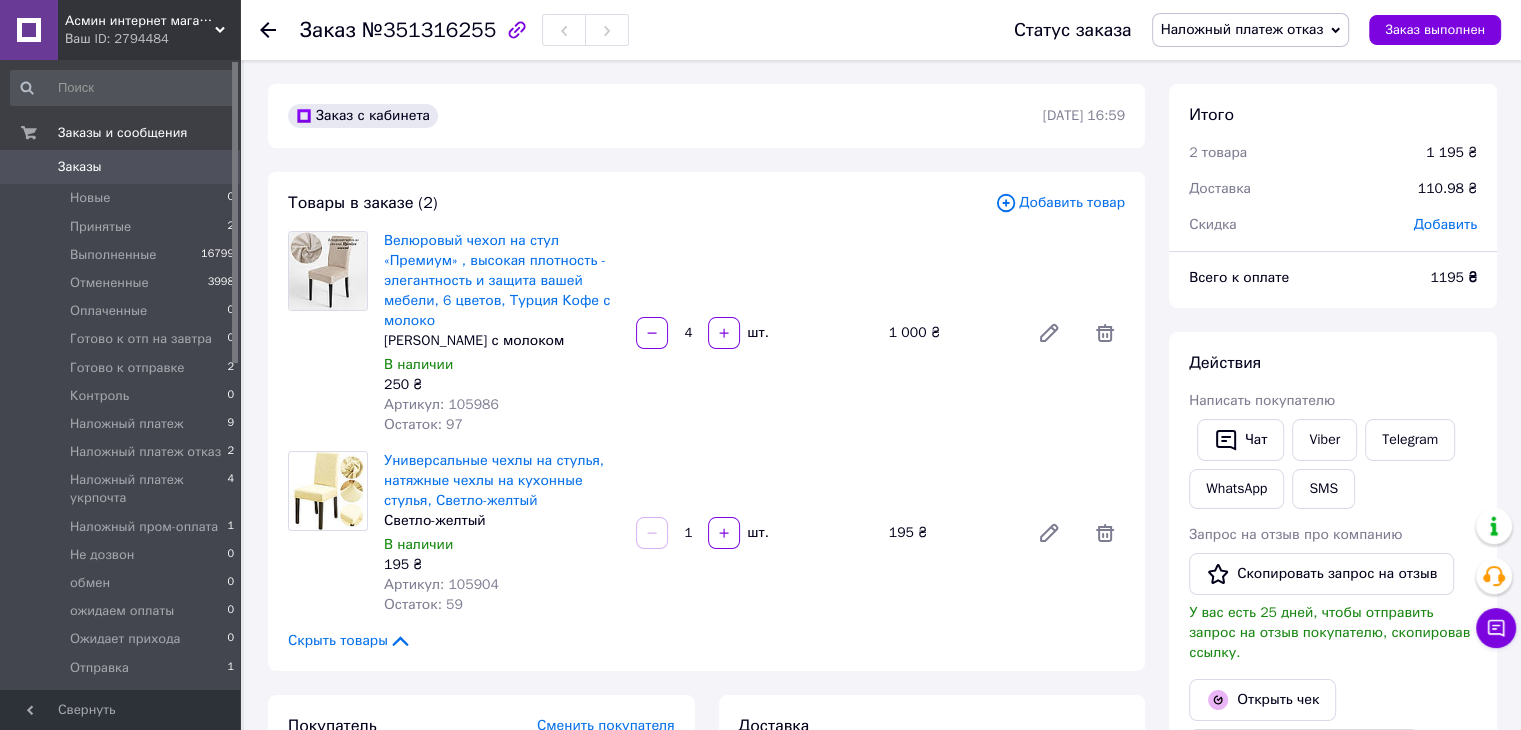 scroll, scrollTop: 188, scrollLeft: 0, axis: vertical 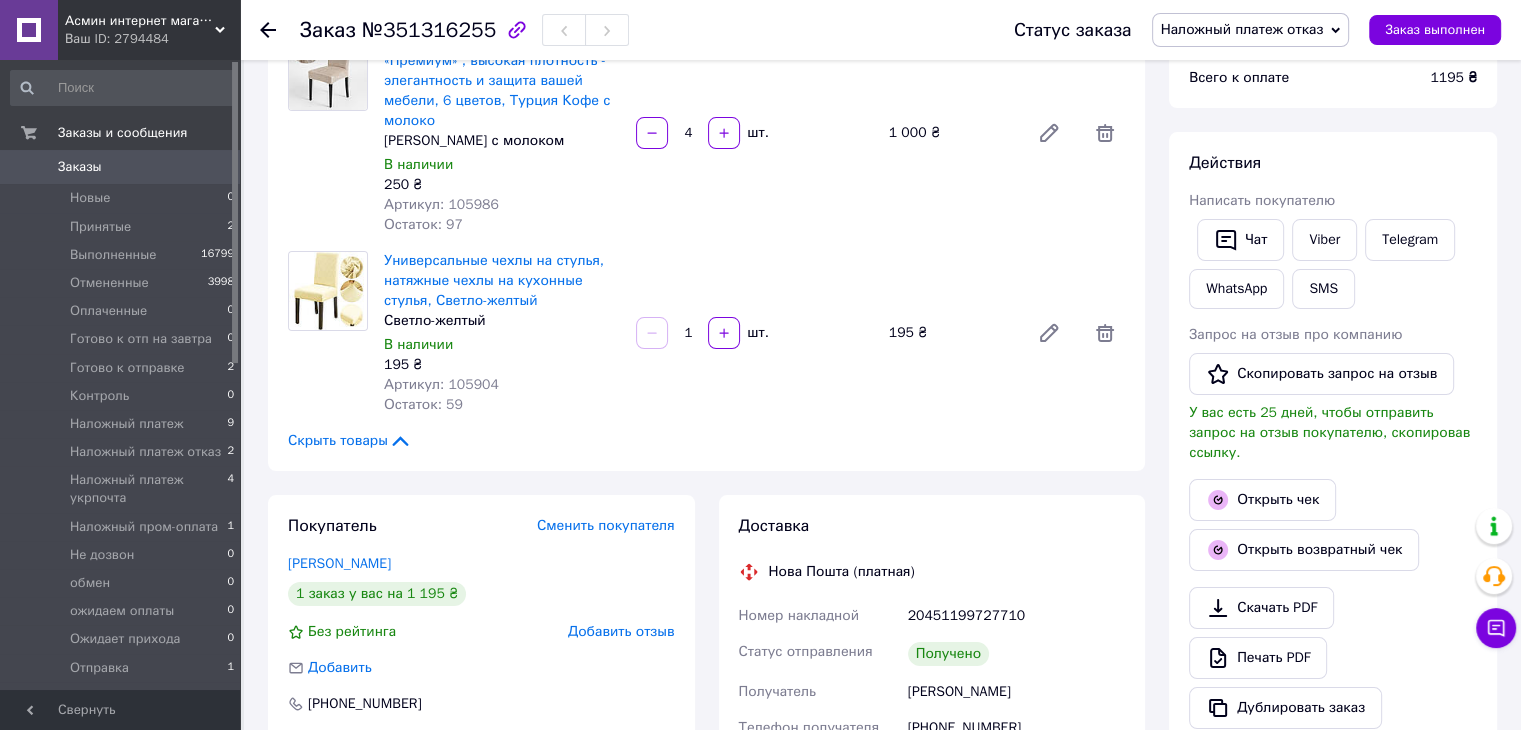 click on "Наложный платеж отказ" at bounding box center [1242, 29] 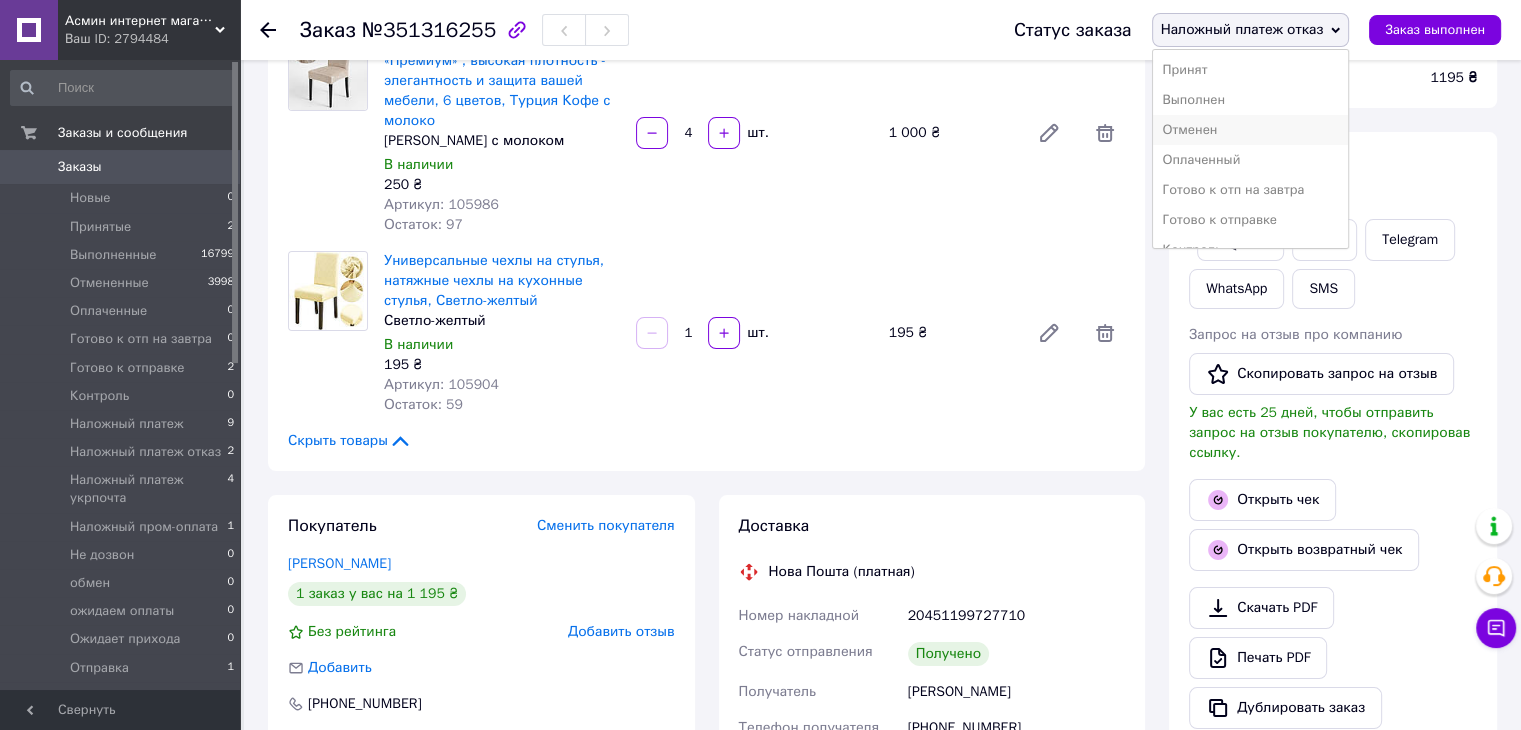 click on "Отменен" at bounding box center [1251, 130] 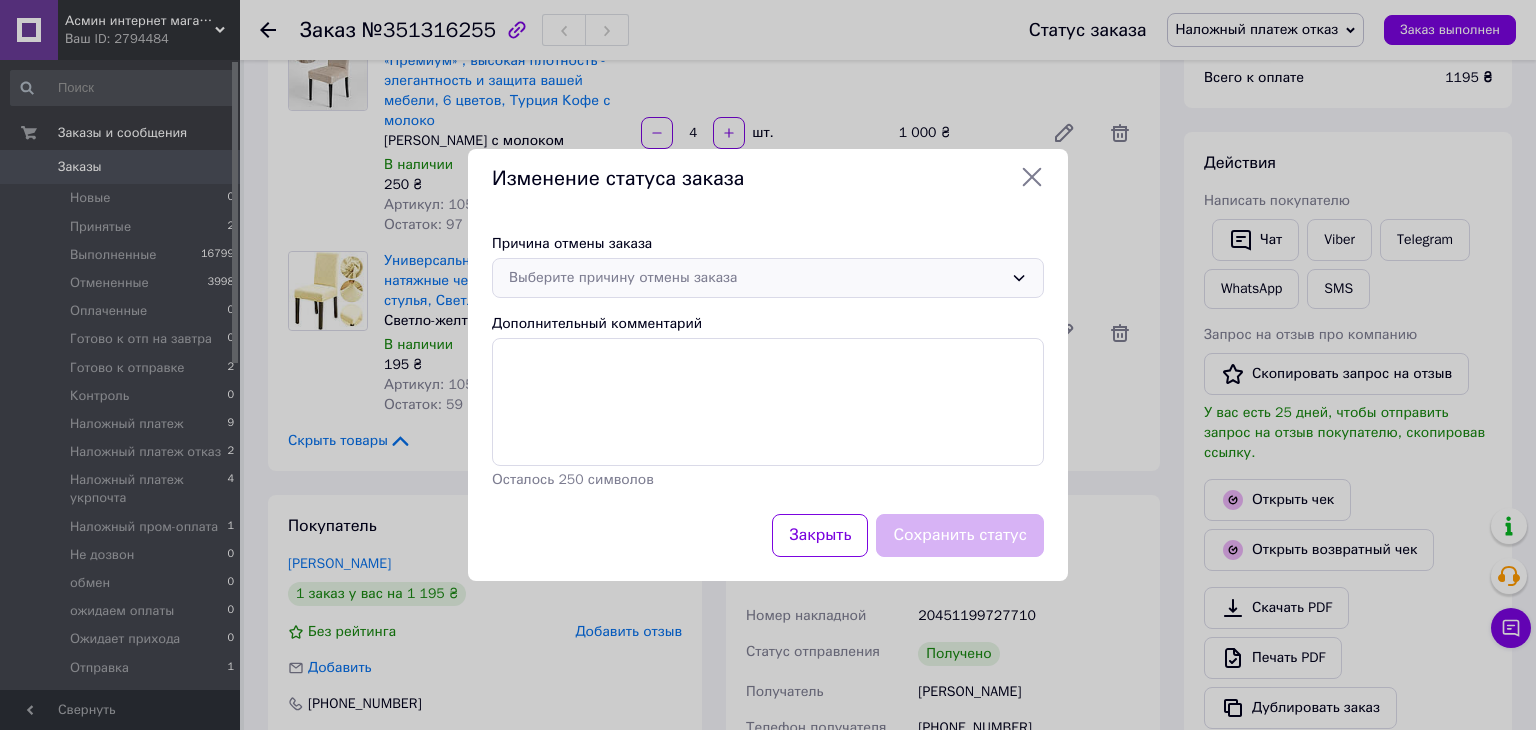 click on "Выберите причину отмены заказа" at bounding box center [756, 278] 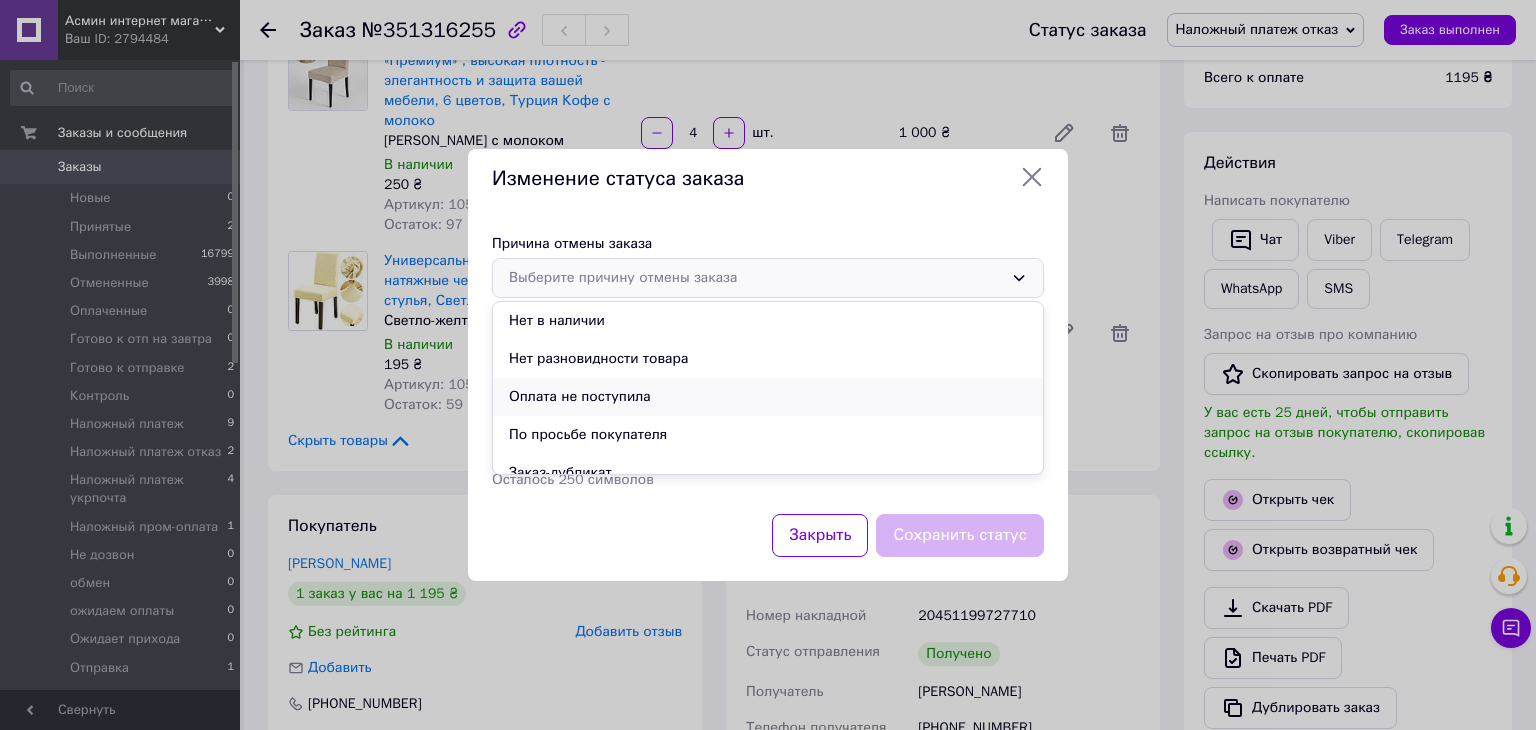 click on "Оплата не поступила" at bounding box center [768, 397] 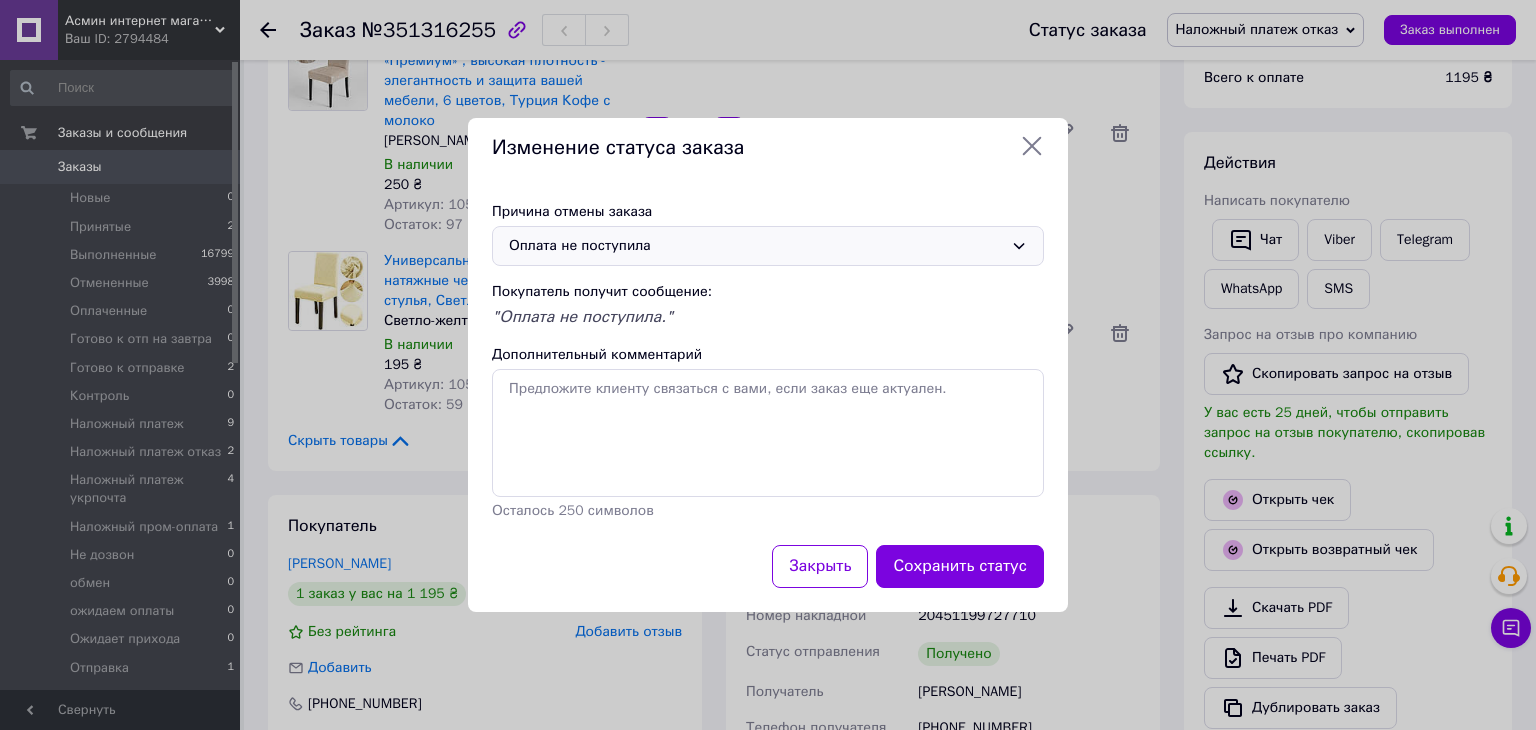 click on "Оплата не поступила" at bounding box center [756, 246] 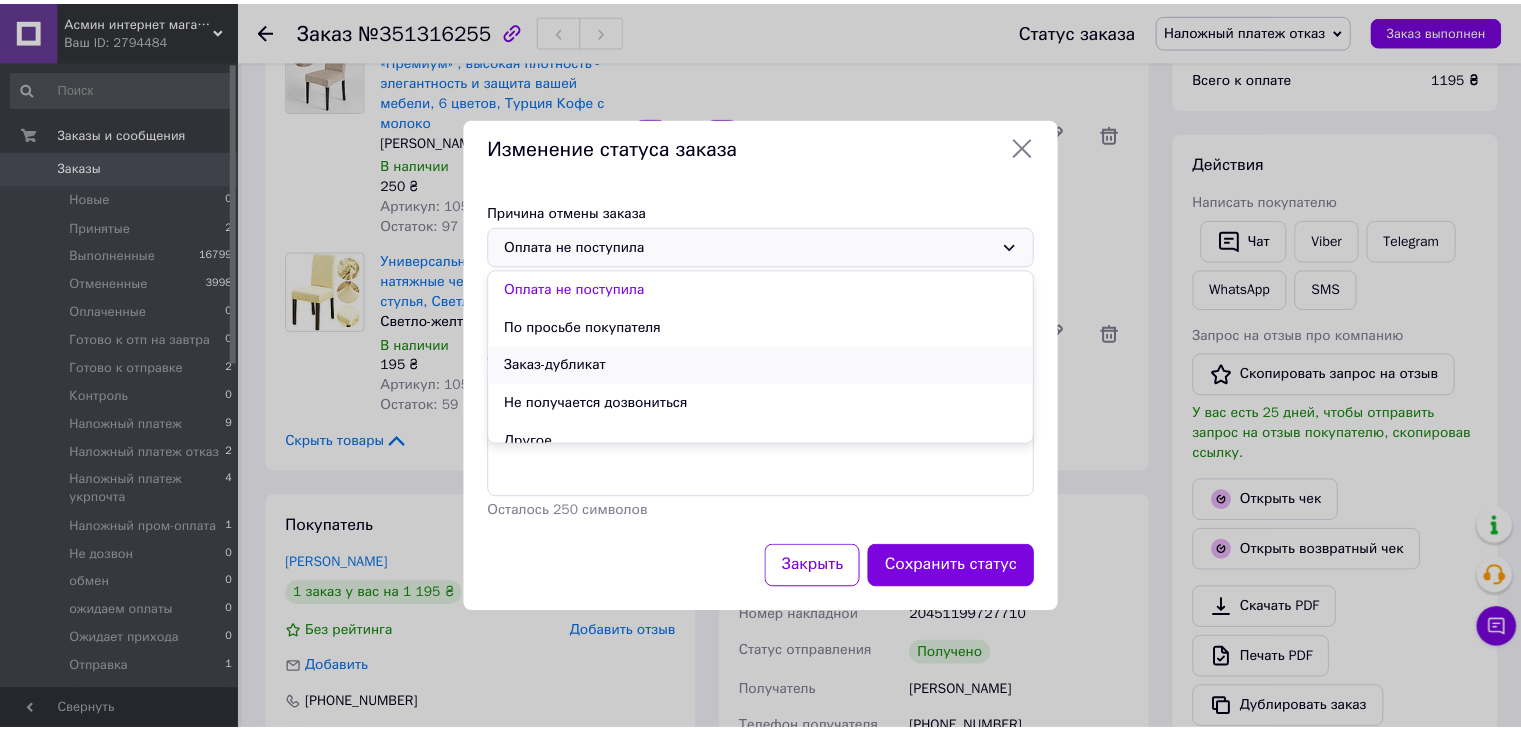 scroll, scrollTop: 94, scrollLeft: 0, axis: vertical 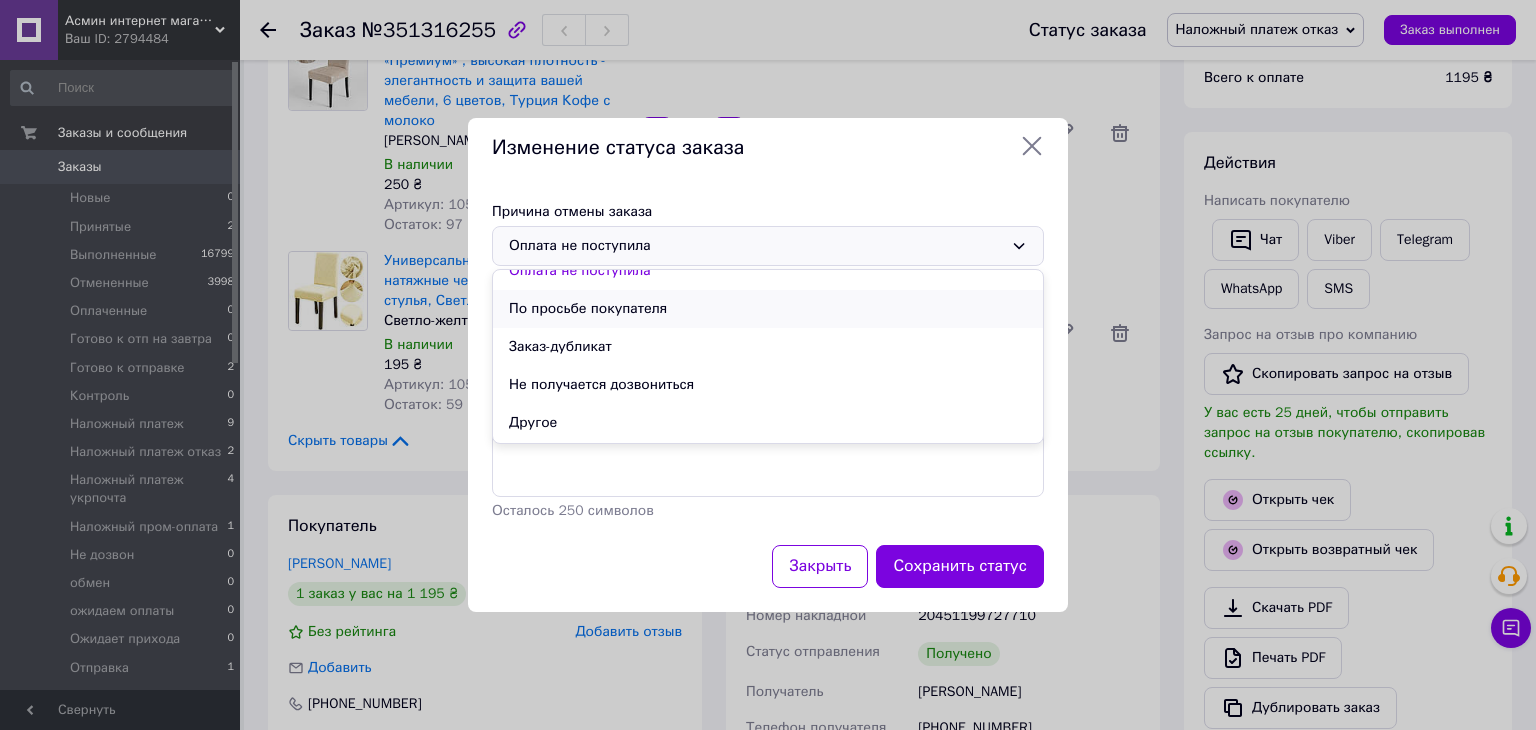 click on "По просьбе покупателя" at bounding box center [768, 309] 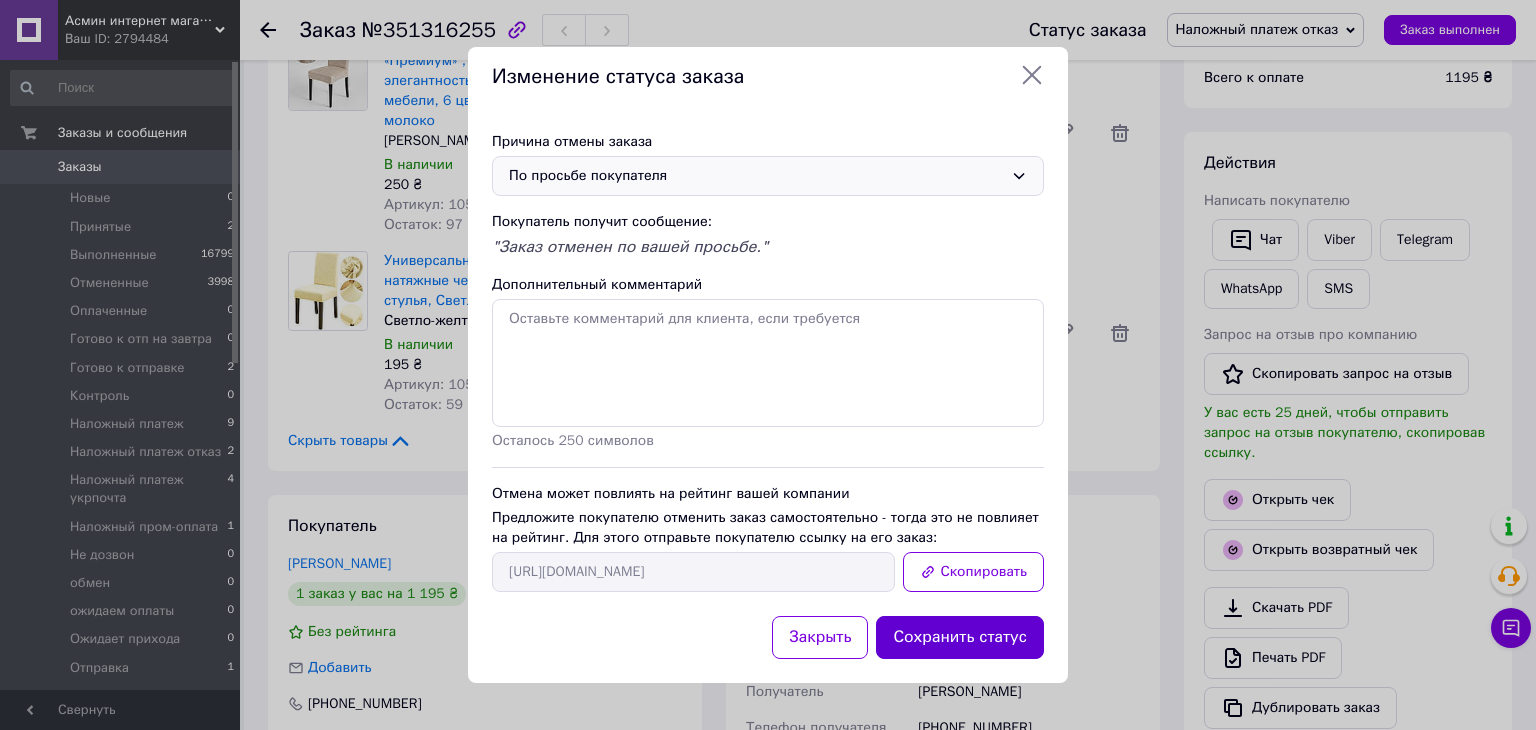click on "Сохранить статус" at bounding box center [960, 637] 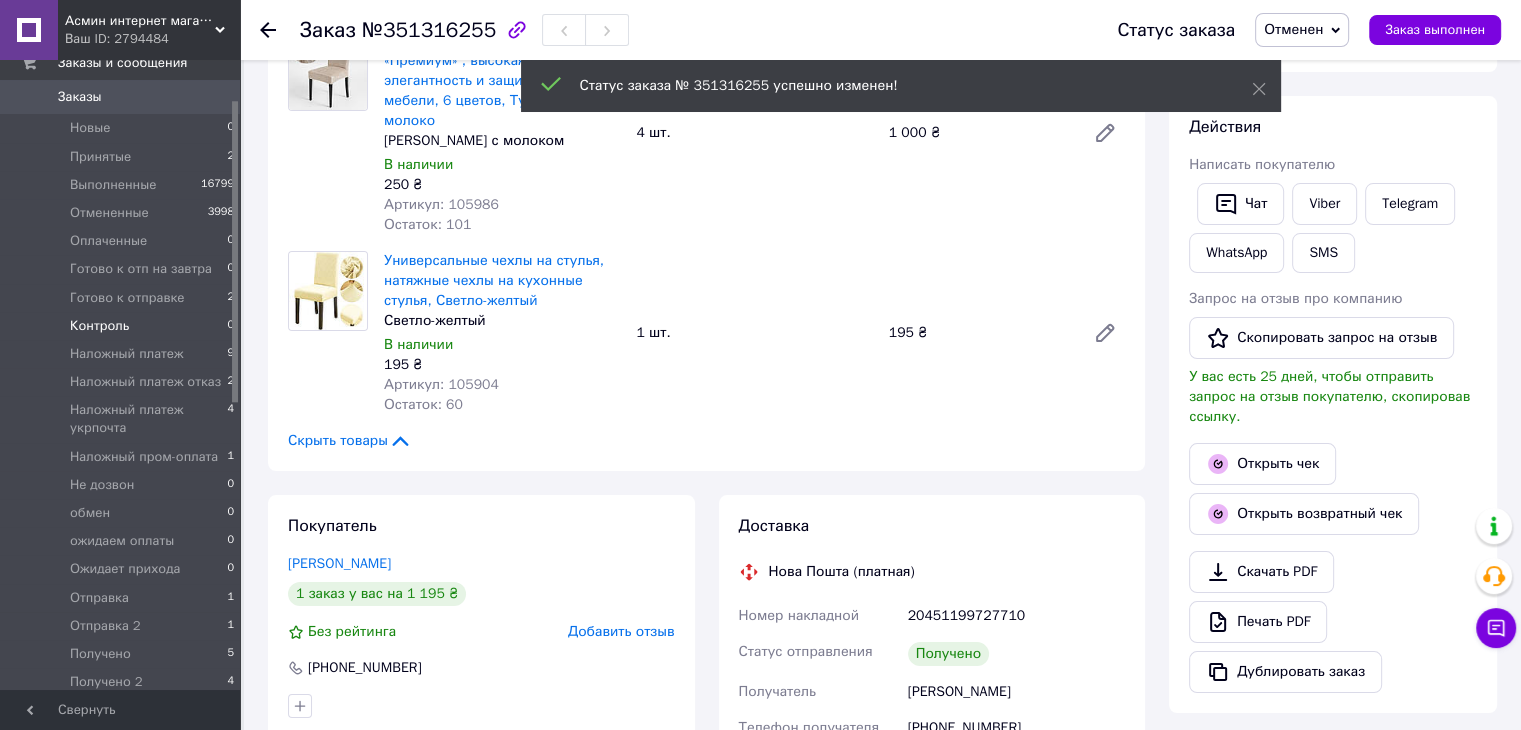 scroll, scrollTop: 100, scrollLeft: 0, axis: vertical 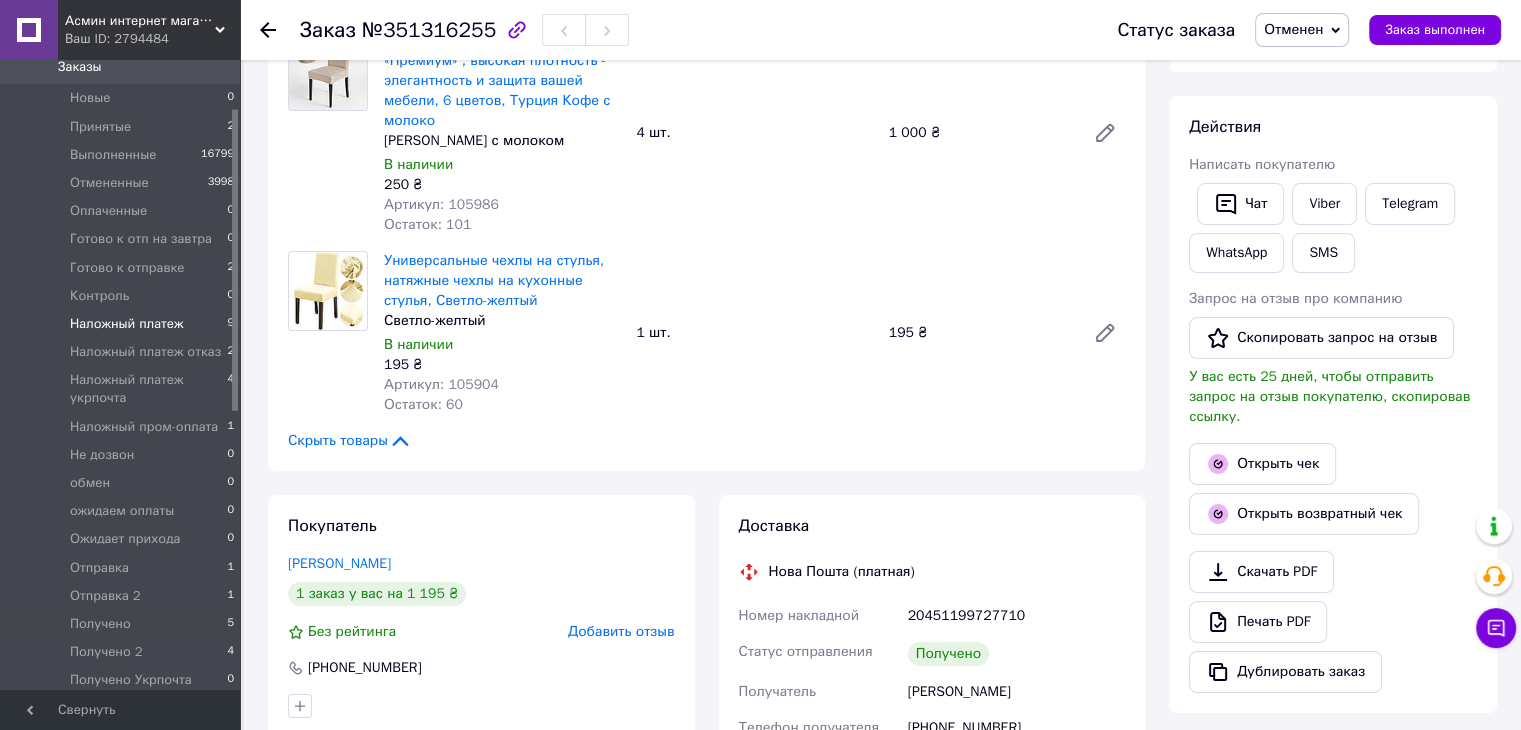click on "Наложный платеж" at bounding box center [126, 324] 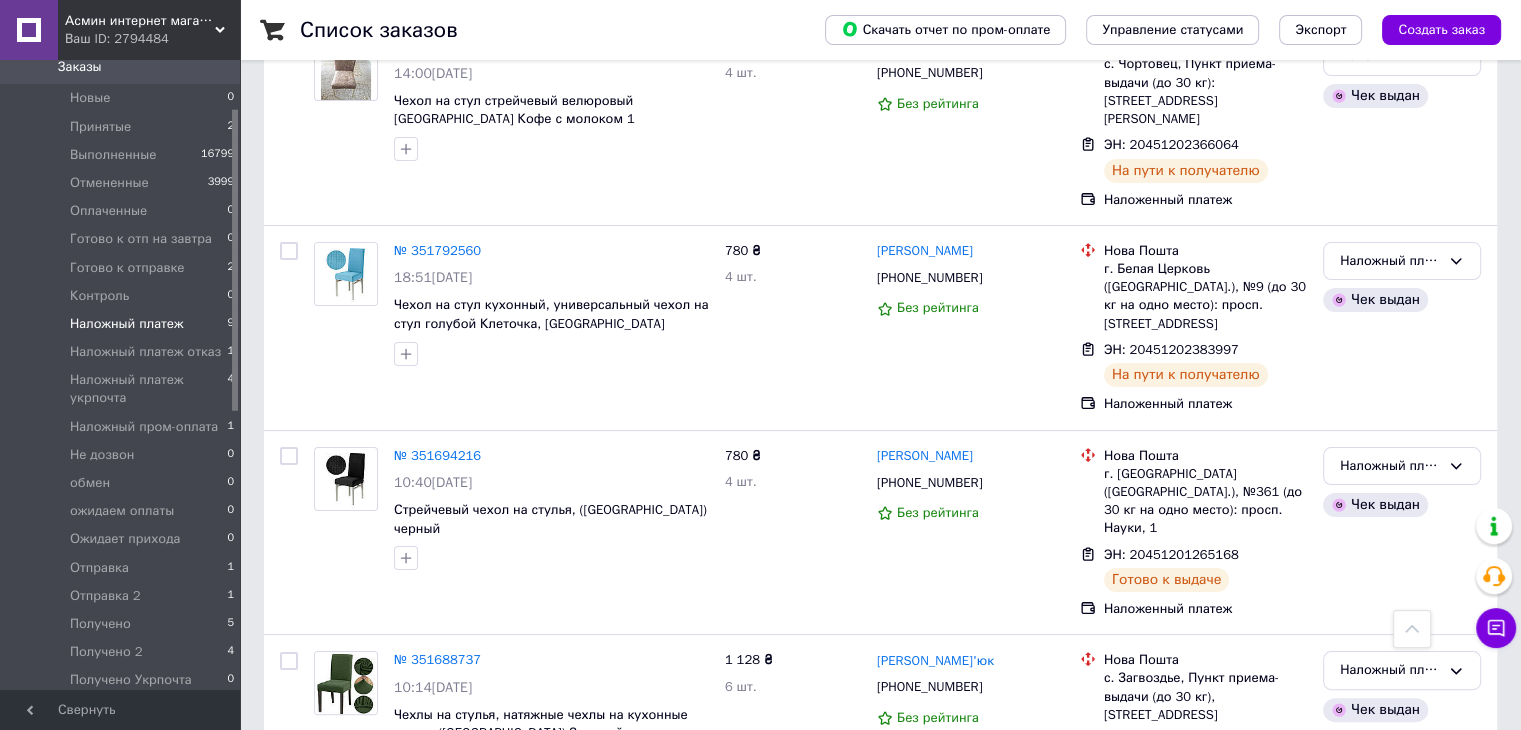 scroll, scrollTop: 24, scrollLeft: 0, axis: vertical 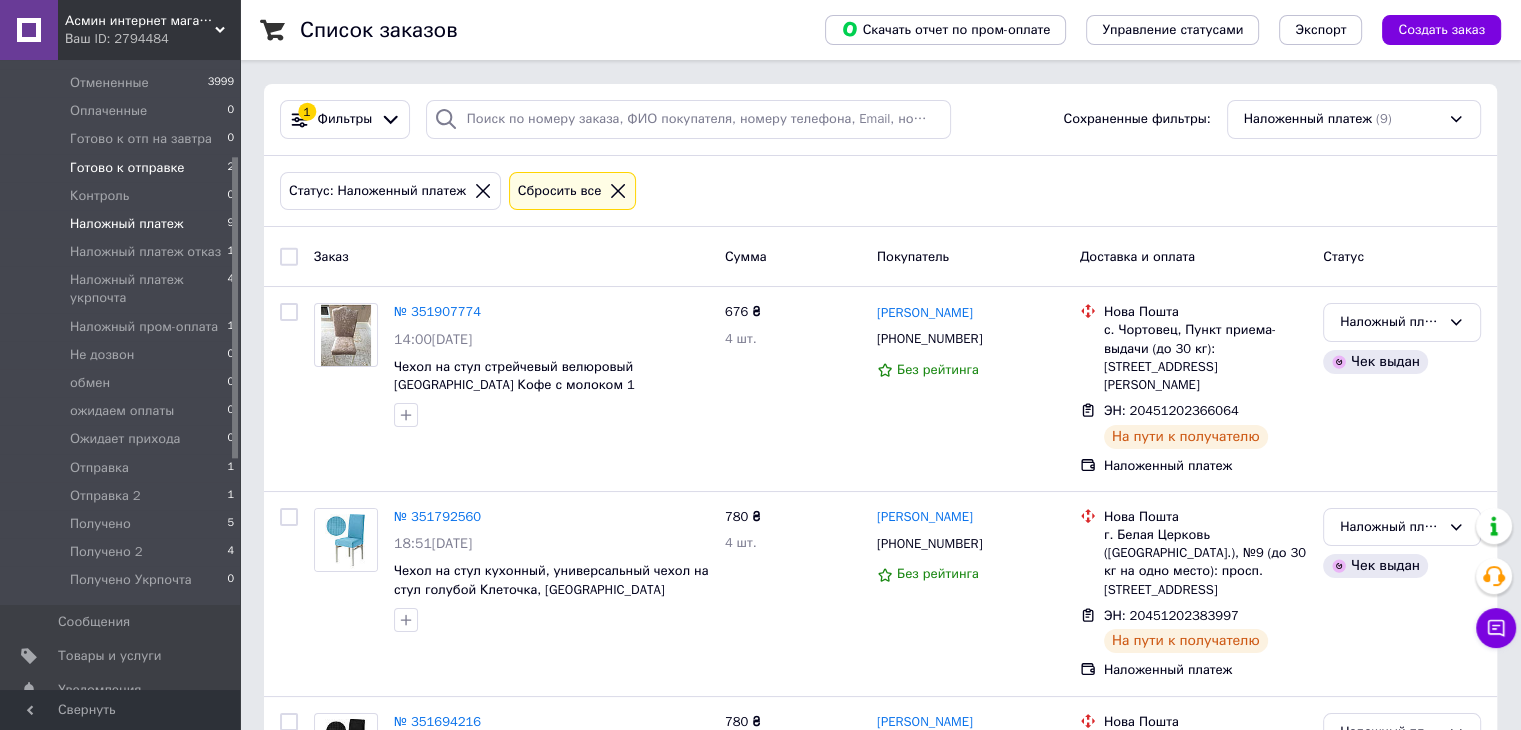 click on "Готово к отправке" at bounding box center [127, 168] 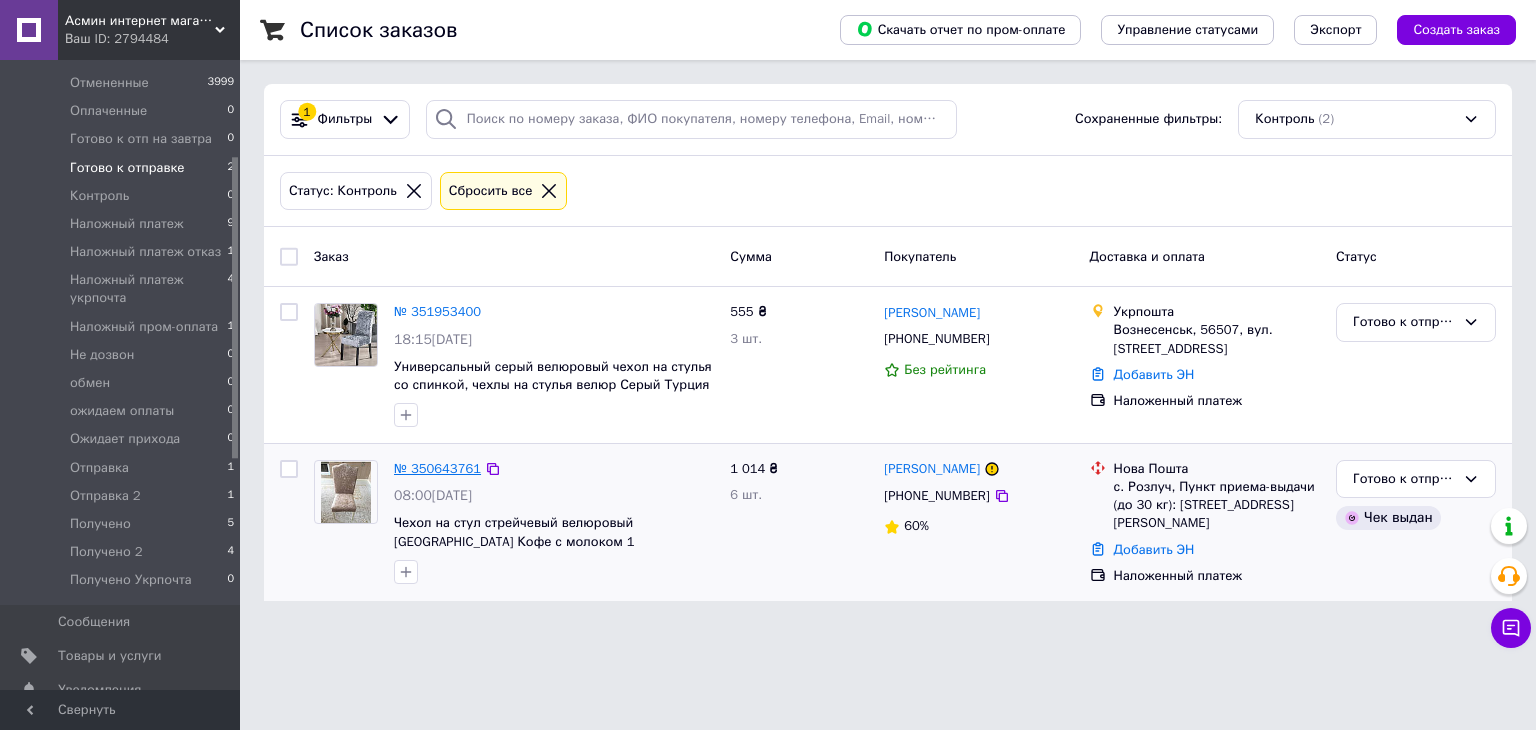 click on "№ 350643761" at bounding box center [437, 468] 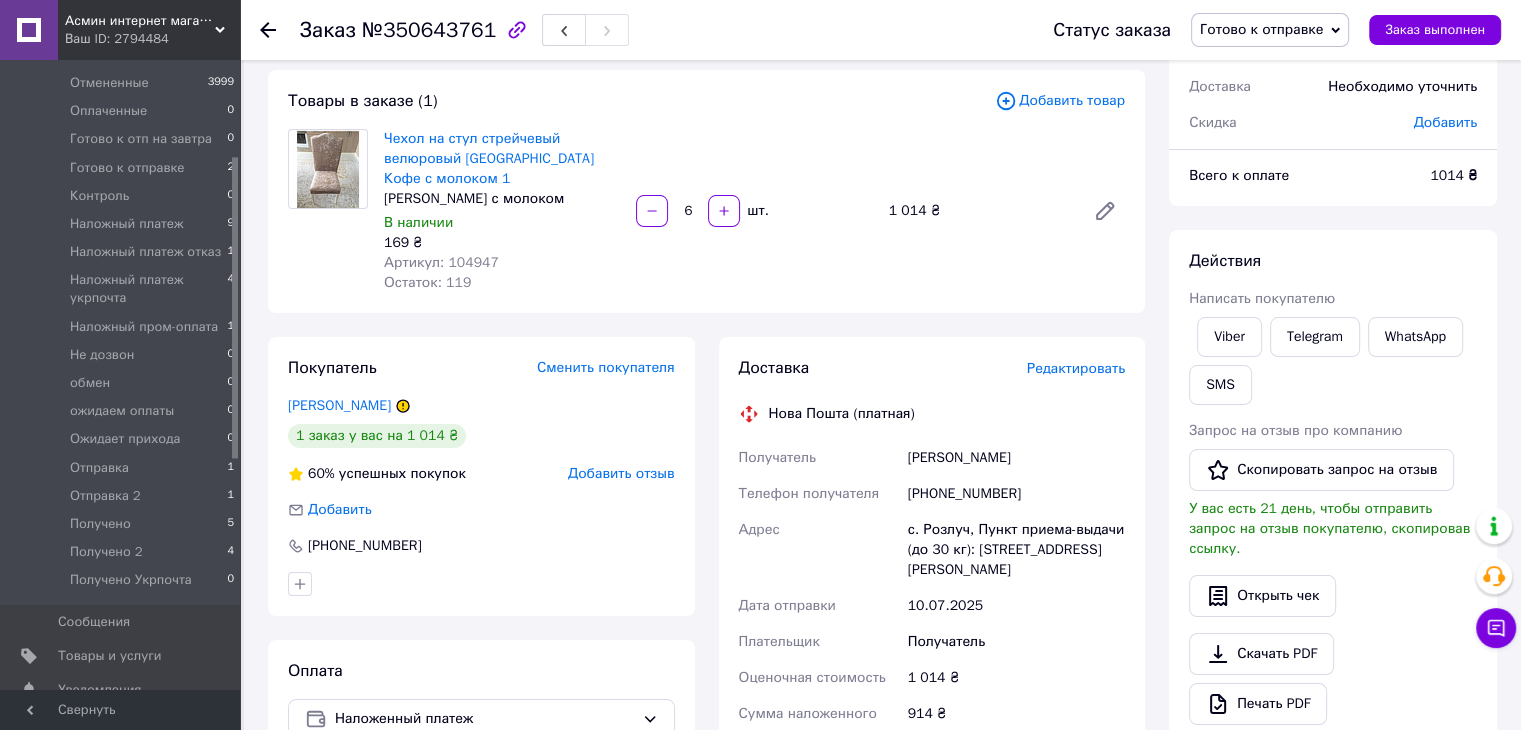 scroll, scrollTop: 300, scrollLeft: 0, axis: vertical 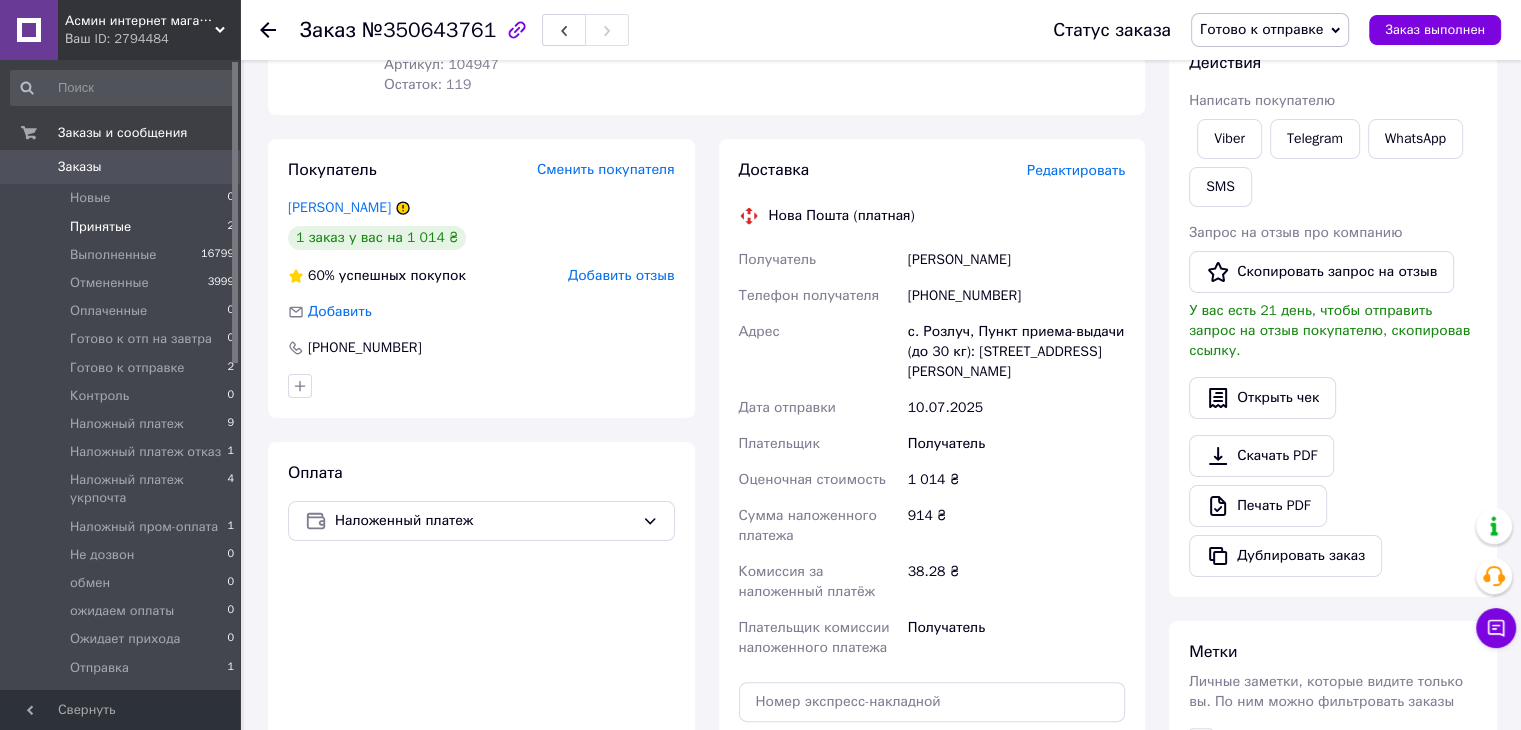 click on "Принятые 2" at bounding box center (123, 227) 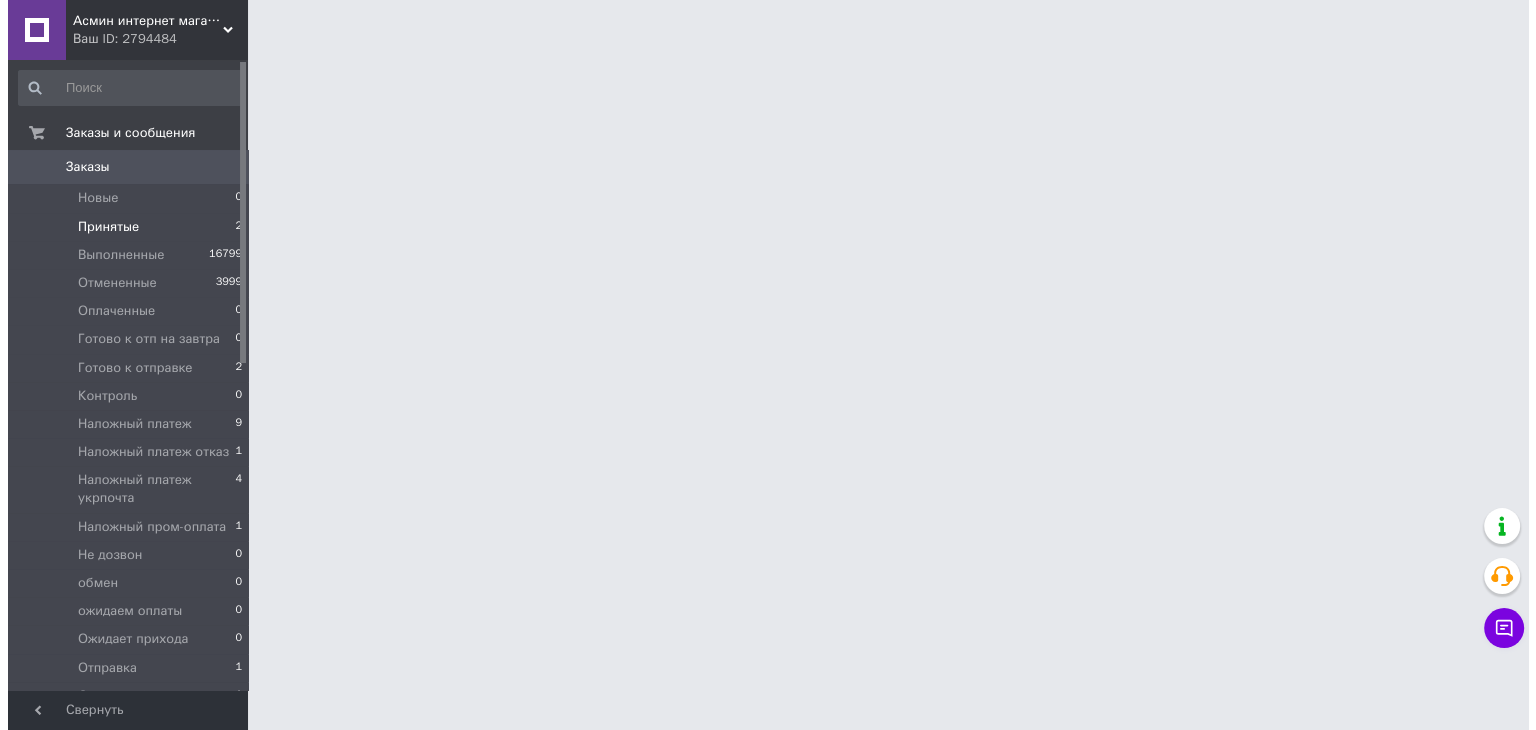 scroll, scrollTop: 0, scrollLeft: 0, axis: both 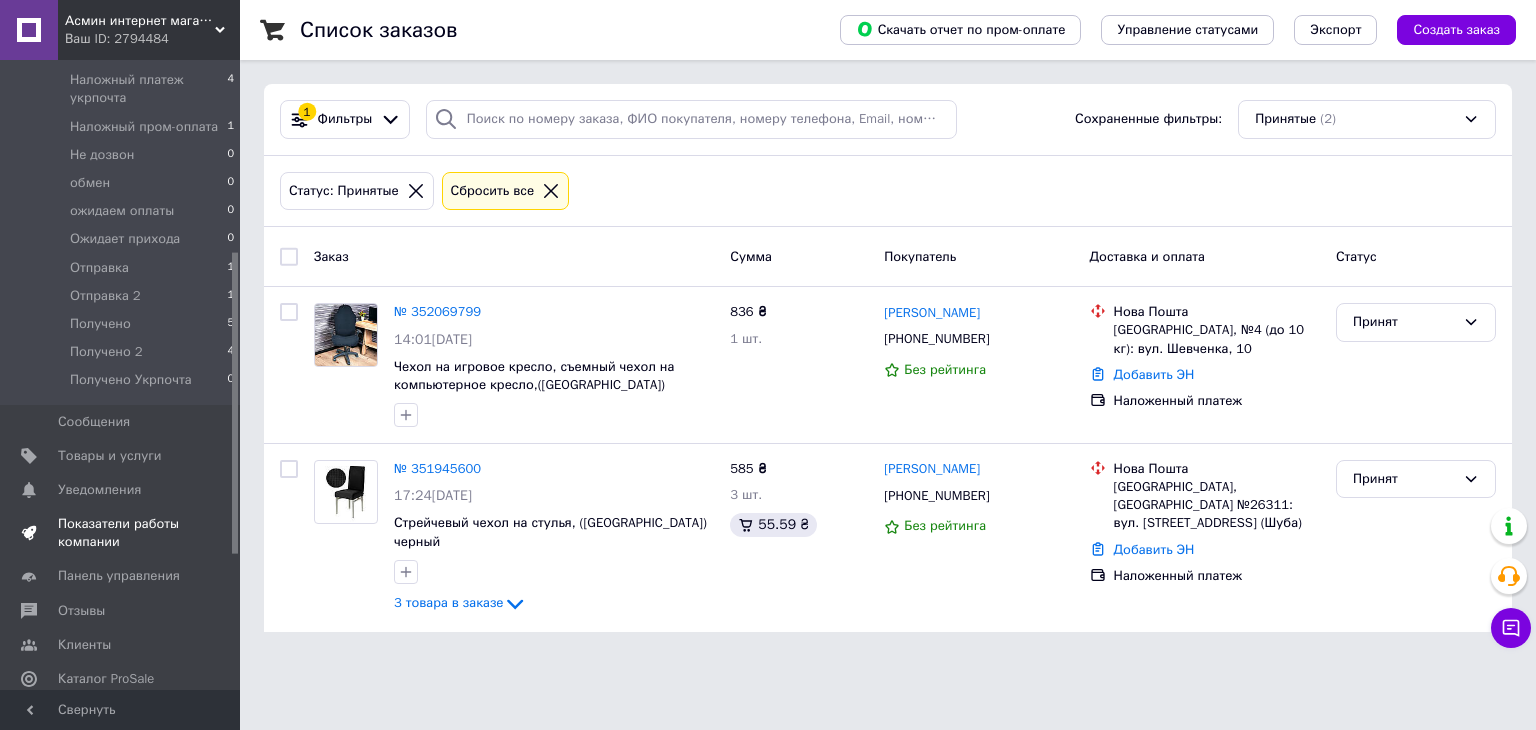 click on "Показатели работы компании" at bounding box center [121, 533] 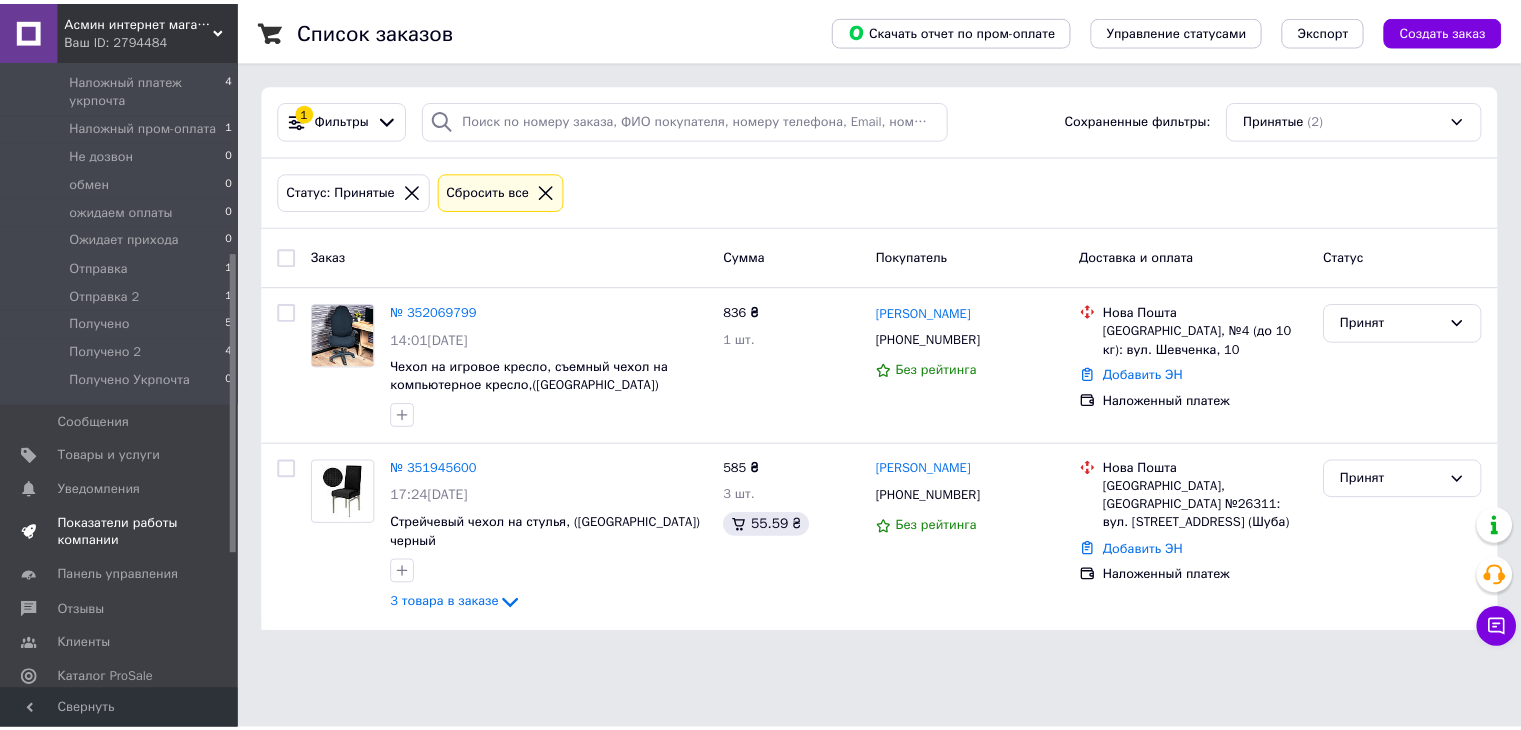 scroll, scrollTop: 0, scrollLeft: 0, axis: both 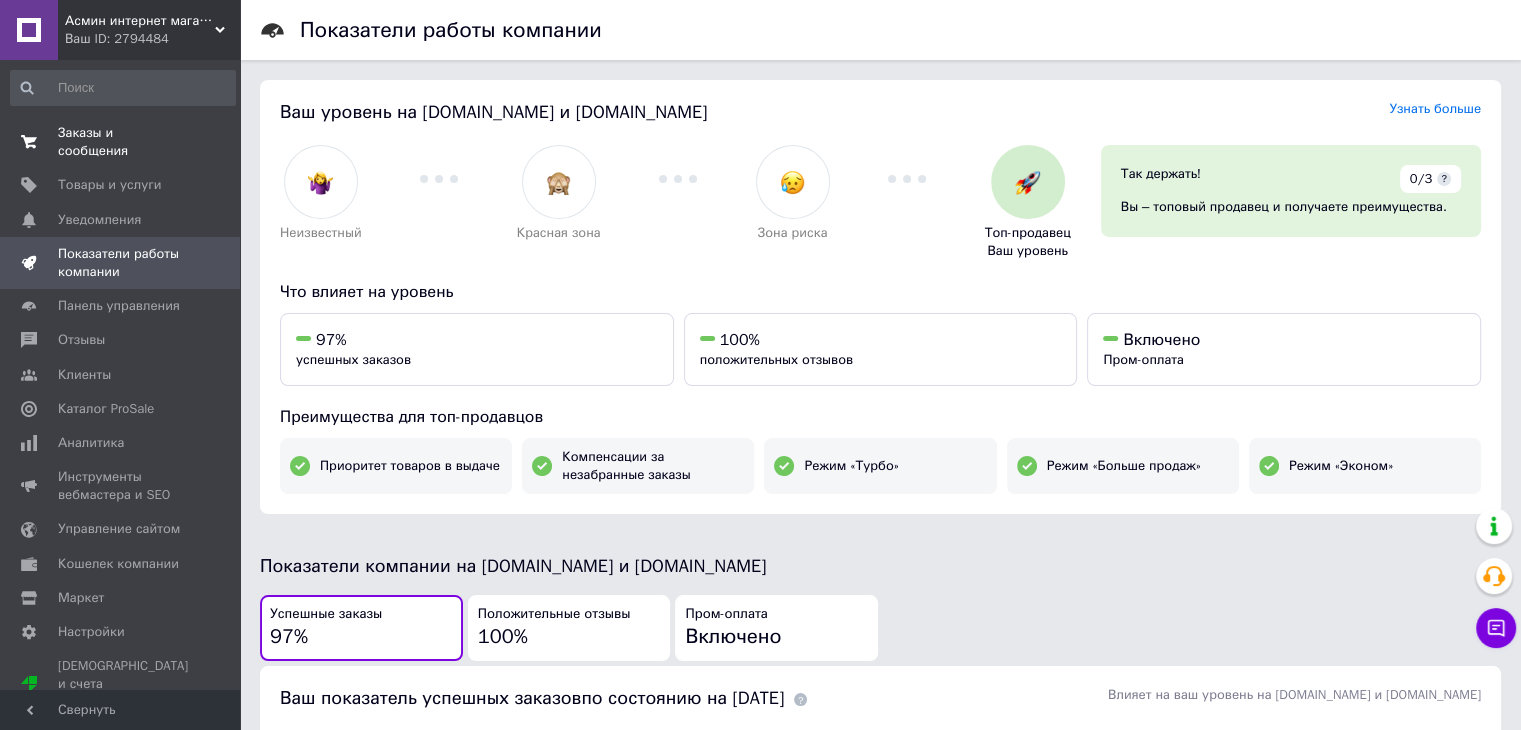 click on "Заказы и сообщения" at bounding box center [121, 142] 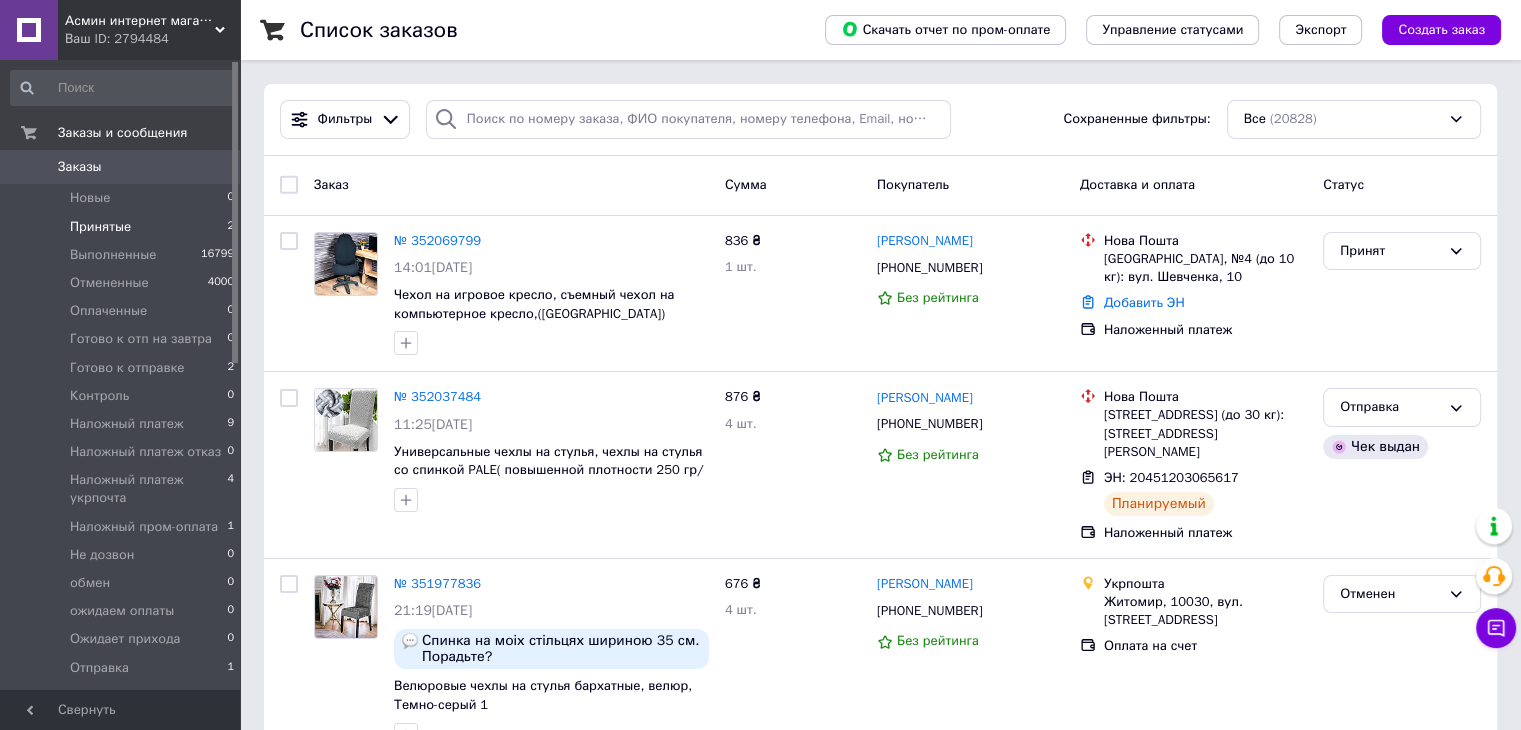 click on "Принятые 2" at bounding box center [123, 227] 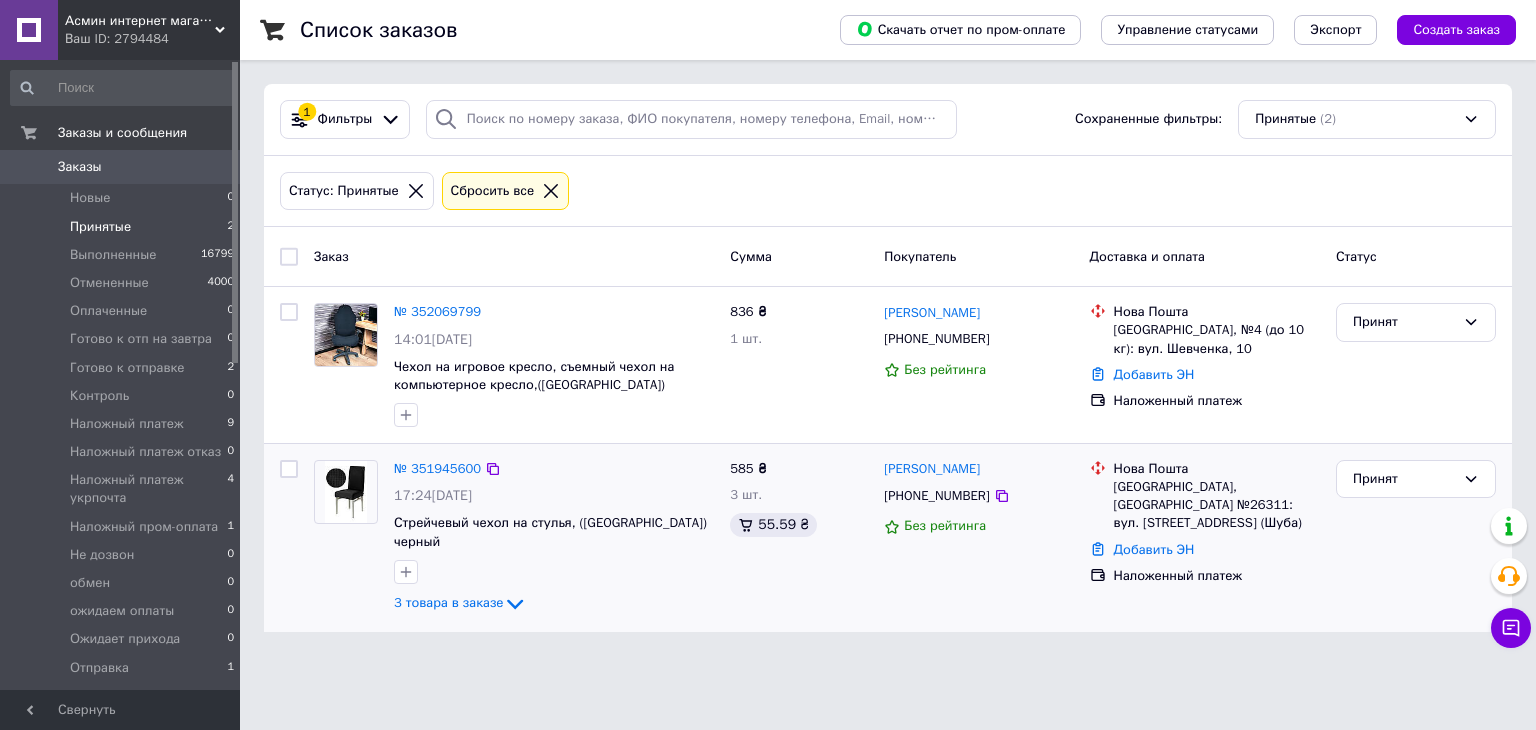 click on "№ 351945600 17:24[DATE] Стрейчевый чехол на стулья, ([GEOGRAPHIC_DATA]) черный 3 товара в заказе" at bounding box center [554, 538] 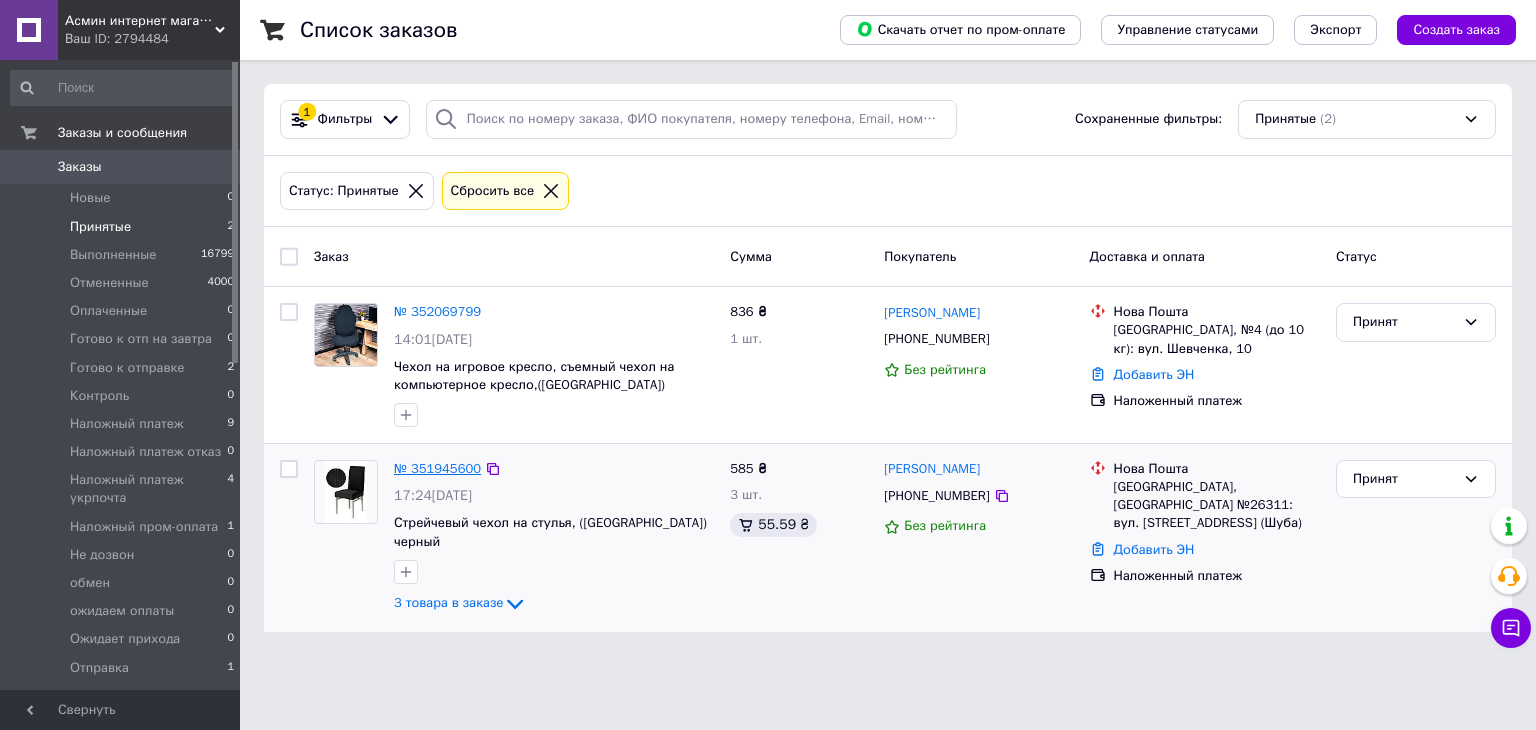 click on "№ 351945600" at bounding box center [437, 468] 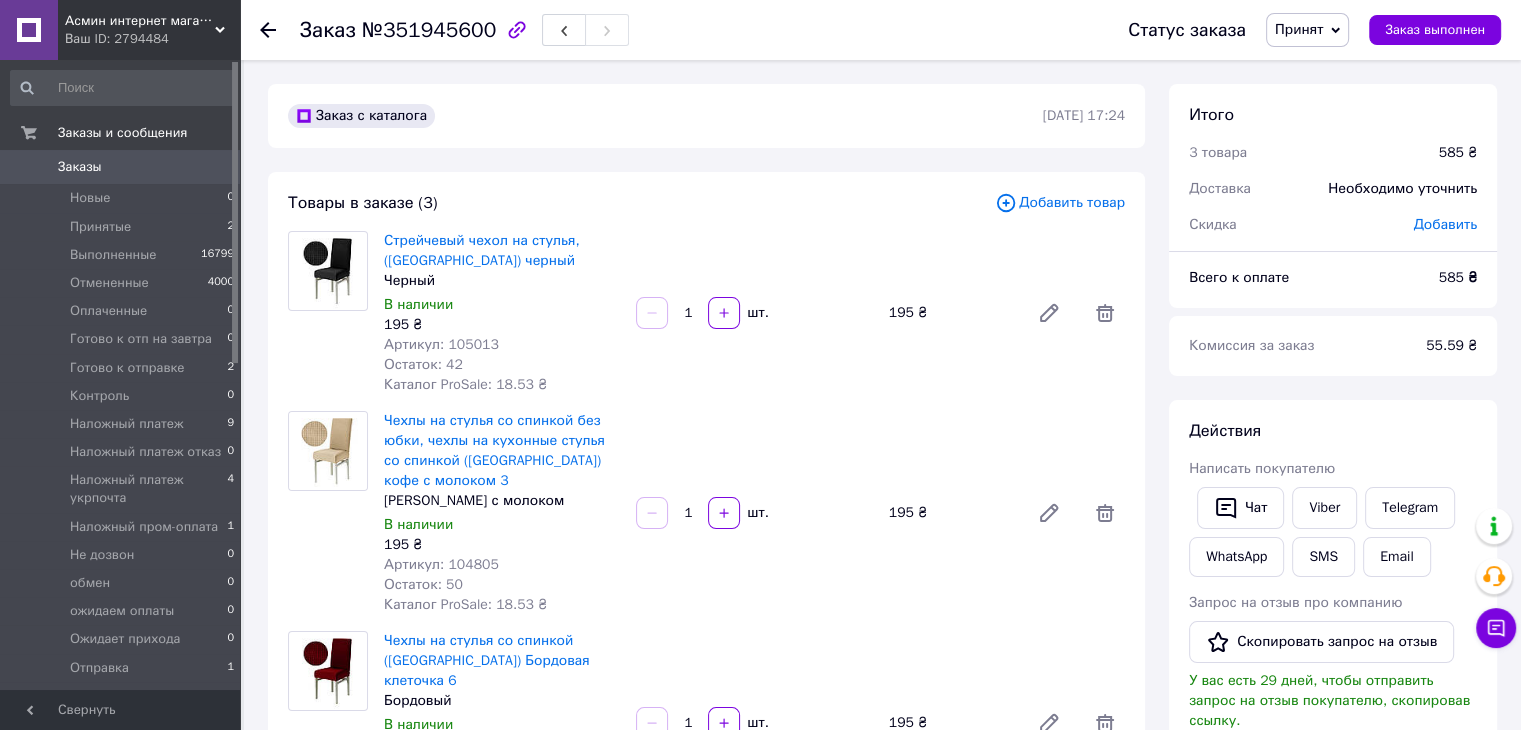click on "Принят" at bounding box center (1299, 29) 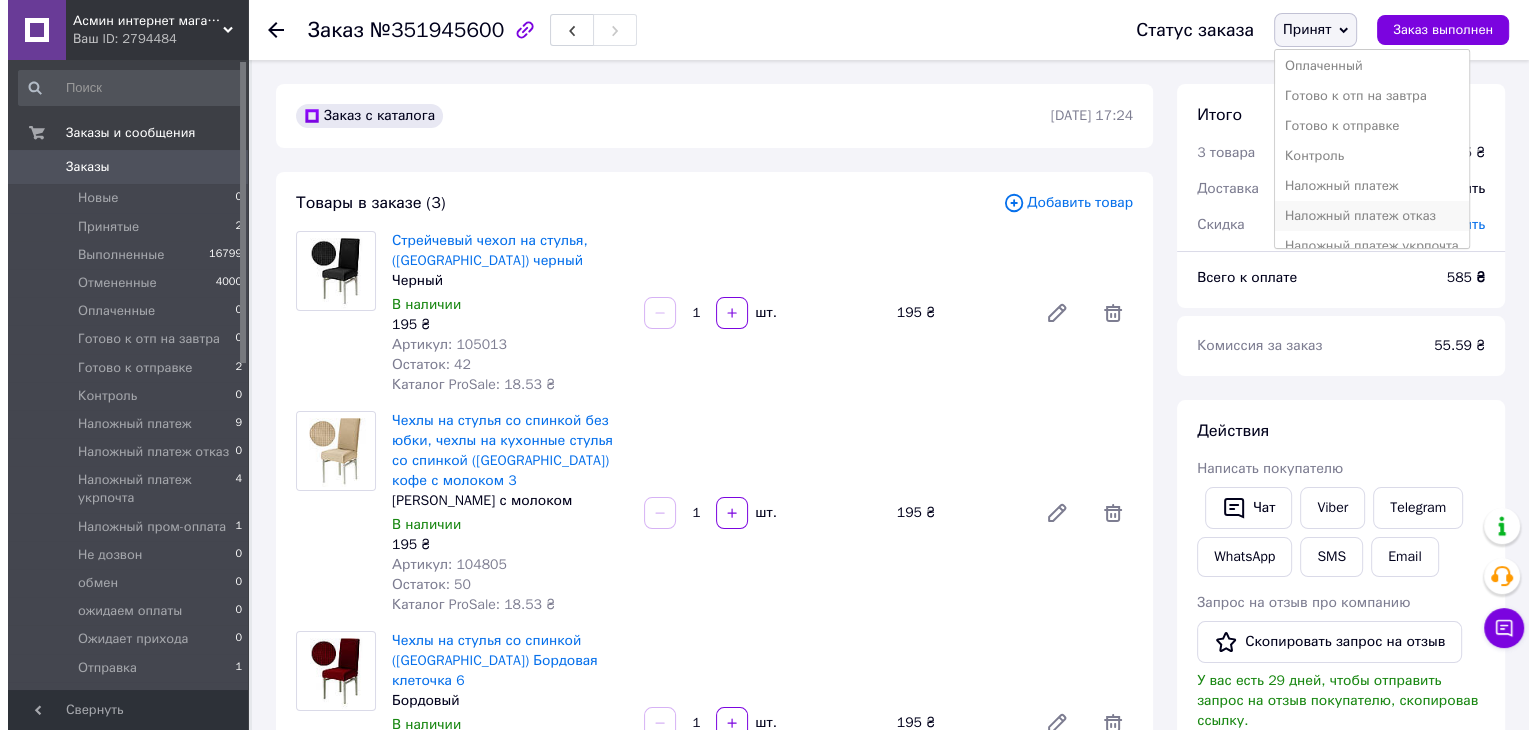 scroll, scrollTop: 100, scrollLeft: 0, axis: vertical 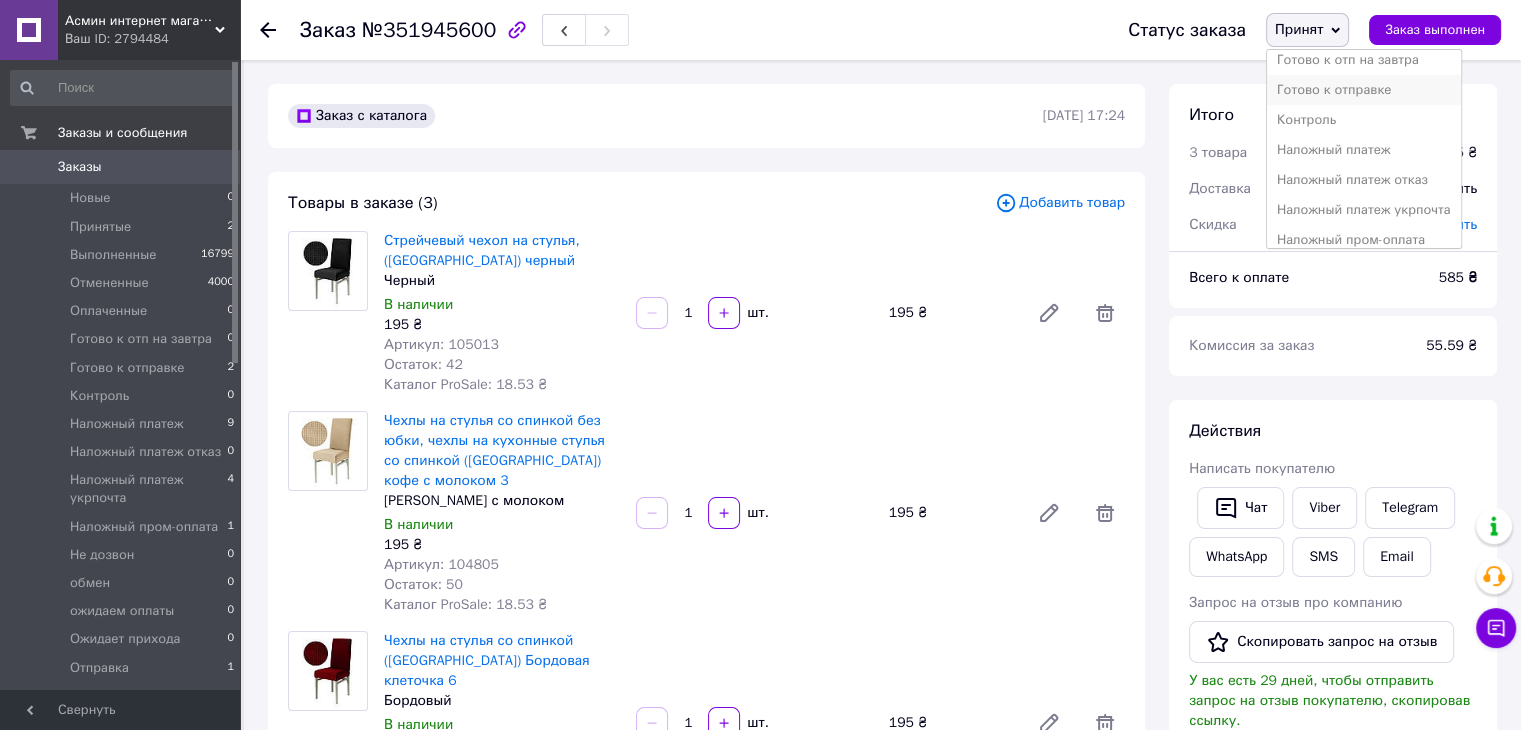 click on "Готово к отправке" at bounding box center (1364, 90) 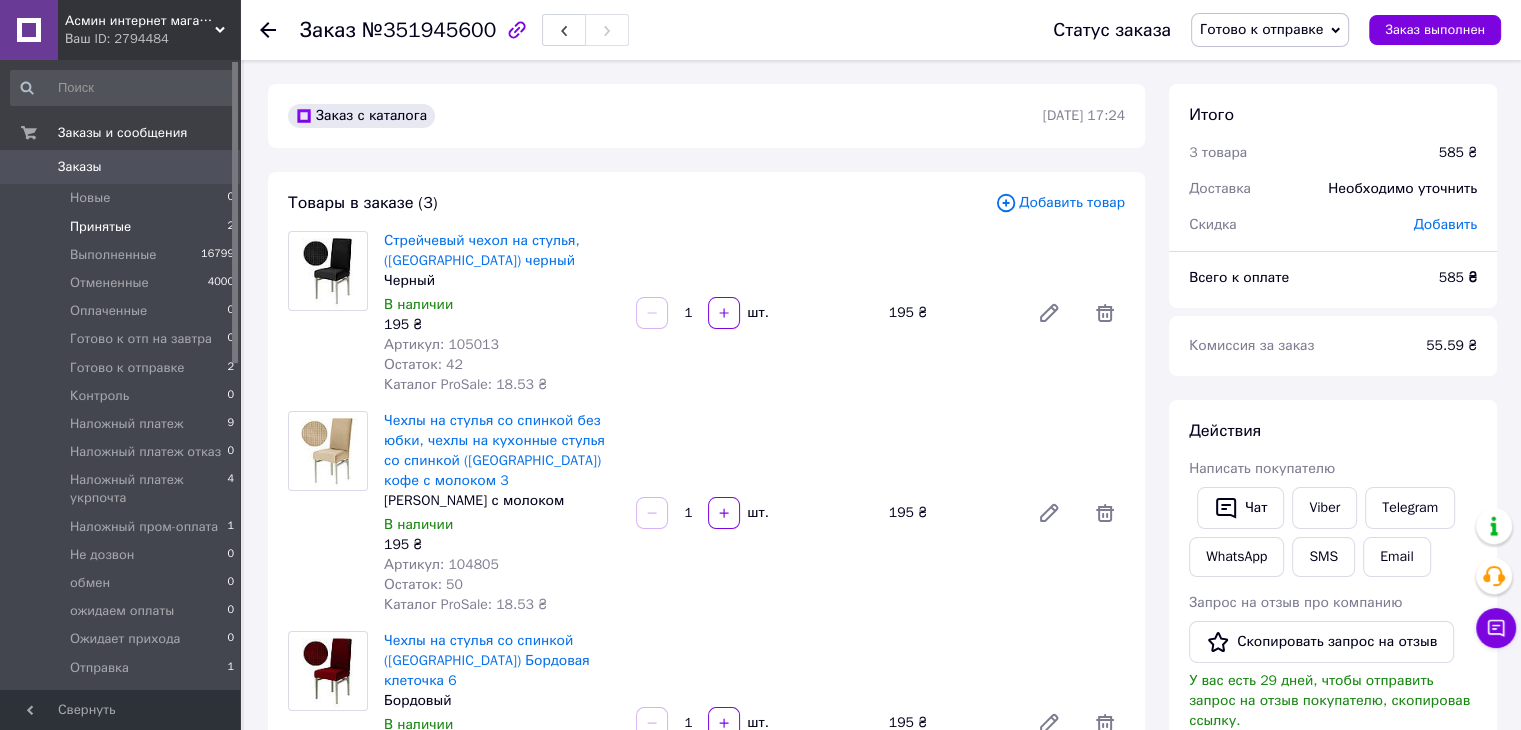 click on "Принятые 2" at bounding box center (123, 227) 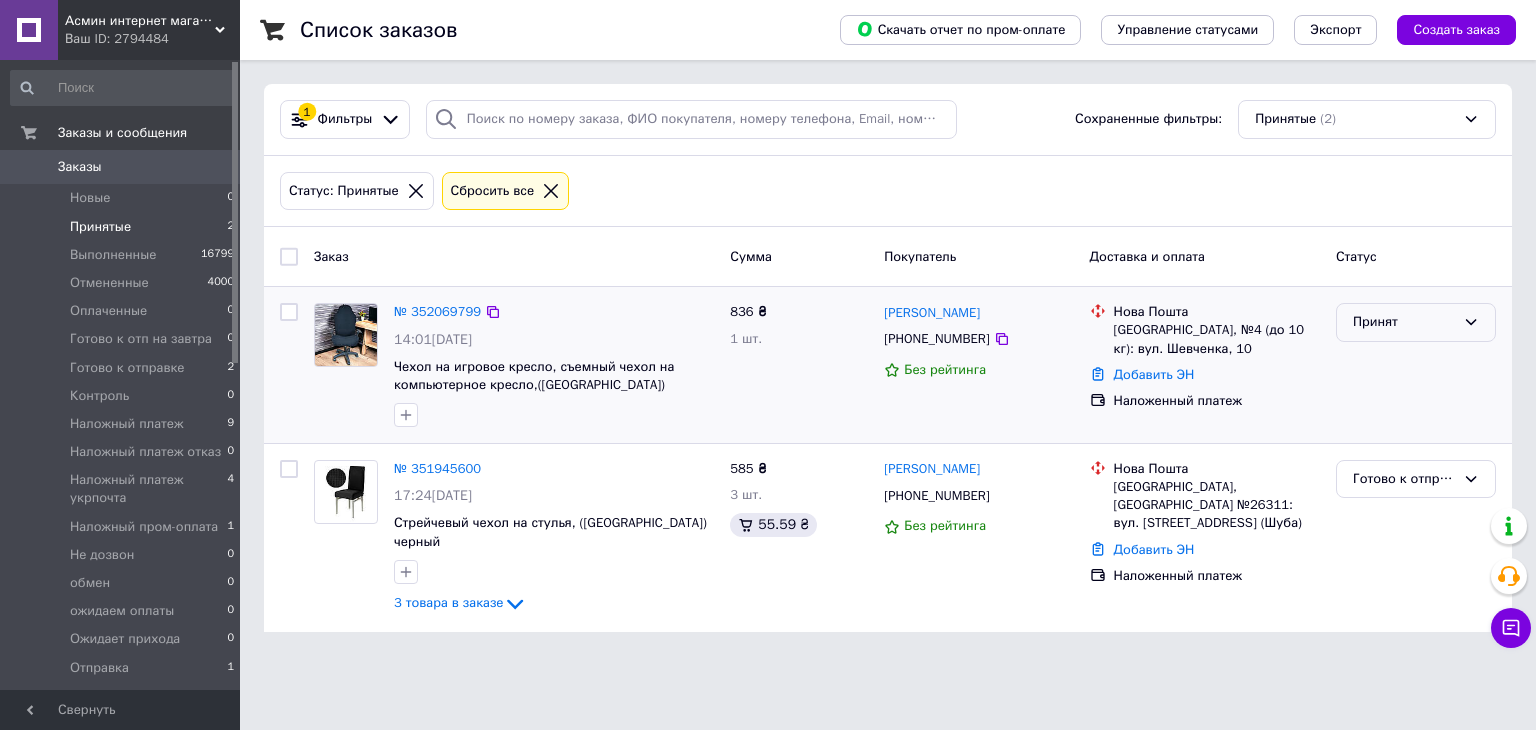 click on "Принят" at bounding box center [1416, 322] 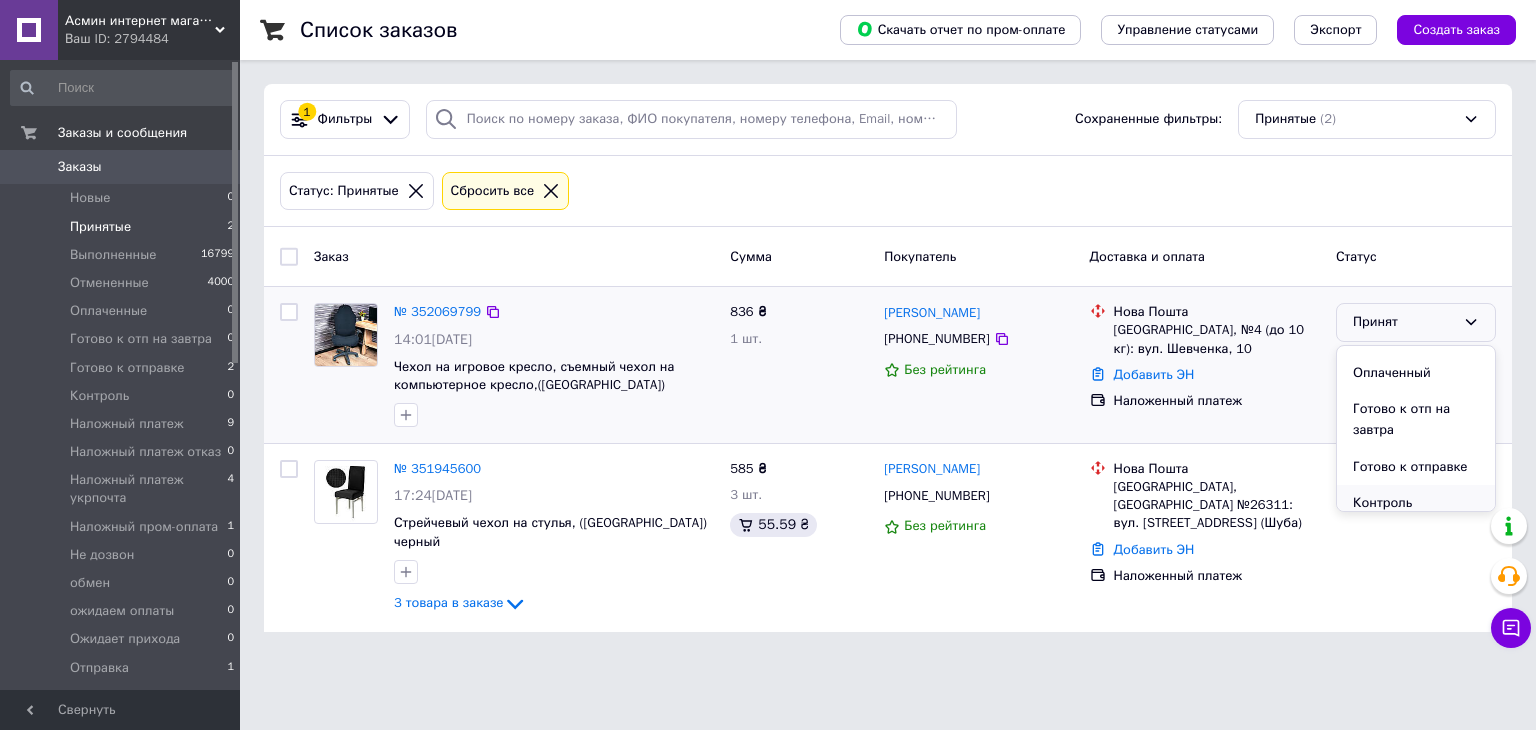 scroll, scrollTop: 100, scrollLeft: 0, axis: vertical 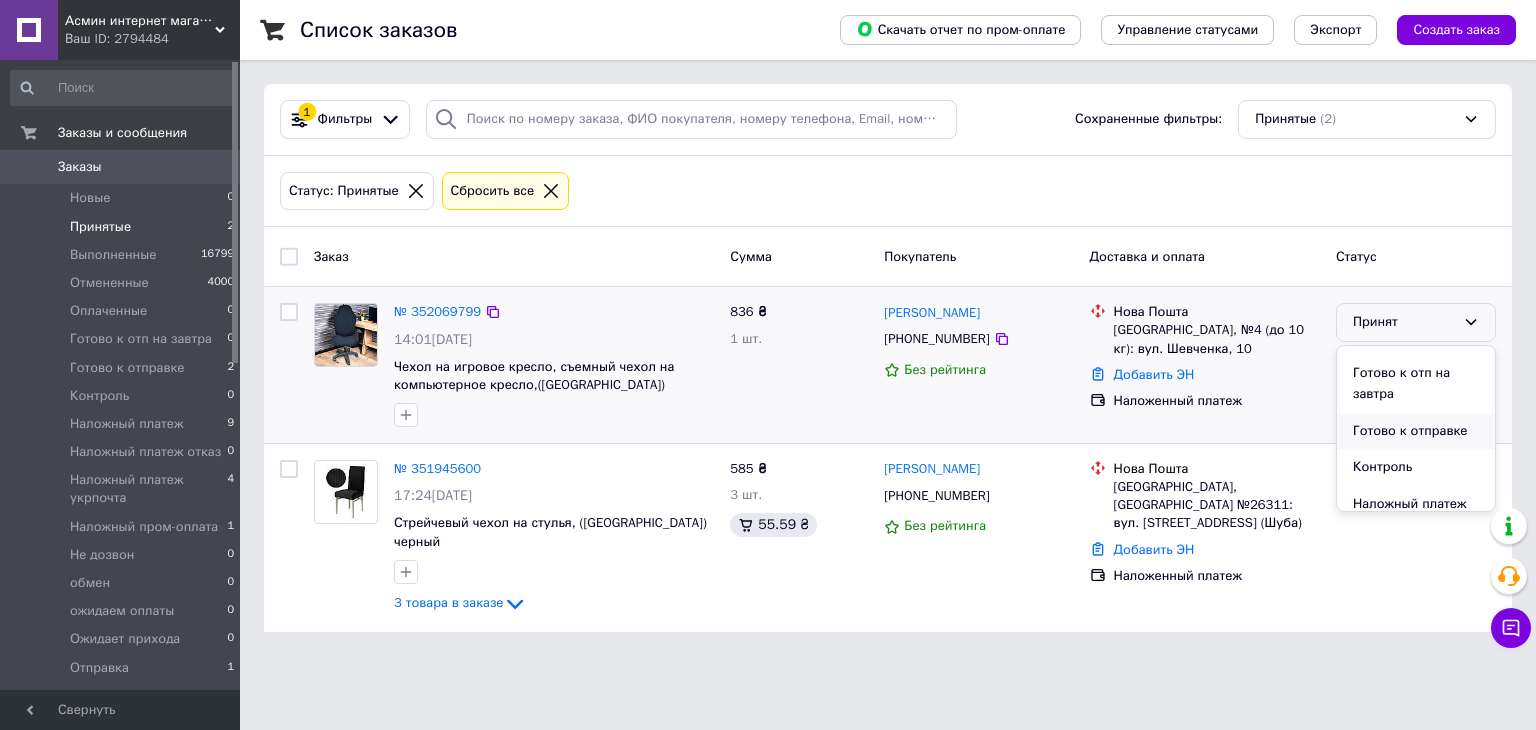 click on "Готово к отправке" at bounding box center [1416, 431] 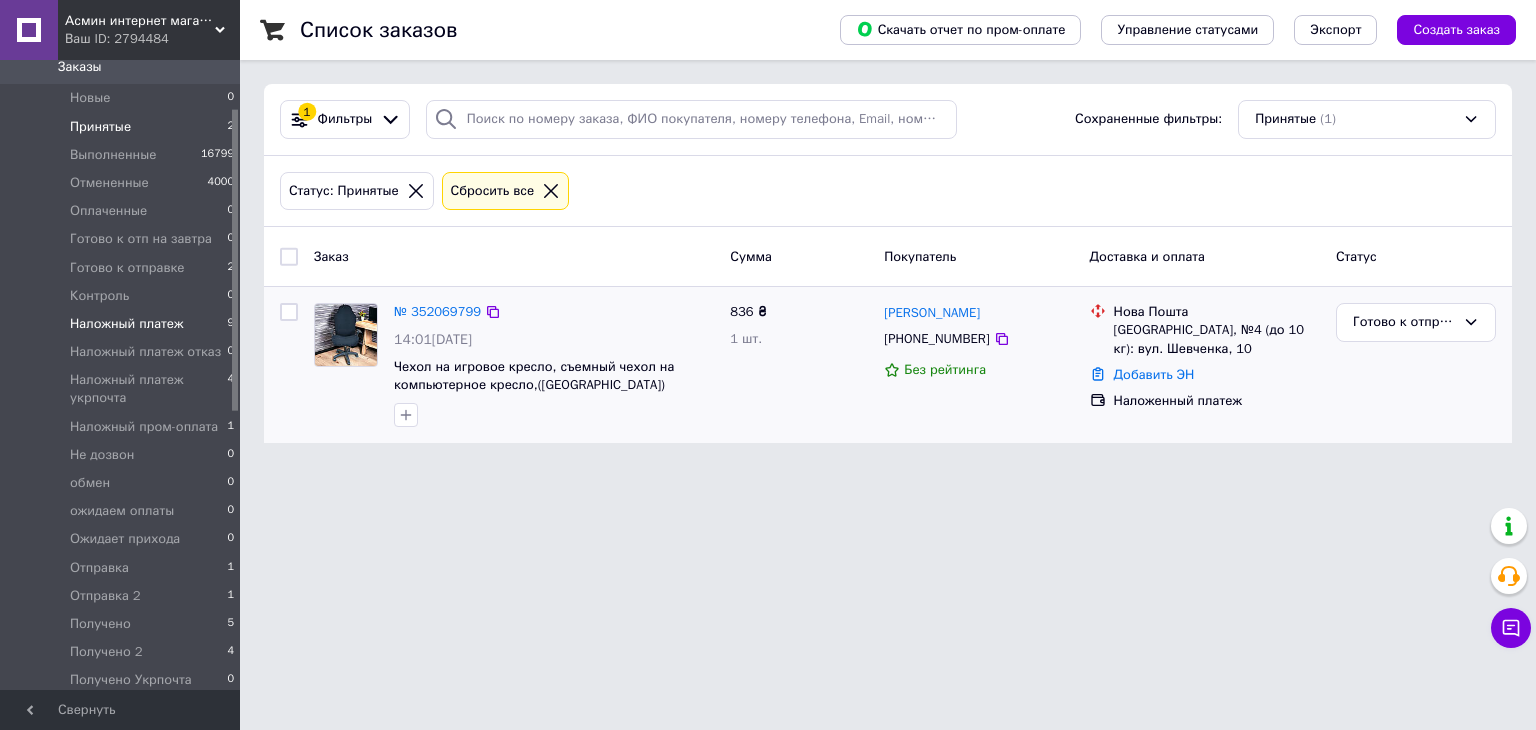 scroll, scrollTop: 0, scrollLeft: 0, axis: both 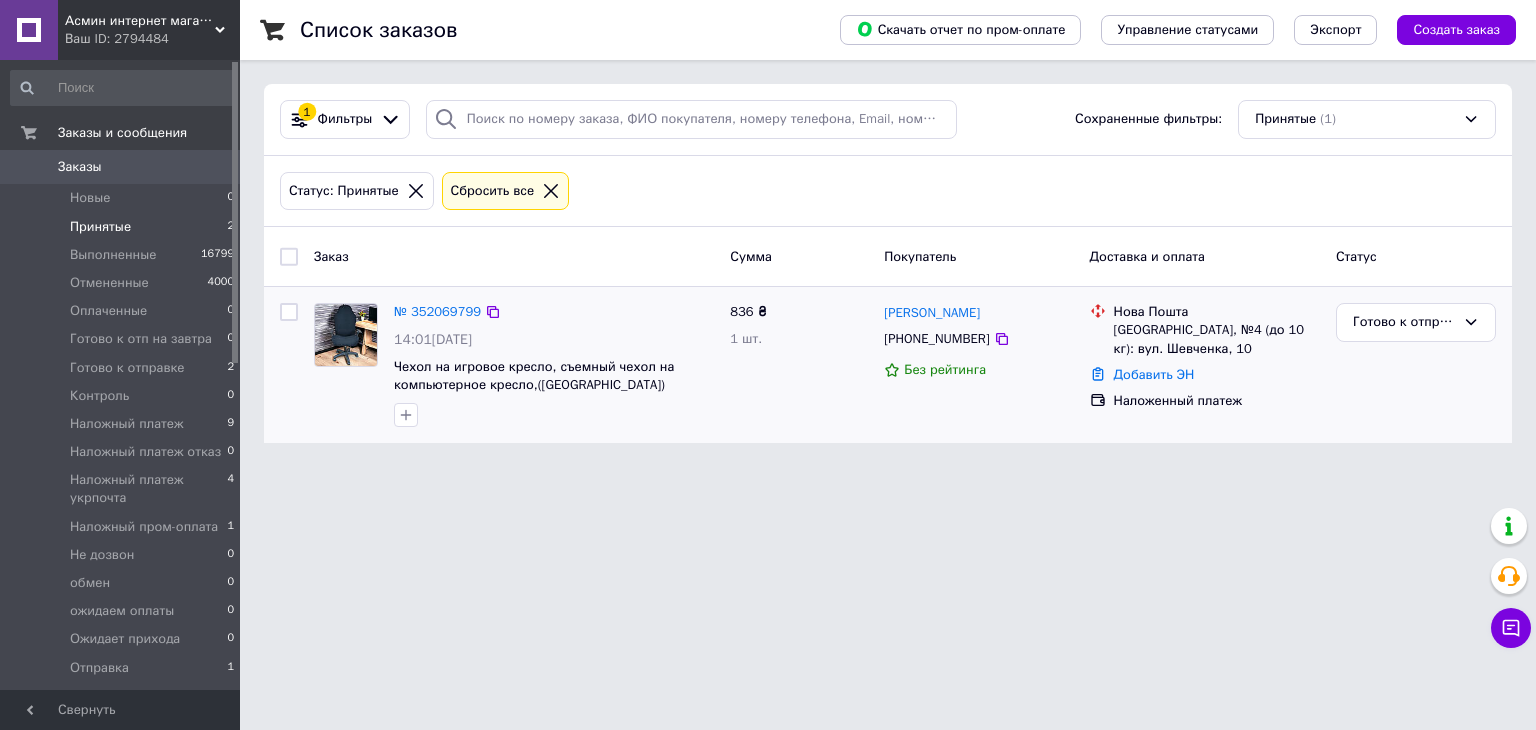 click on "Принятые" at bounding box center (100, 227) 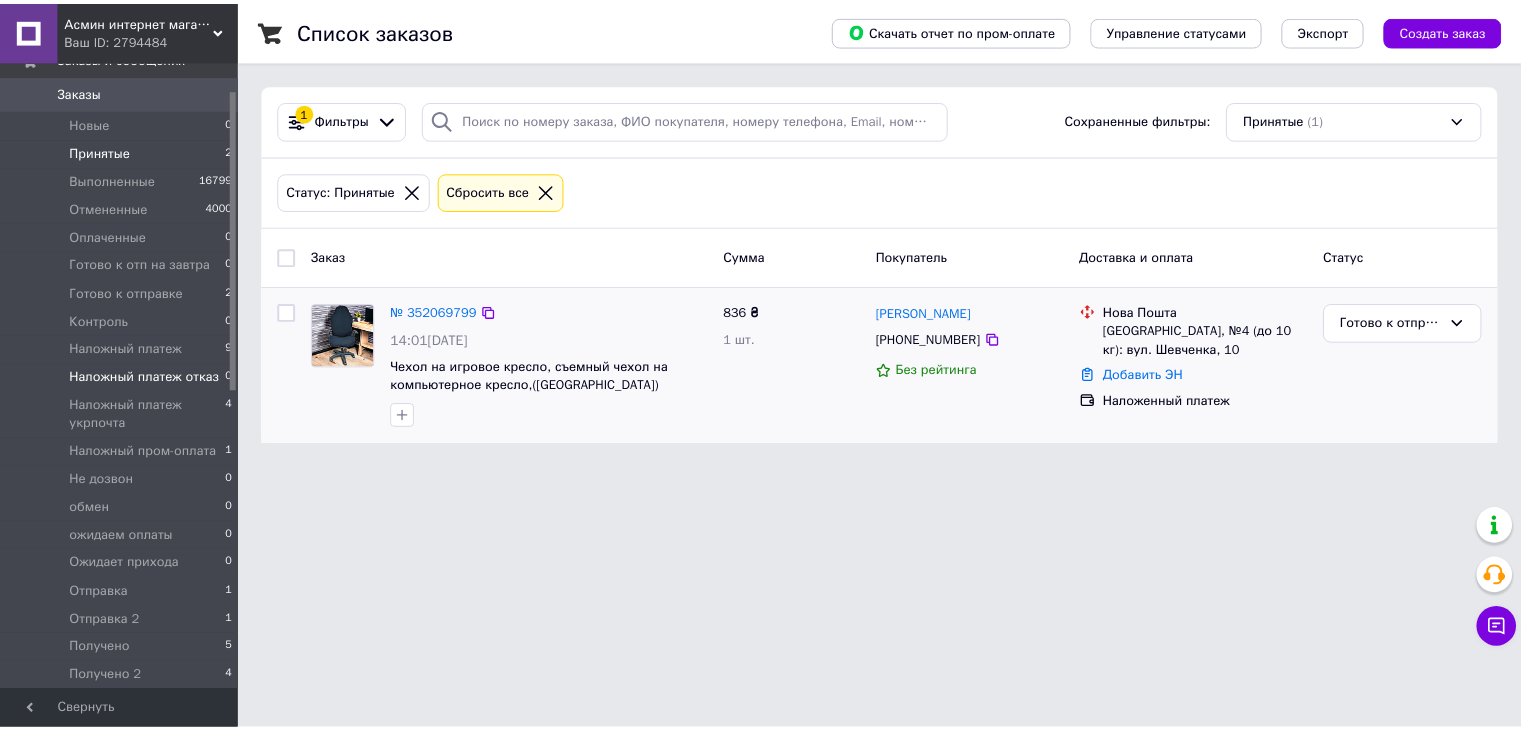 scroll, scrollTop: 200, scrollLeft: 0, axis: vertical 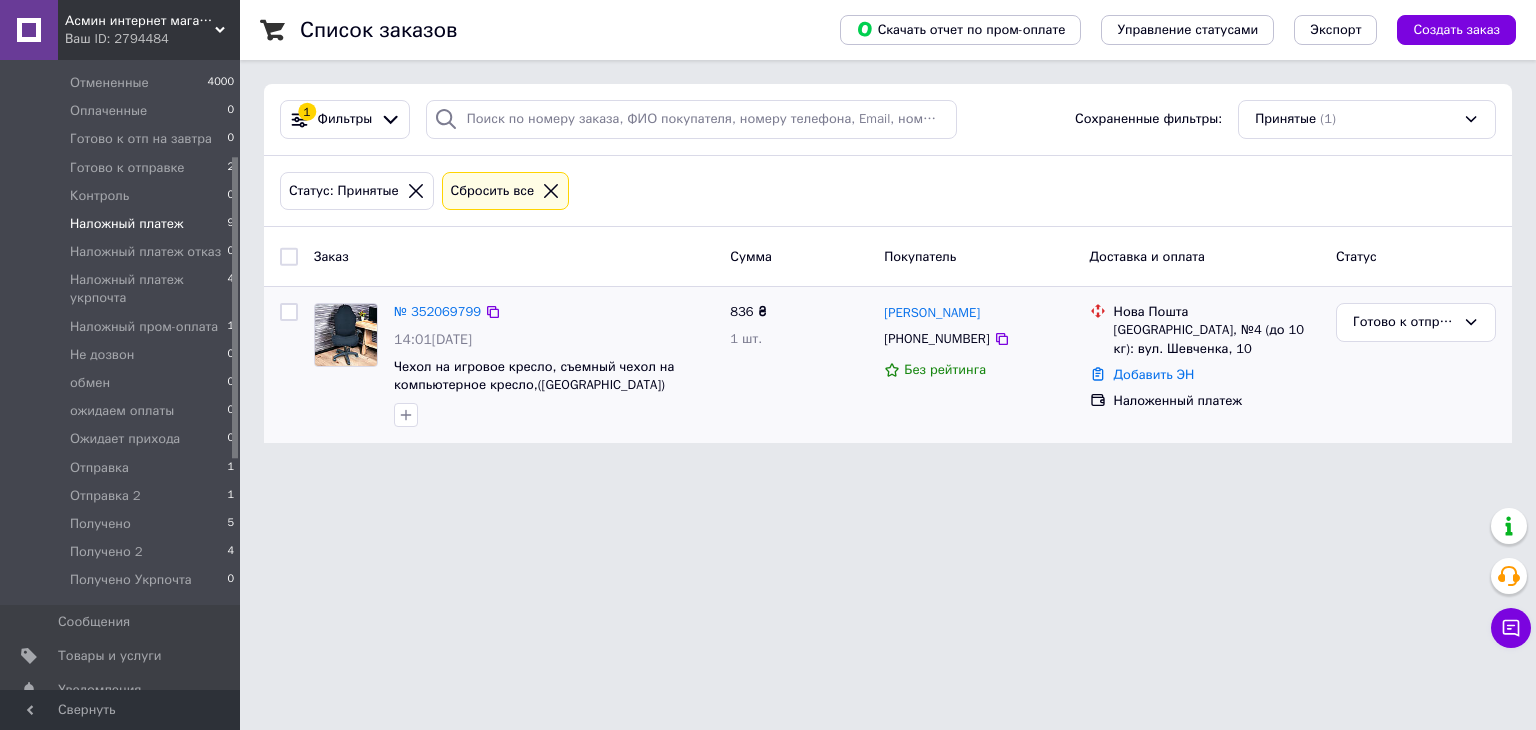 click on "Наложный платеж" at bounding box center (126, 224) 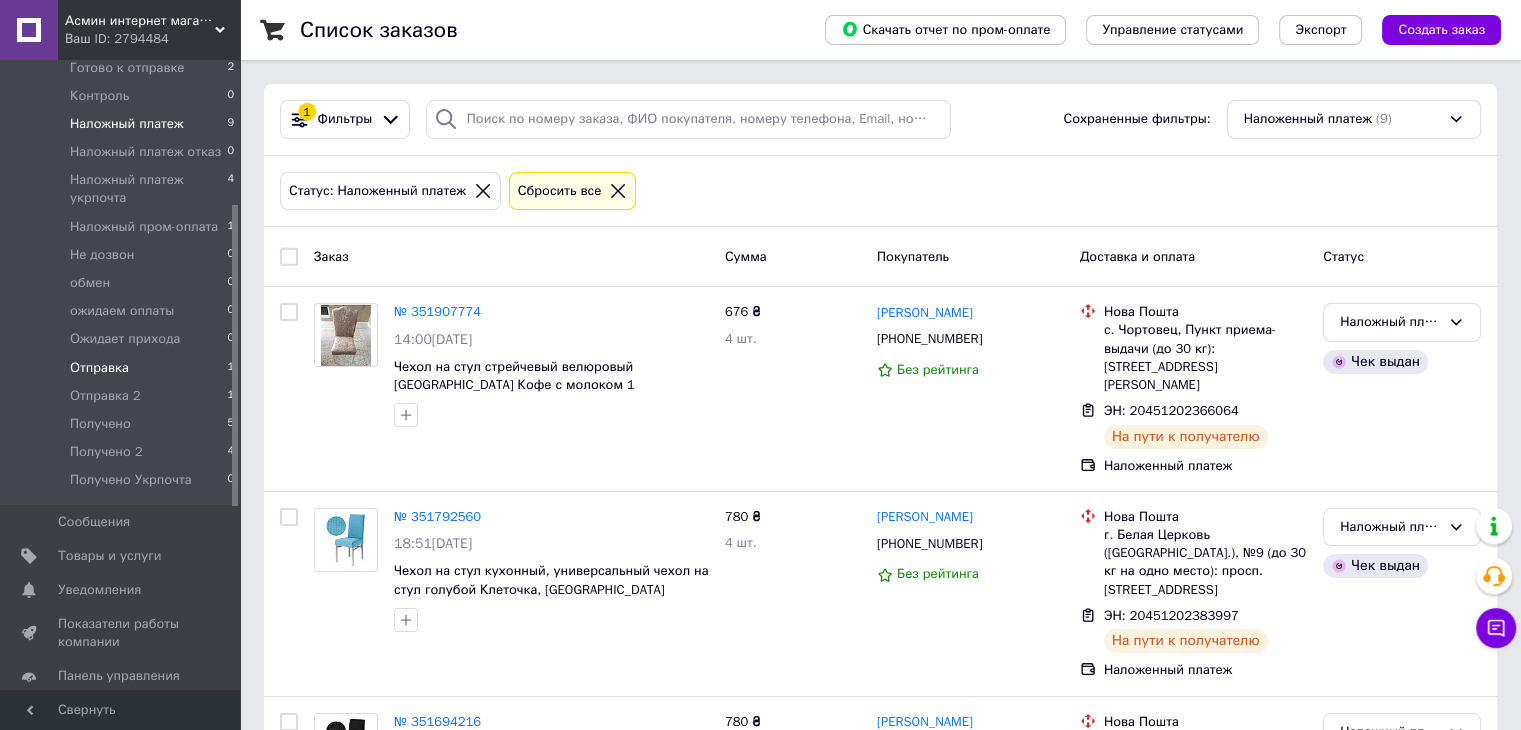 click on "Отправка" at bounding box center [99, 368] 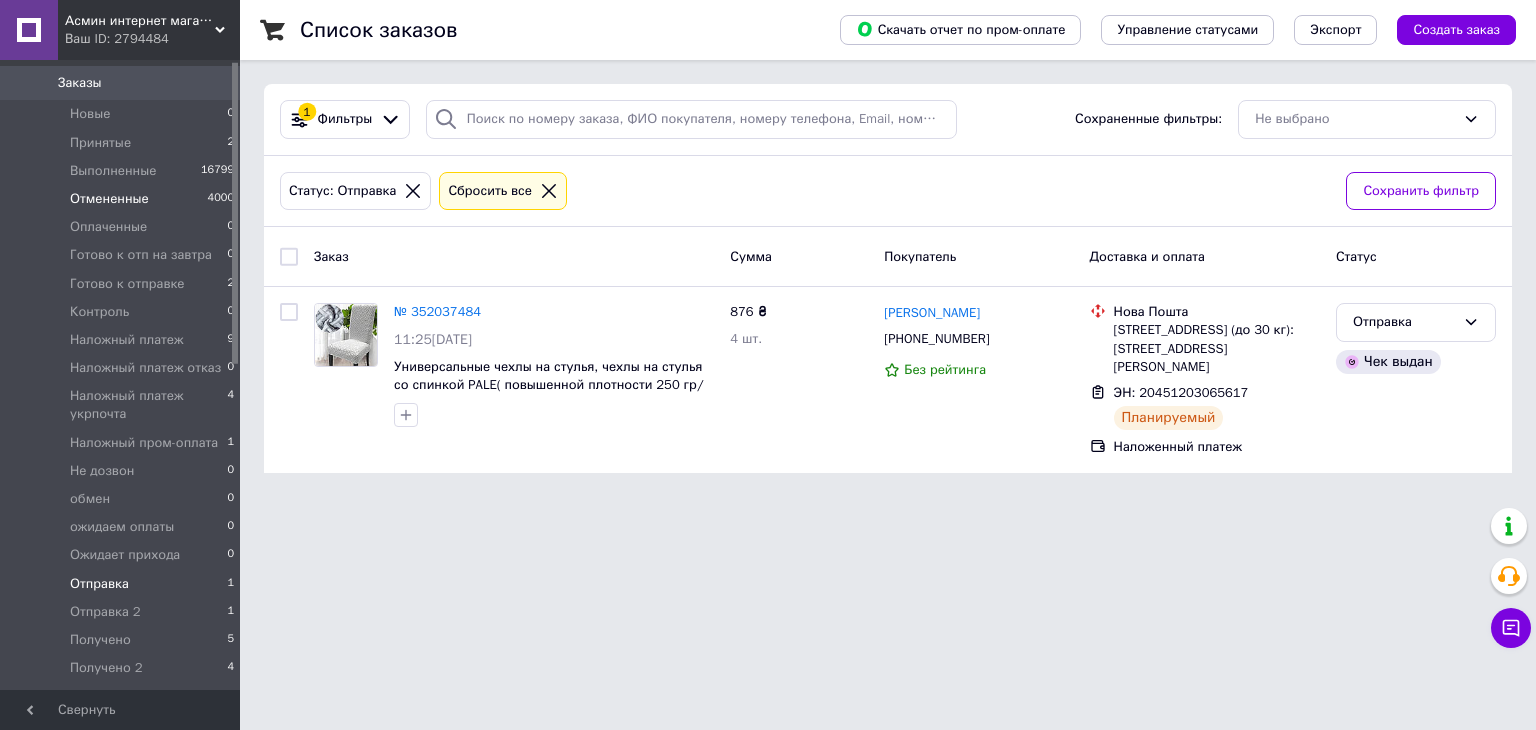 scroll, scrollTop: 0, scrollLeft: 0, axis: both 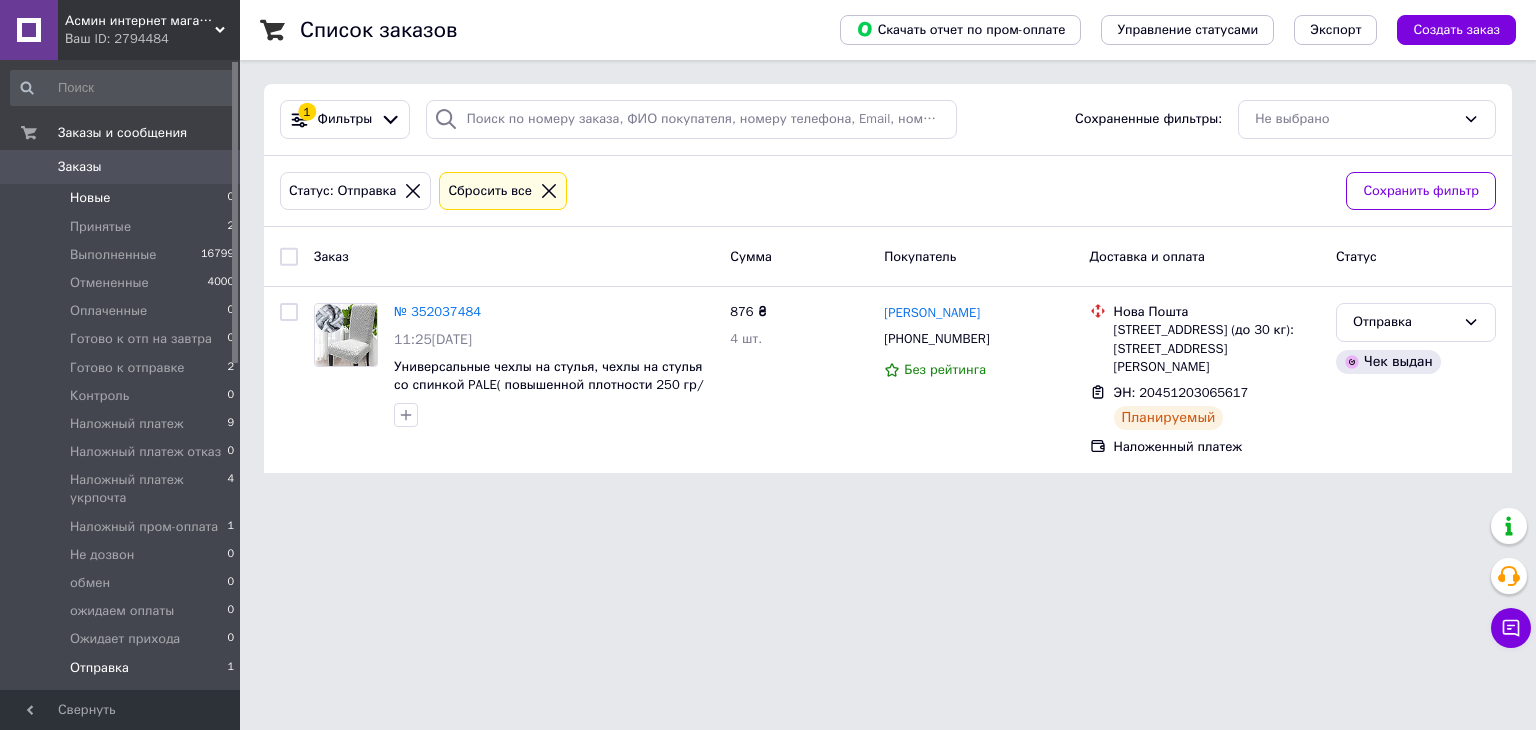 click on "Новые" at bounding box center [90, 198] 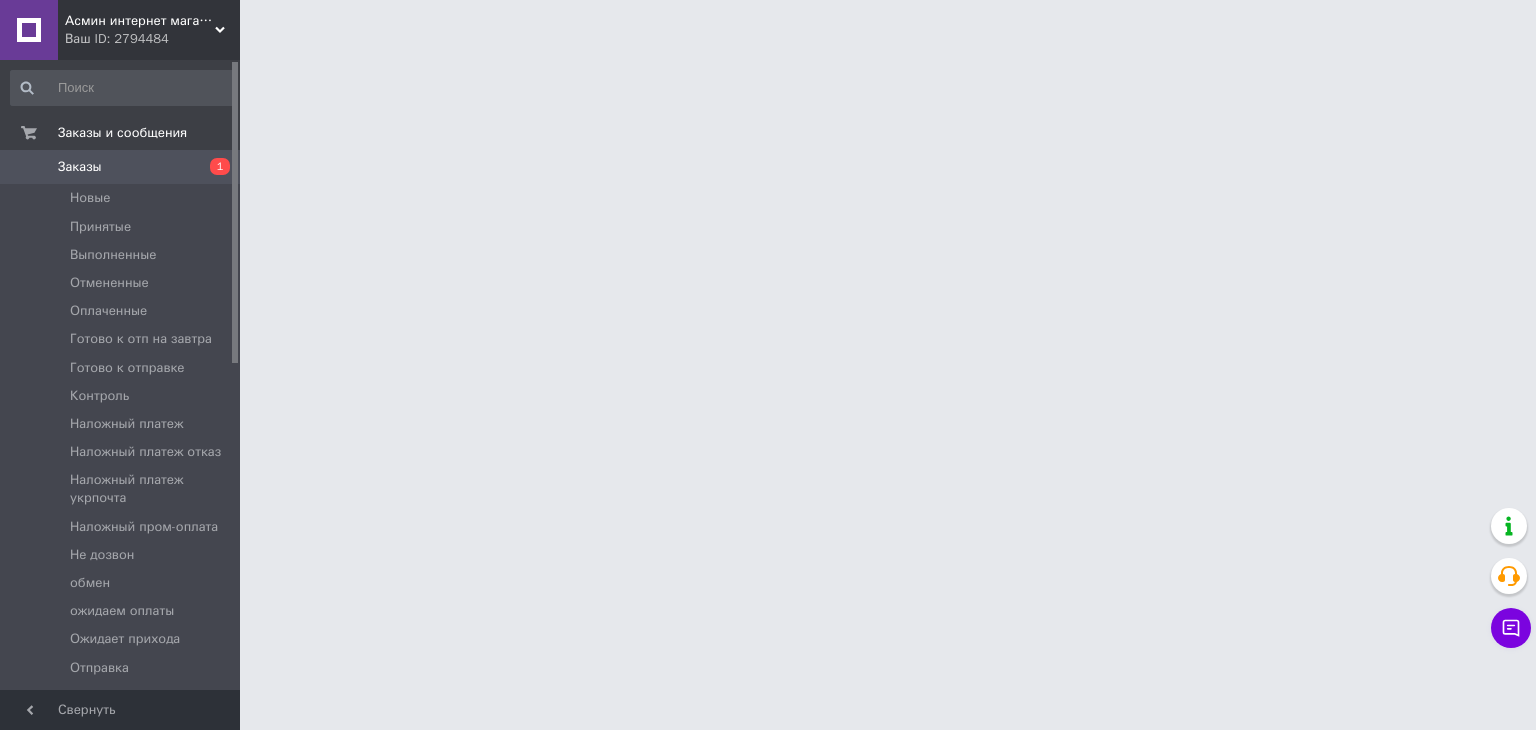 scroll, scrollTop: 0, scrollLeft: 0, axis: both 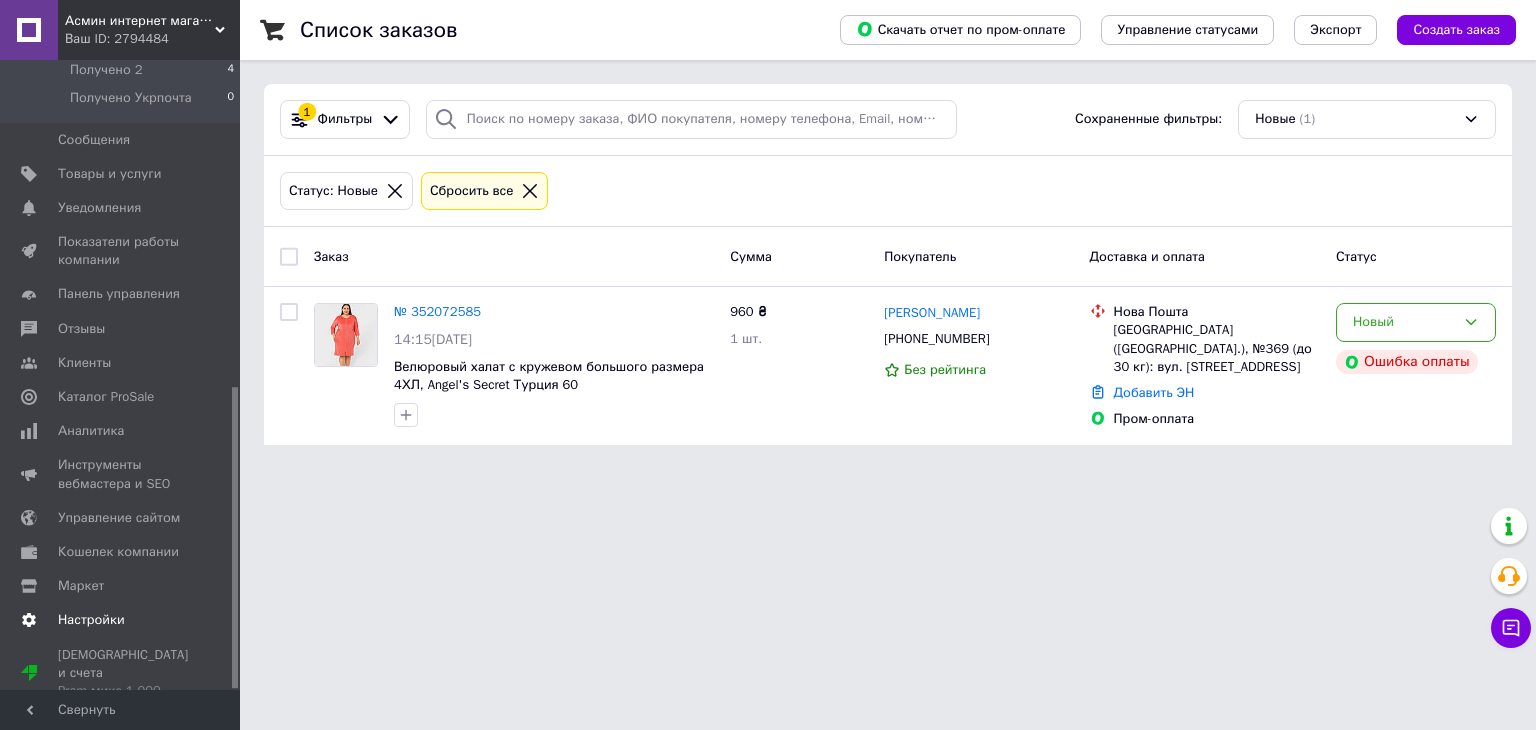 click on "Настройки" at bounding box center [91, 620] 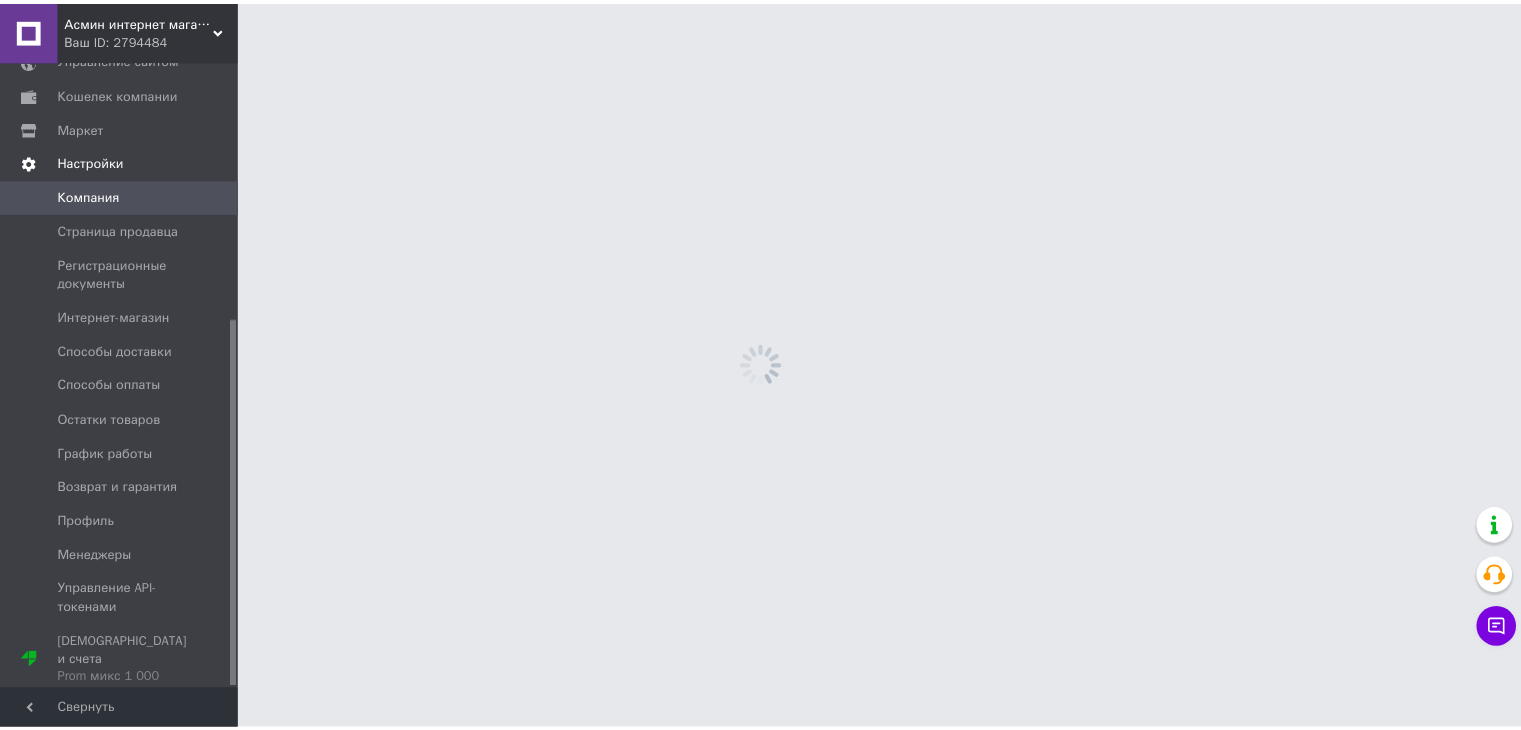 scroll, scrollTop: 440, scrollLeft: 0, axis: vertical 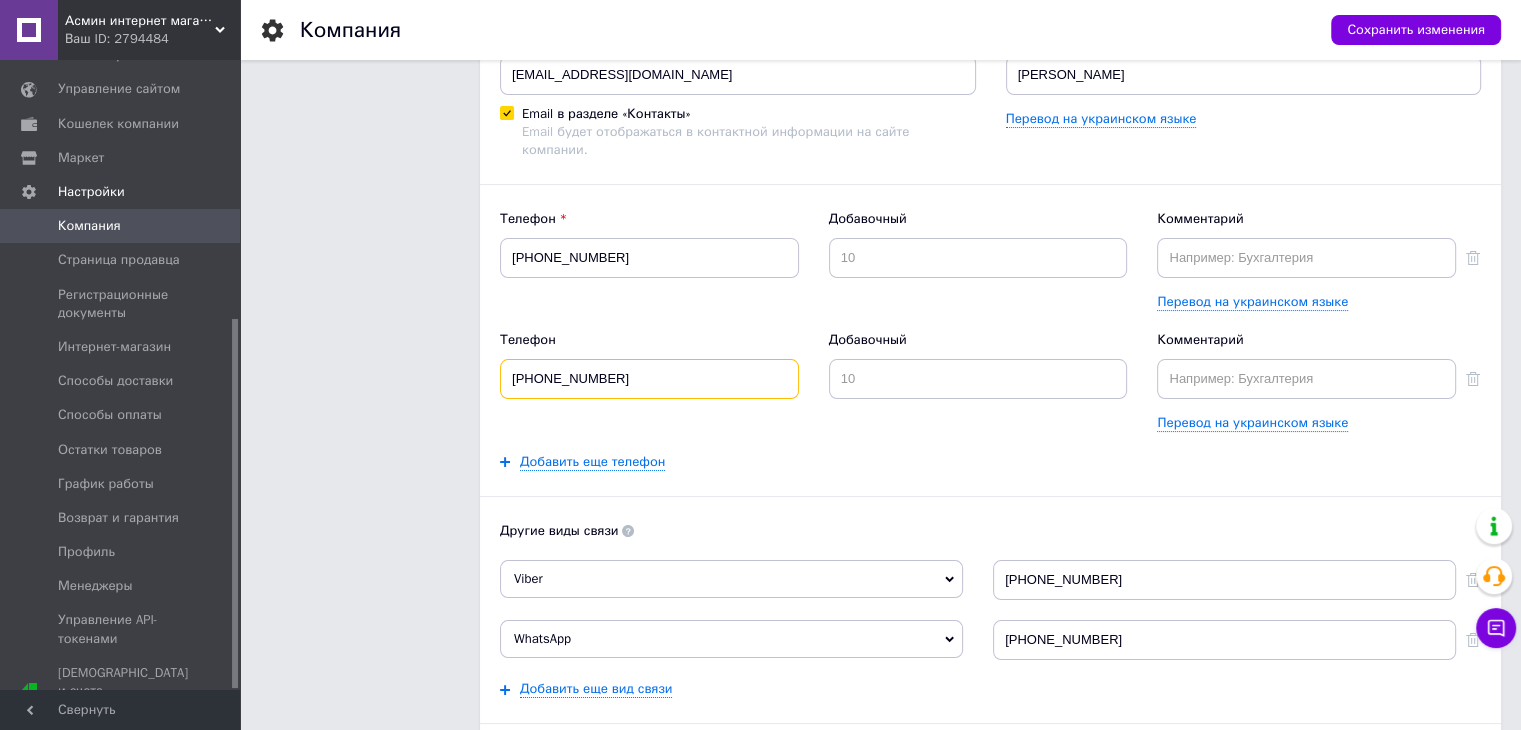 drag, startPoint x: 620, startPoint y: 359, endPoint x: 494, endPoint y: 359, distance: 126 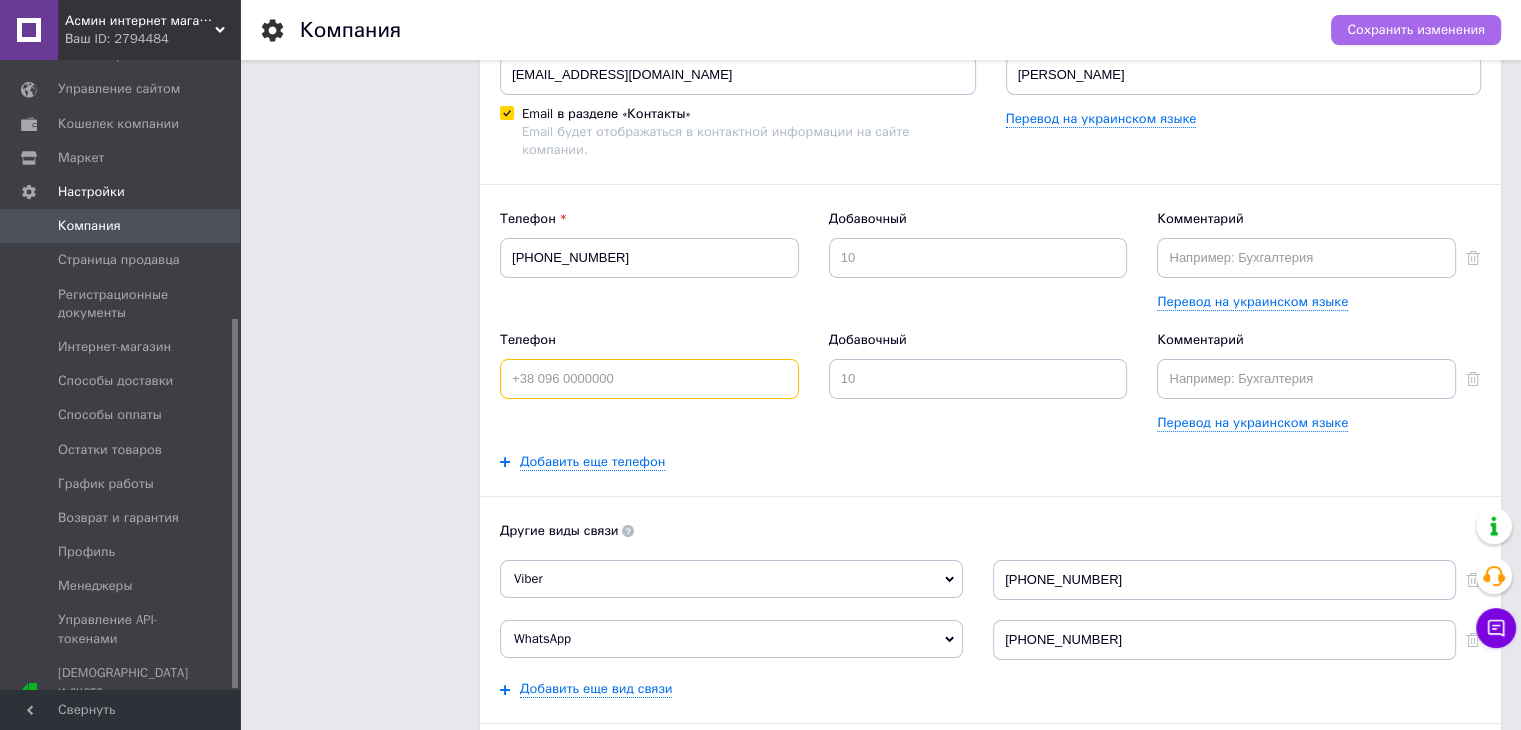 type 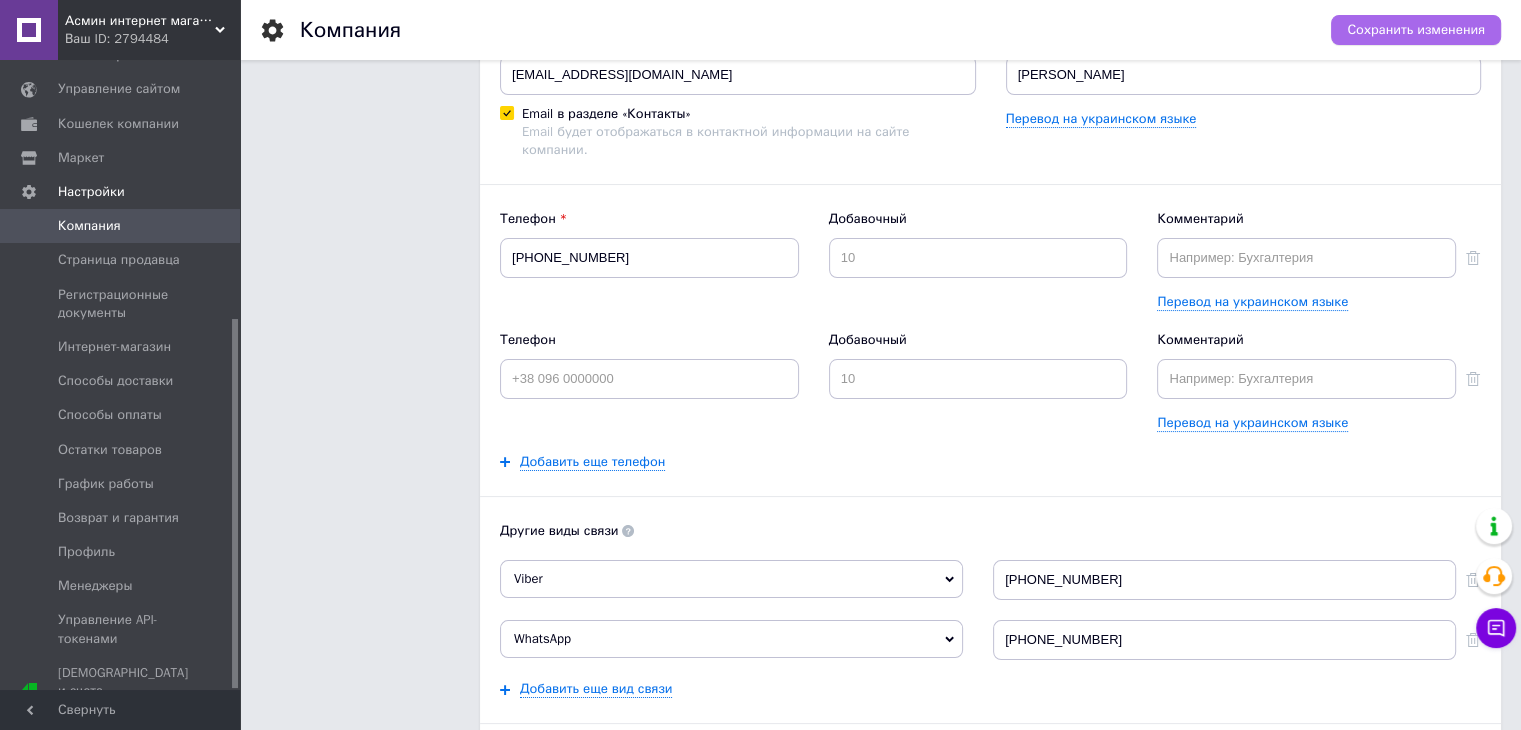 click on "Сохранить изменения" at bounding box center [1416, 30] 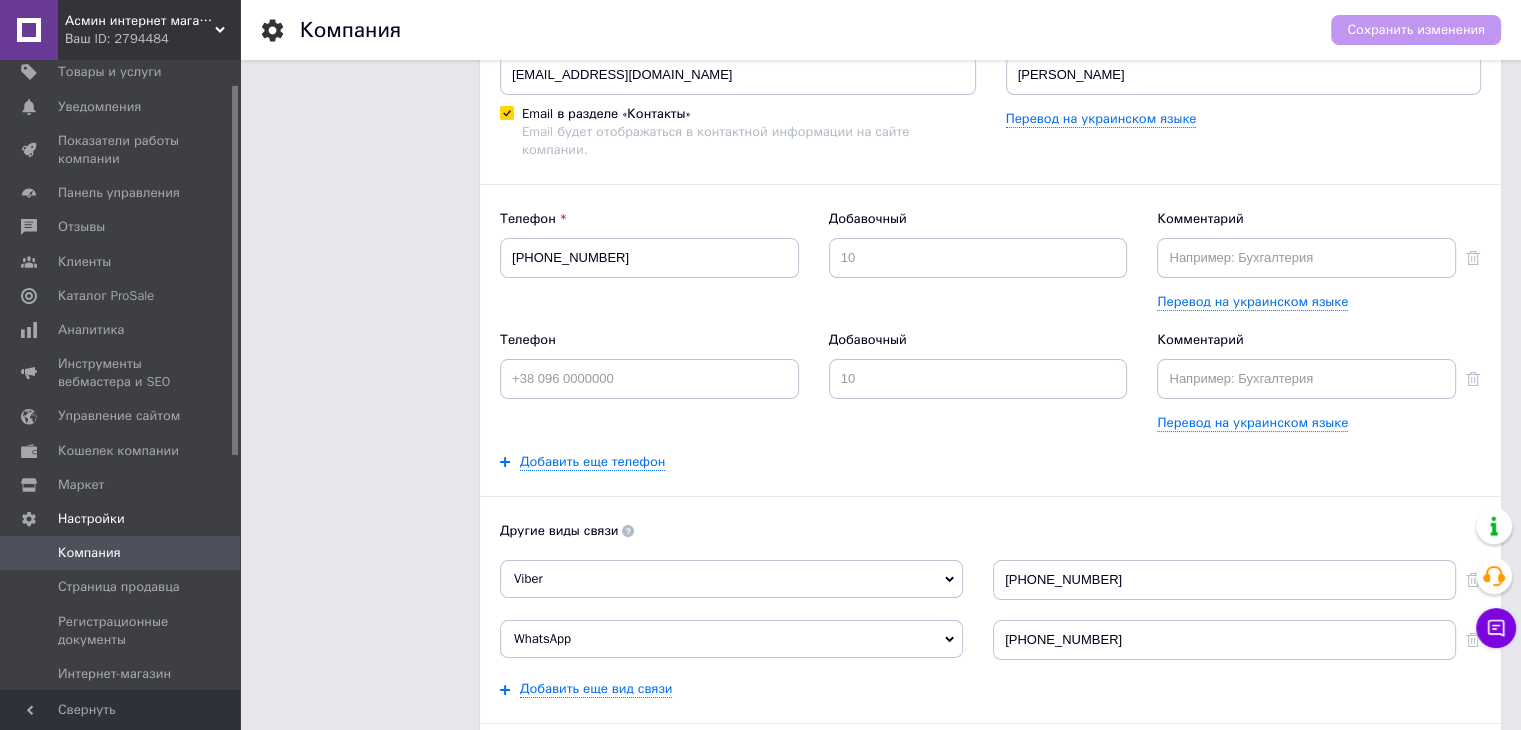 scroll, scrollTop: 40, scrollLeft: 0, axis: vertical 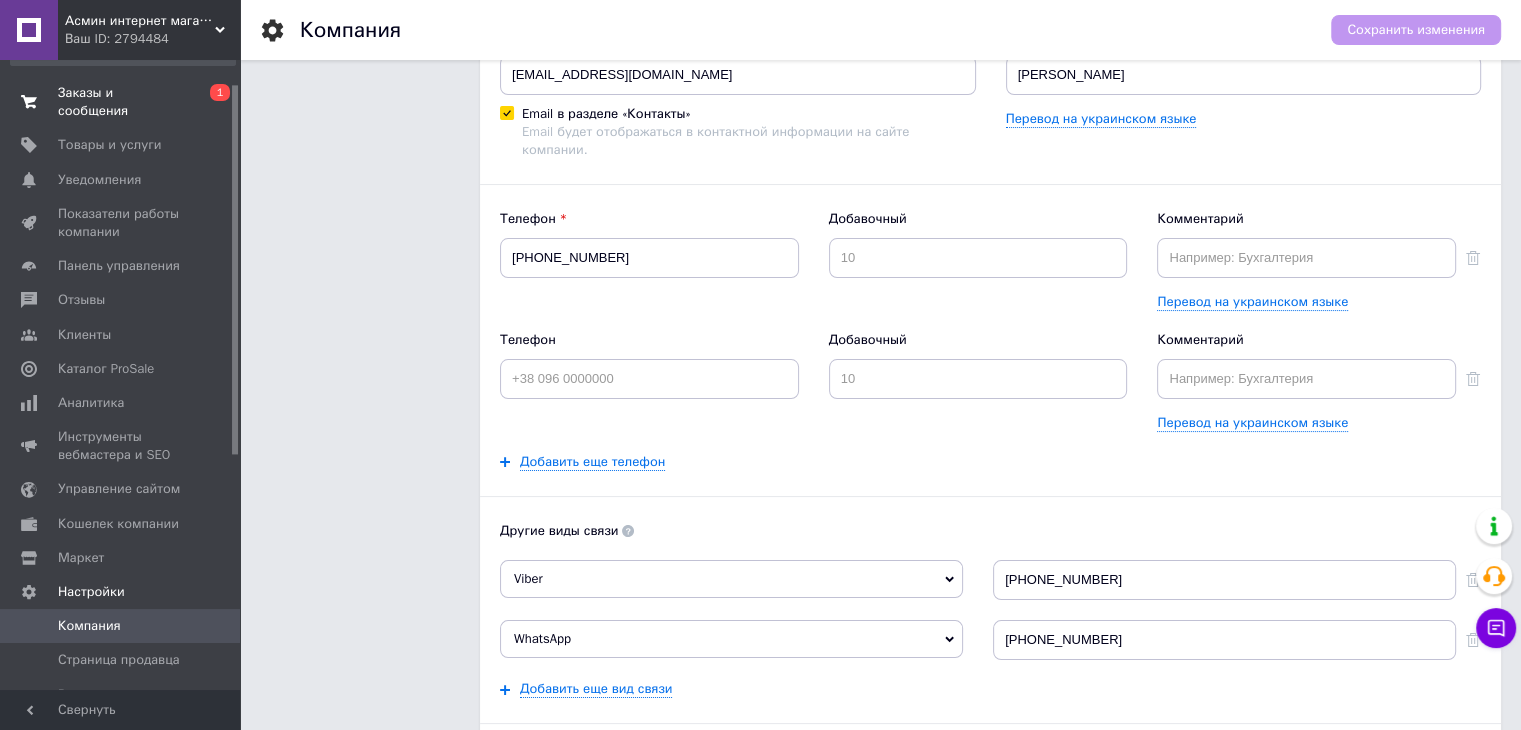 click on "Заказы и сообщения" at bounding box center (121, 102) 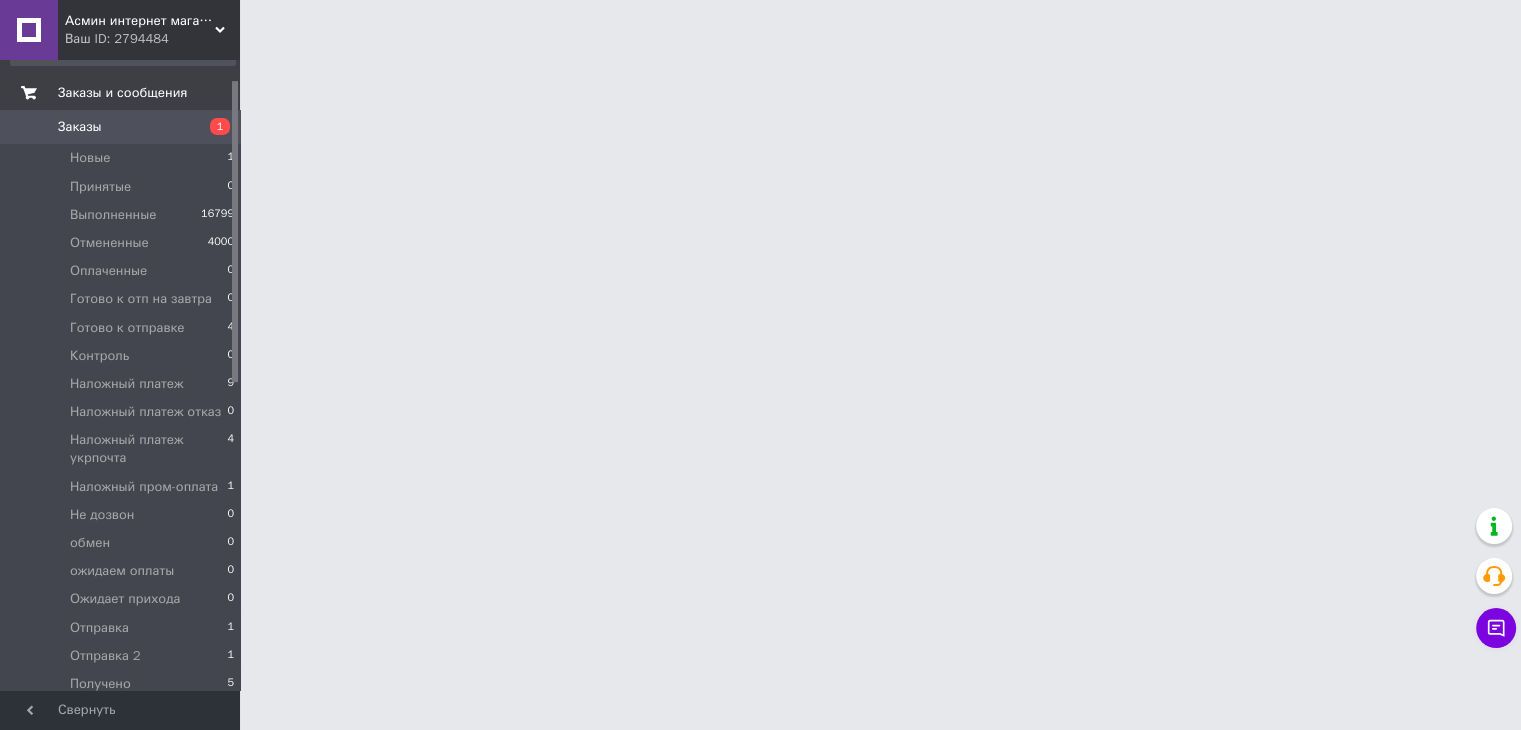 scroll, scrollTop: 0, scrollLeft: 0, axis: both 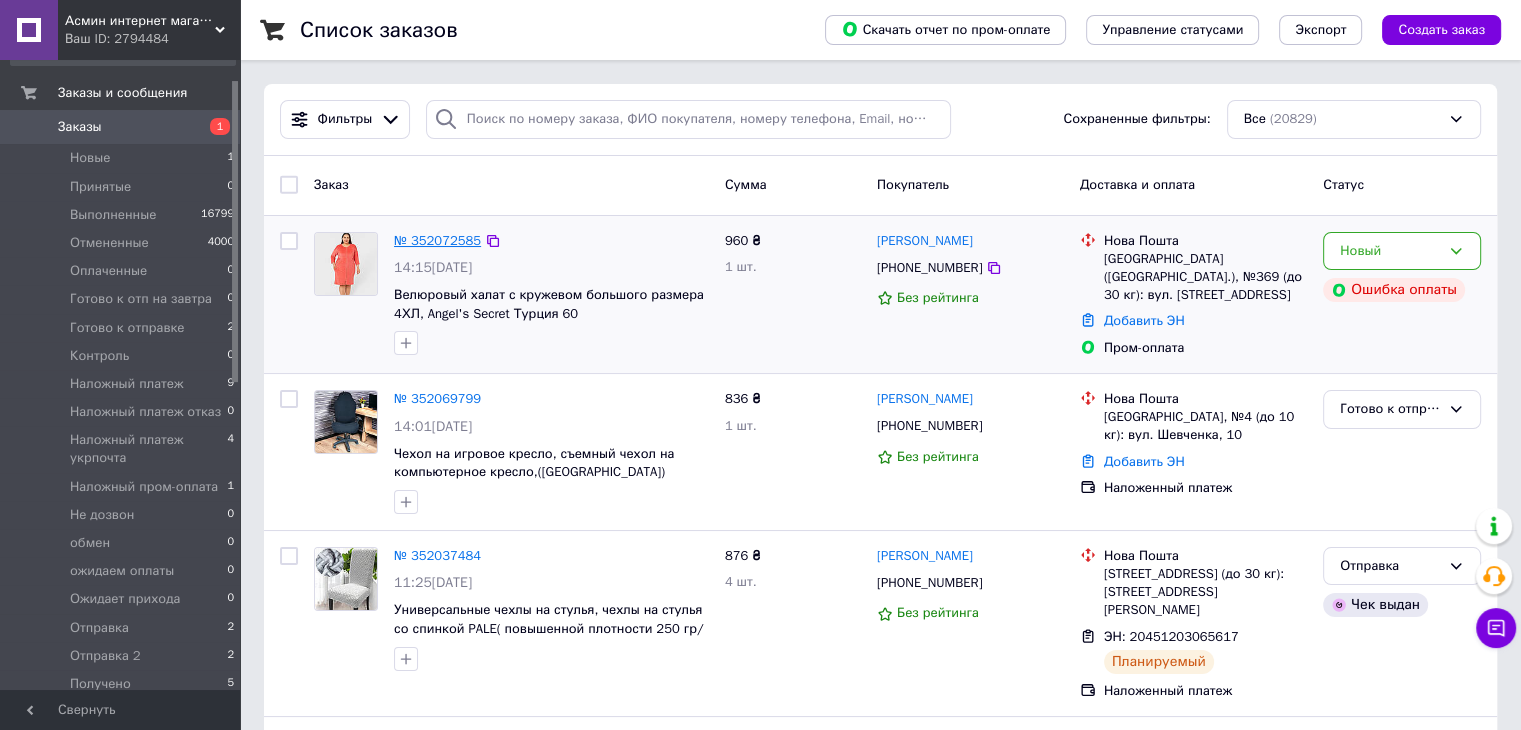 click on "№ 352072585" at bounding box center [437, 240] 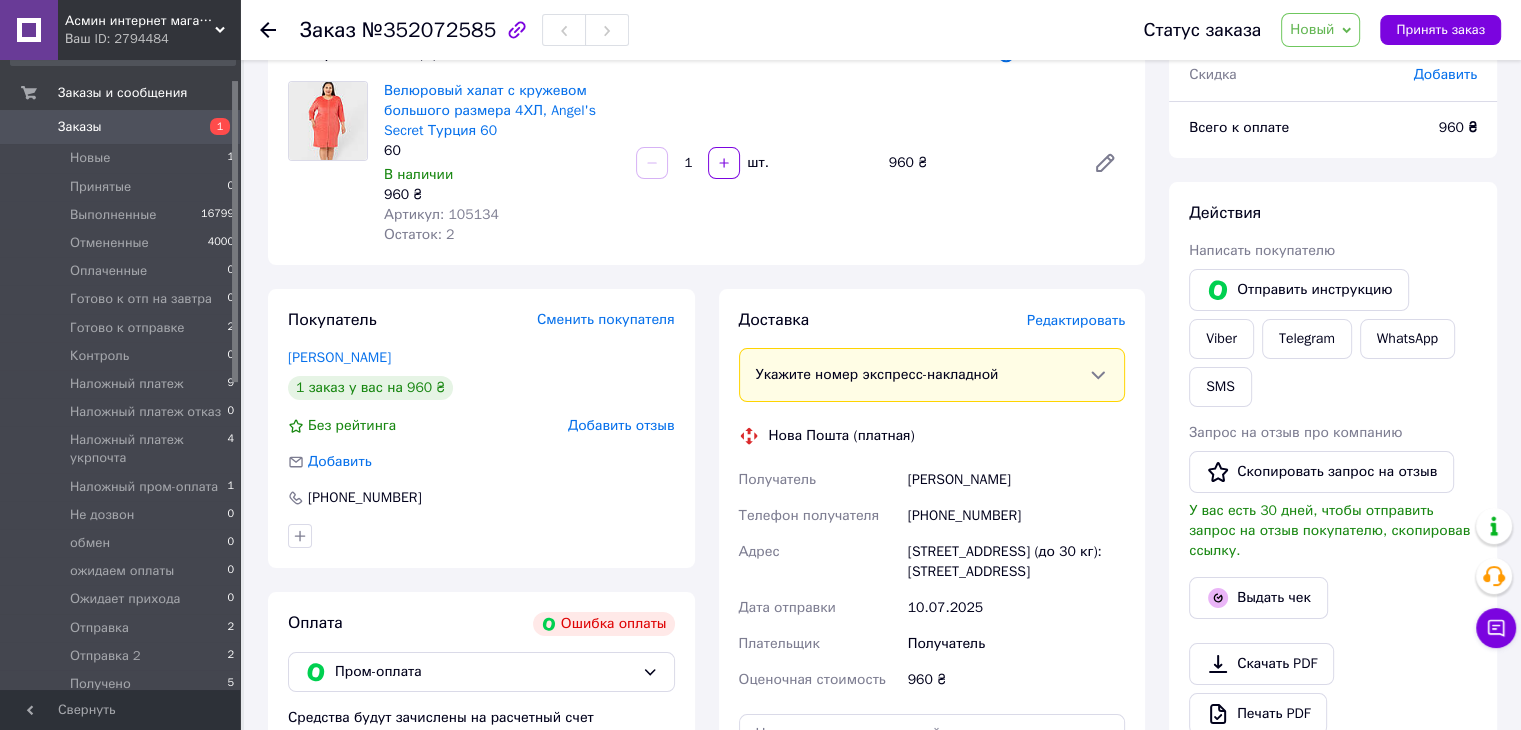 scroll, scrollTop: 200, scrollLeft: 0, axis: vertical 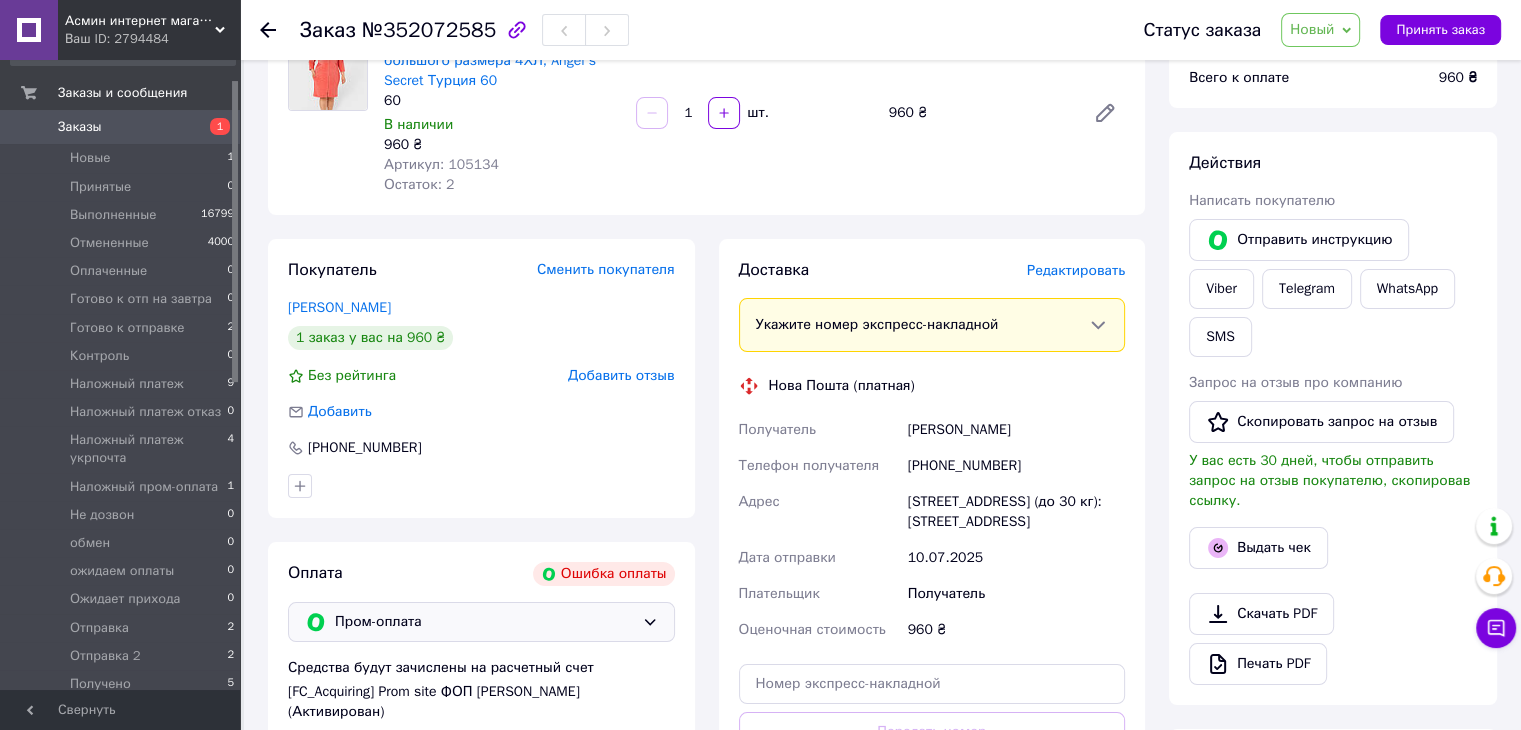 click on "Пром-оплата" at bounding box center (484, 622) 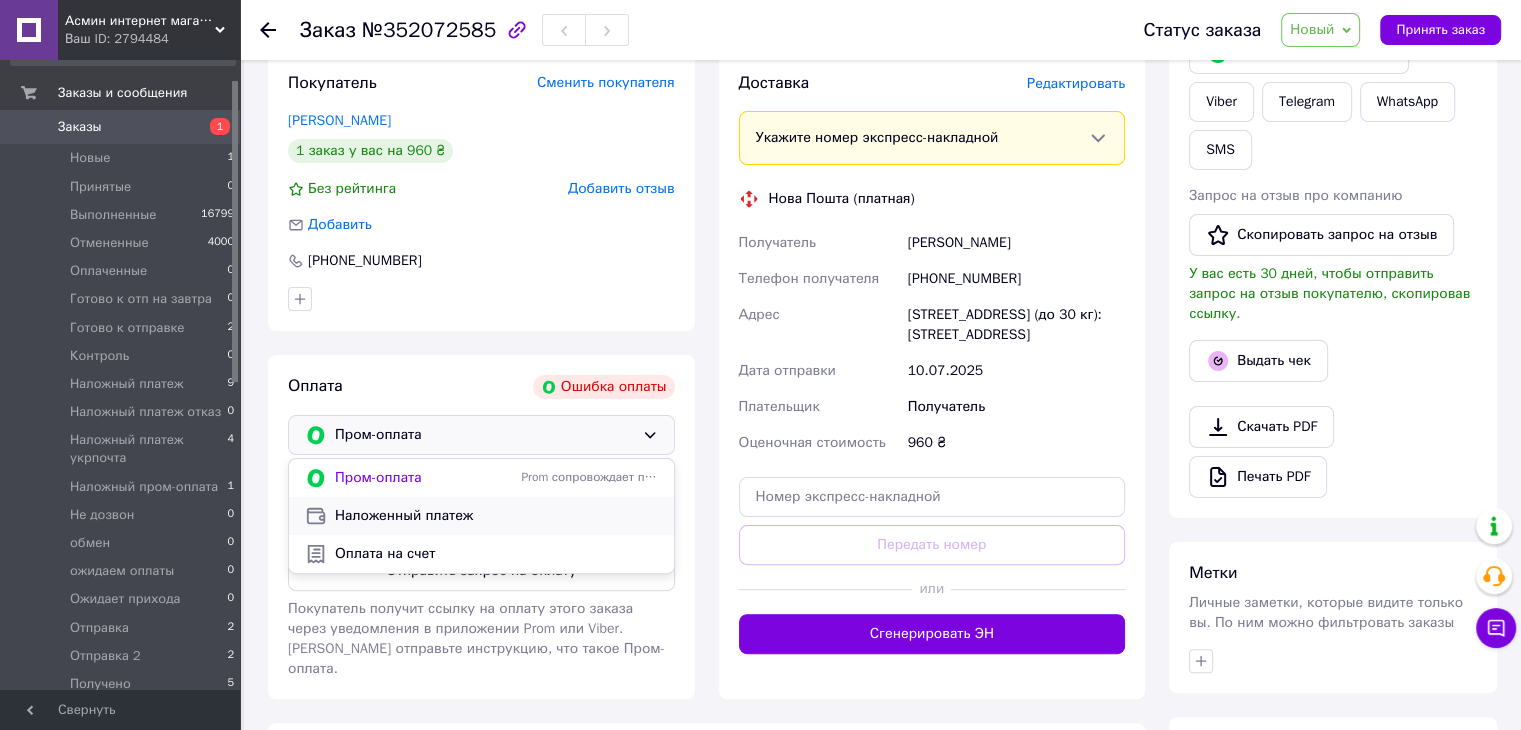 scroll, scrollTop: 400, scrollLeft: 0, axis: vertical 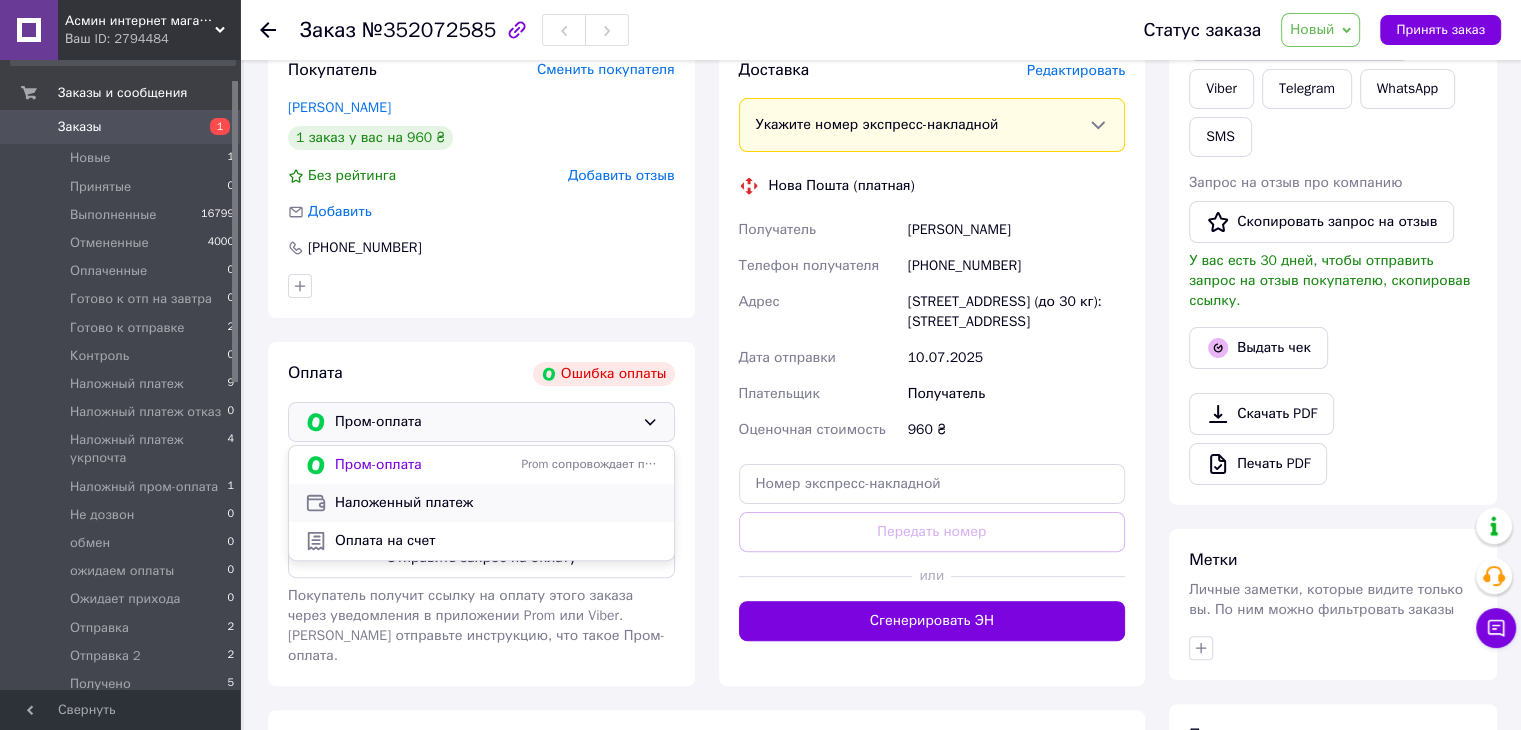 click on "Наложенный платеж" at bounding box center [496, 503] 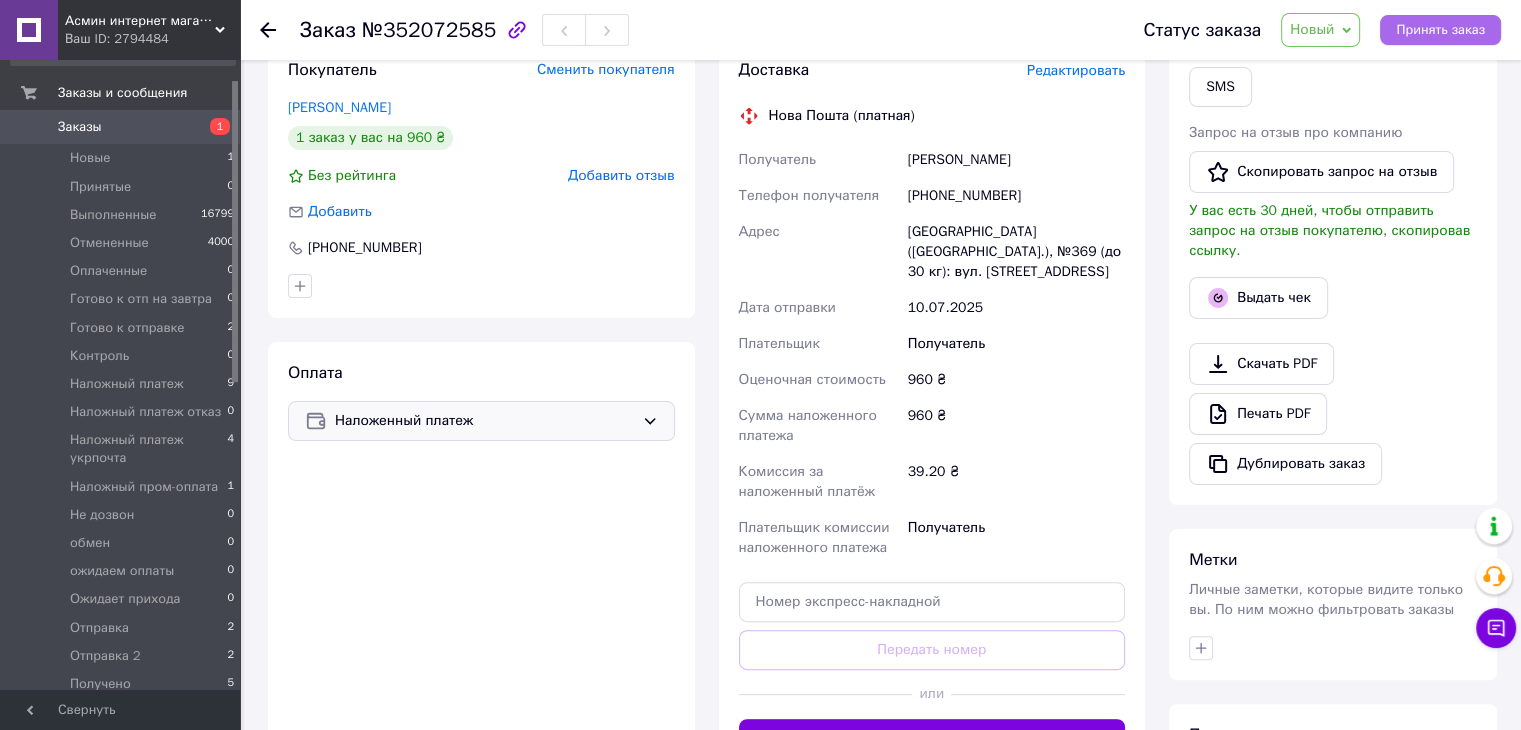 click on "Принять заказ" at bounding box center [1440, 30] 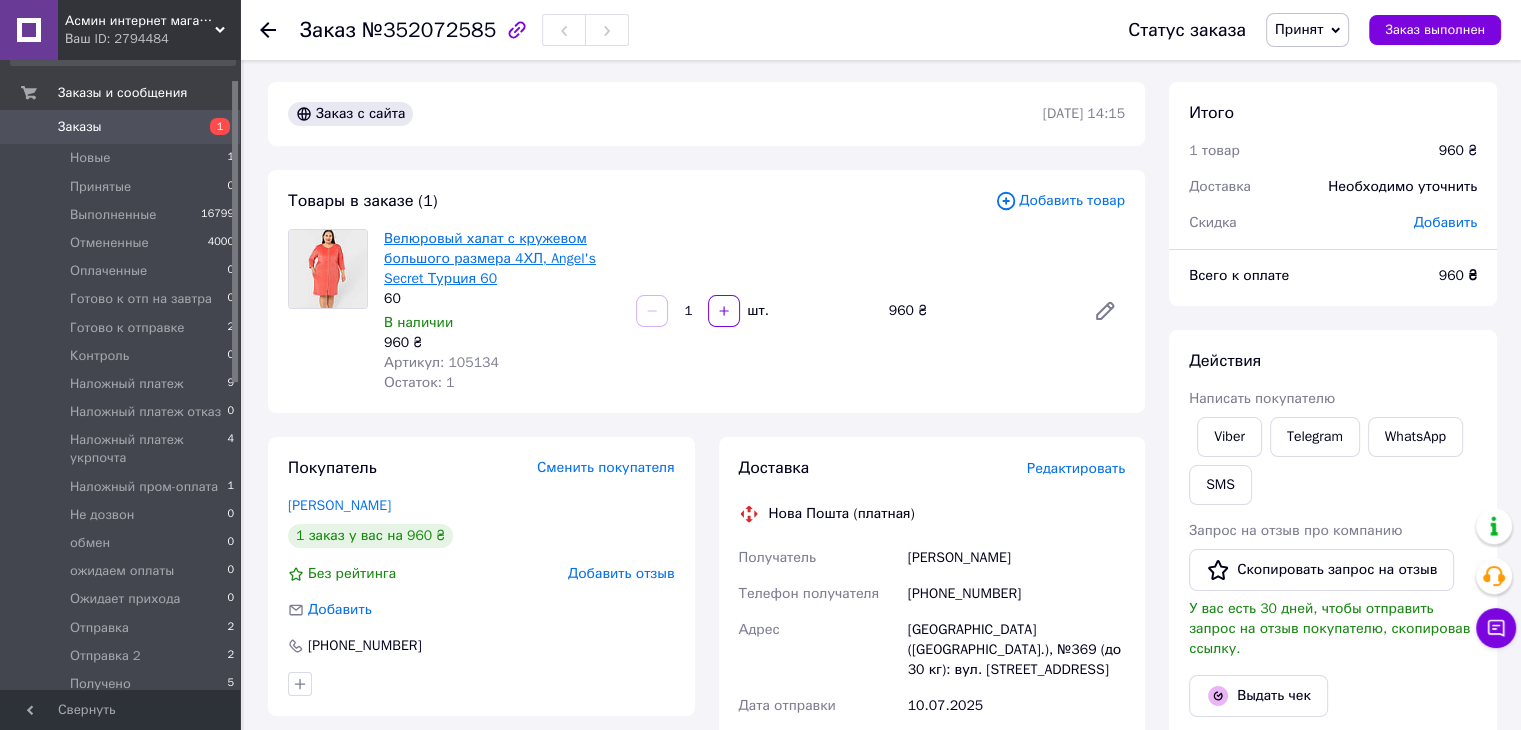 scroll, scrollTop: 0, scrollLeft: 0, axis: both 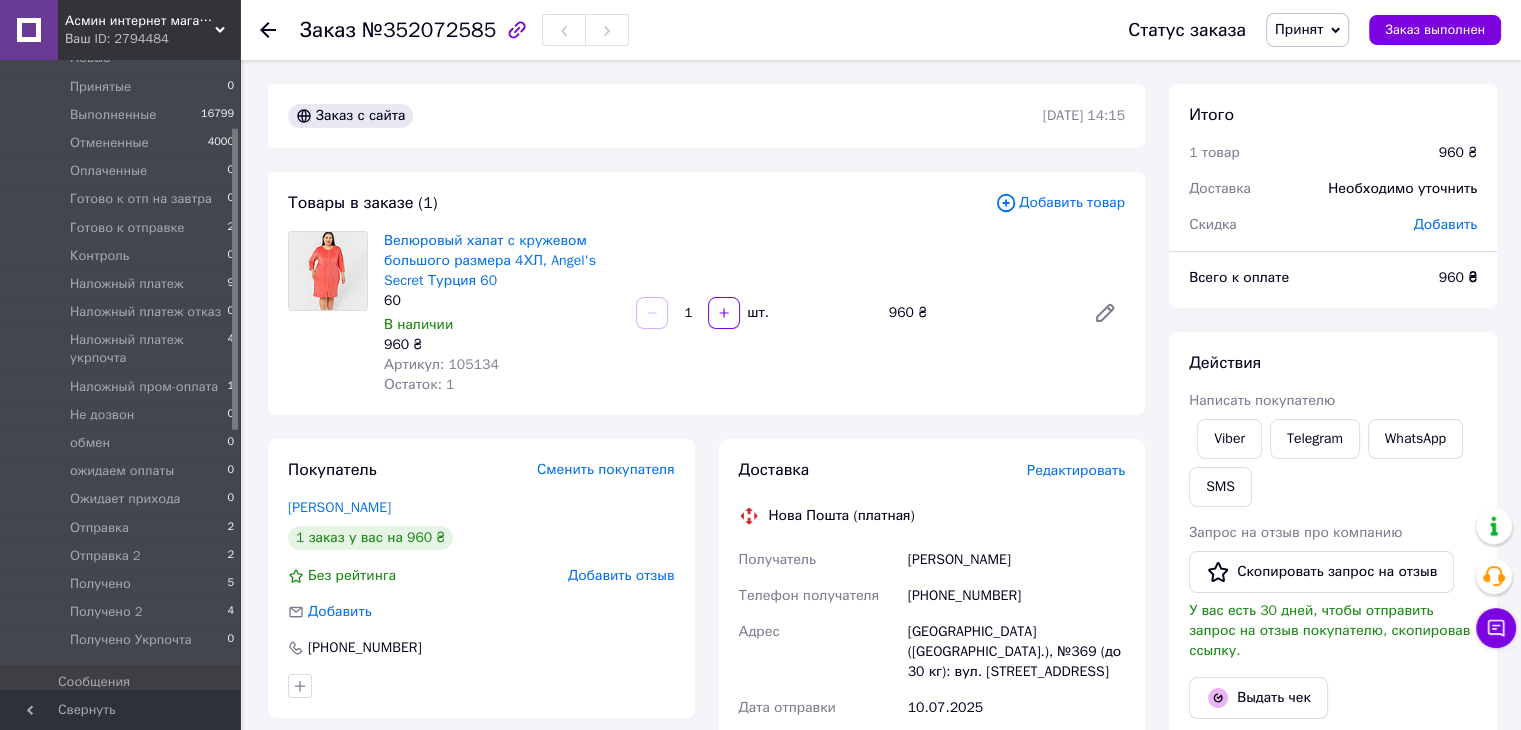 click on "Принят" at bounding box center (1299, 29) 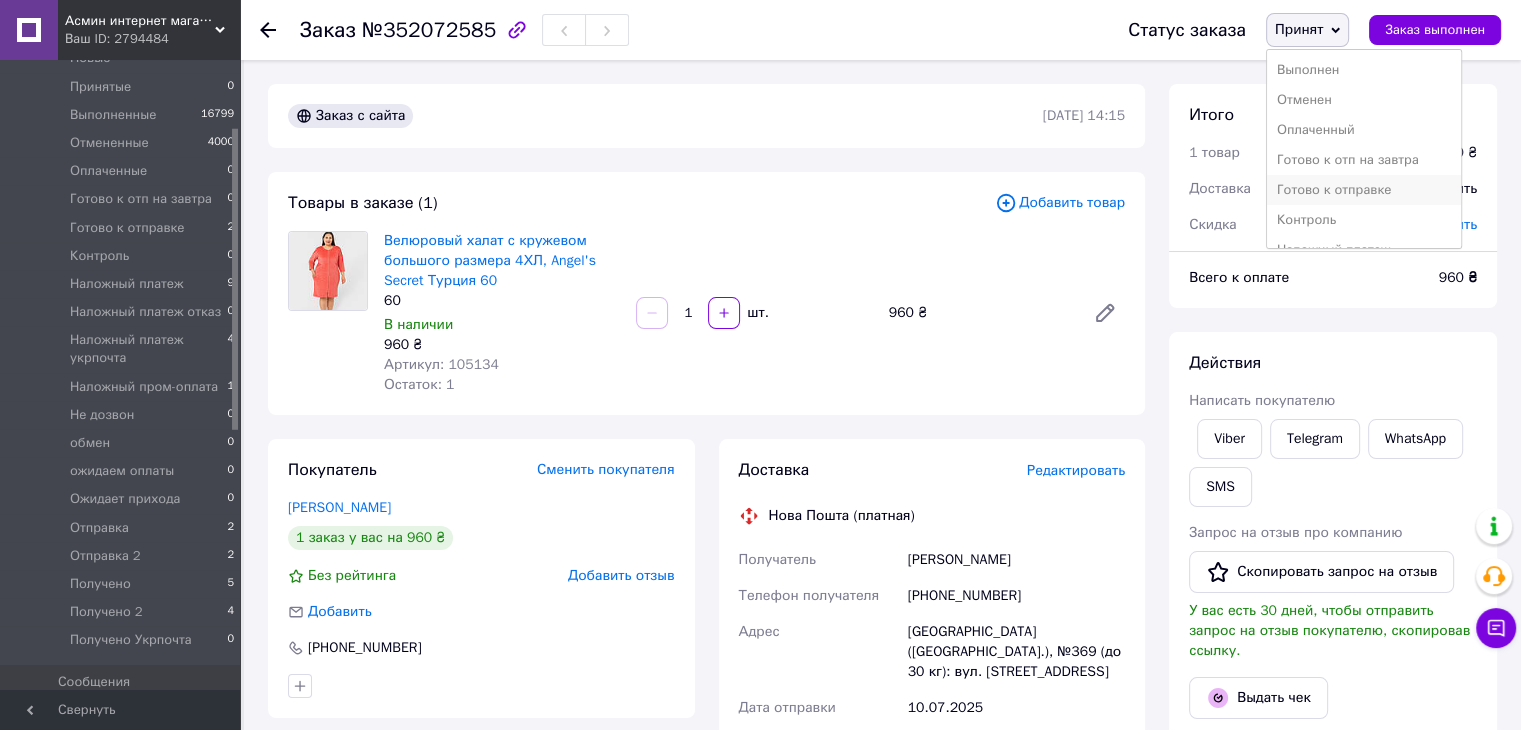 click on "Готово к отправке" at bounding box center [1364, 190] 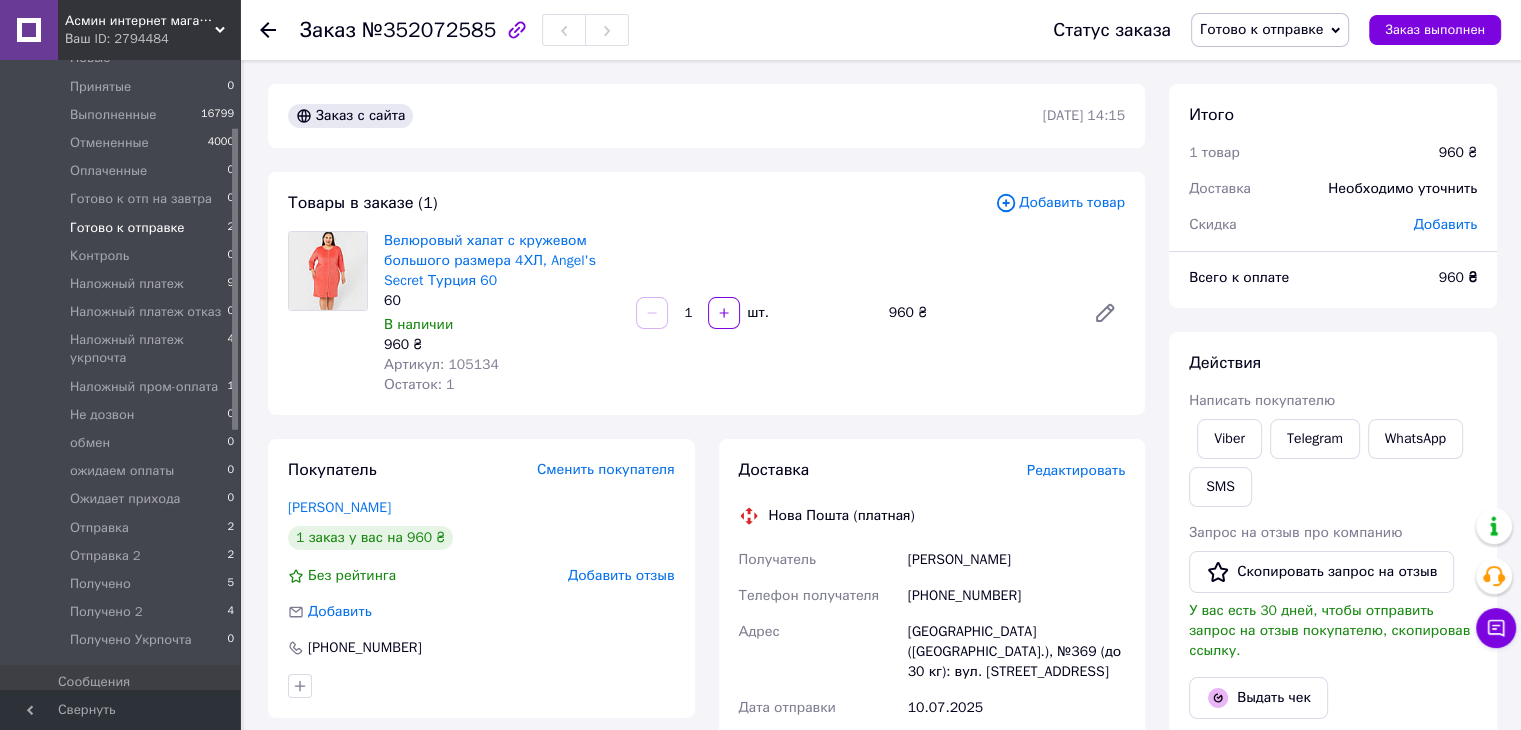 click on "Готово к отправке" at bounding box center (127, 228) 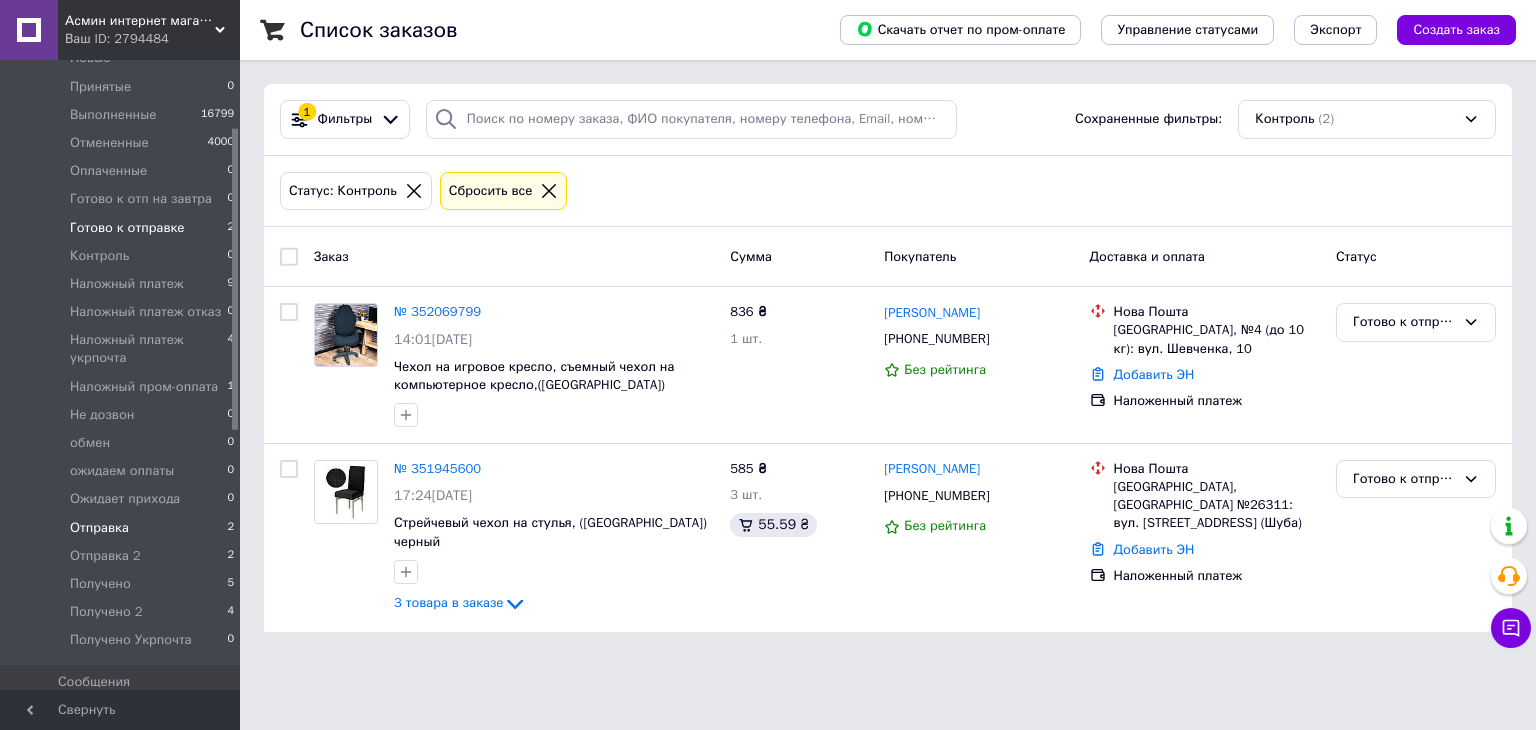 click on "Отправка 2" at bounding box center (123, 528) 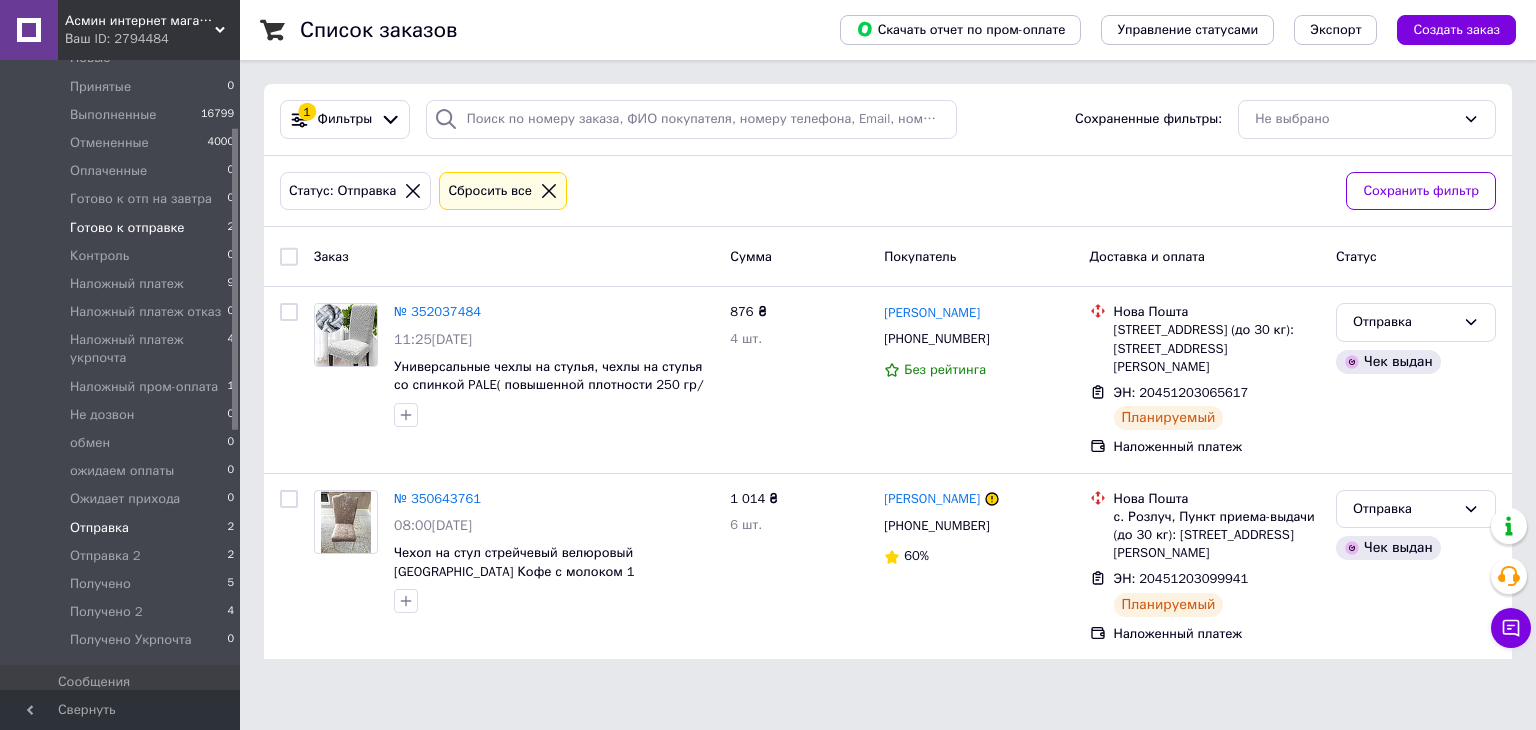 click on "Готово к отправке" at bounding box center [127, 228] 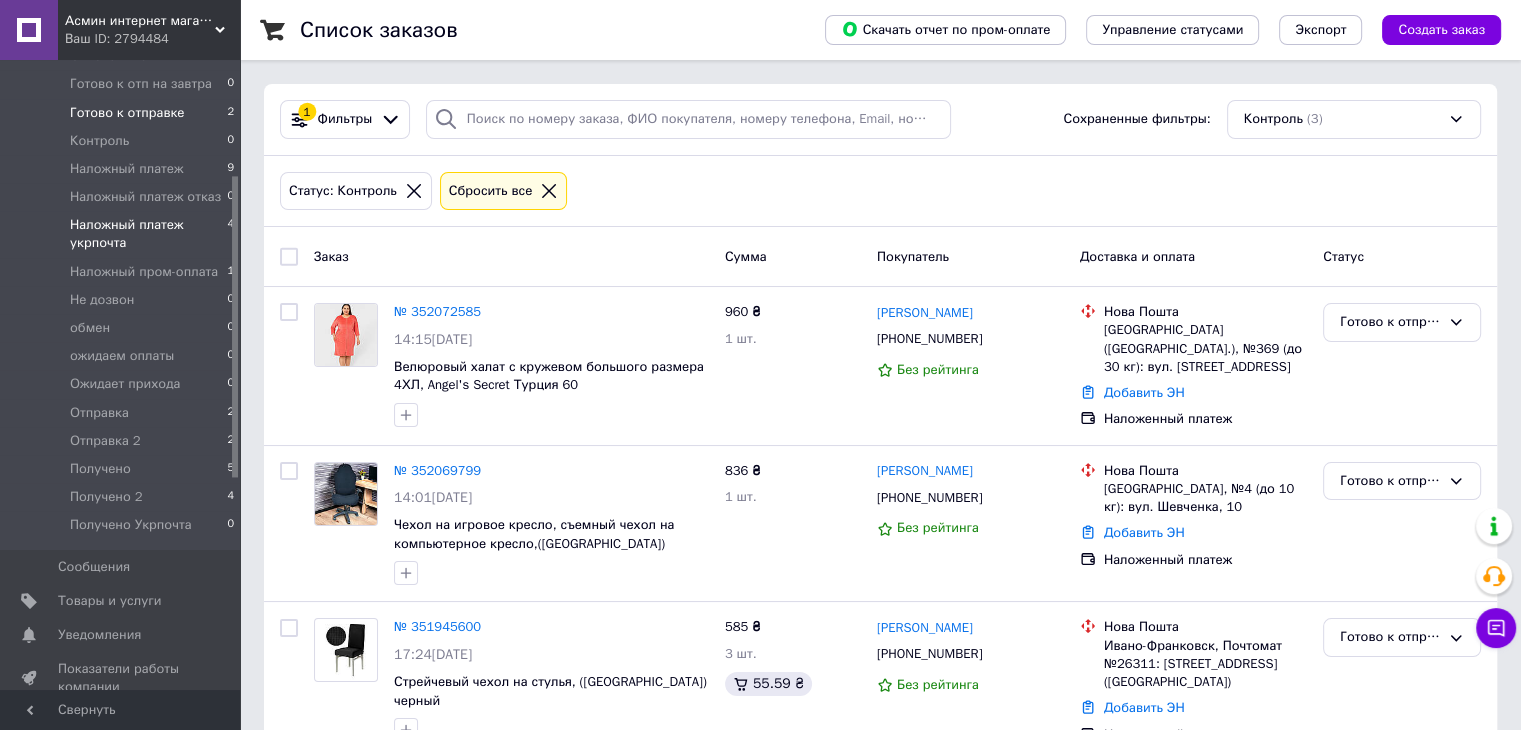 scroll, scrollTop: 240, scrollLeft: 0, axis: vertical 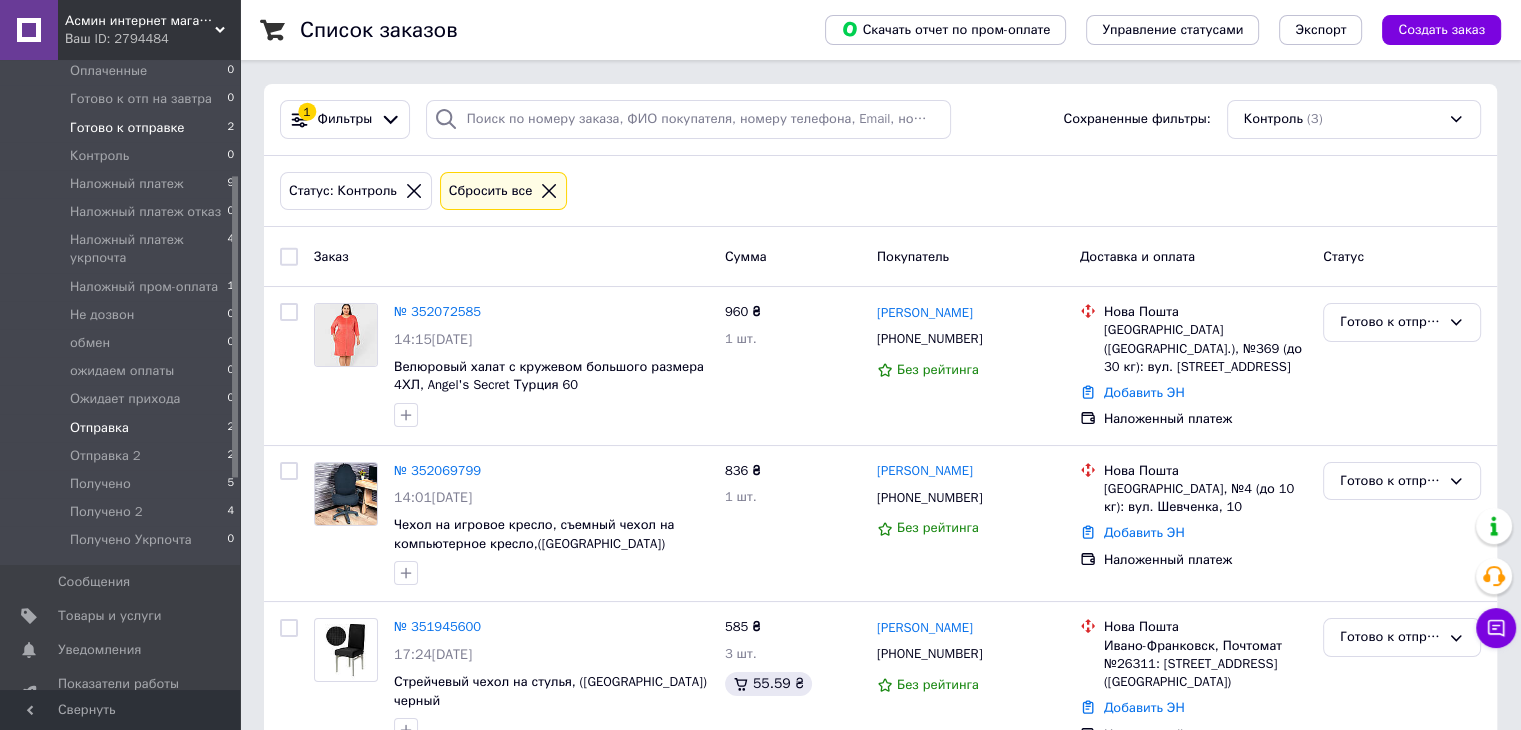 click on "Отправка 2" at bounding box center [123, 428] 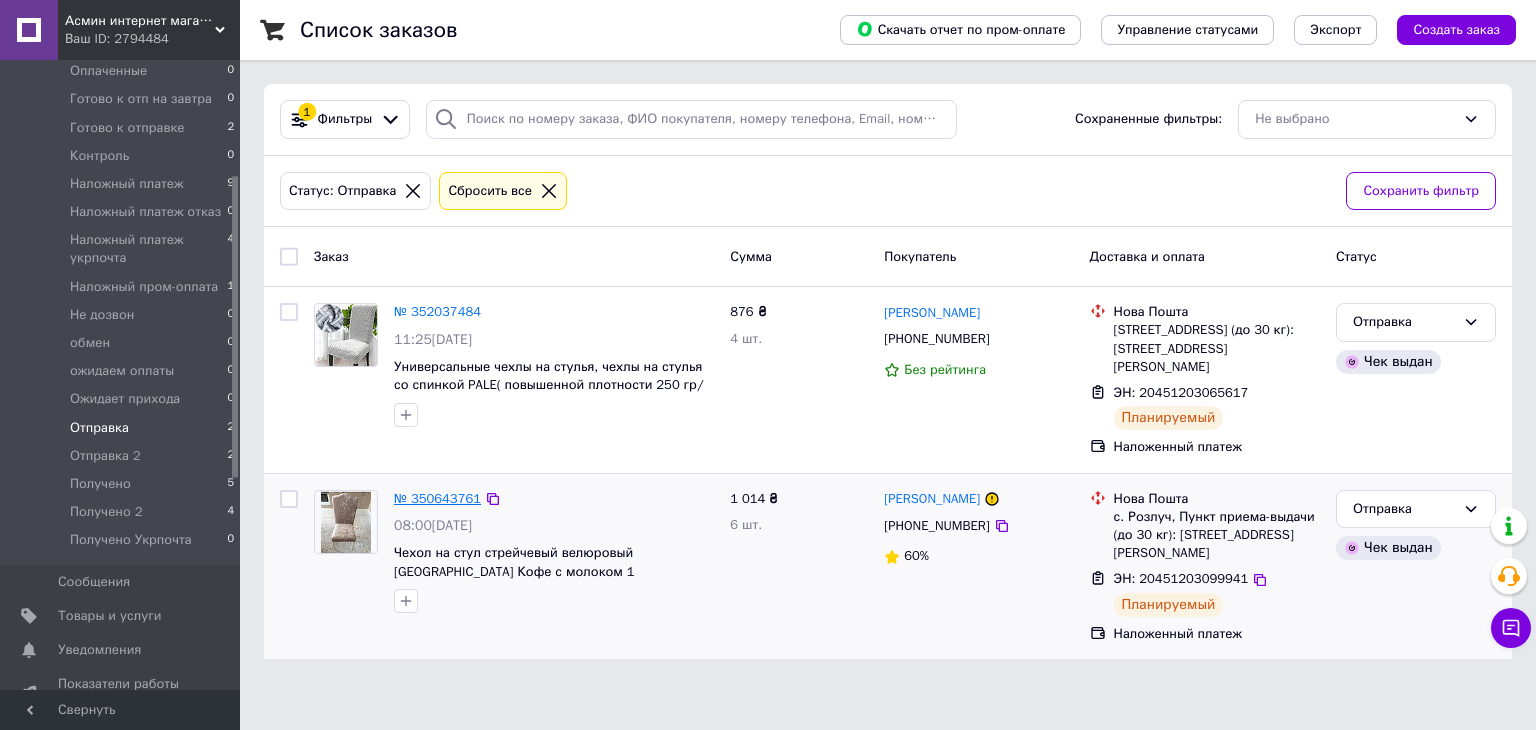 click on "№ 350643761" at bounding box center [437, 498] 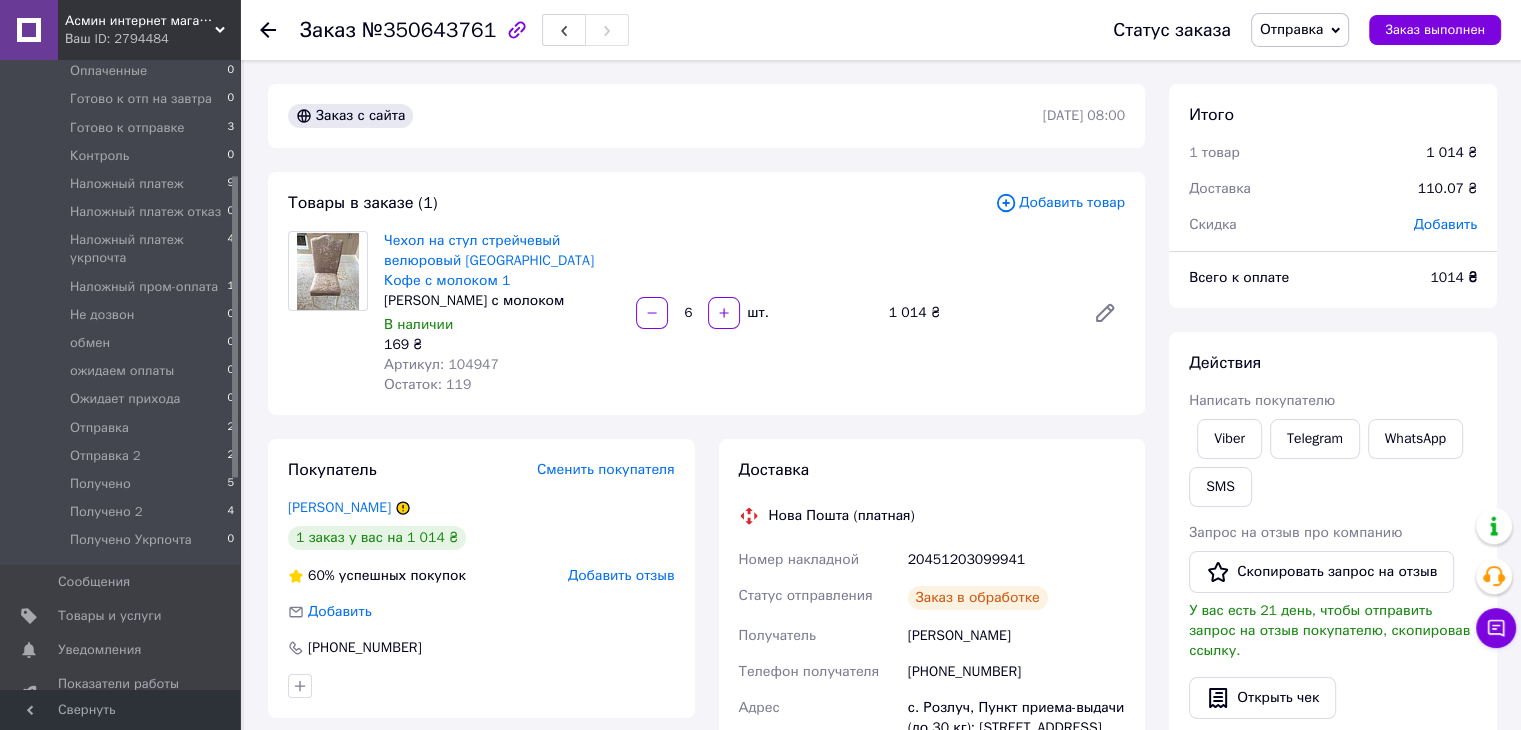 scroll, scrollTop: 64, scrollLeft: 0, axis: vertical 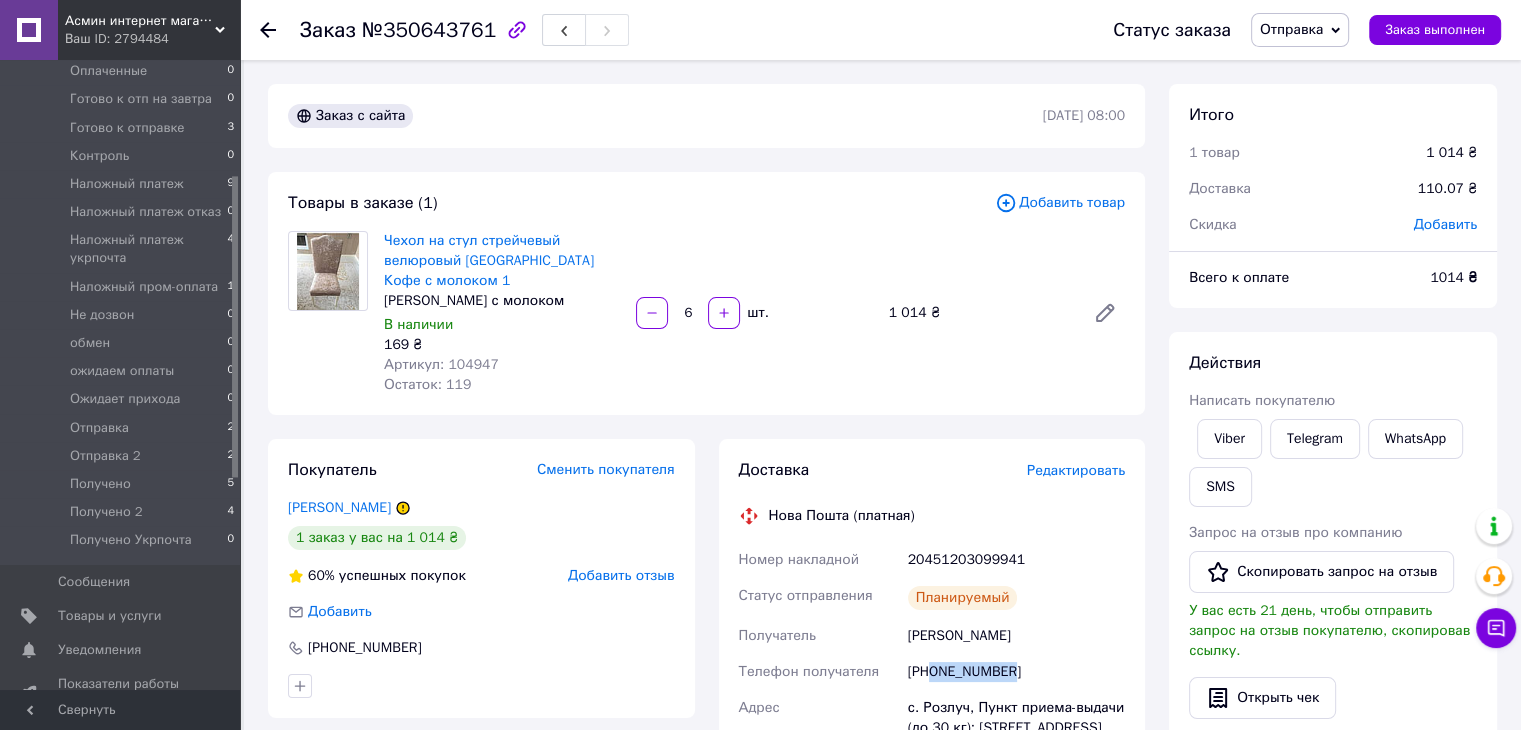 drag, startPoint x: 1020, startPoint y: 677, endPoint x: 933, endPoint y: 672, distance: 87.14356 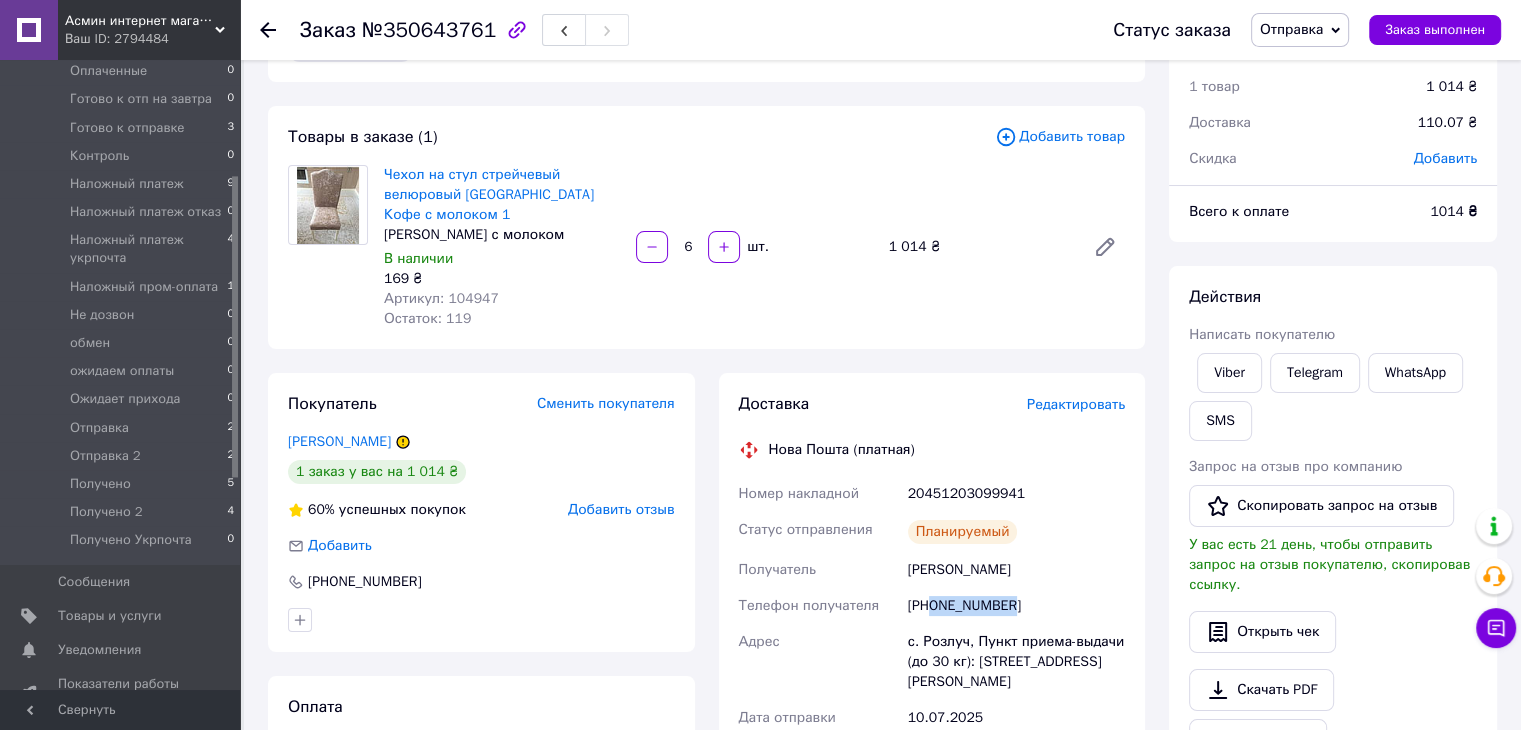 scroll, scrollTop: 100, scrollLeft: 0, axis: vertical 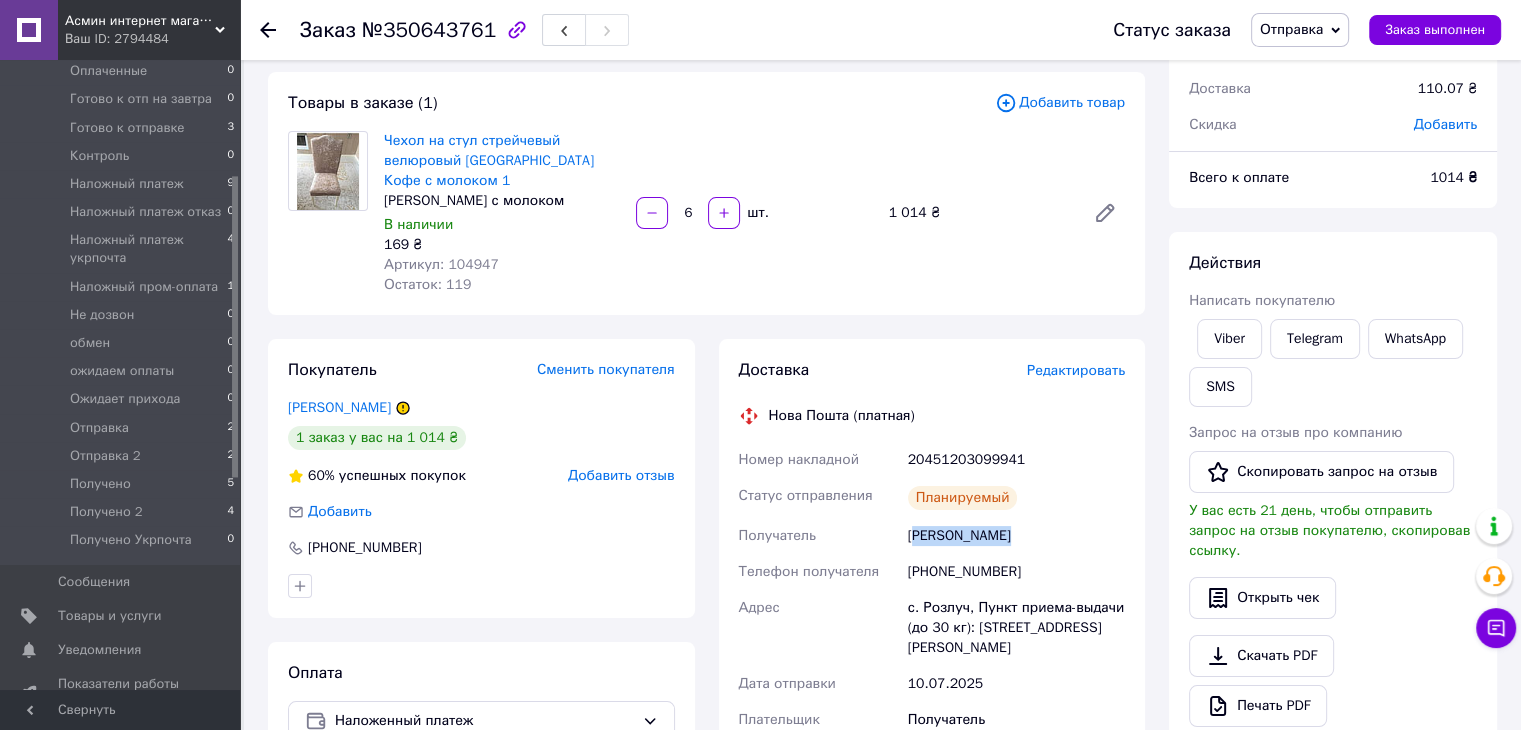 drag, startPoint x: 953, startPoint y: 533, endPoint x: 922, endPoint y: 535, distance: 31.06445 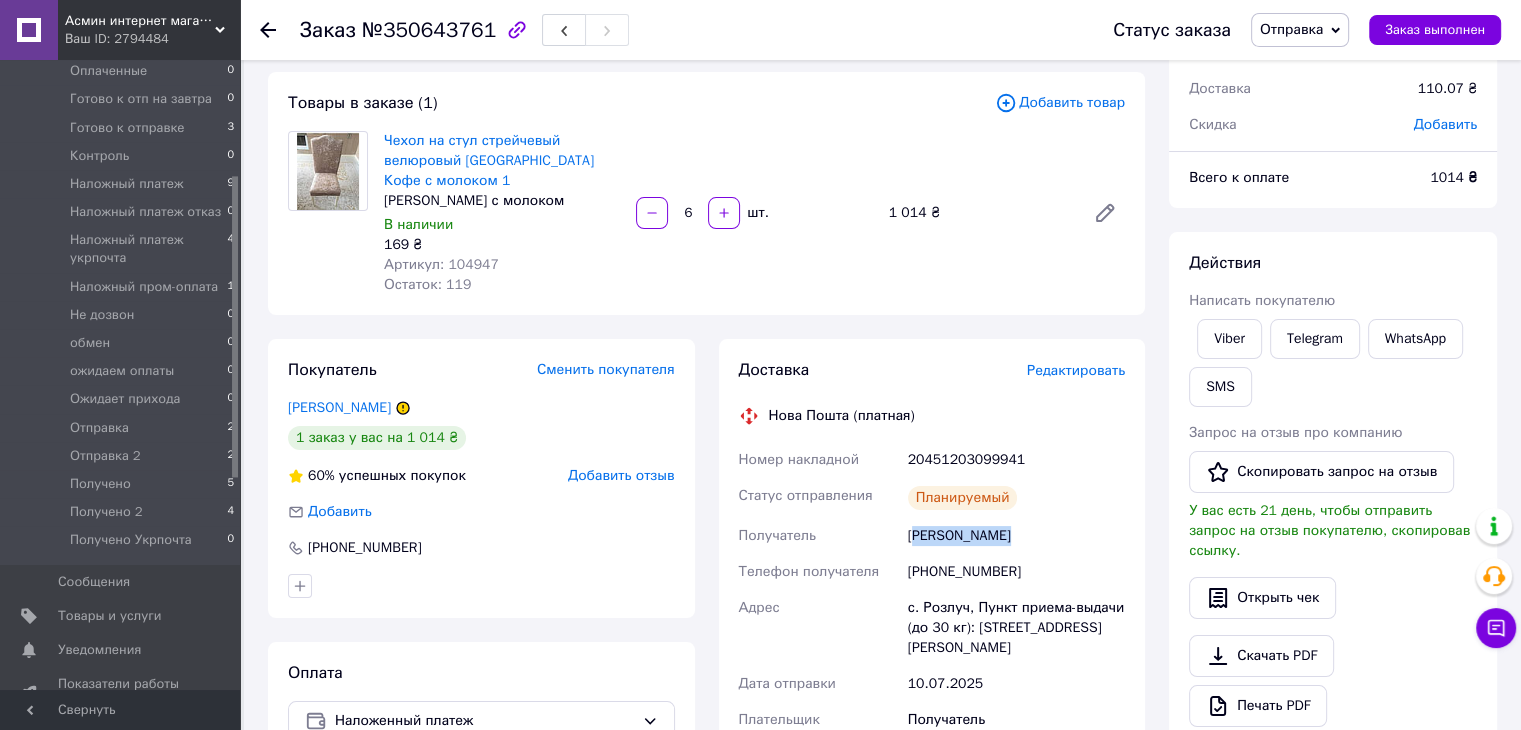 drag, startPoint x: 916, startPoint y: 557, endPoint x: 852, endPoint y: 529, distance: 69.856995 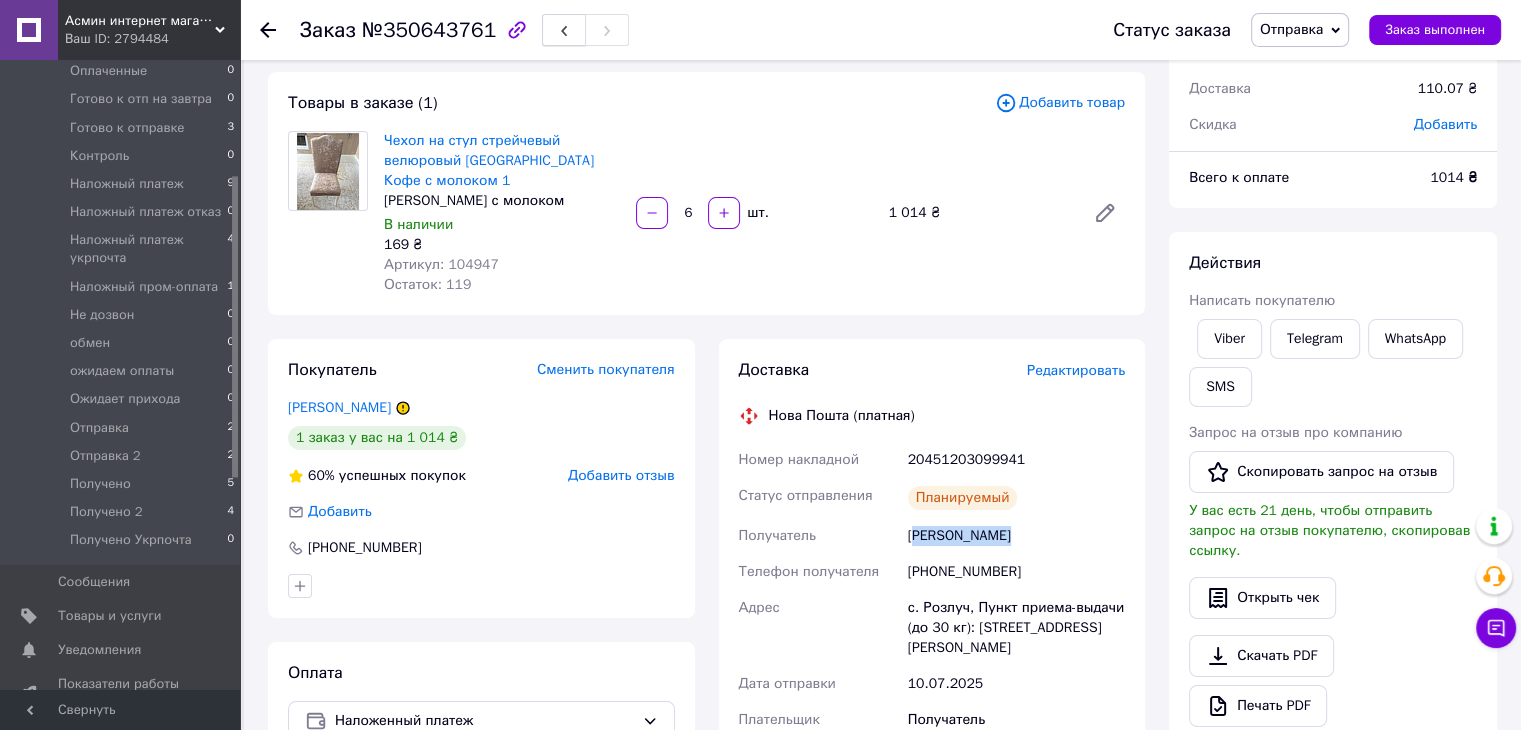 click 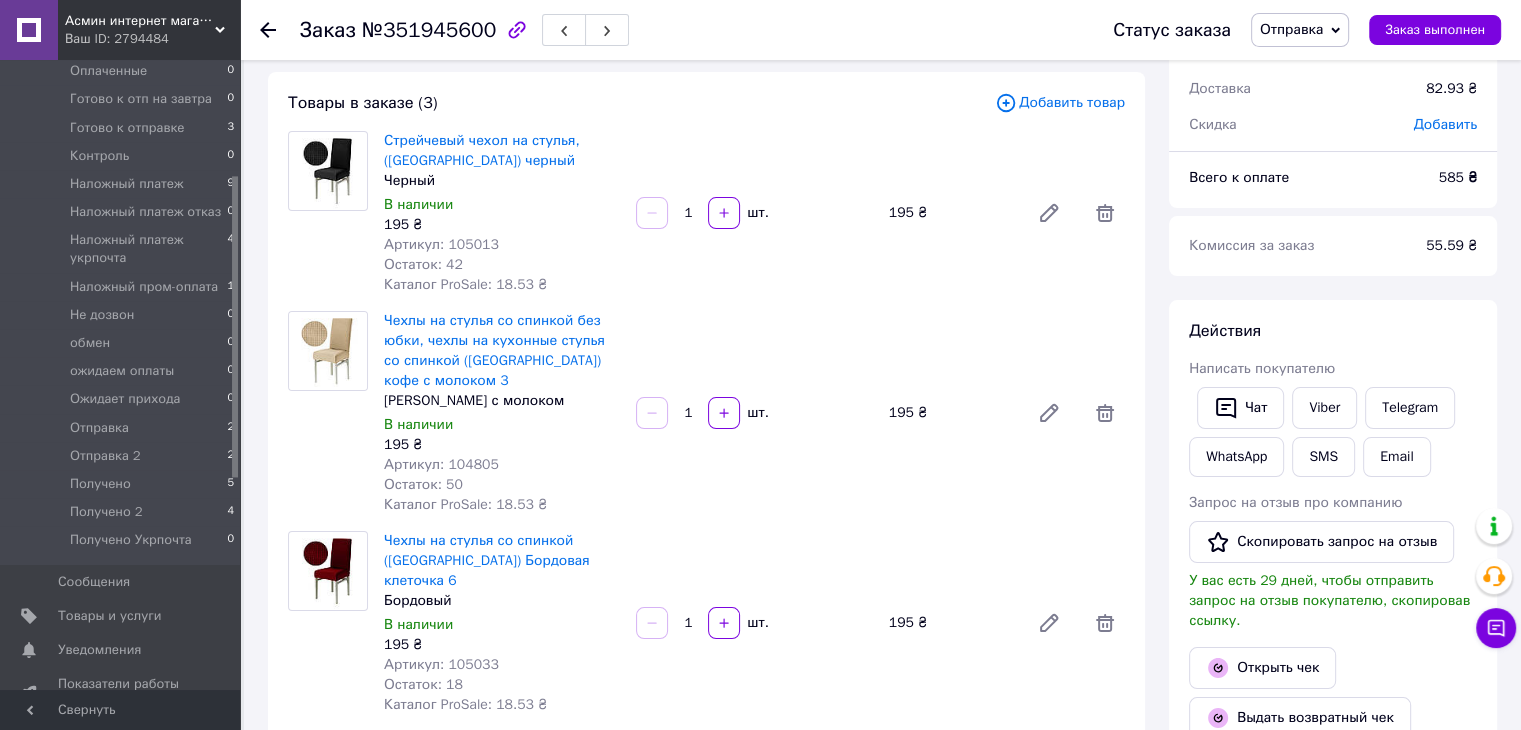 scroll, scrollTop: 15, scrollLeft: 0, axis: vertical 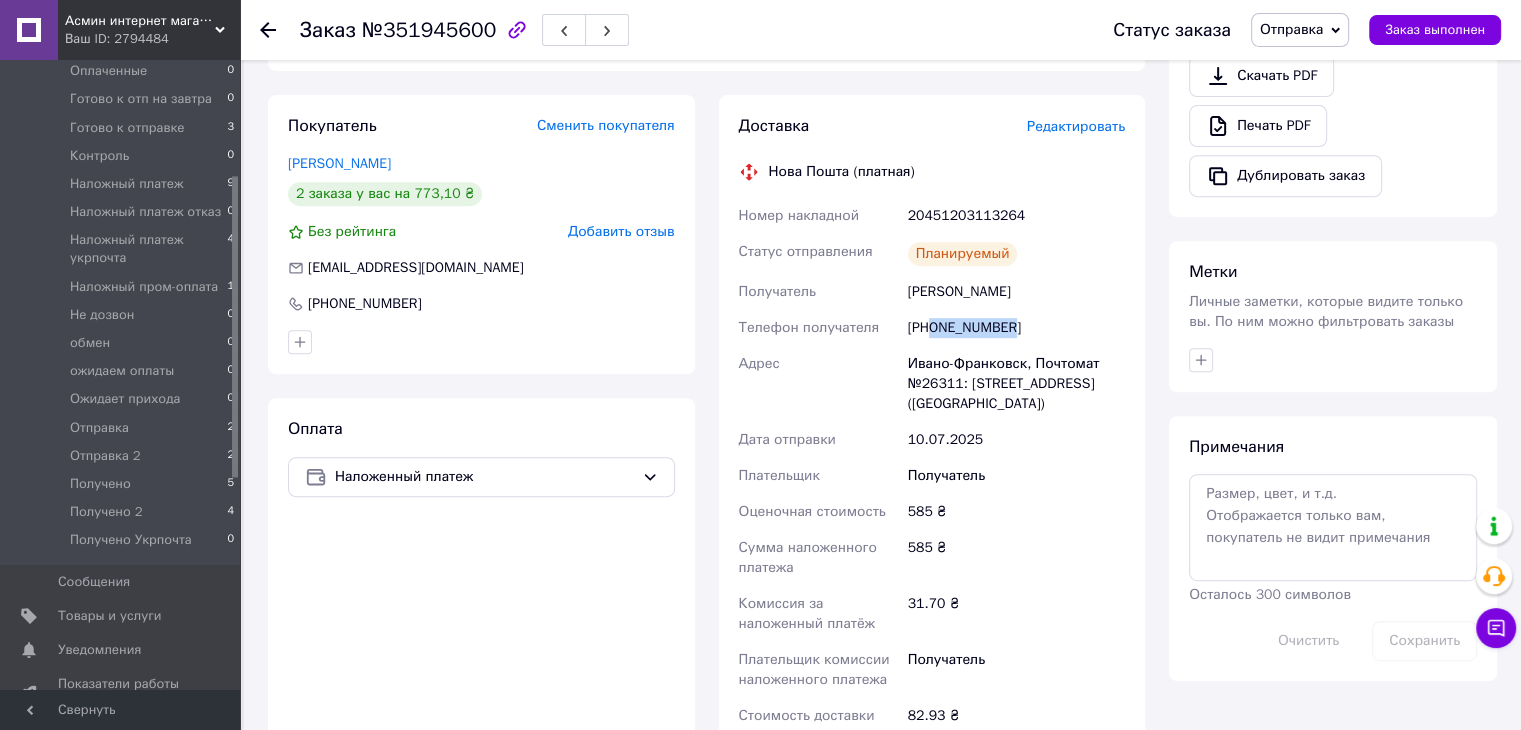 drag, startPoint x: 1012, startPoint y: 288, endPoint x: 935, endPoint y: 285, distance: 77.05842 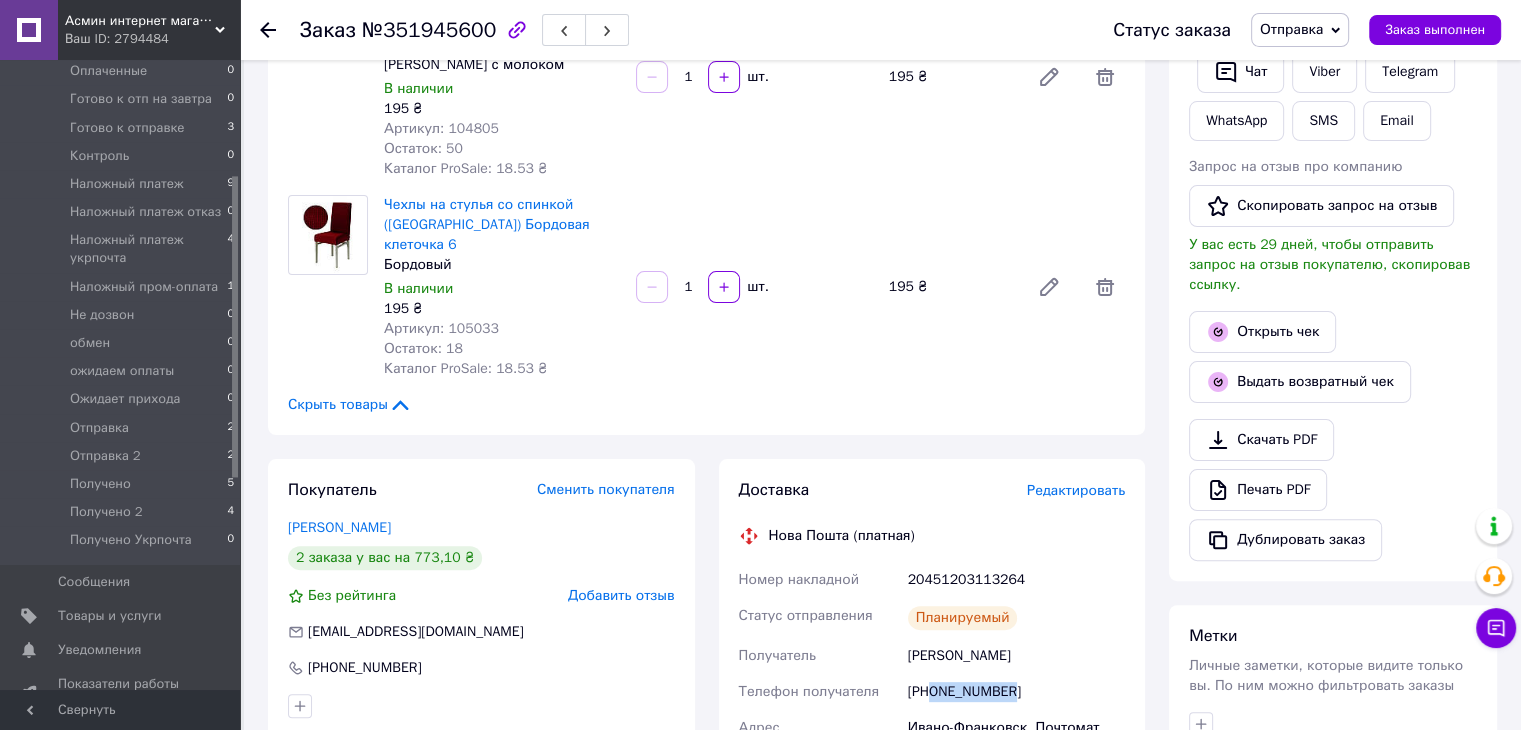 scroll, scrollTop: 700, scrollLeft: 0, axis: vertical 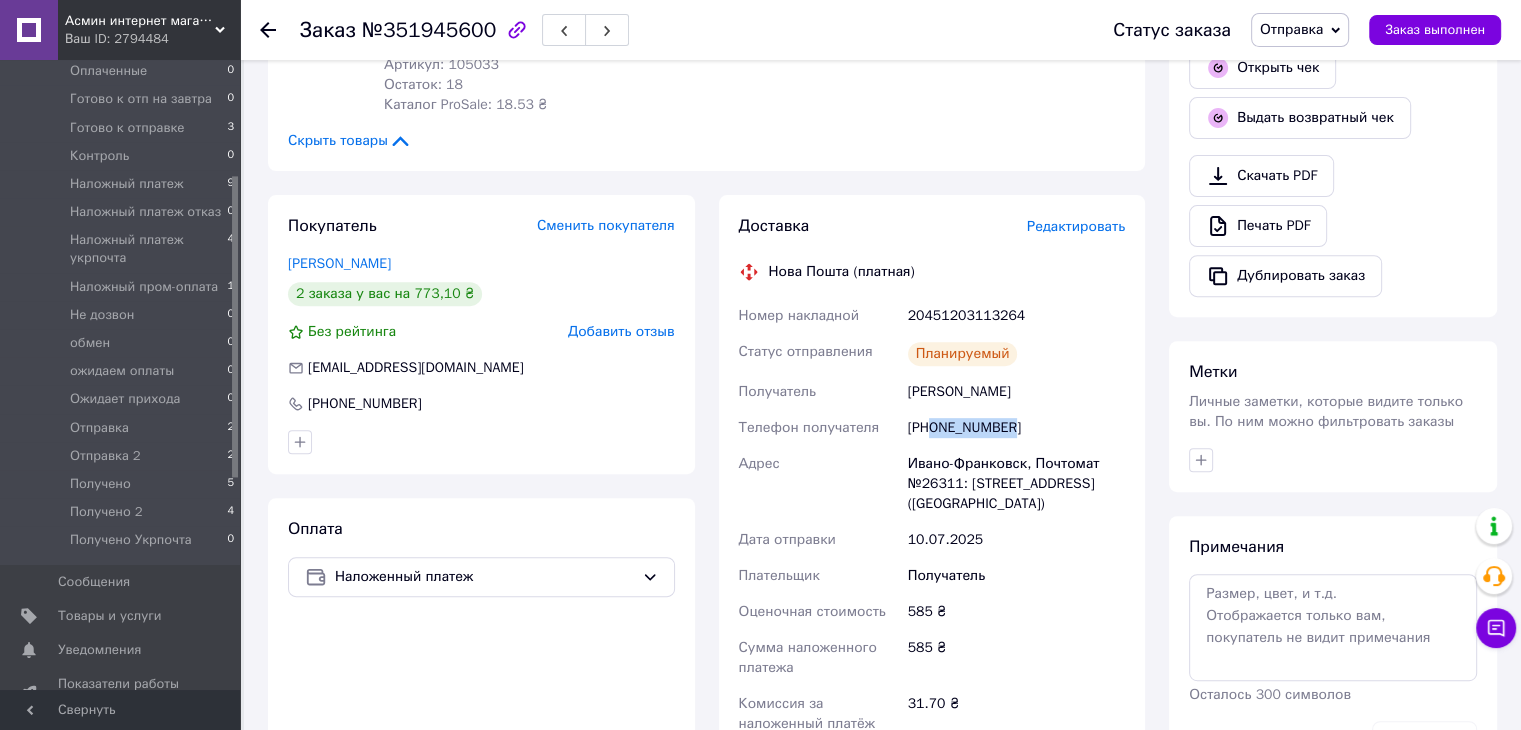 copy on "Получатель Васільєв Григорій" 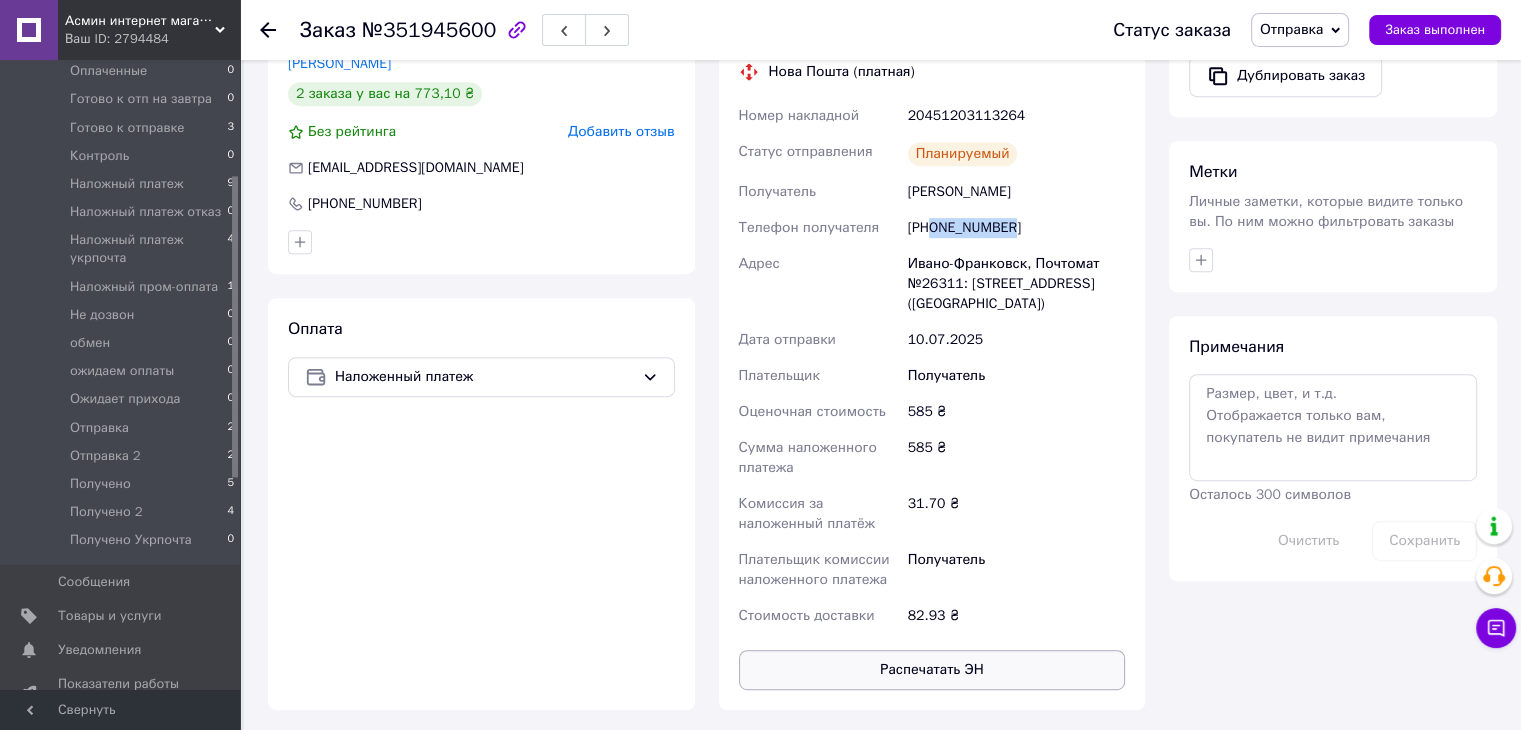 scroll, scrollTop: 800, scrollLeft: 0, axis: vertical 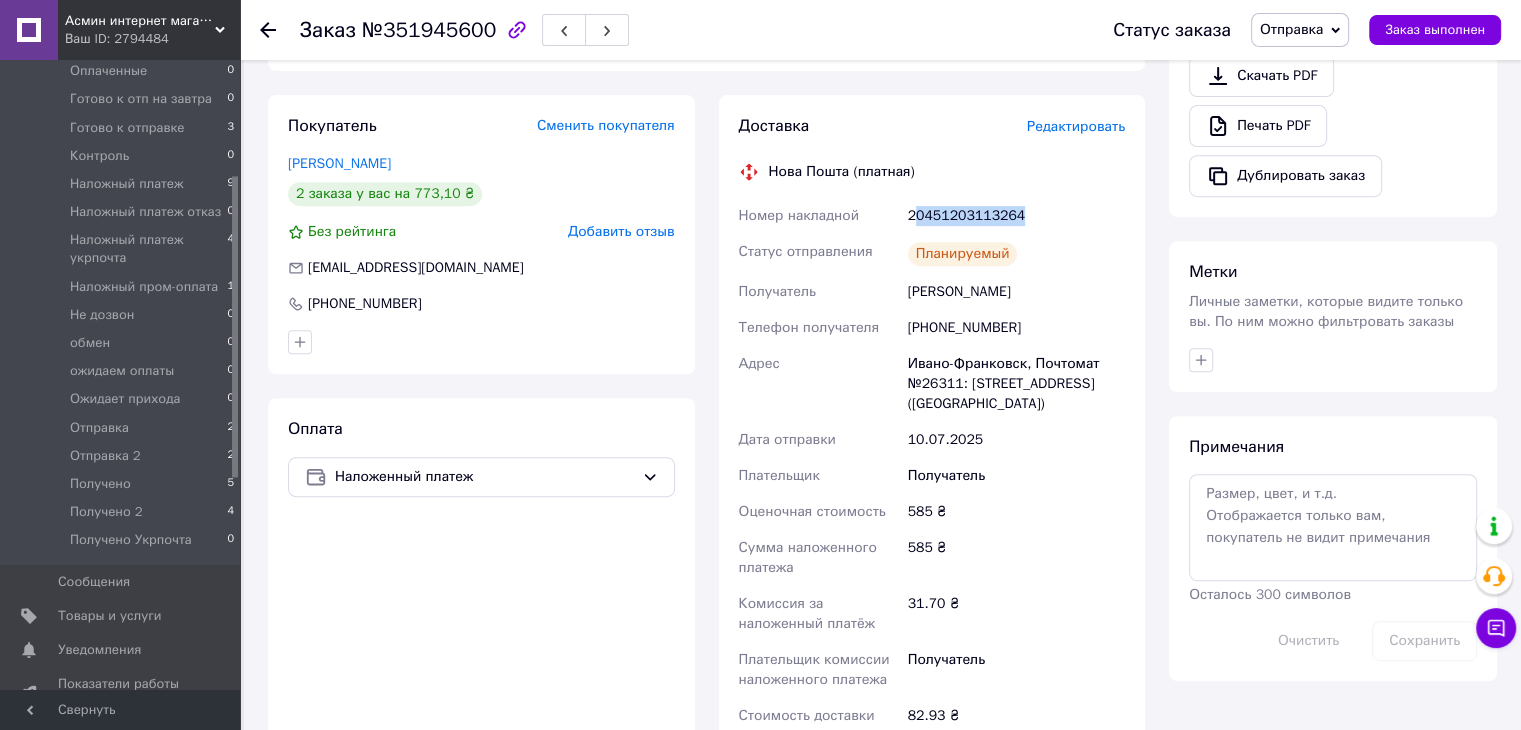 drag, startPoint x: 919, startPoint y: 173, endPoint x: 1113, endPoint y: 164, distance: 194.20865 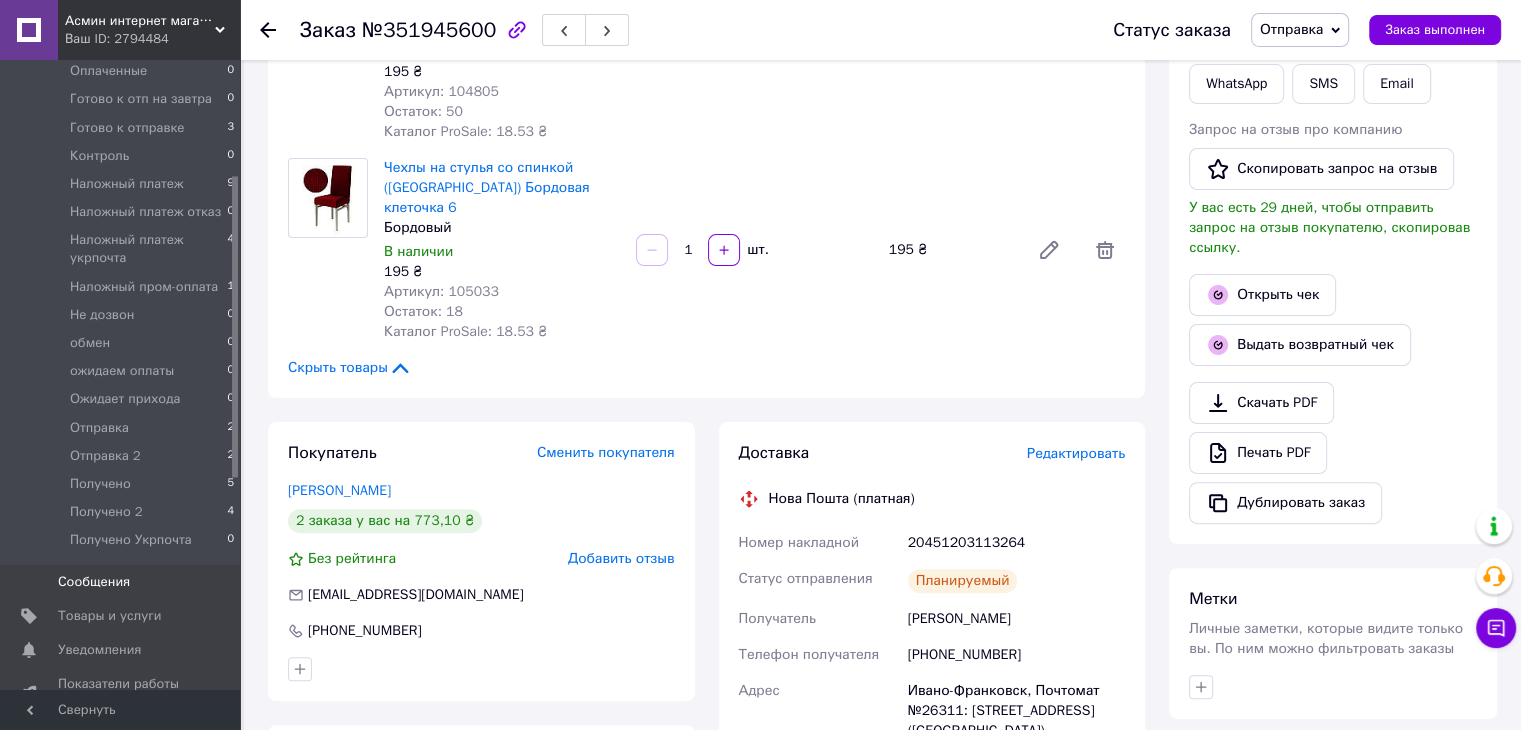 scroll, scrollTop: 500, scrollLeft: 0, axis: vertical 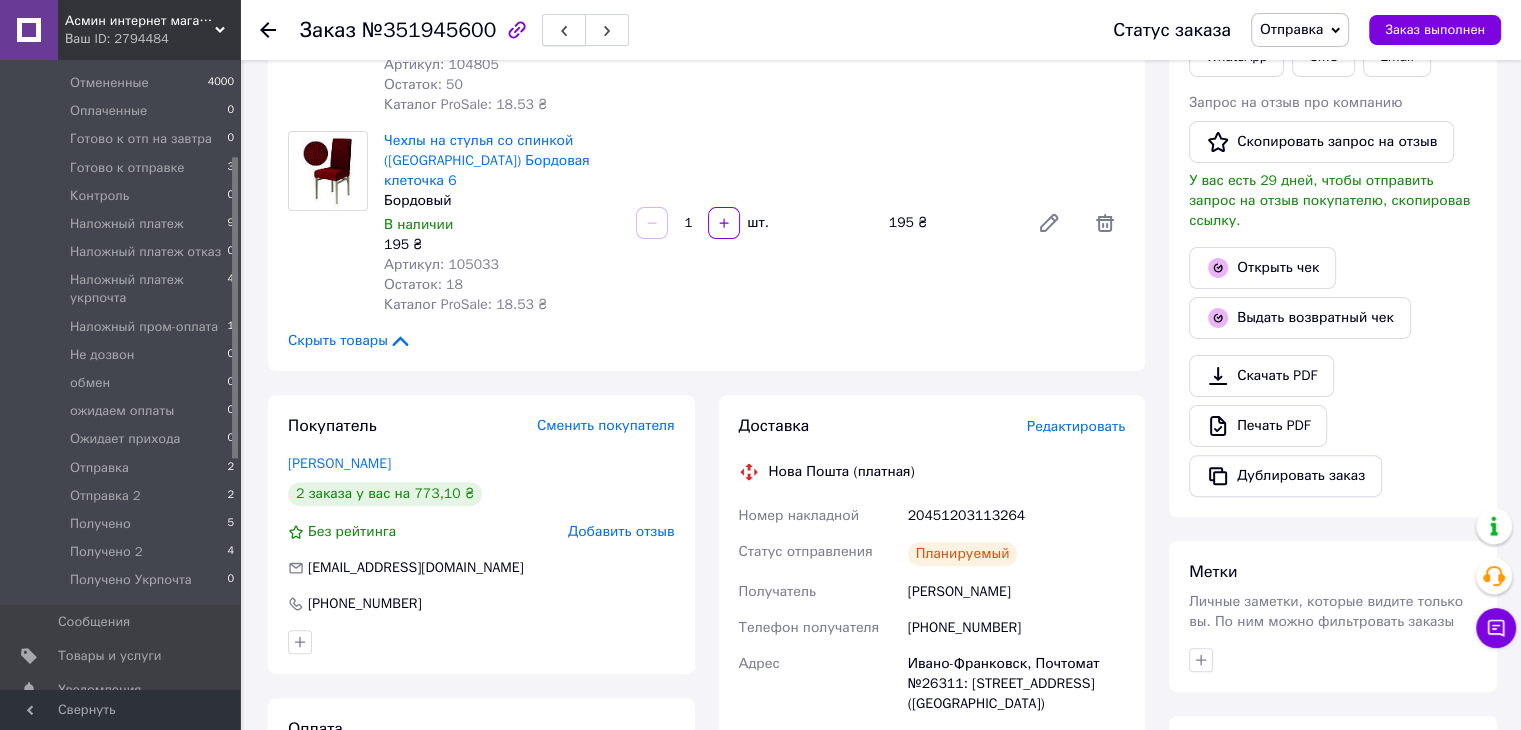click at bounding box center [564, 30] 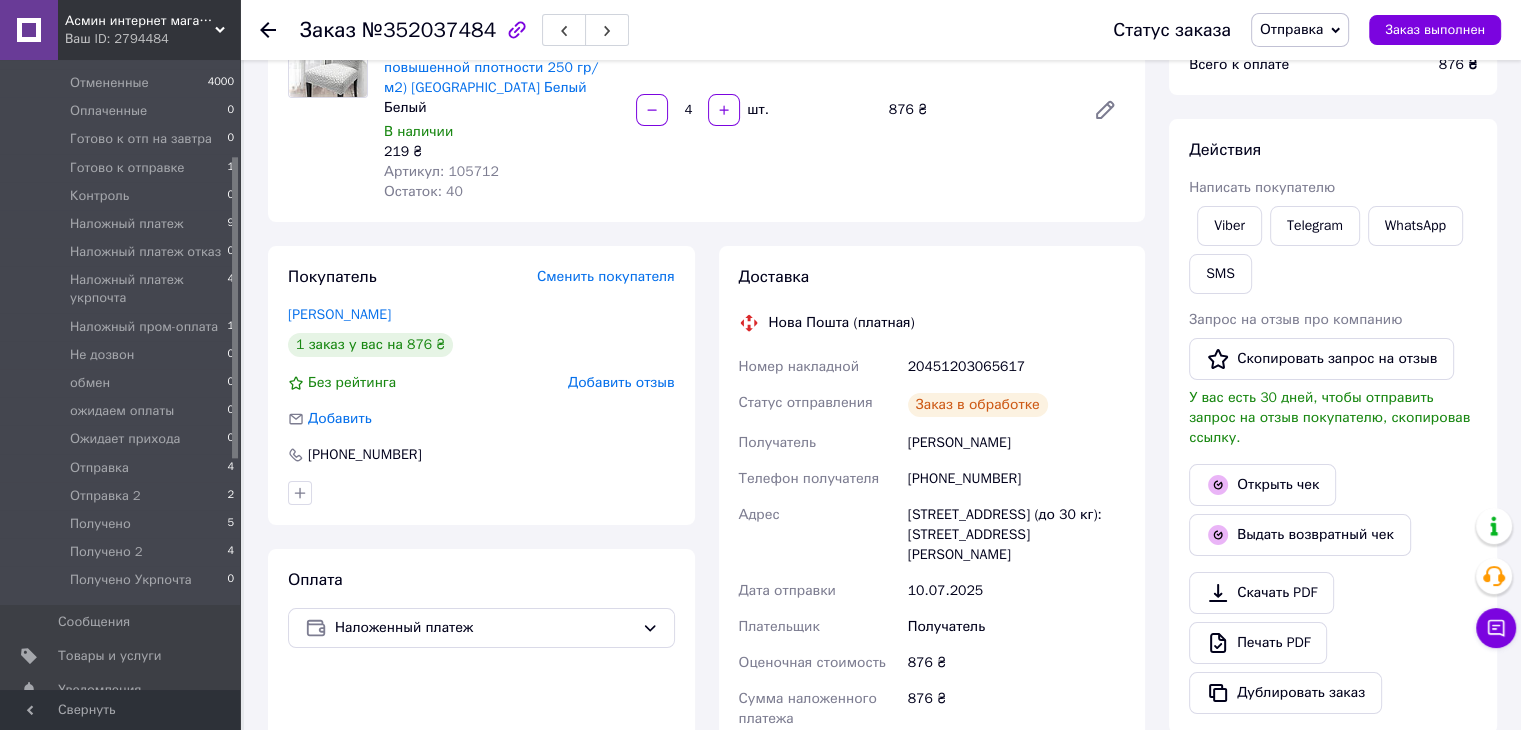 scroll, scrollTop: 200, scrollLeft: 0, axis: vertical 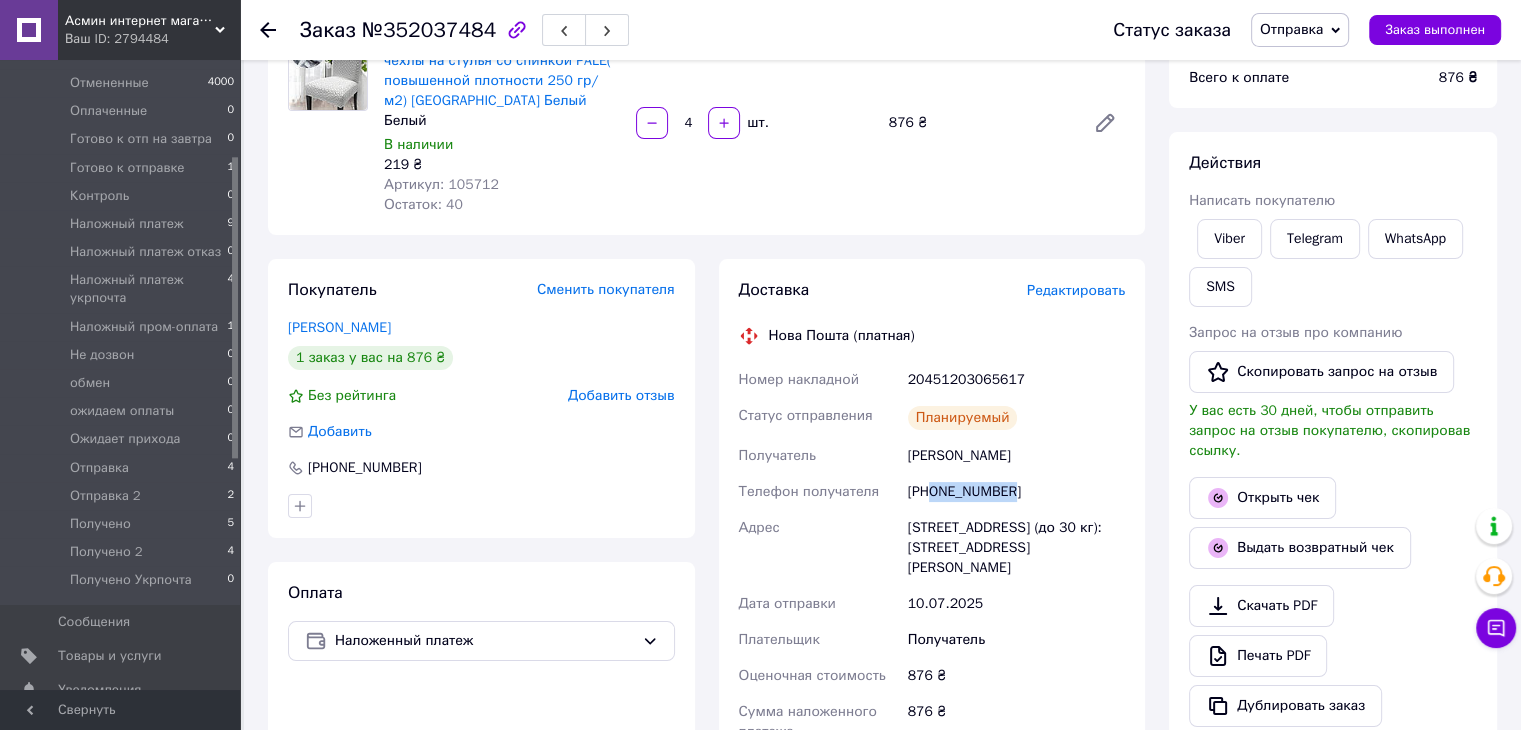 drag, startPoint x: 1051, startPoint y: 493, endPoint x: 932, endPoint y: 493, distance: 119 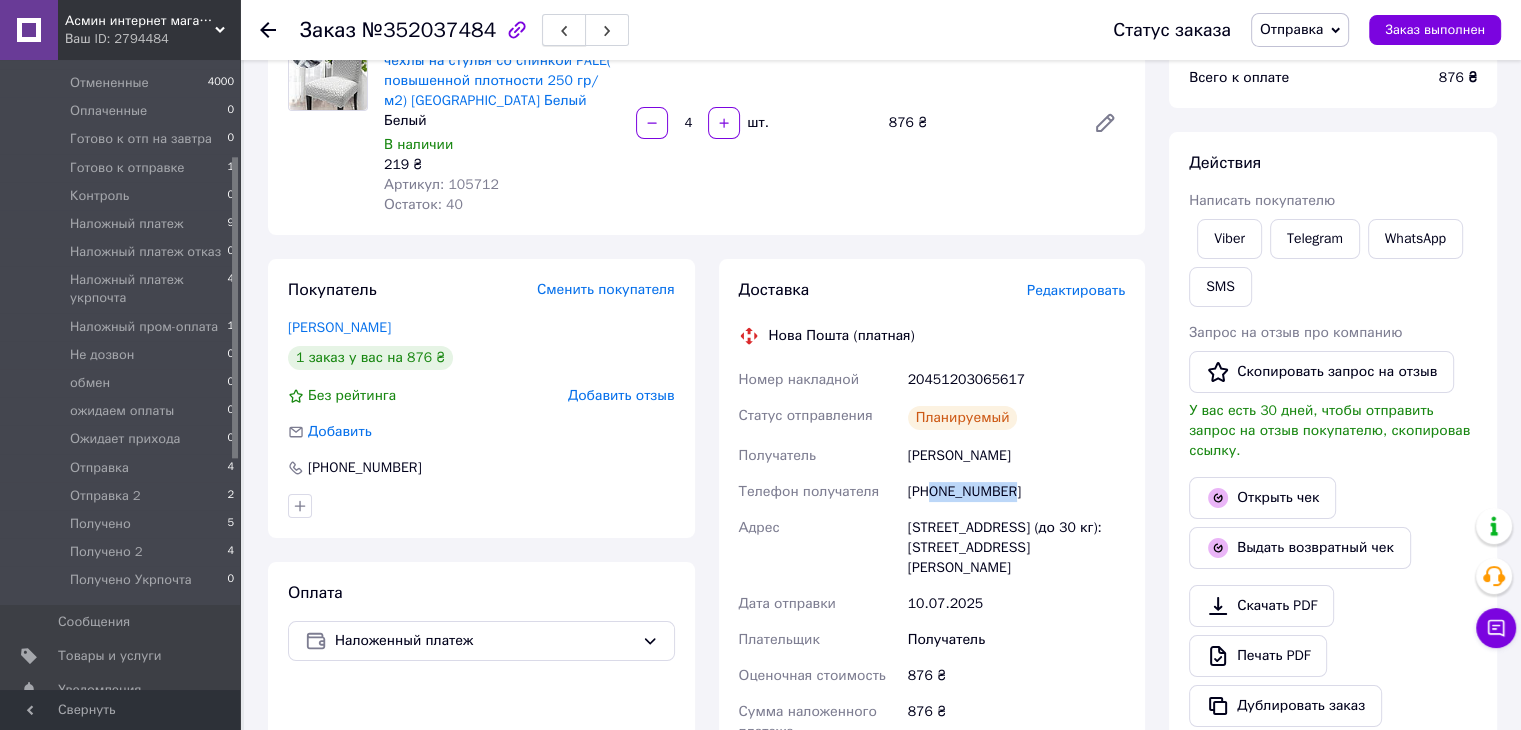 click at bounding box center [564, 30] 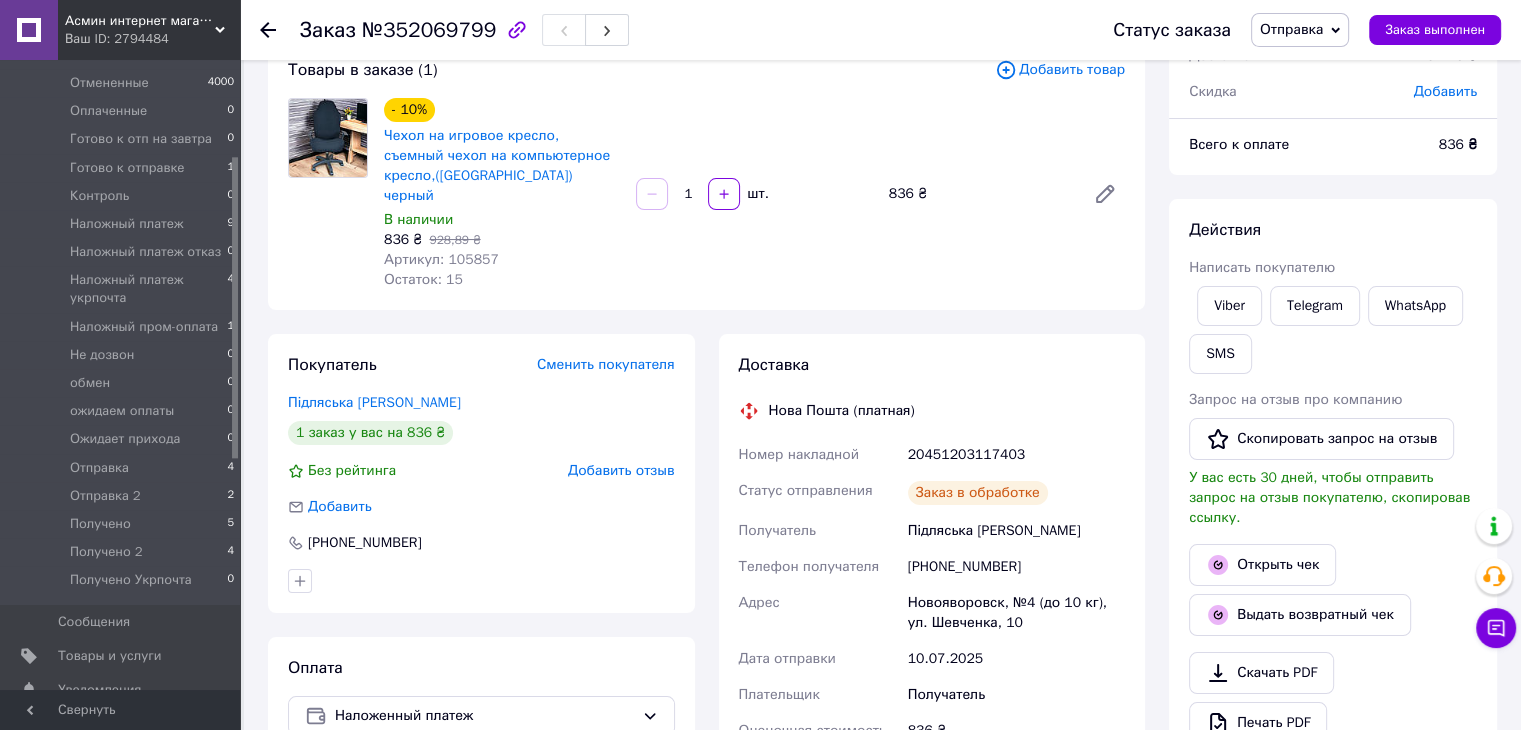 scroll, scrollTop: 100, scrollLeft: 0, axis: vertical 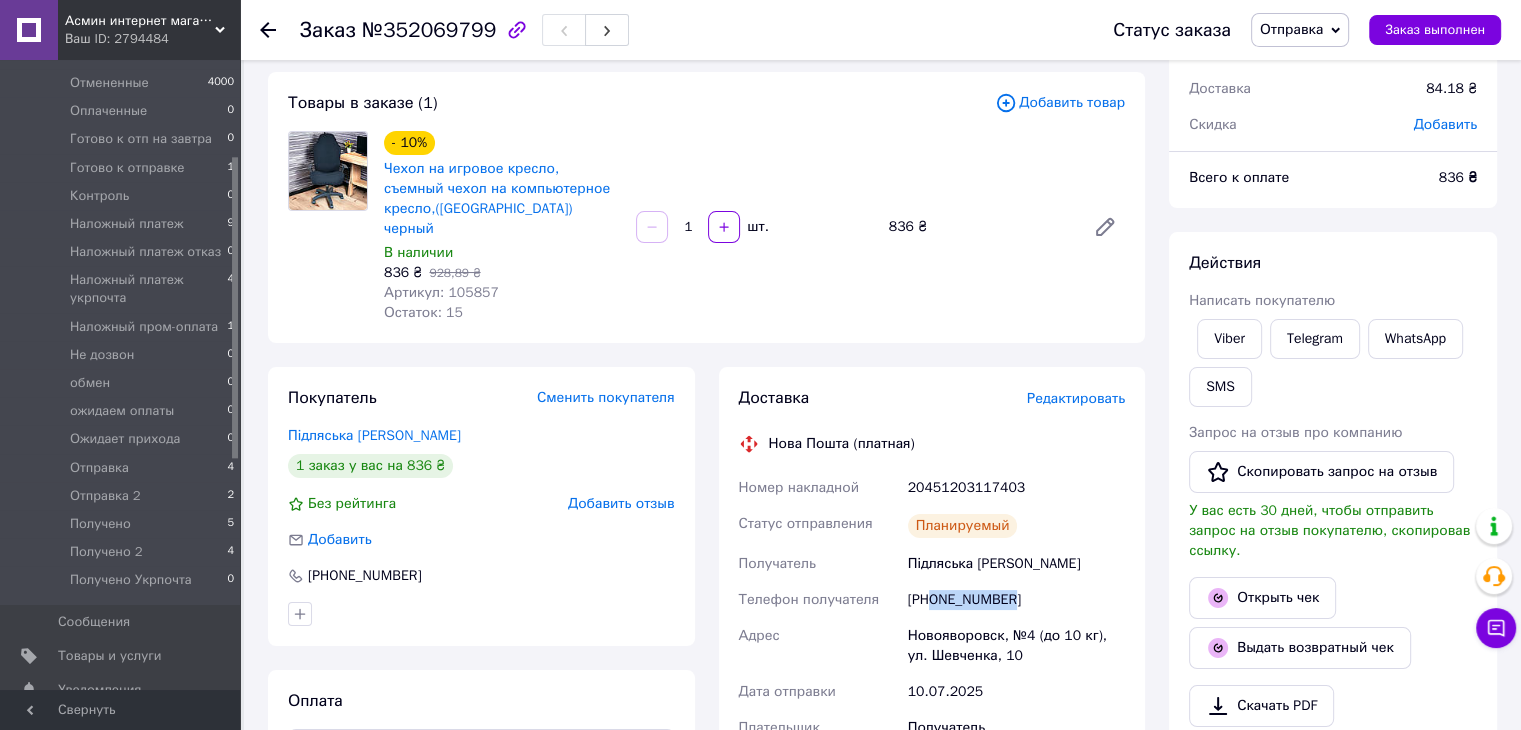 drag, startPoint x: 1015, startPoint y: 573, endPoint x: 933, endPoint y: 586, distance: 83.02409 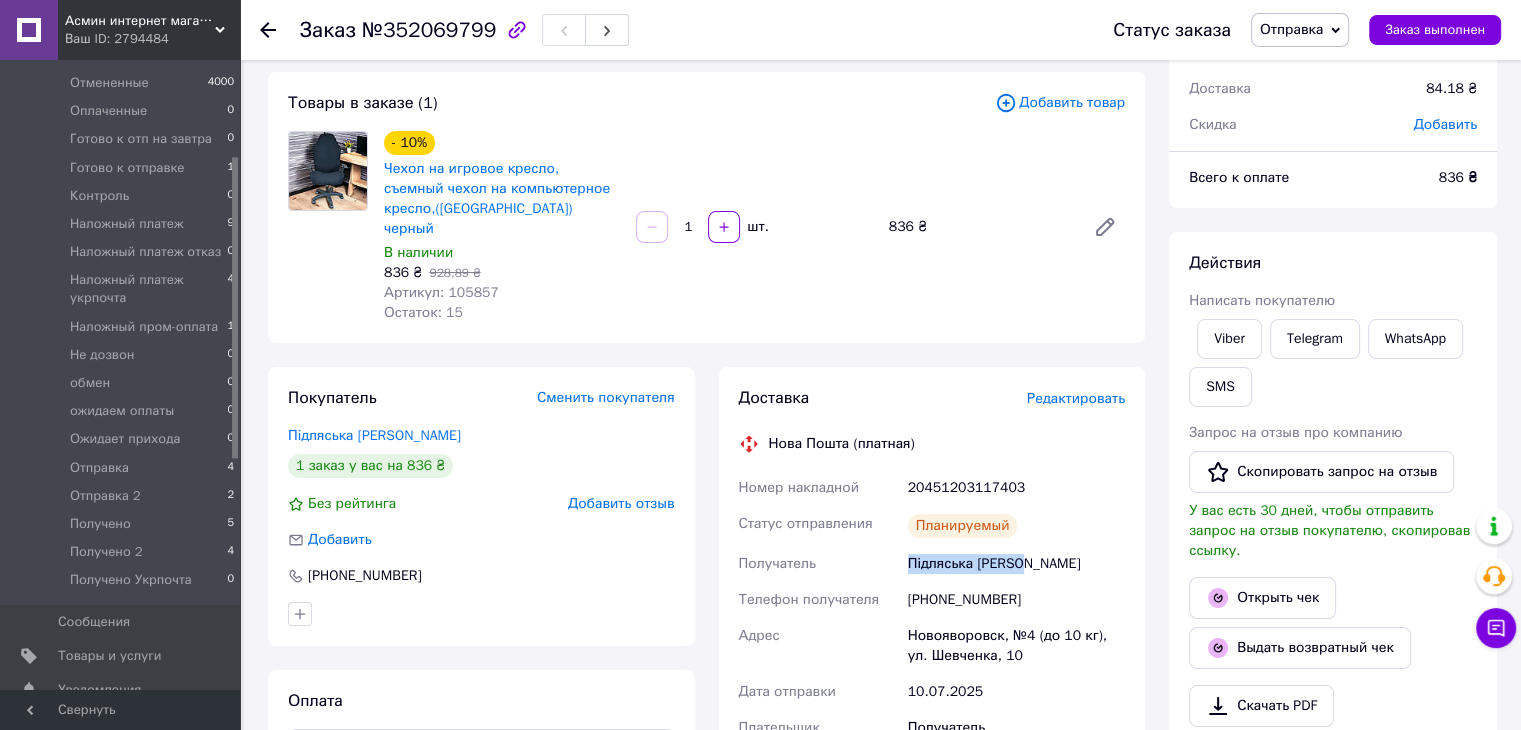 drag, startPoint x: 980, startPoint y: 546, endPoint x: 928, endPoint y: 535, distance: 53.15073 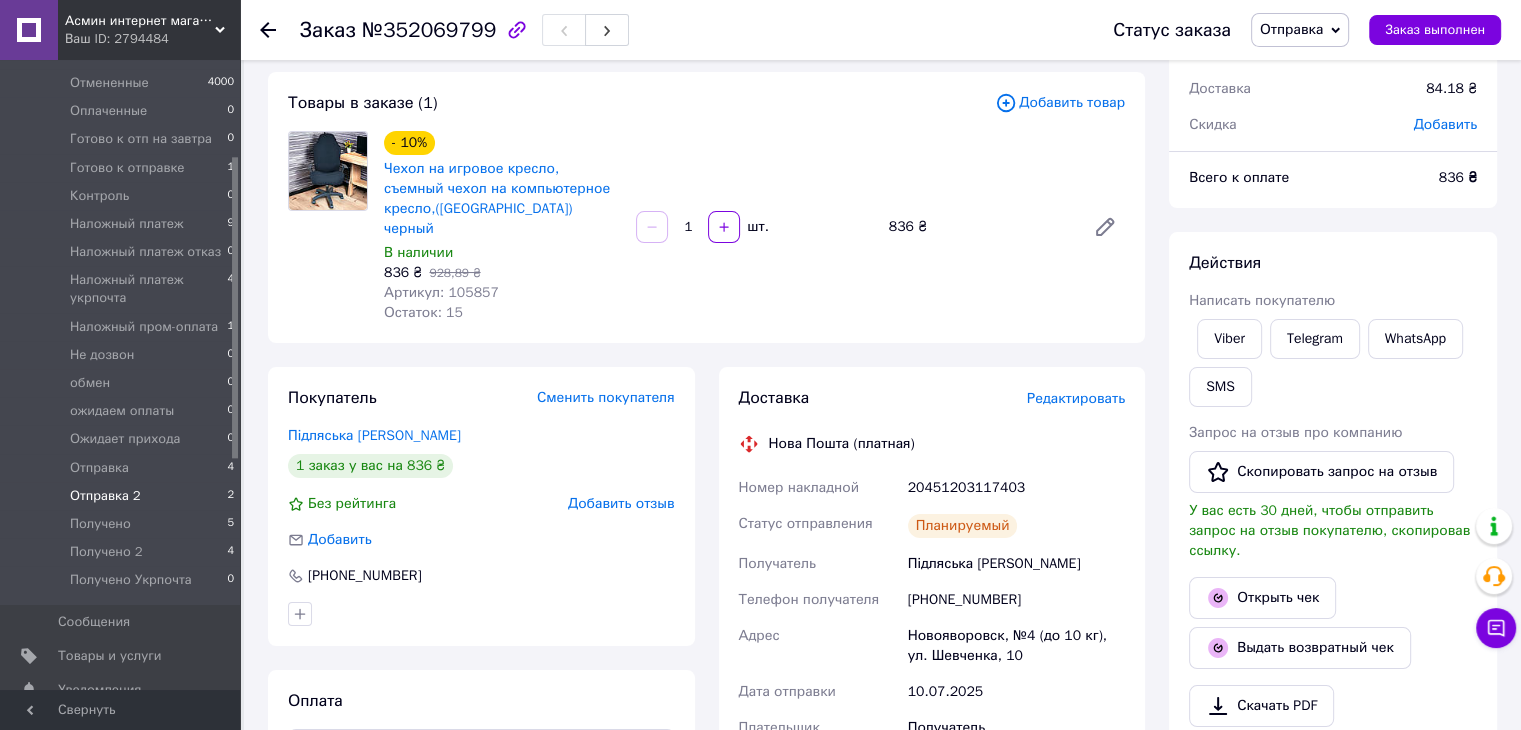 click on "Отправка 2" at bounding box center (105, 496) 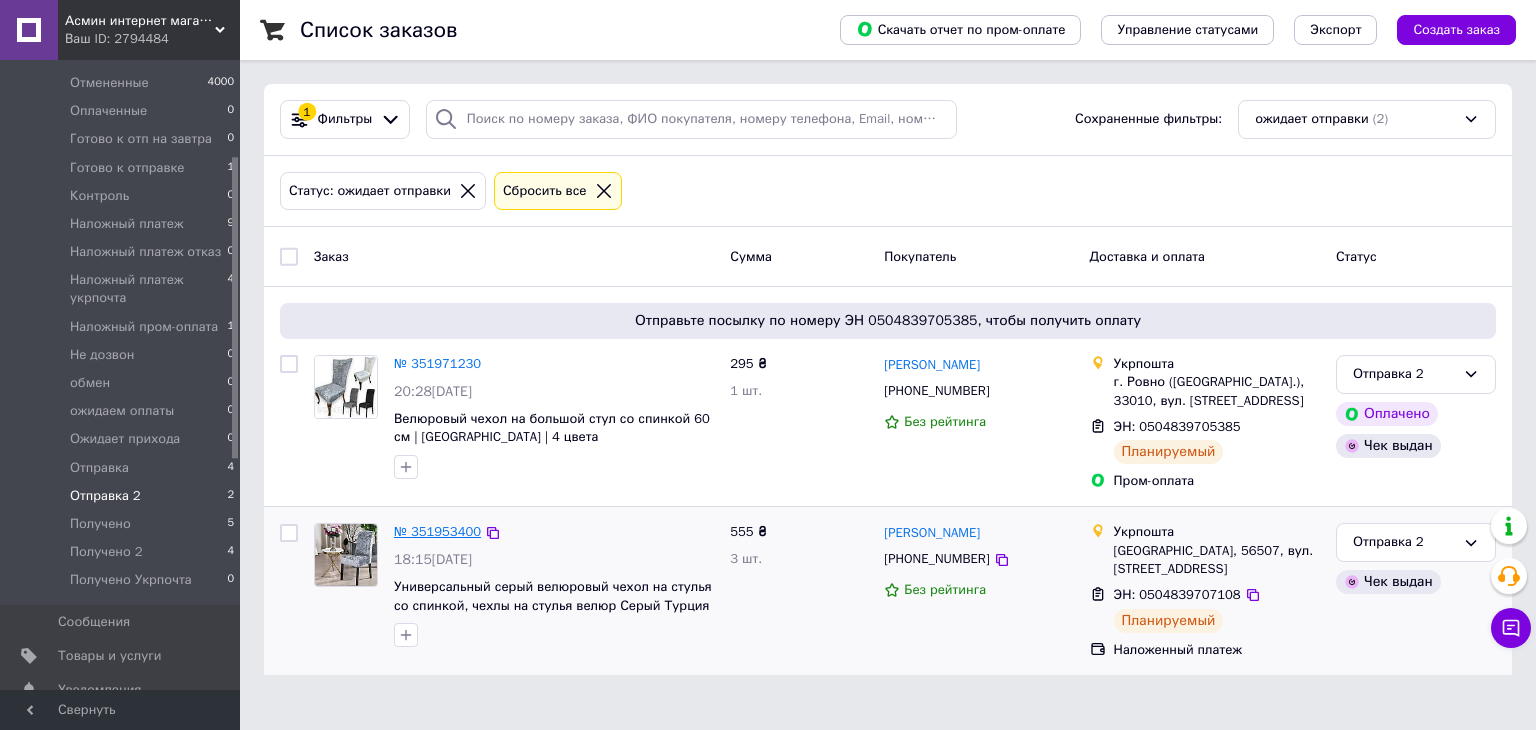 click on "№ 351953400" at bounding box center [437, 531] 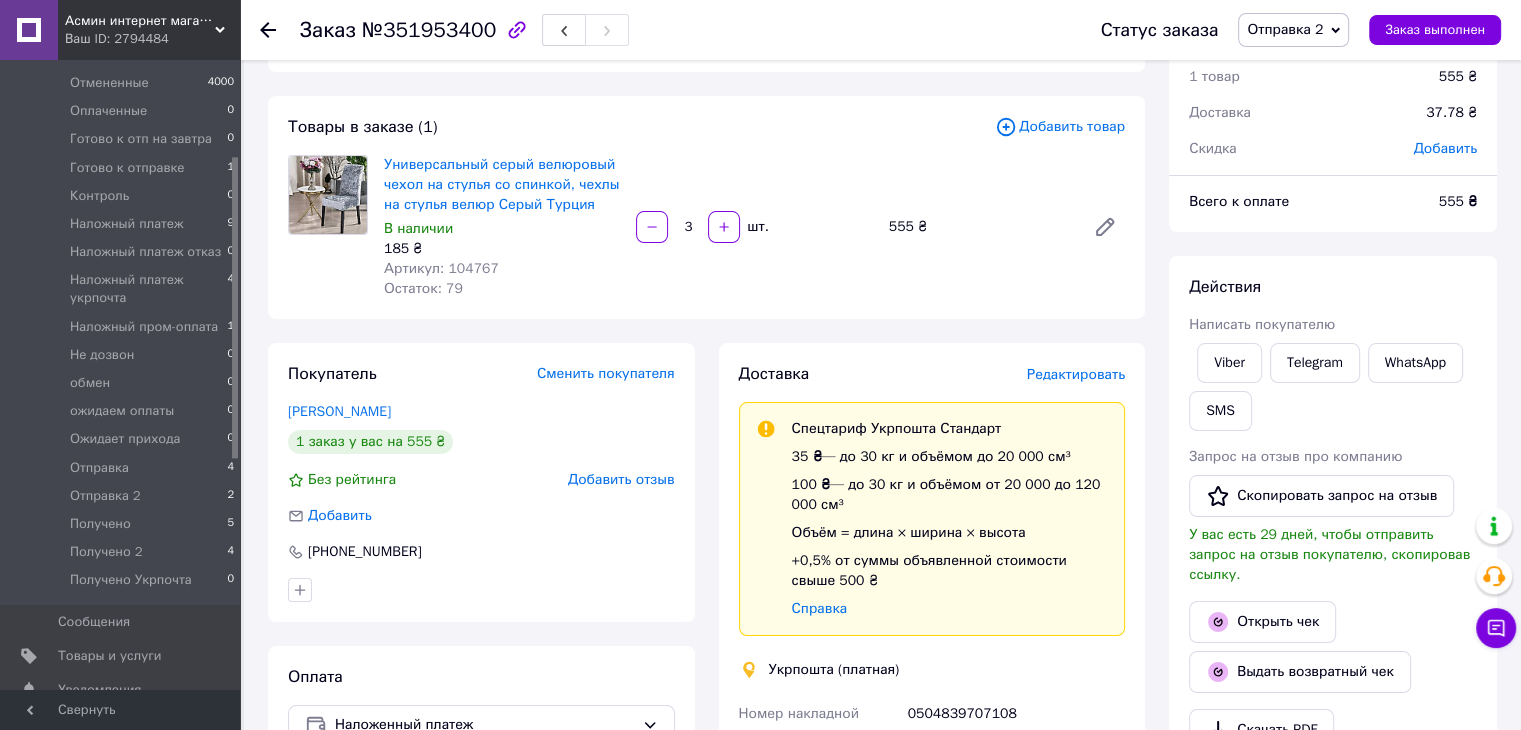 scroll, scrollTop: 300, scrollLeft: 0, axis: vertical 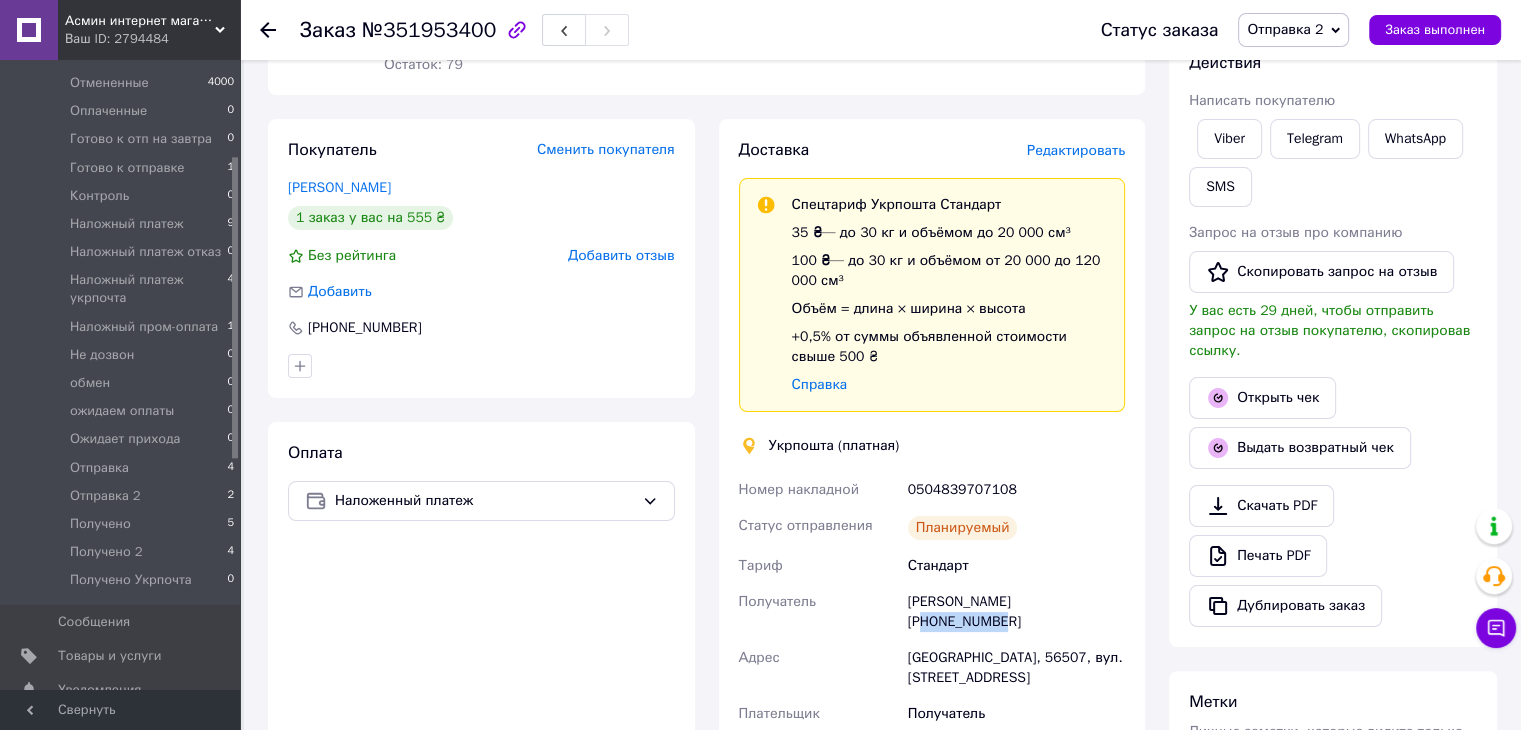 drag, startPoint x: 1063, startPoint y: 603, endPoint x: 1021, endPoint y: 601, distance: 42.047592 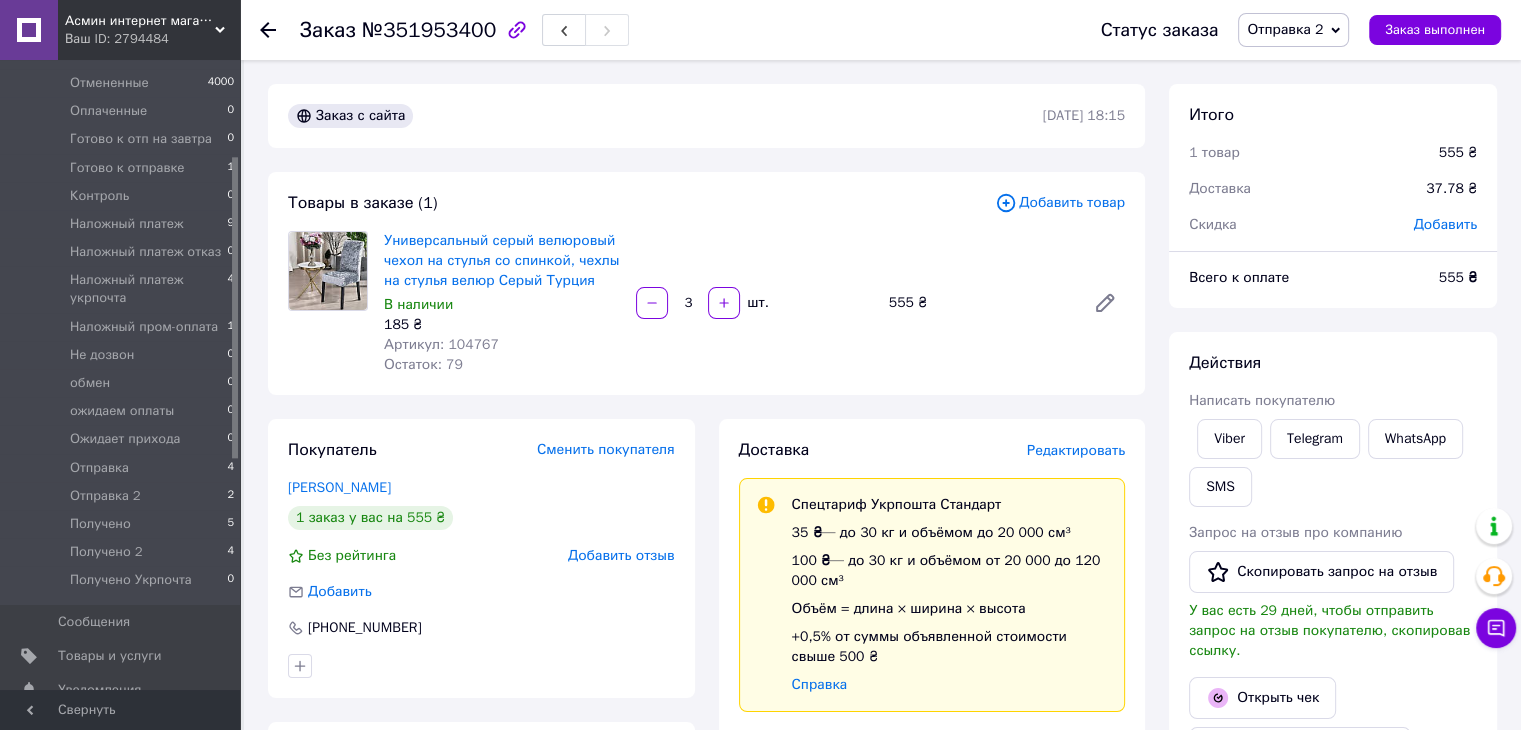 scroll, scrollTop: 400, scrollLeft: 0, axis: vertical 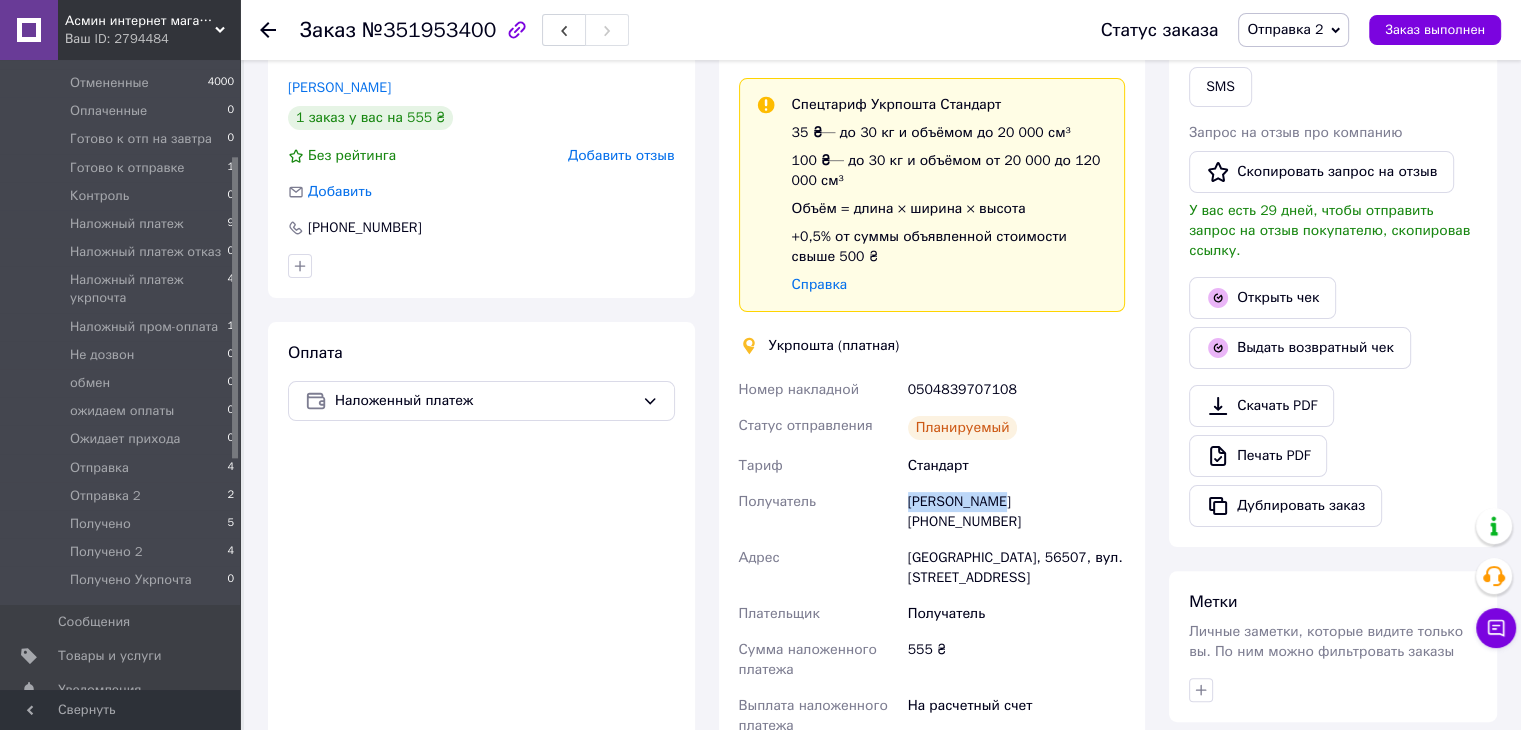 drag, startPoint x: 988, startPoint y: 501, endPoint x: 920, endPoint y: 497, distance: 68.117546 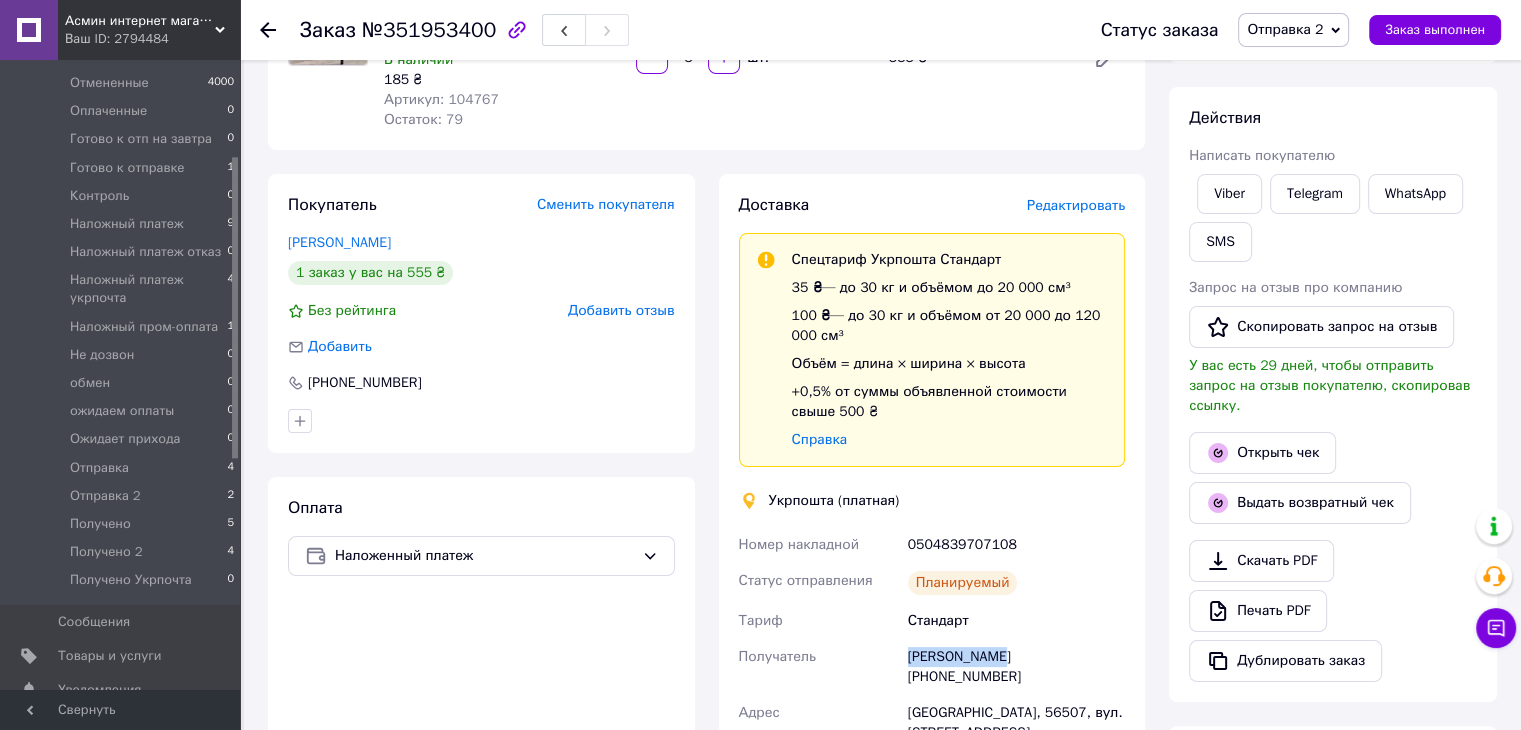 scroll, scrollTop: 0, scrollLeft: 0, axis: both 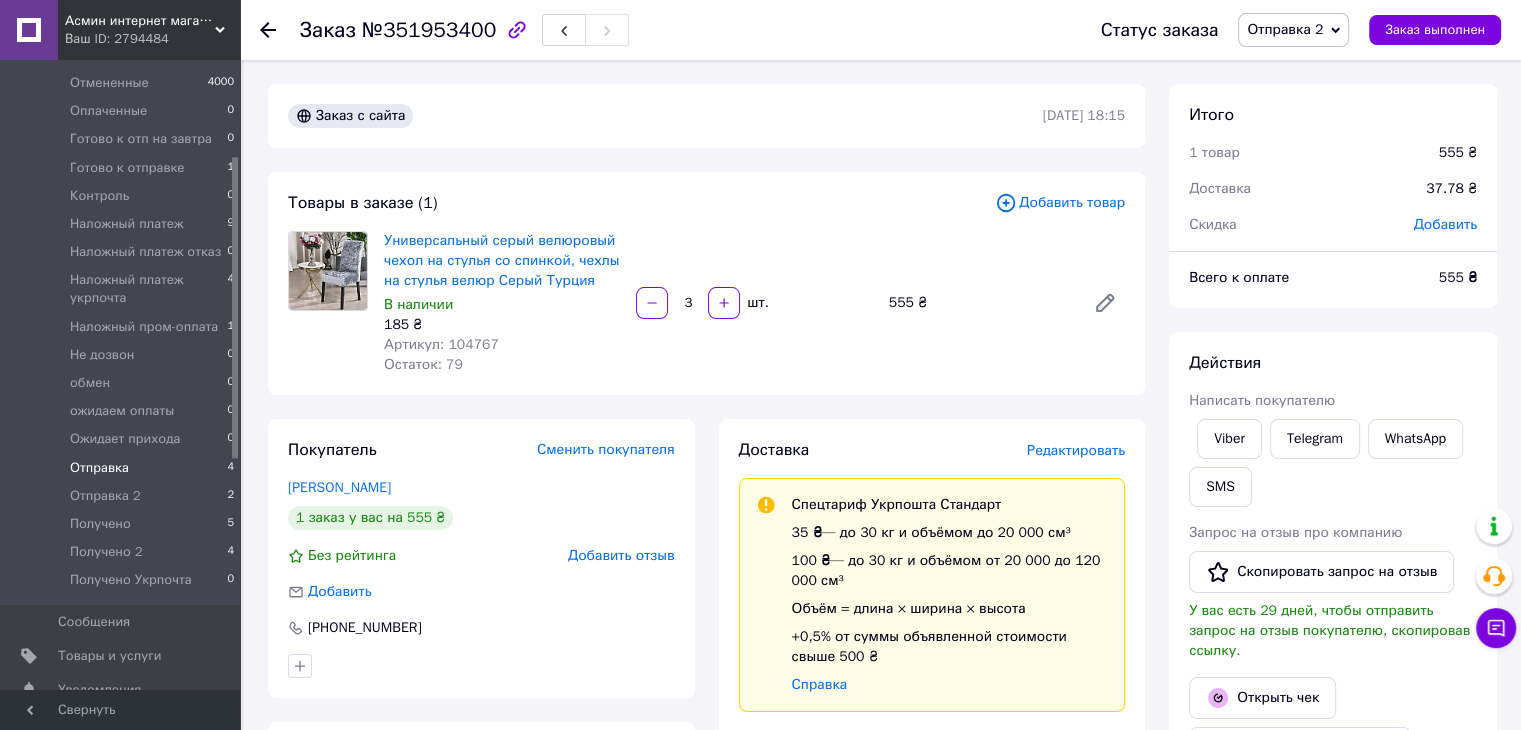 click on "Отправка 4" at bounding box center (123, 468) 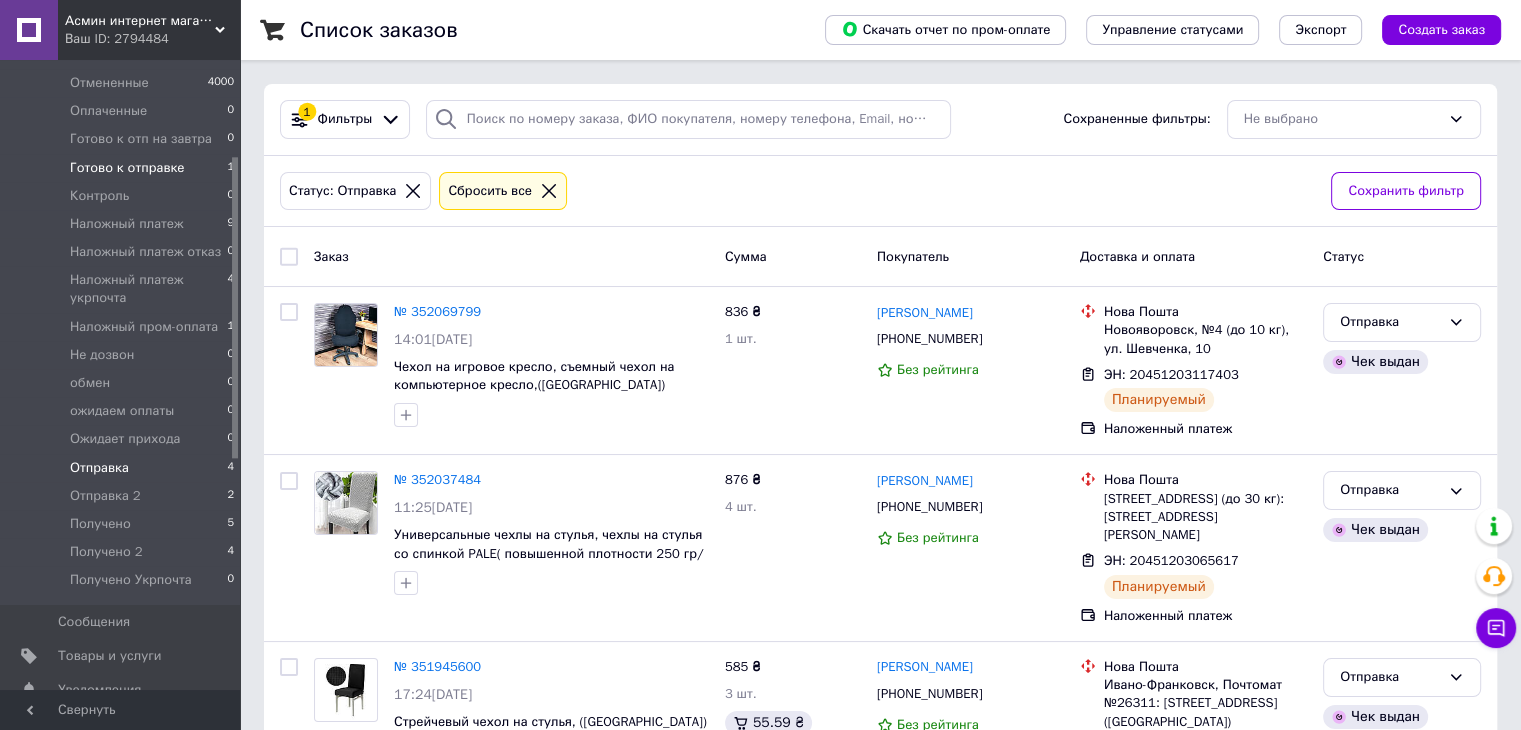 click on "Готово к отправке" at bounding box center [127, 168] 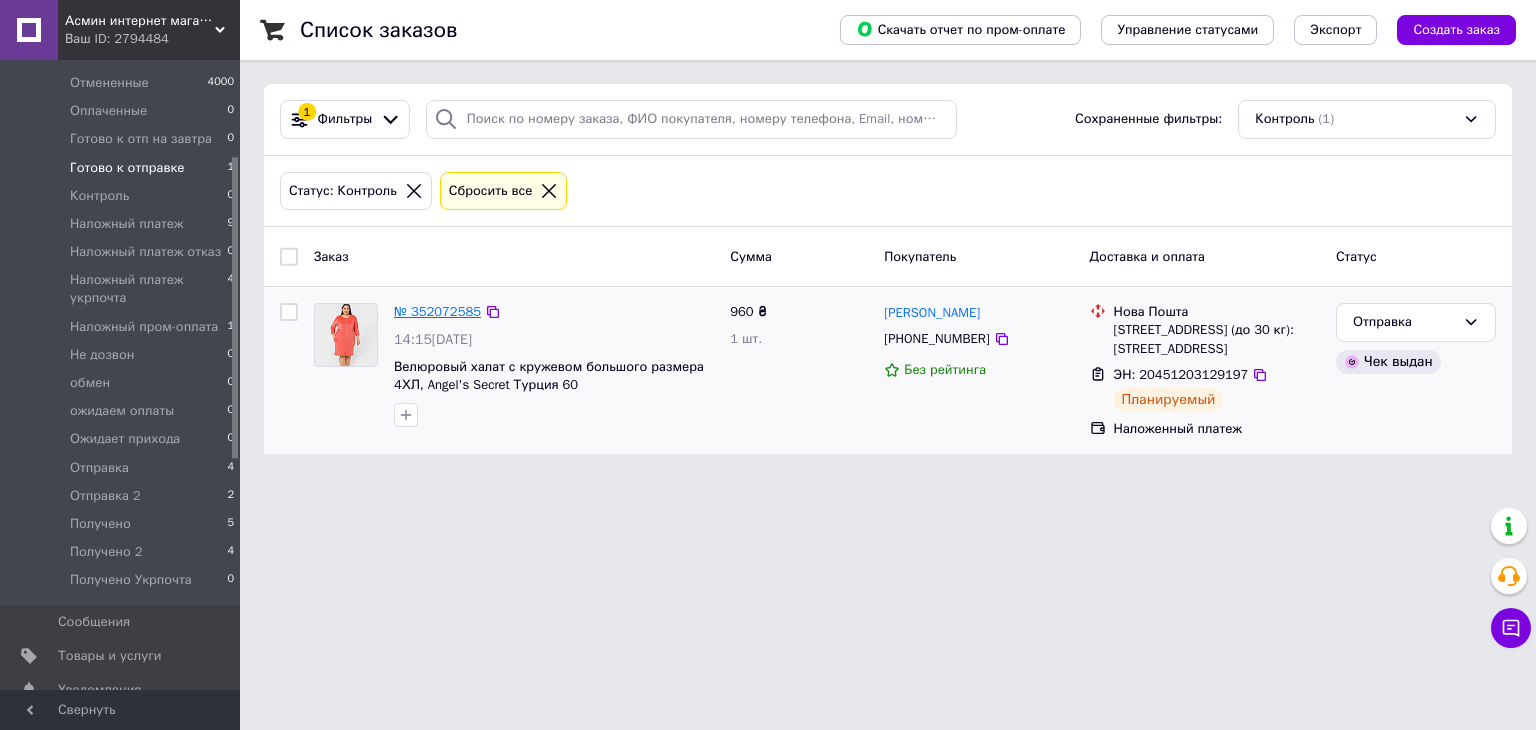 click on "№ 352072585" at bounding box center (437, 311) 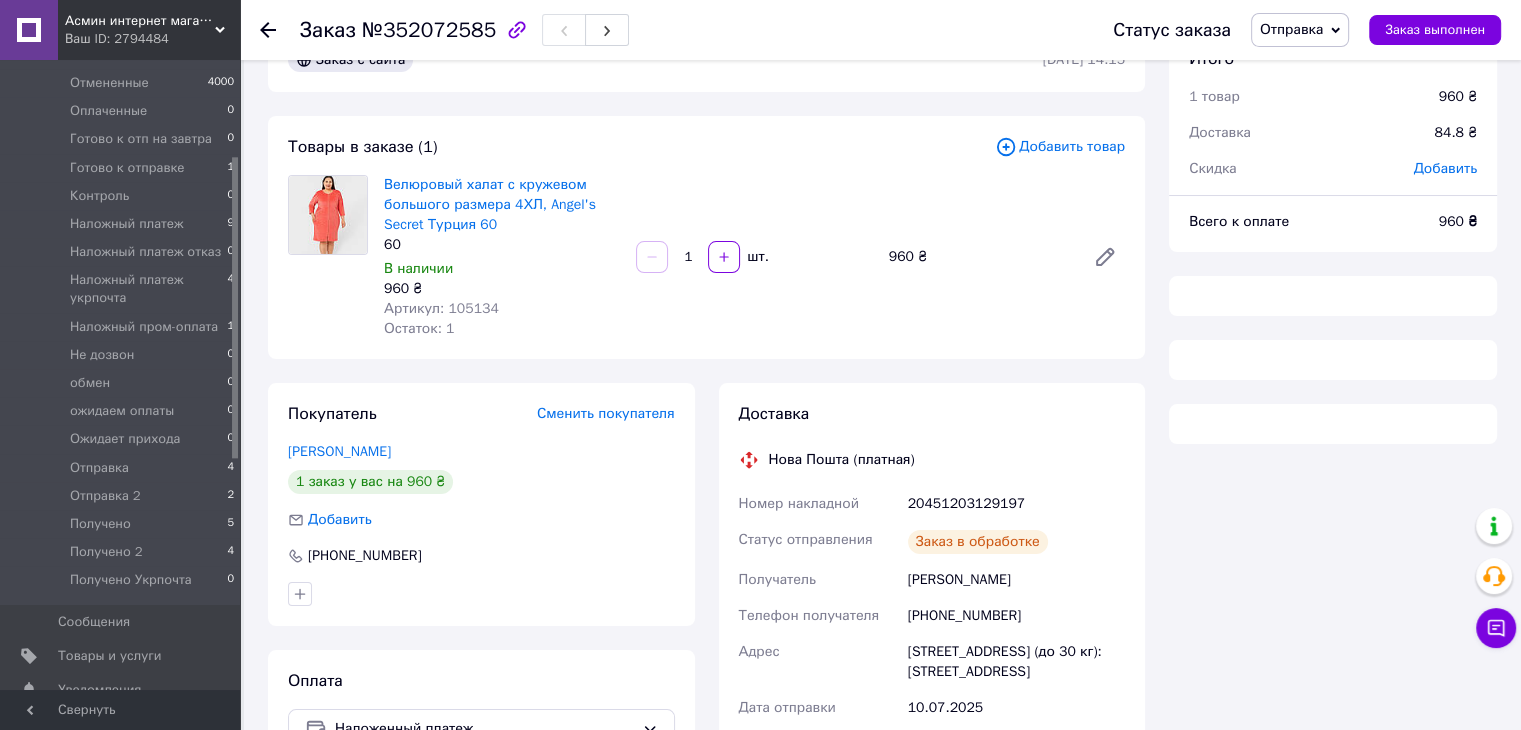 scroll, scrollTop: 100, scrollLeft: 0, axis: vertical 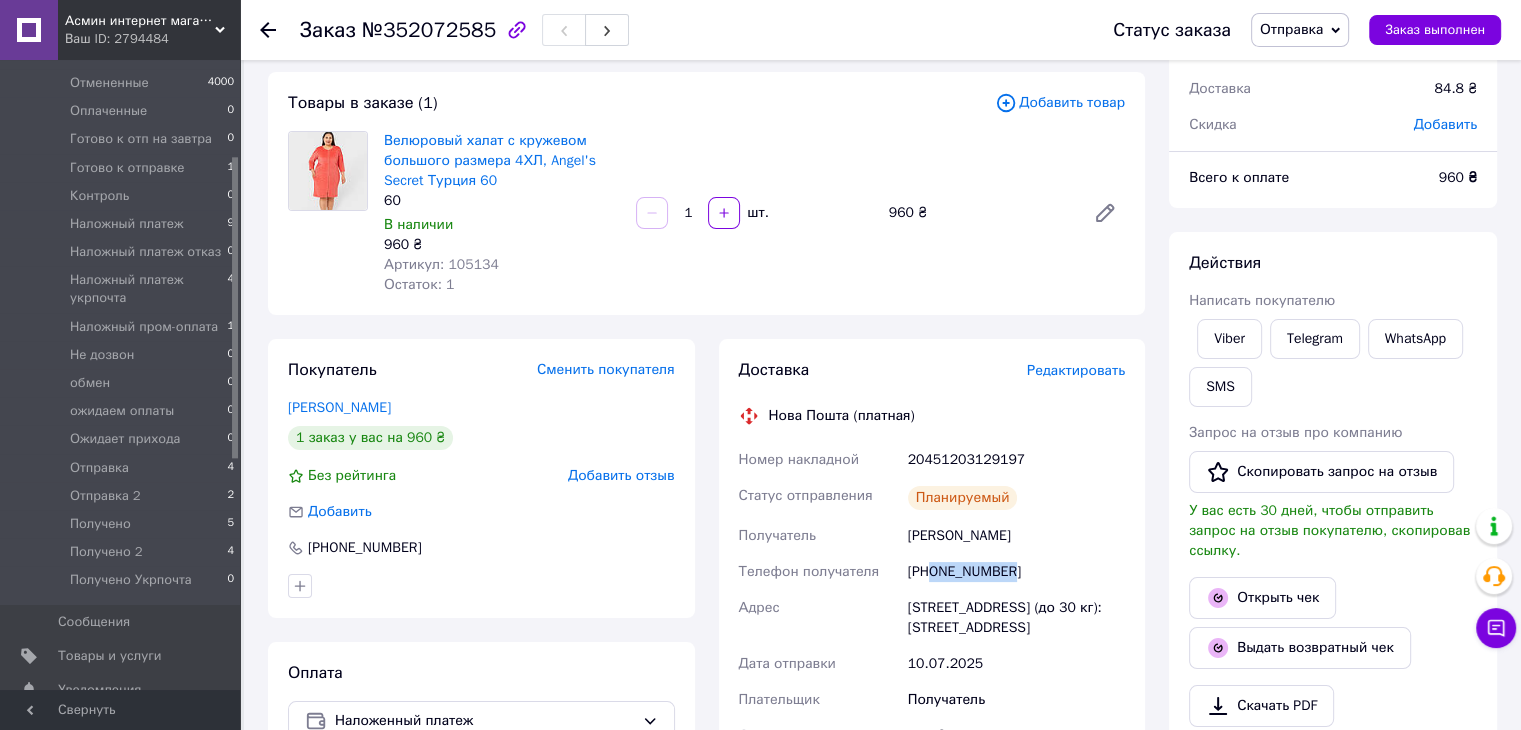 drag, startPoint x: 1016, startPoint y: 577, endPoint x: 928, endPoint y: 575, distance: 88.02273 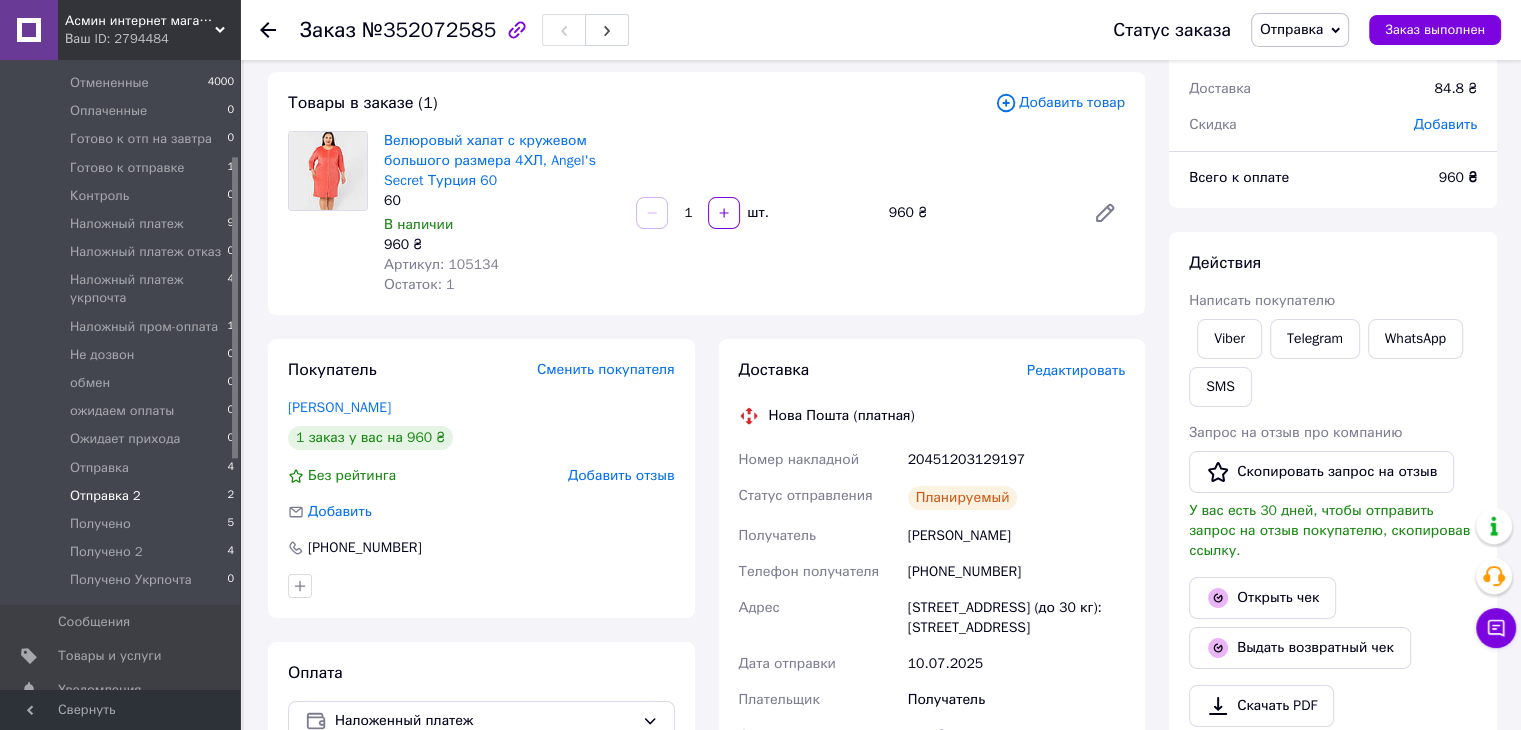 click on "Отправка 2 2" at bounding box center (123, 496) 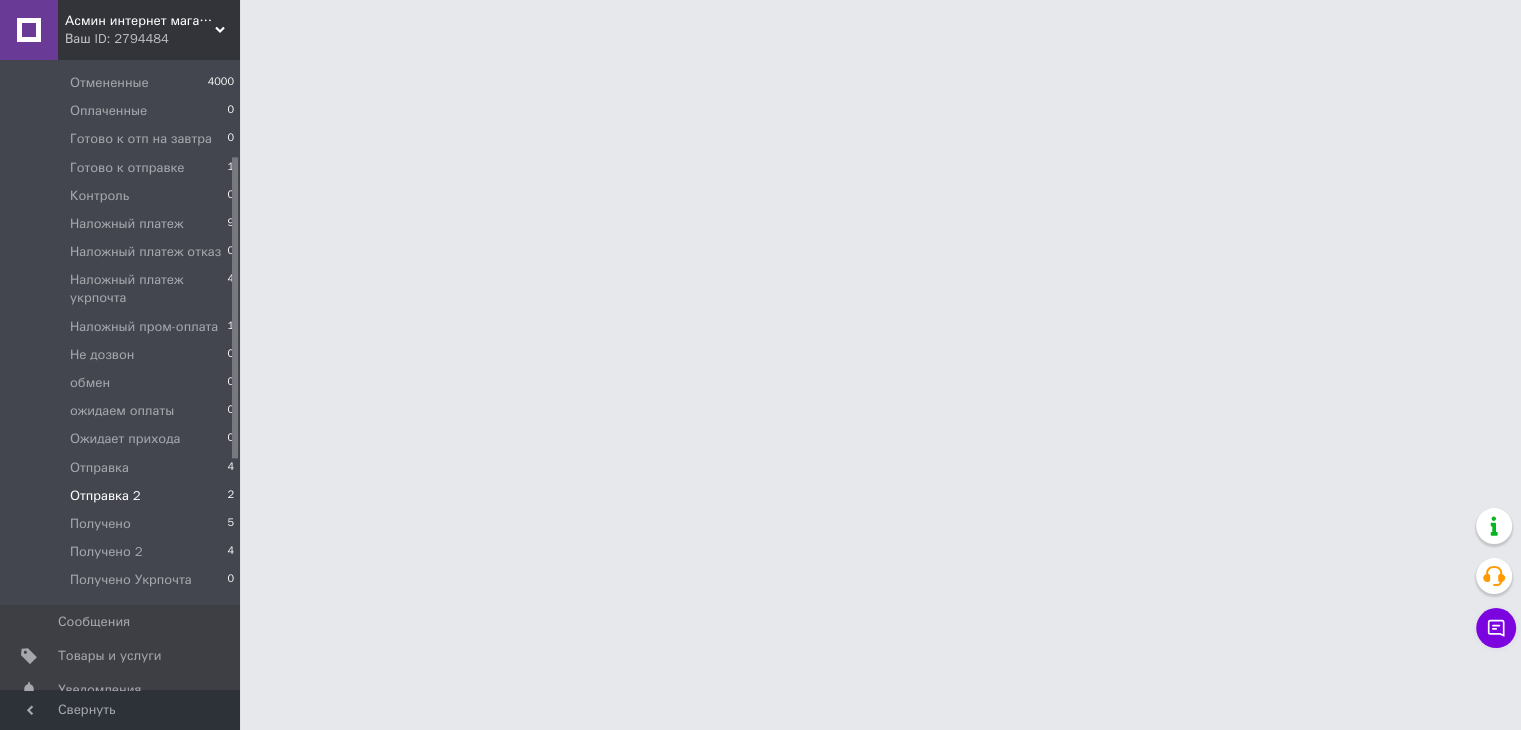 scroll, scrollTop: 0, scrollLeft: 0, axis: both 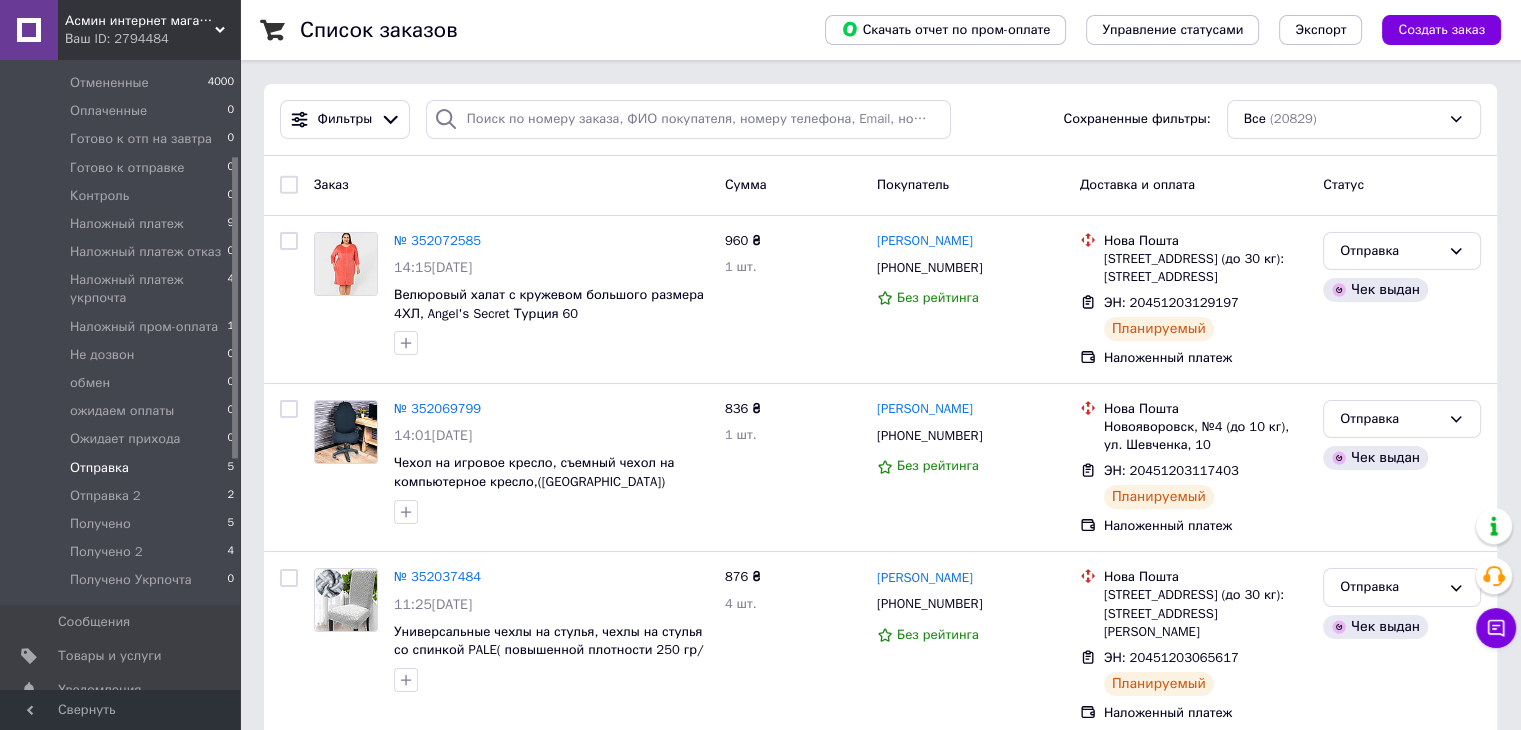 click on "Отправка 5" at bounding box center [123, 468] 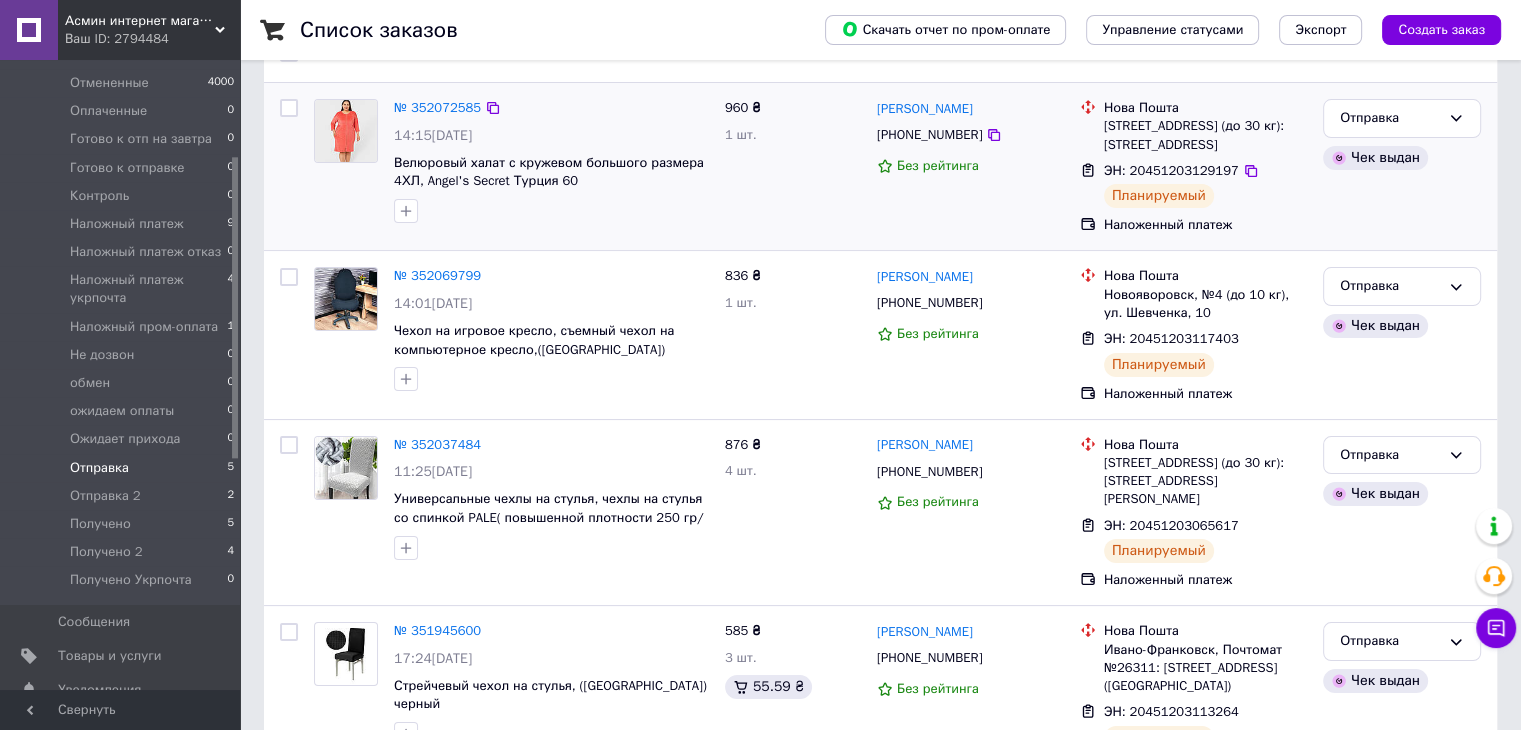 scroll, scrollTop: 456, scrollLeft: 0, axis: vertical 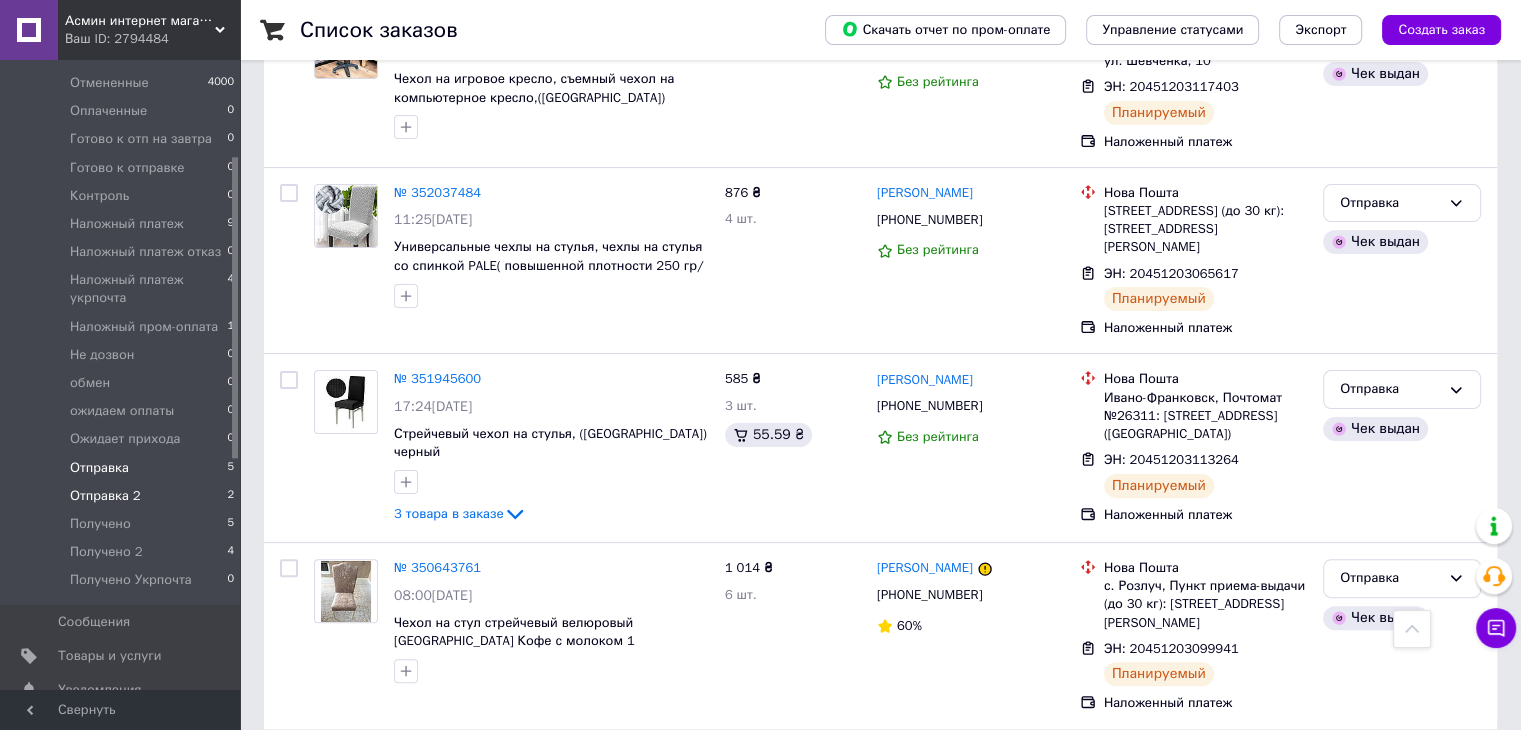 click on "Отправка 2 2" at bounding box center (123, 496) 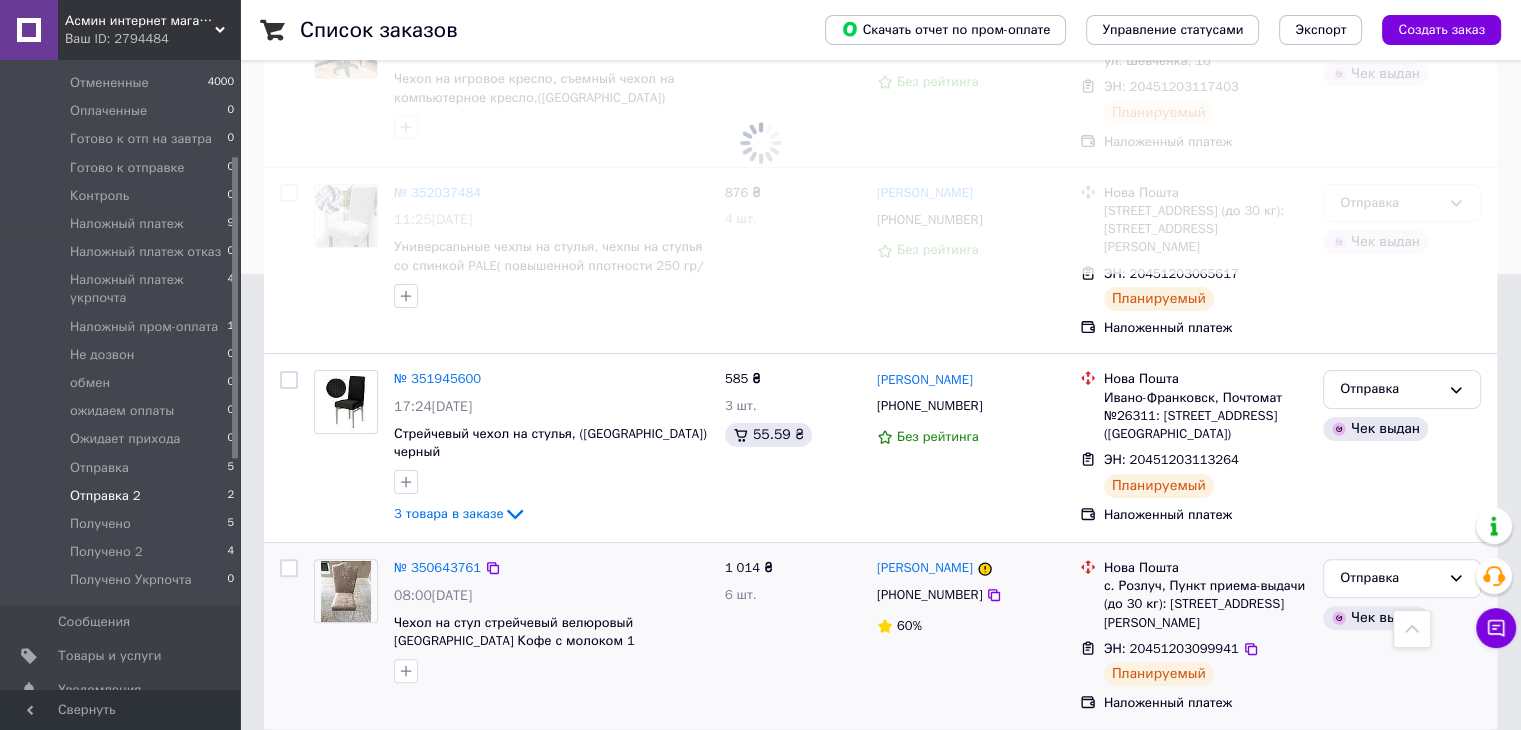 scroll, scrollTop: 0, scrollLeft: 0, axis: both 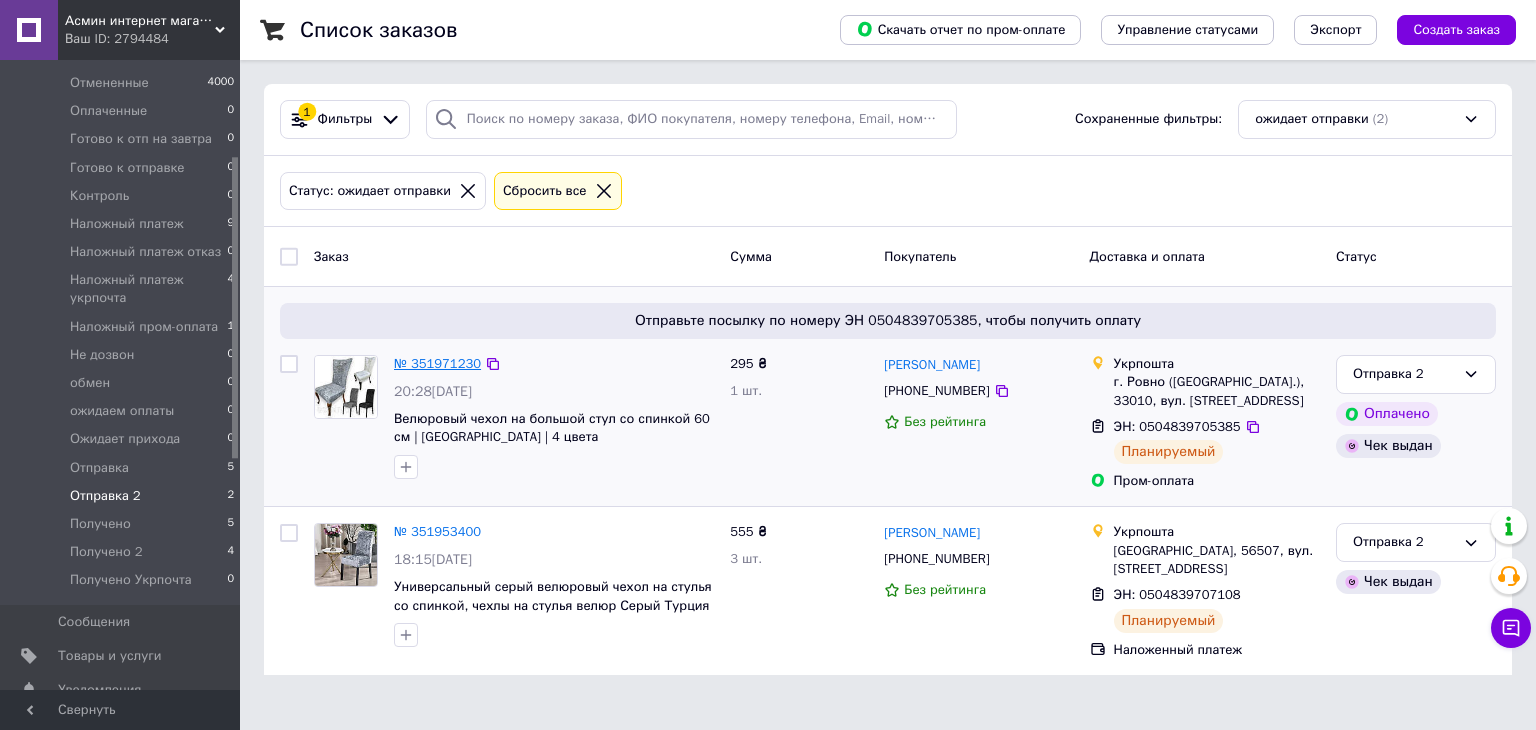 click on "№ 351971230" at bounding box center (437, 363) 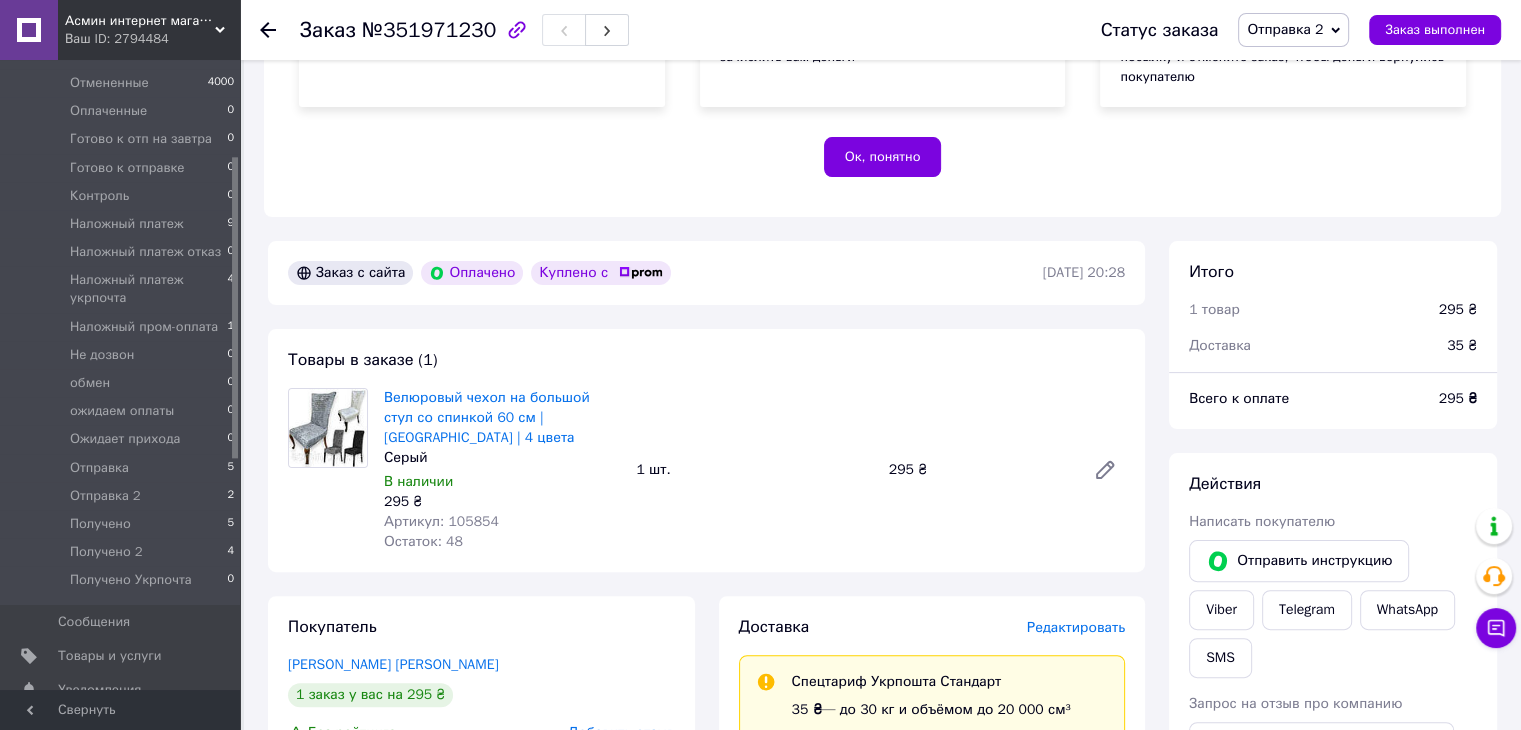 scroll, scrollTop: 800, scrollLeft: 0, axis: vertical 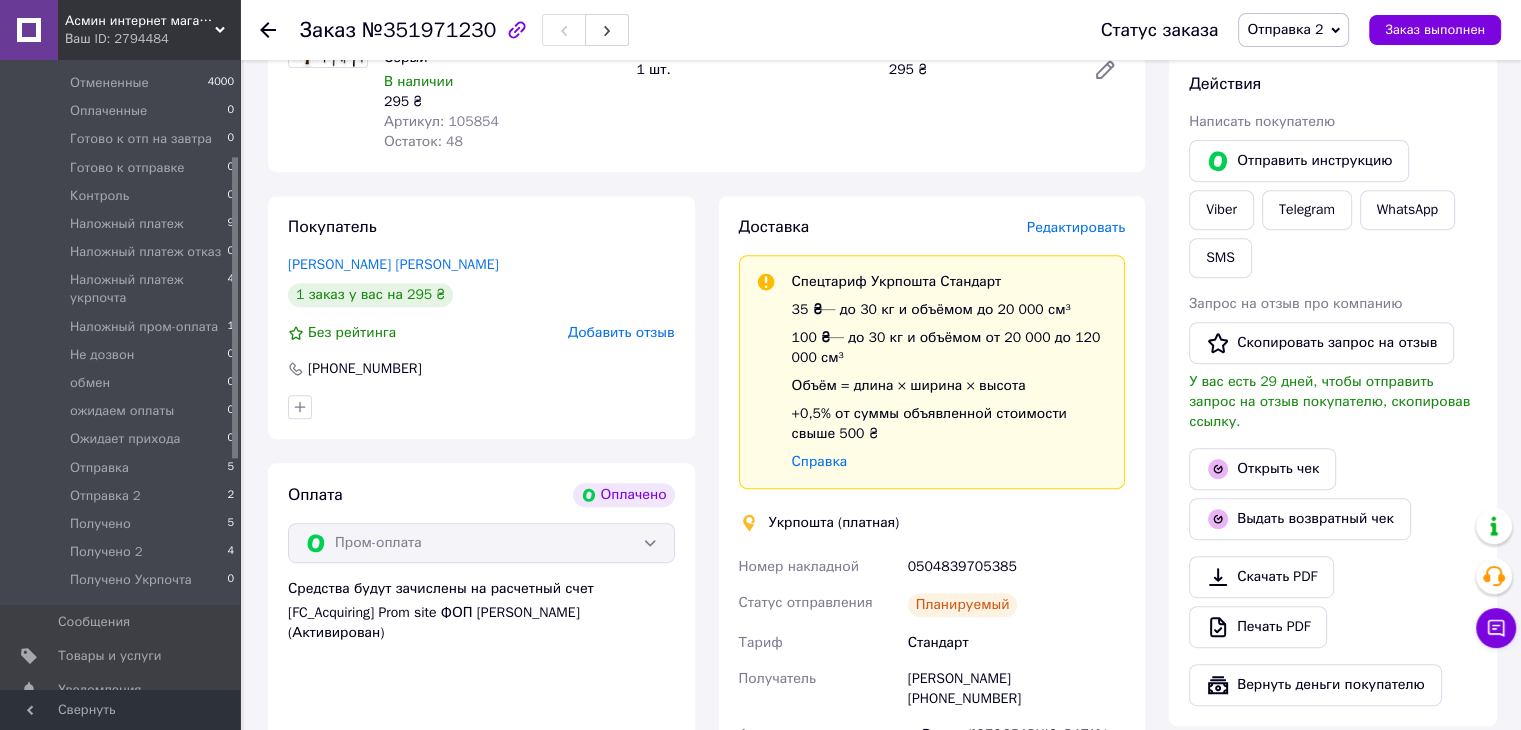 drag, startPoint x: 1008, startPoint y: 689, endPoint x: 930, endPoint y: 689, distance: 78 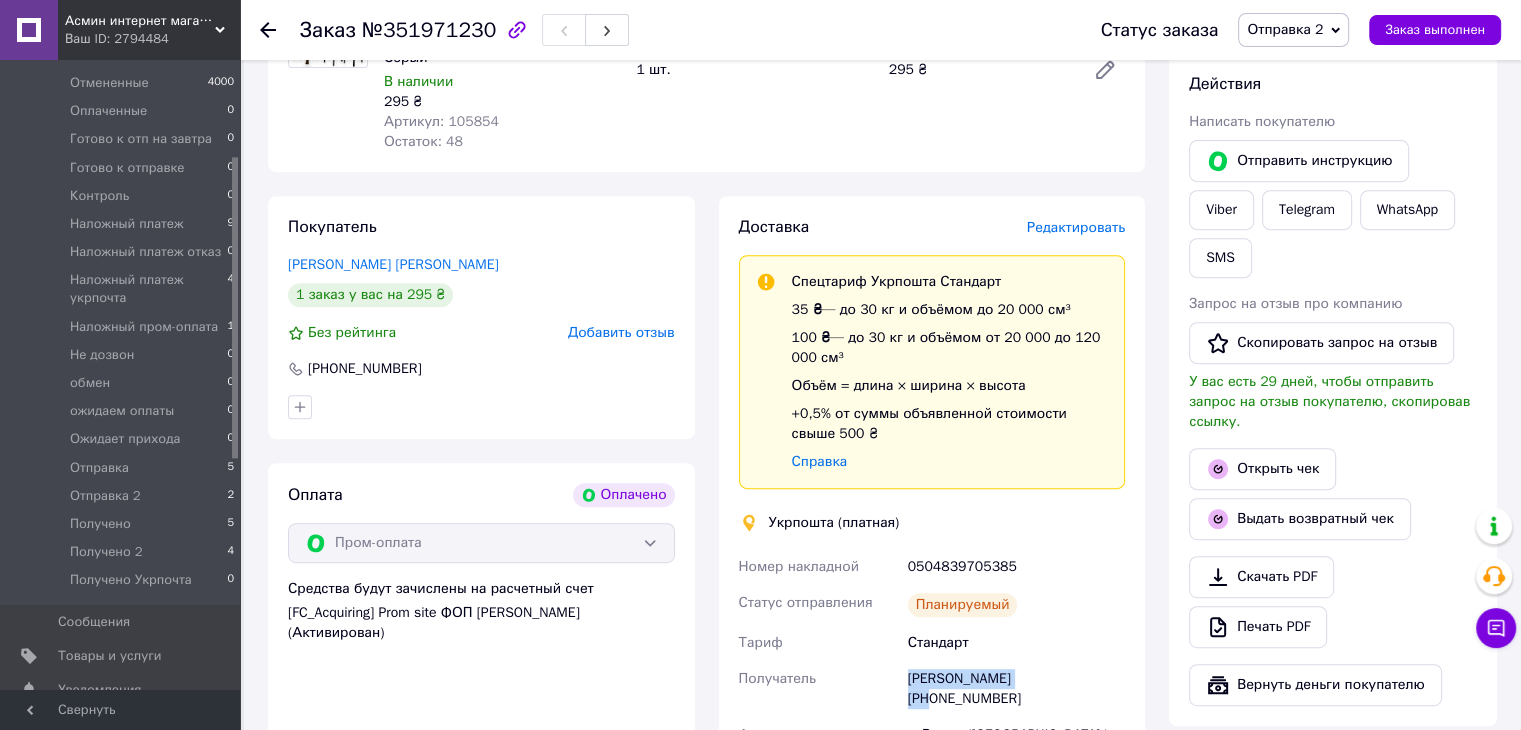 drag, startPoint x: 1050, startPoint y: 655, endPoint x: 888, endPoint y: 663, distance: 162.19742 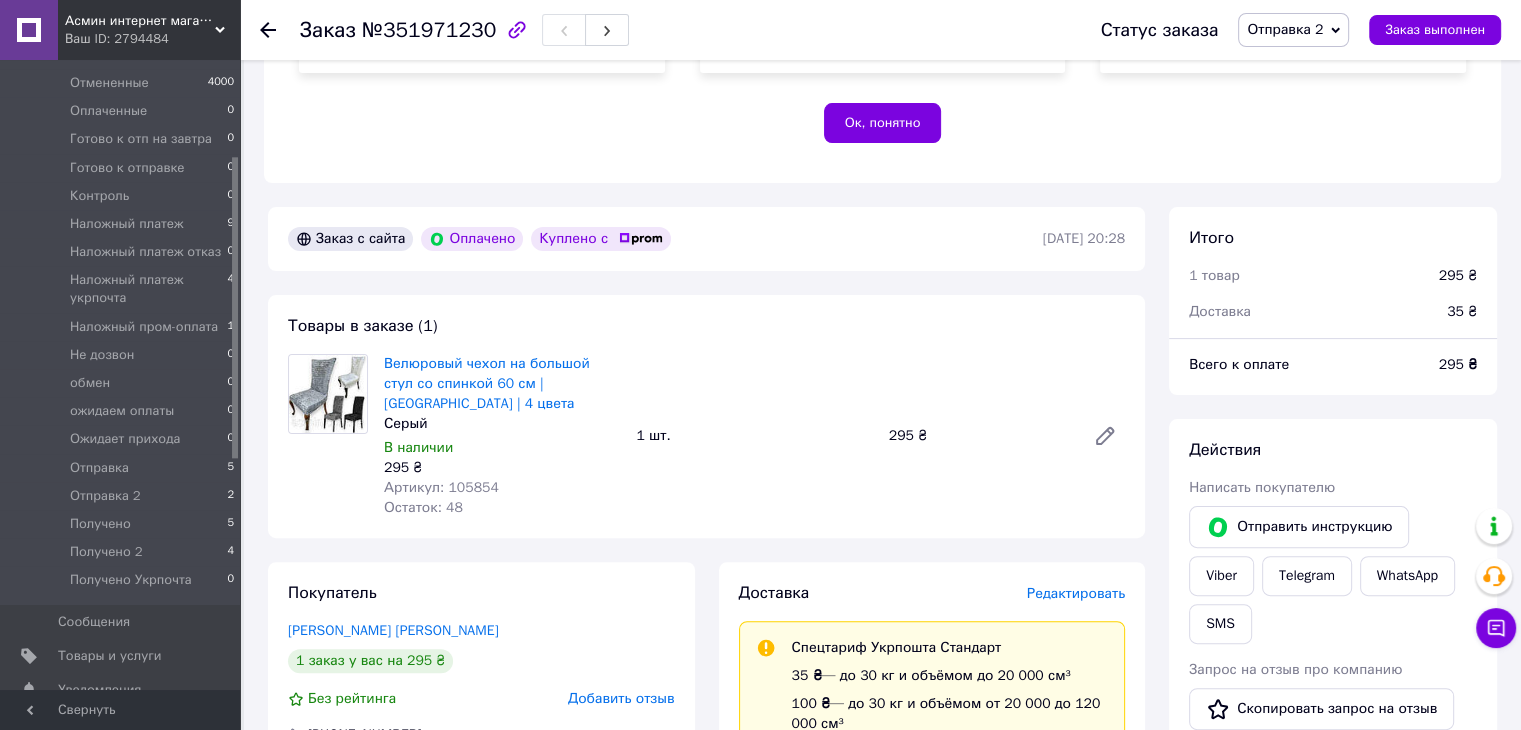 scroll, scrollTop: 400, scrollLeft: 0, axis: vertical 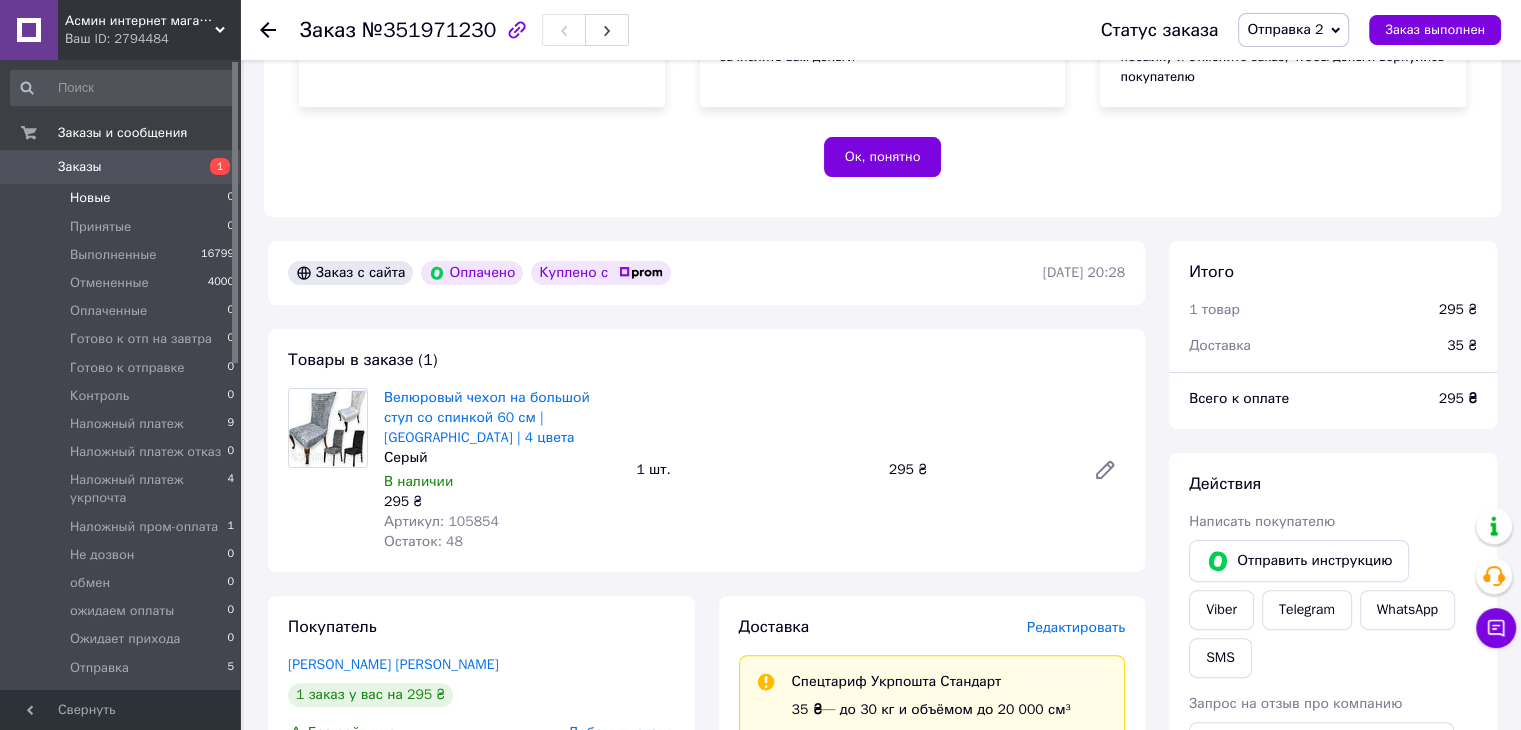 click on "Новые" at bounding box center (90, 198) 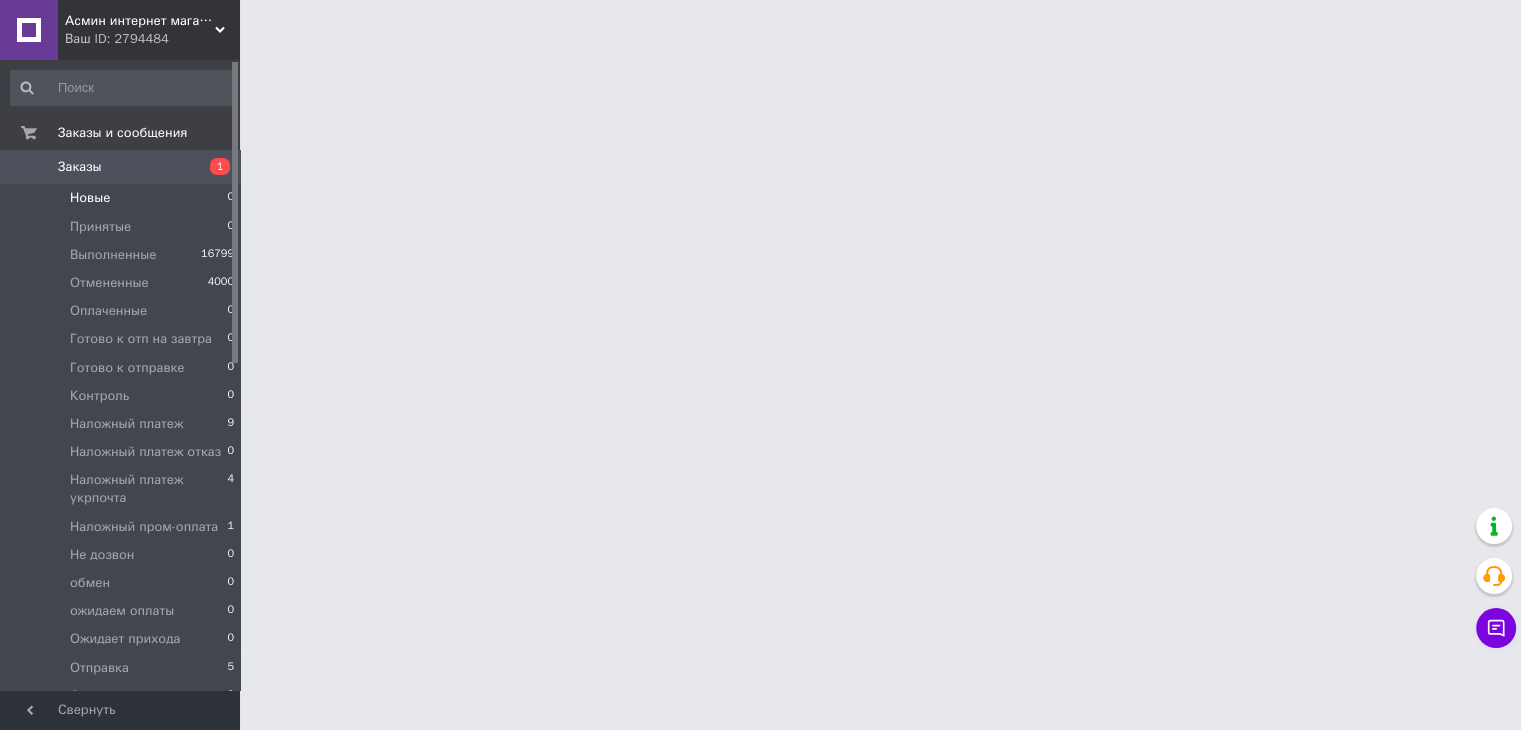 scroll, scrollTop: 0, scrollLeft: 0, axis: both 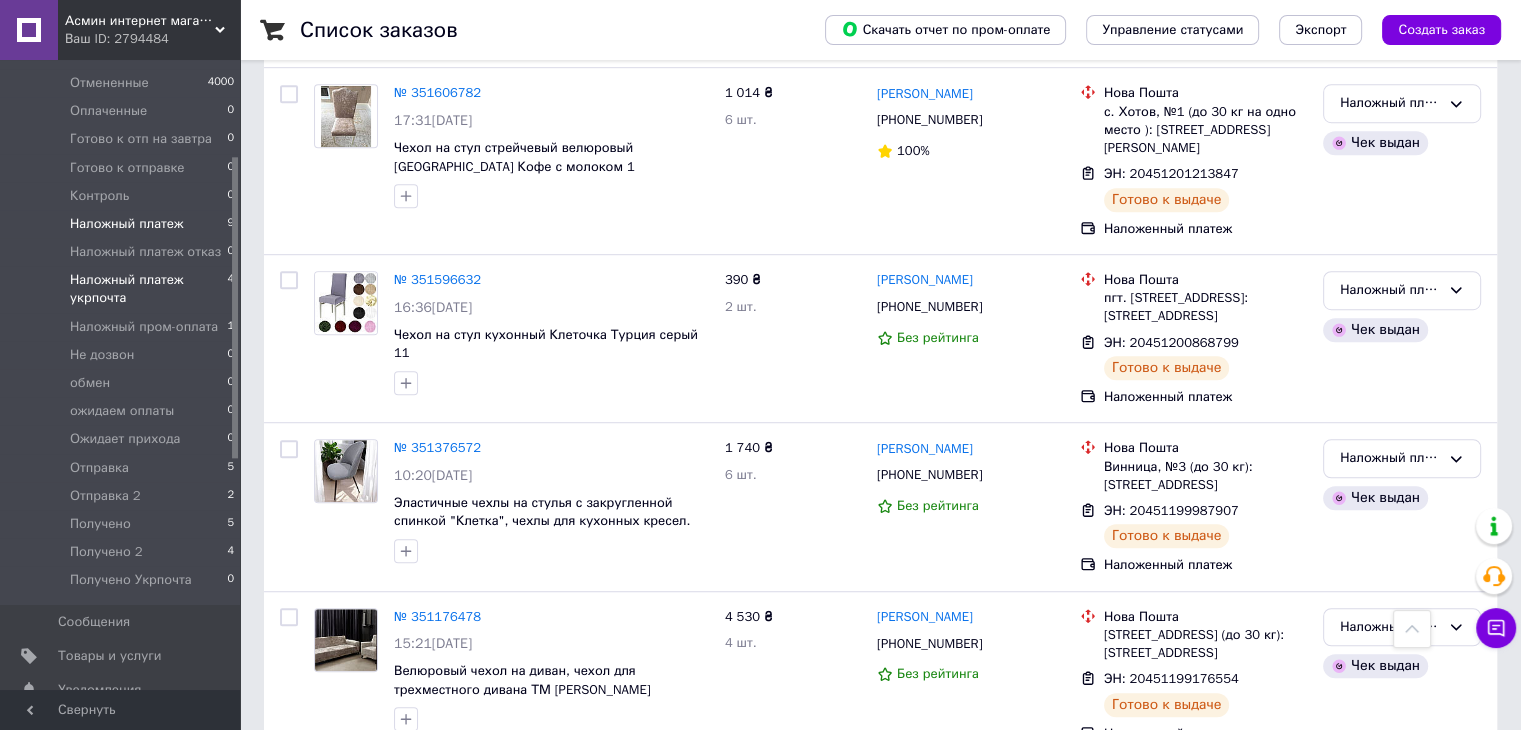 click on "Наложный платеж укрпочта" at bounding box center (148, 289) 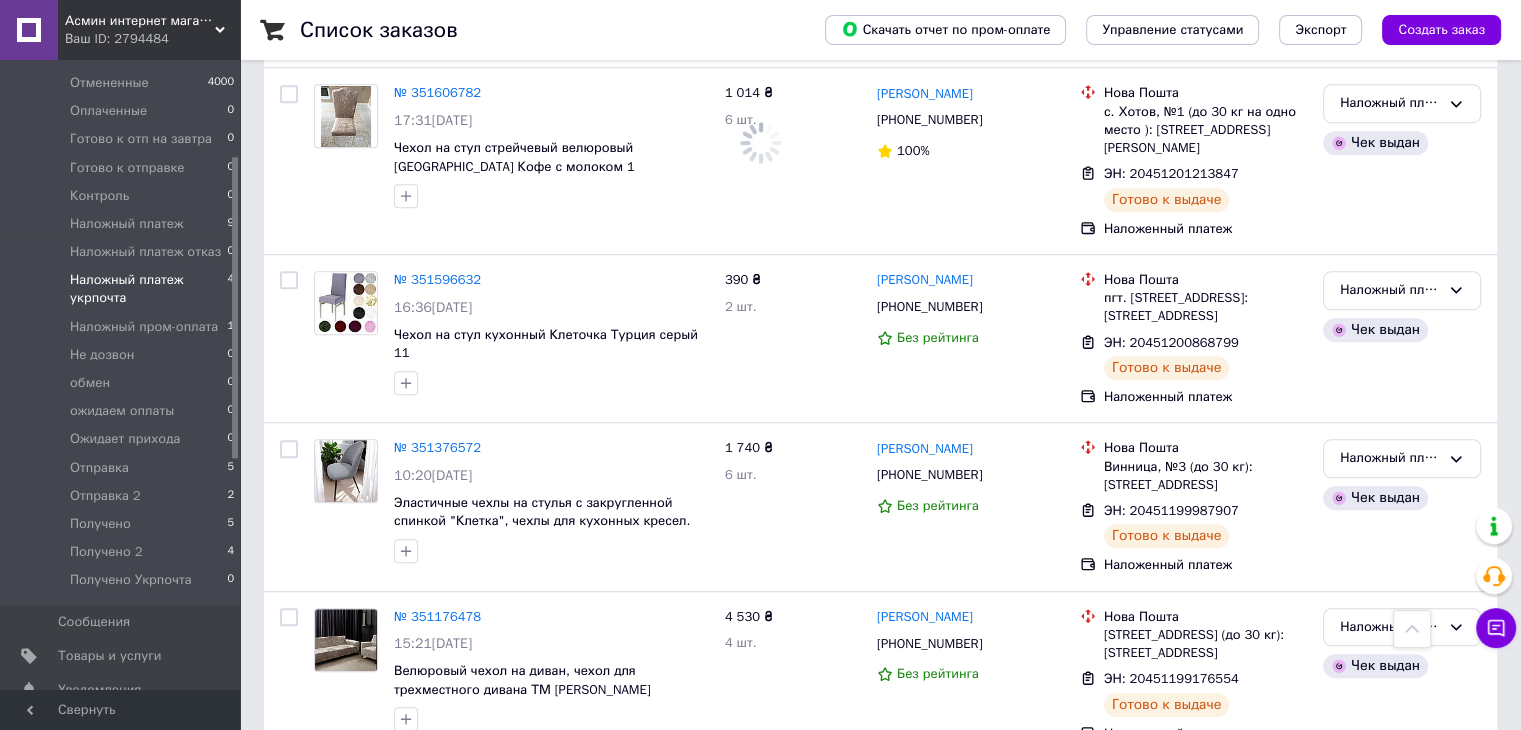 scroll, scrollTop: 0, scrollLeft: 0, axis: both 